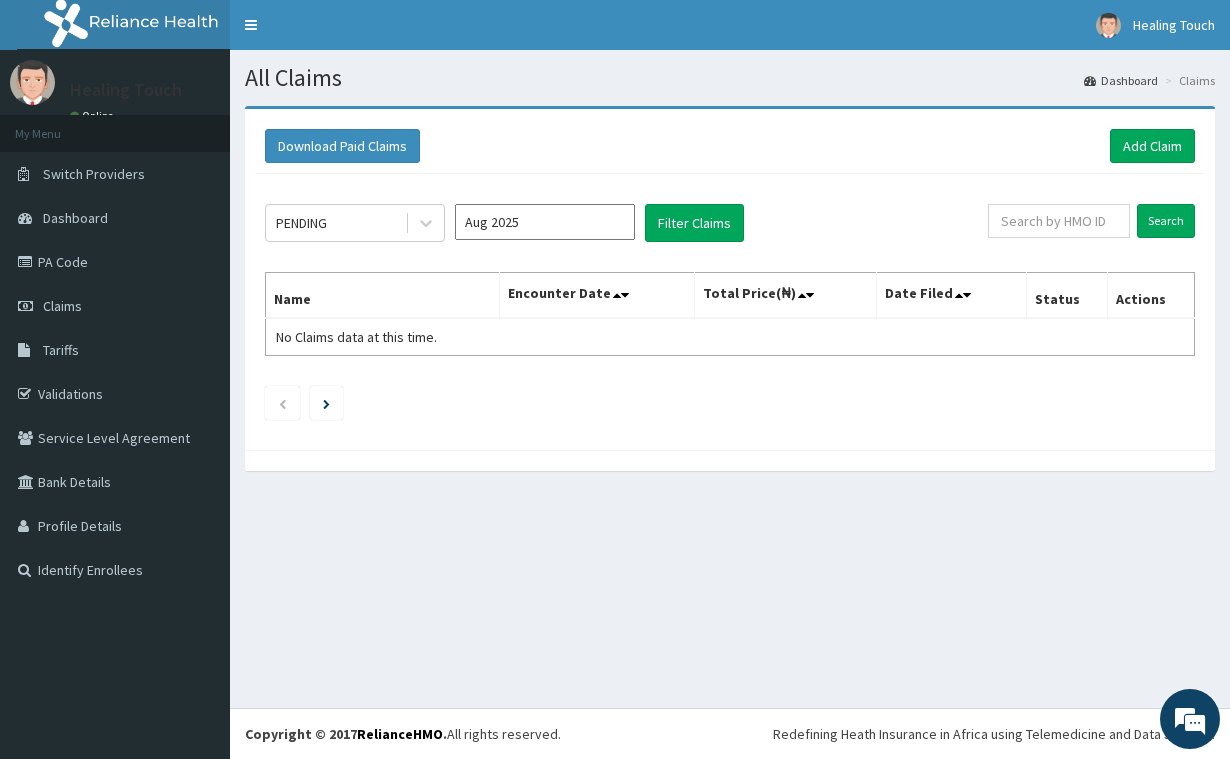 scroll, scrollTop: 0, scrollLeft: 0, axis: both 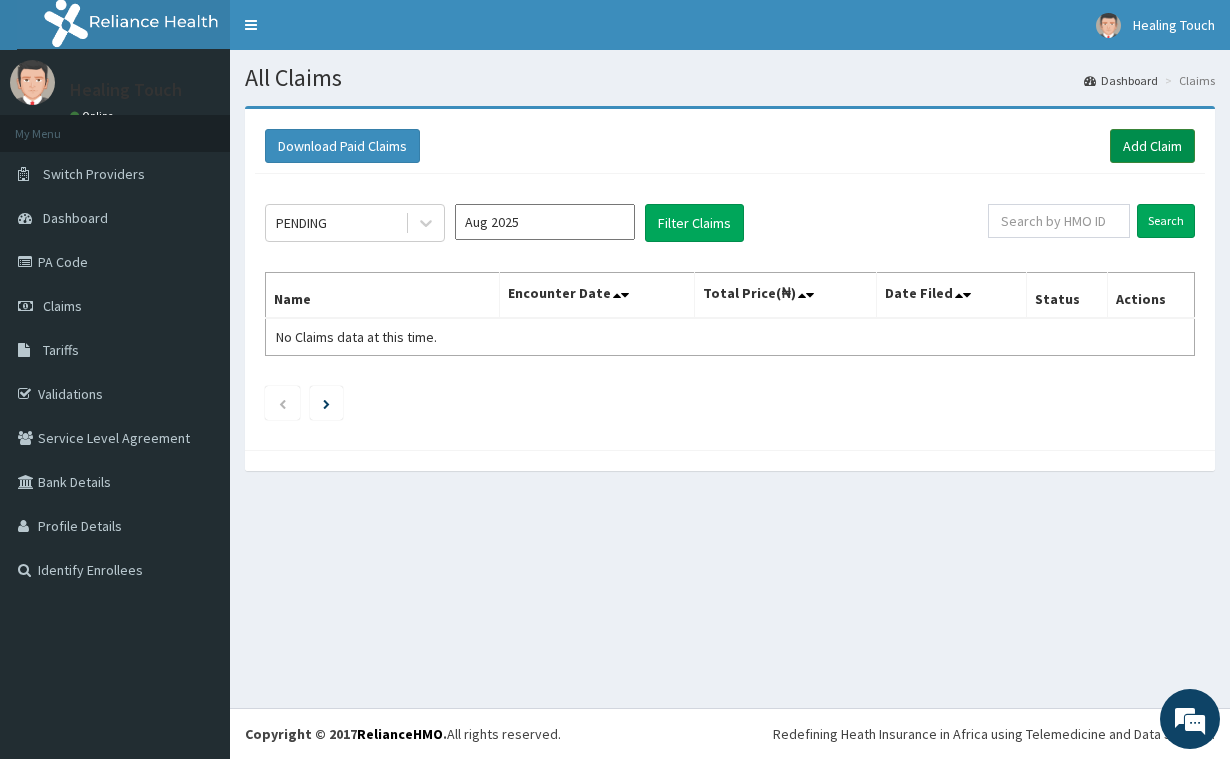 click on "Add Claim" at bounding box center [1152, 146] 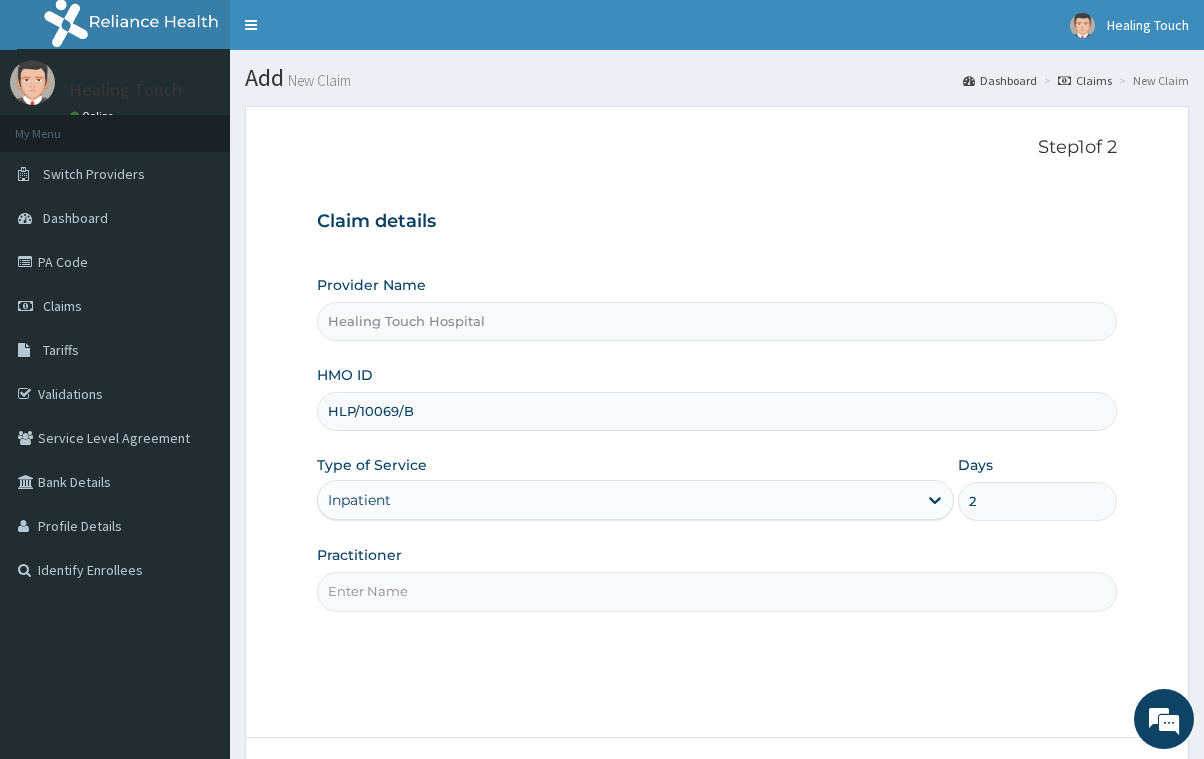 scroll, scrollTop: 0, scrollLeft: 0, axis: both 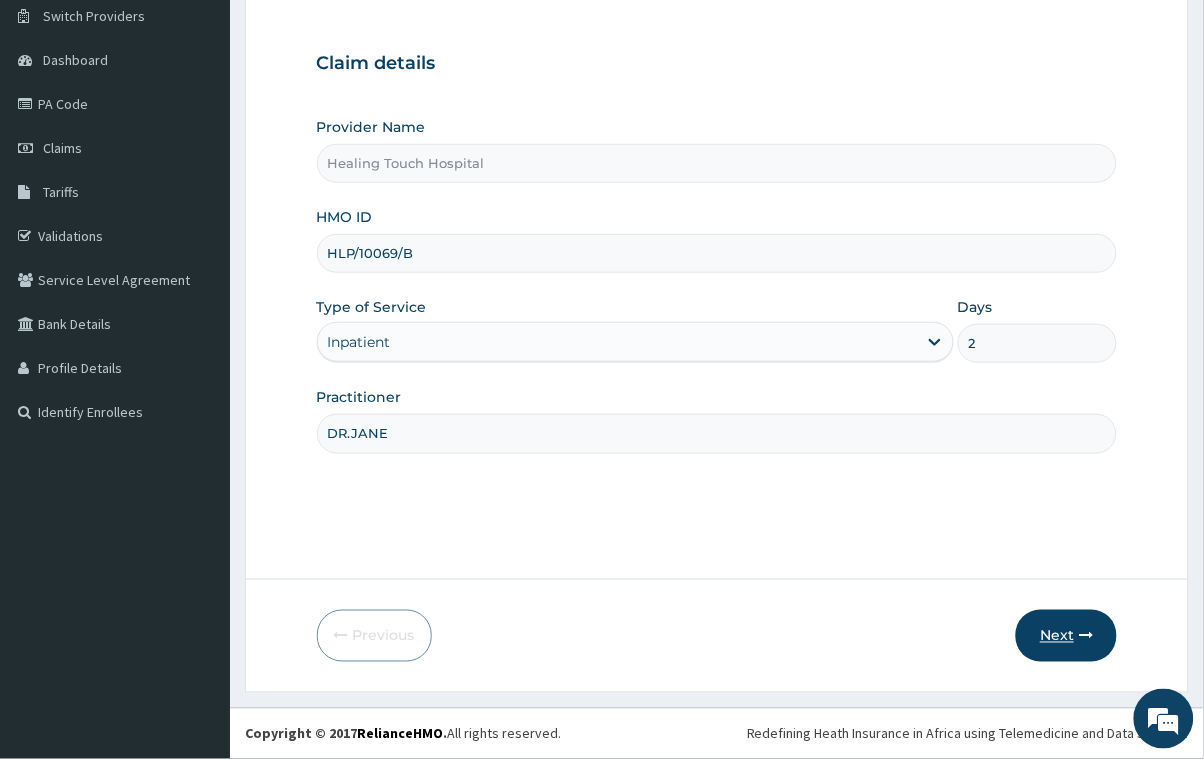 type on "DR.JANE" 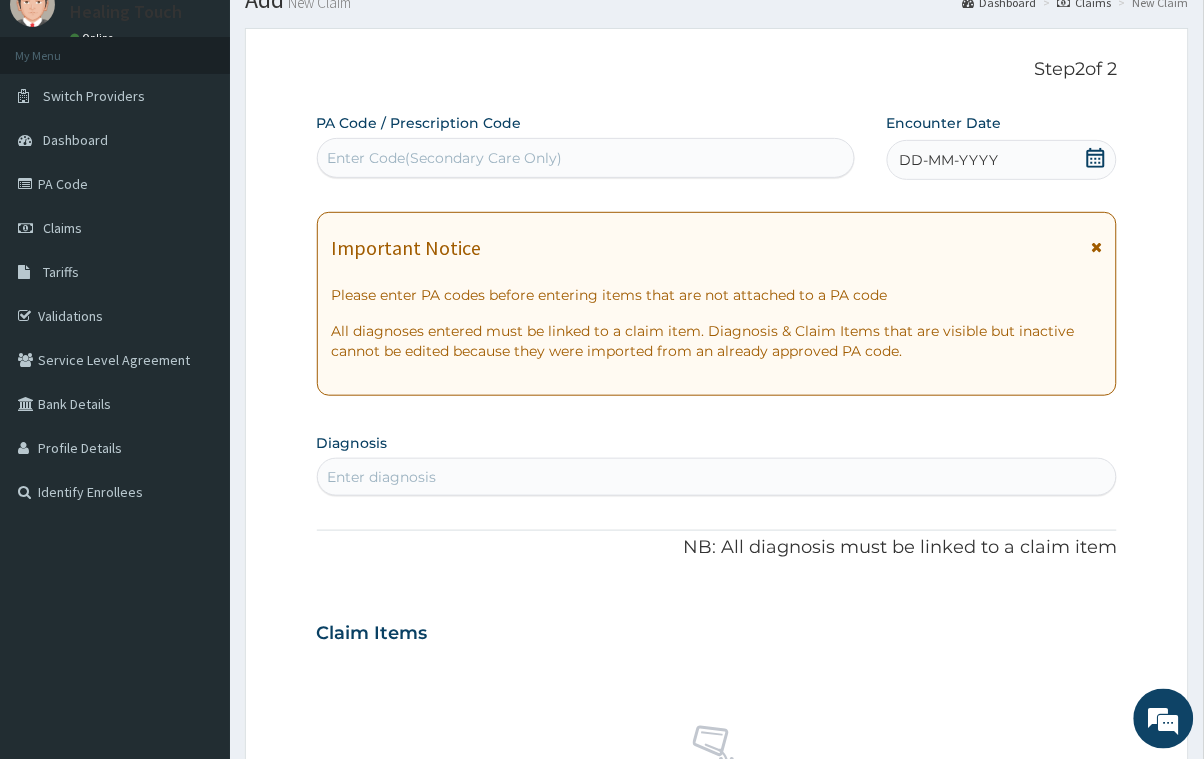 scroll, scrollTop: 0, scrollLeft: 0, axis: both 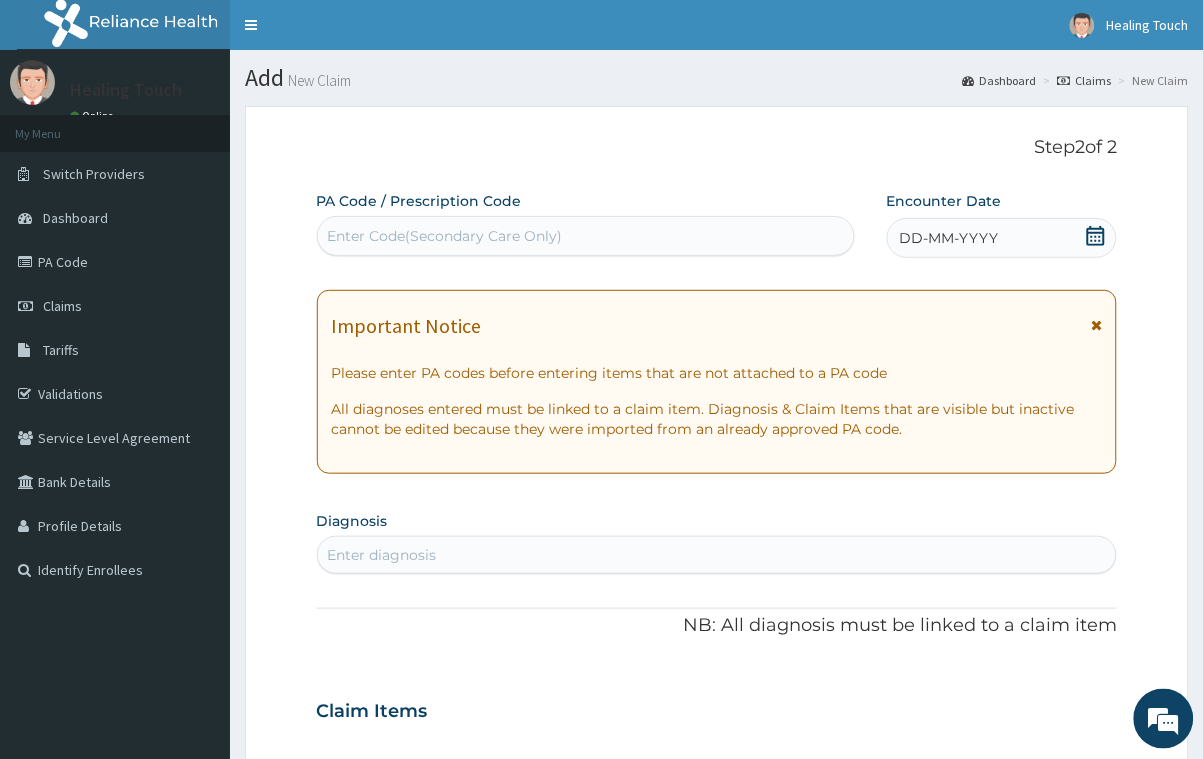 click on "Enter Code(Secondary Care Only)" at bounding box center (586, 236) 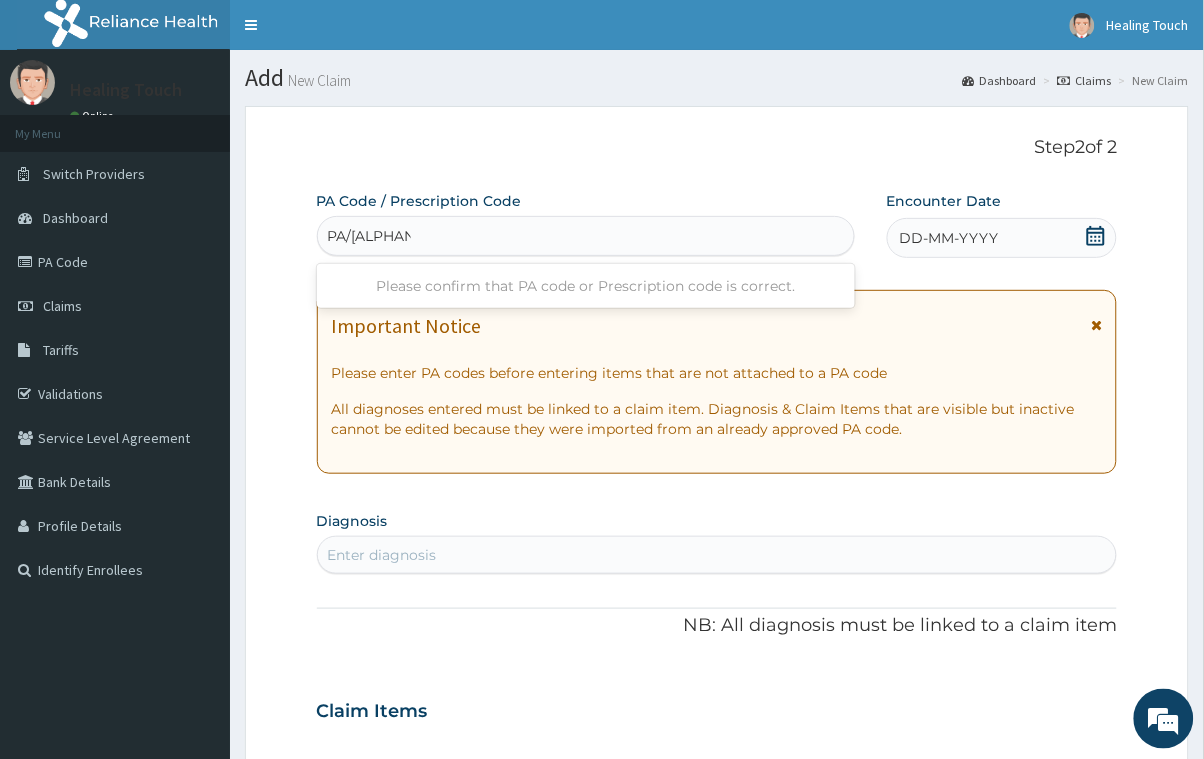 type on "PA/COBAA2" 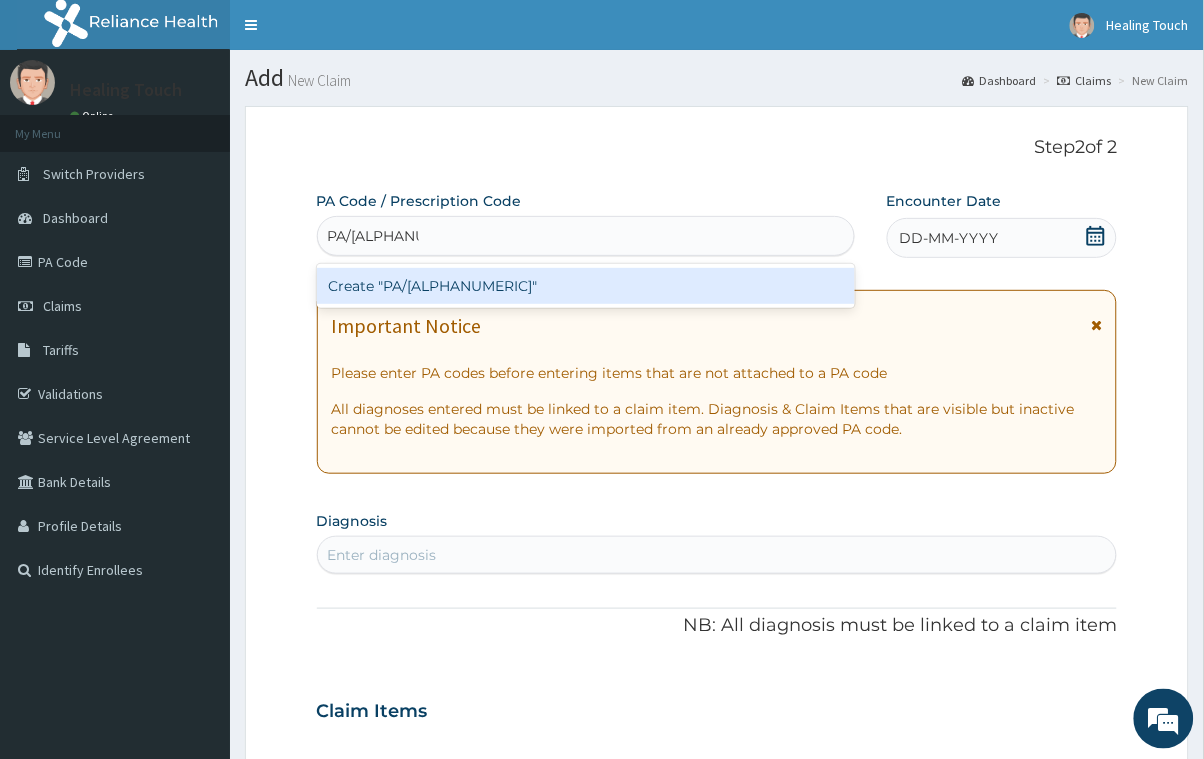 click on "Create "PA/COBAA2"" at bounding box center [586, 286] 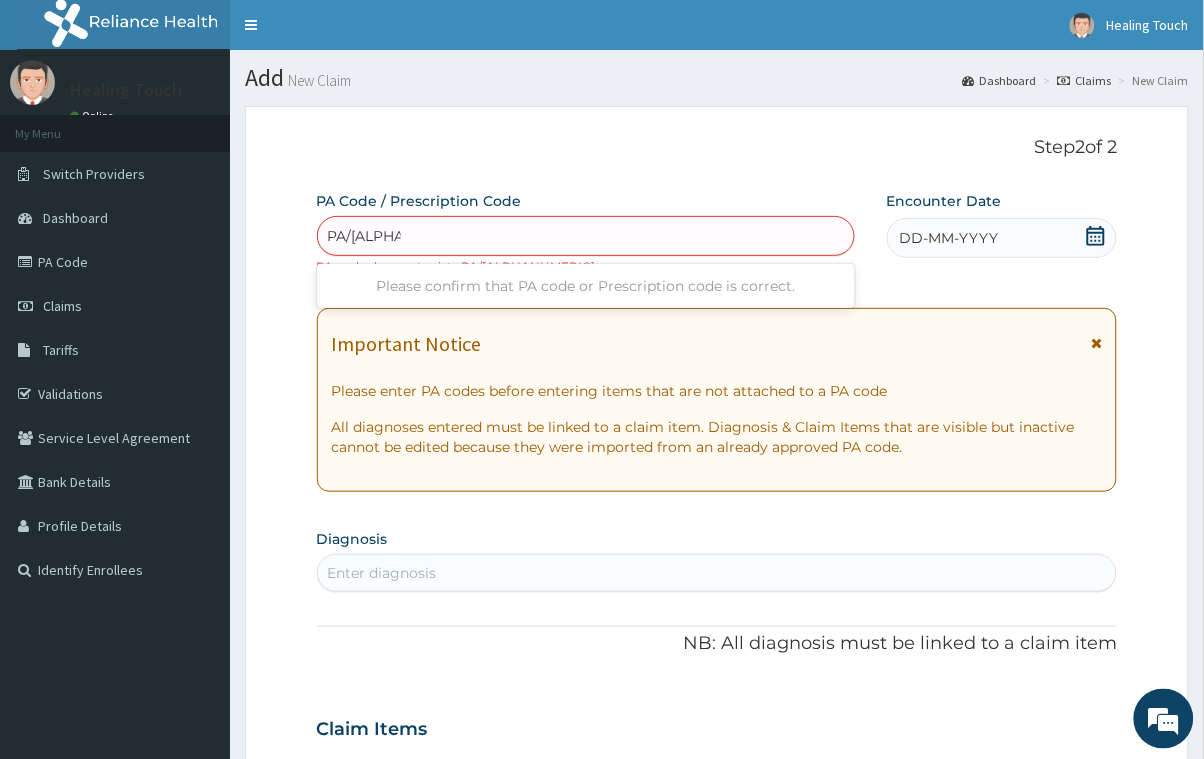 type on "PA/373D53" 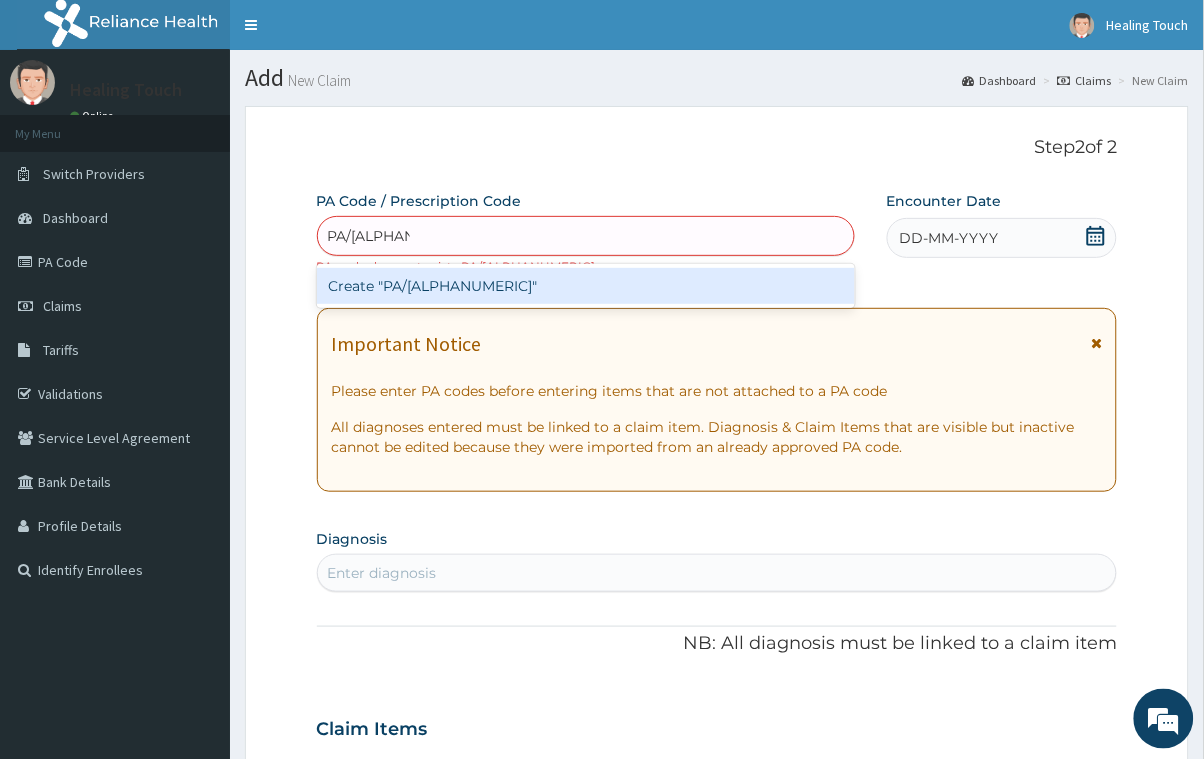 click on "Create "PA/373D53"" at bounding box center (586, 286) 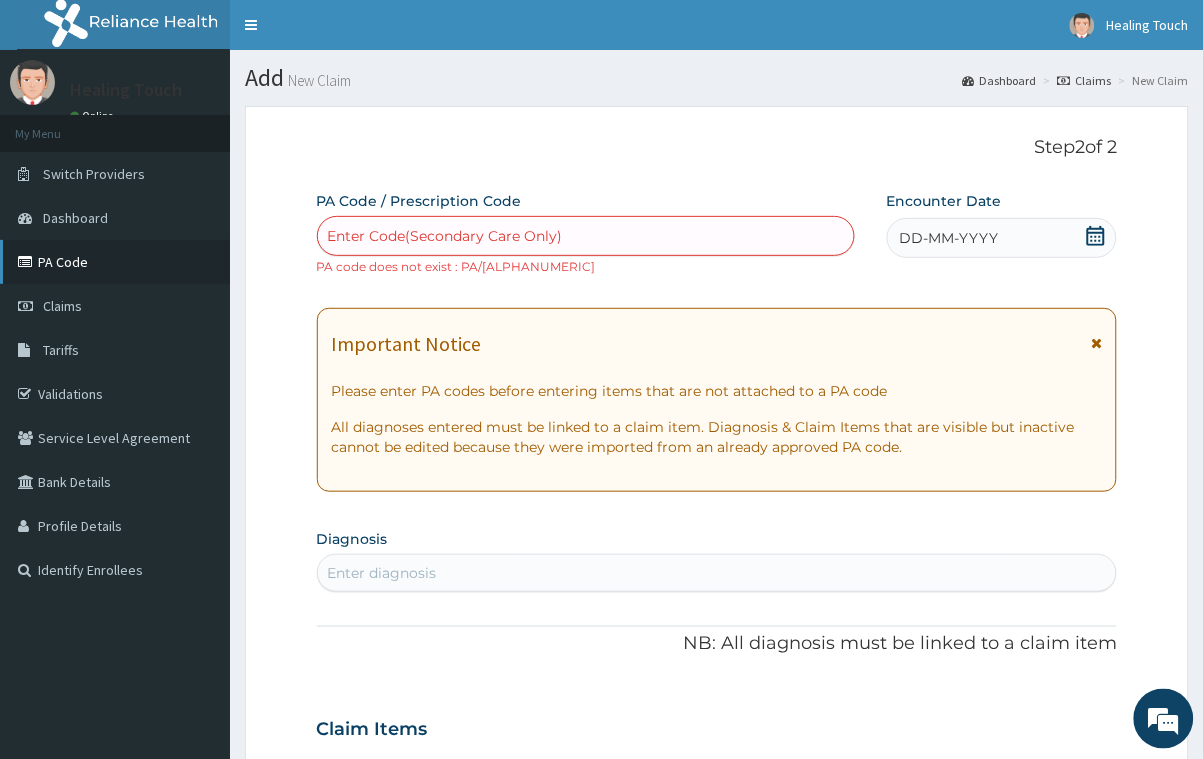 click on "PA Code" at bounding box center (115, 262) 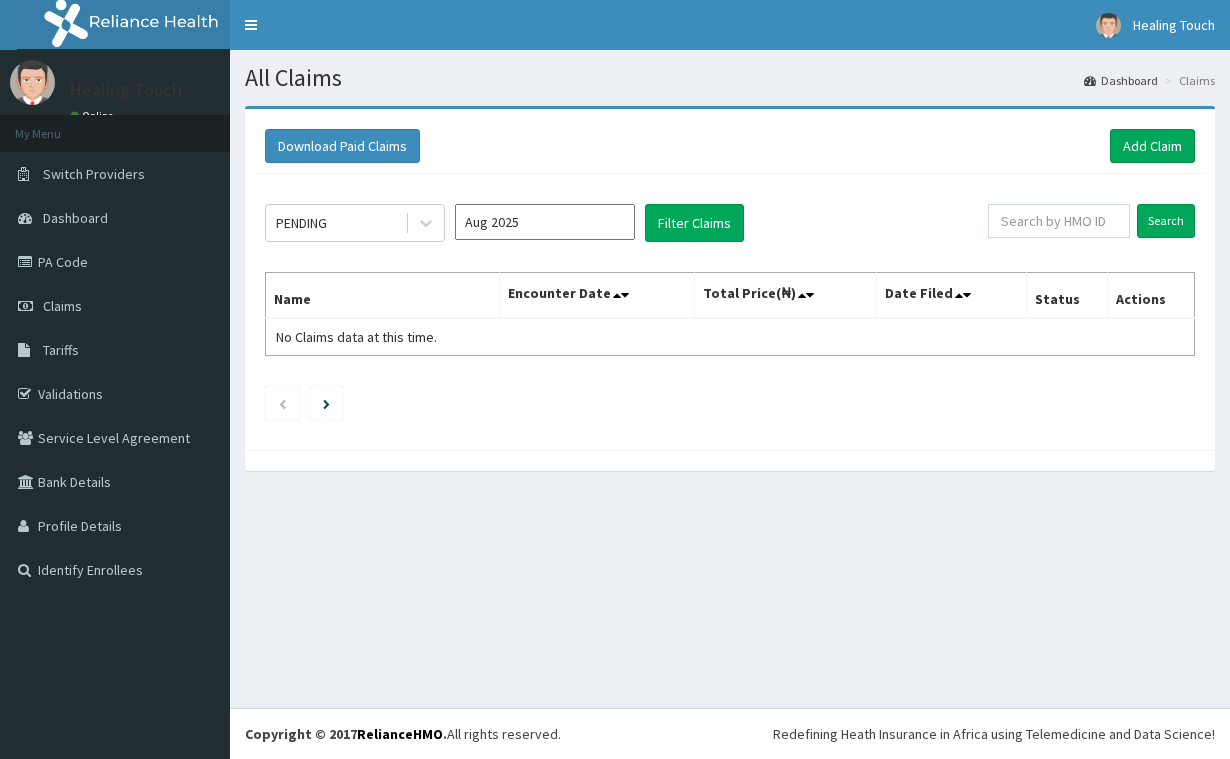 scroll, scrollTop: 0, scrollLeft: 0, axis: both 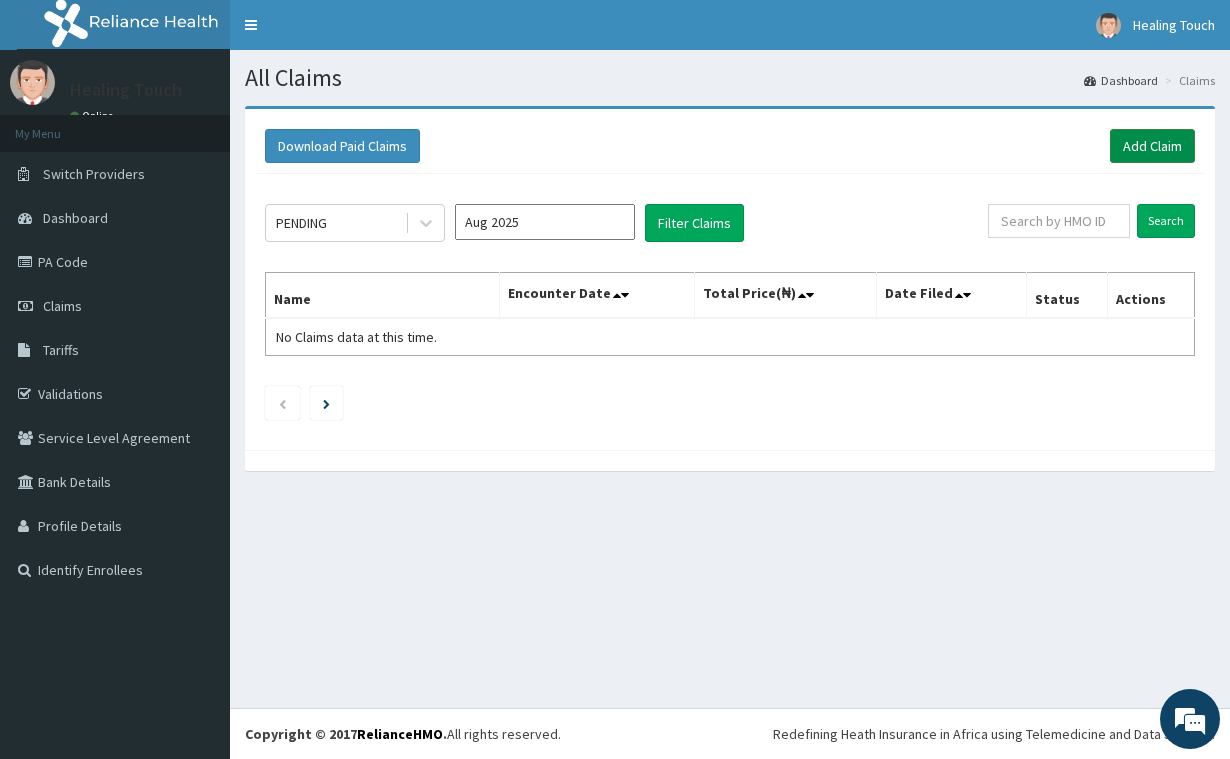 click on "Add Claim" at bounding box center (1152, 146) 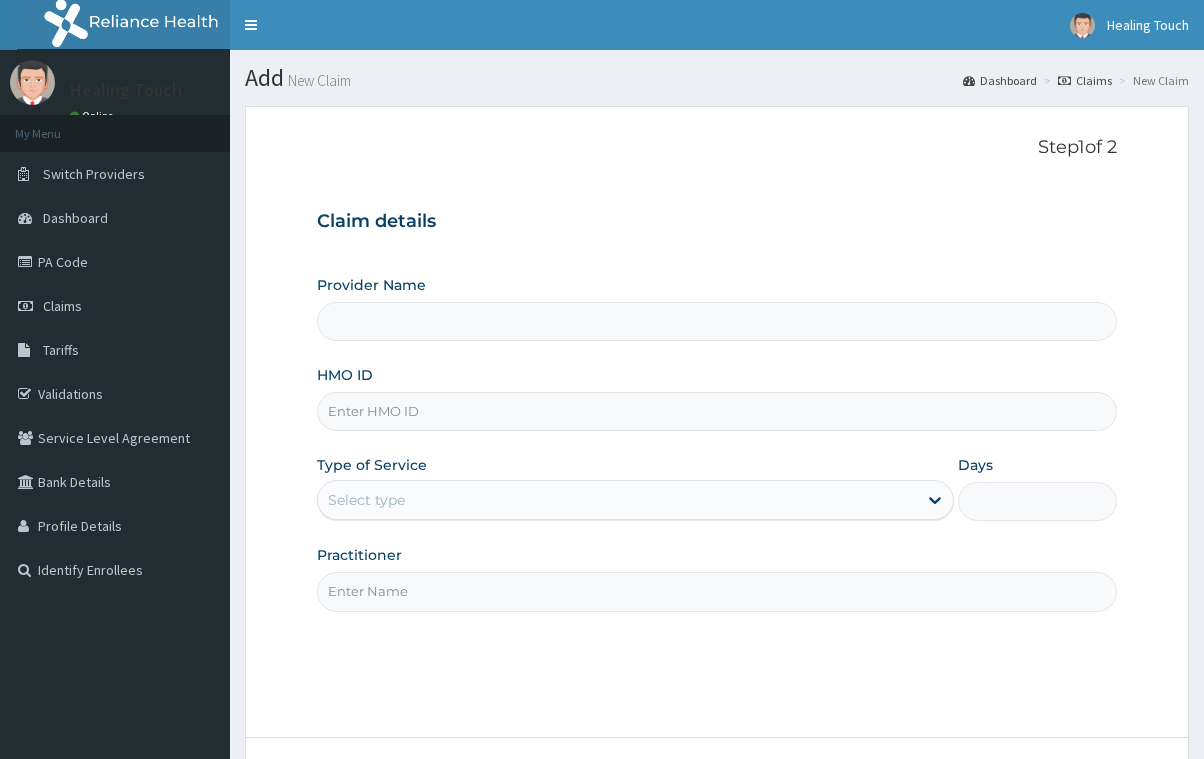 scroll, scrollTop: 0, scrollLeft: 0, axis: both 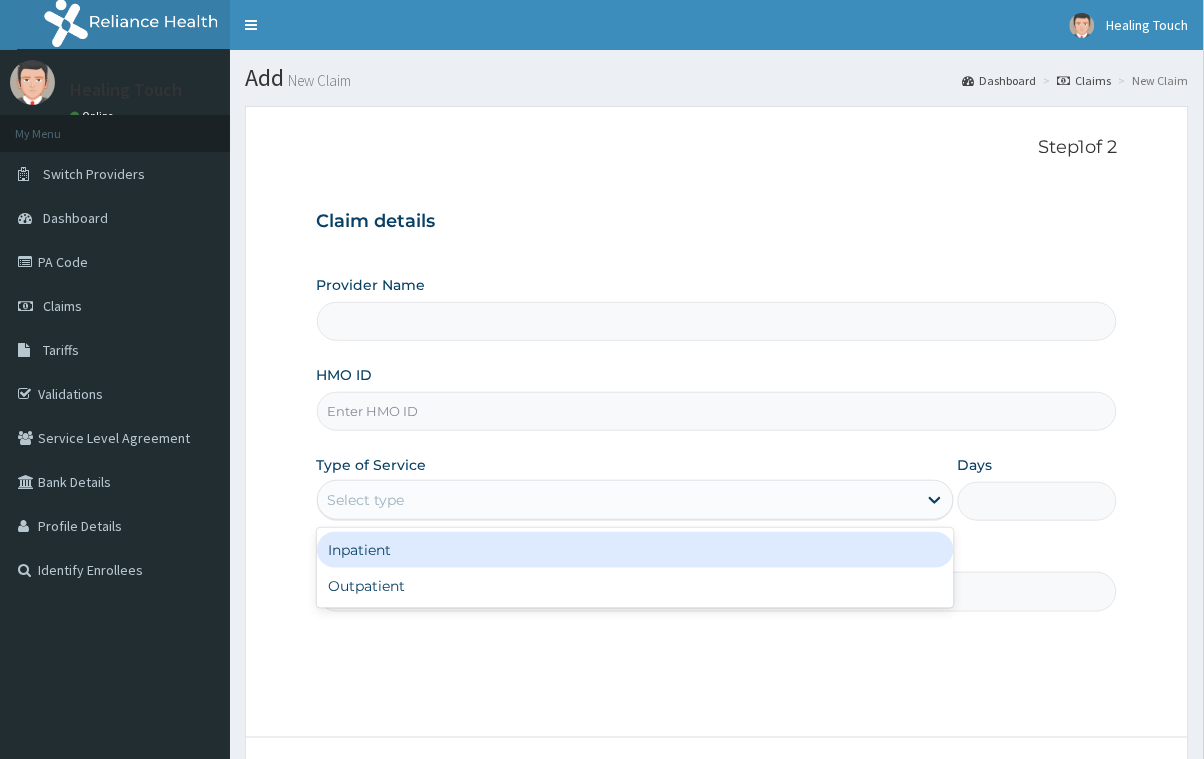 click on "Select type" at bounding box center (617, 500) 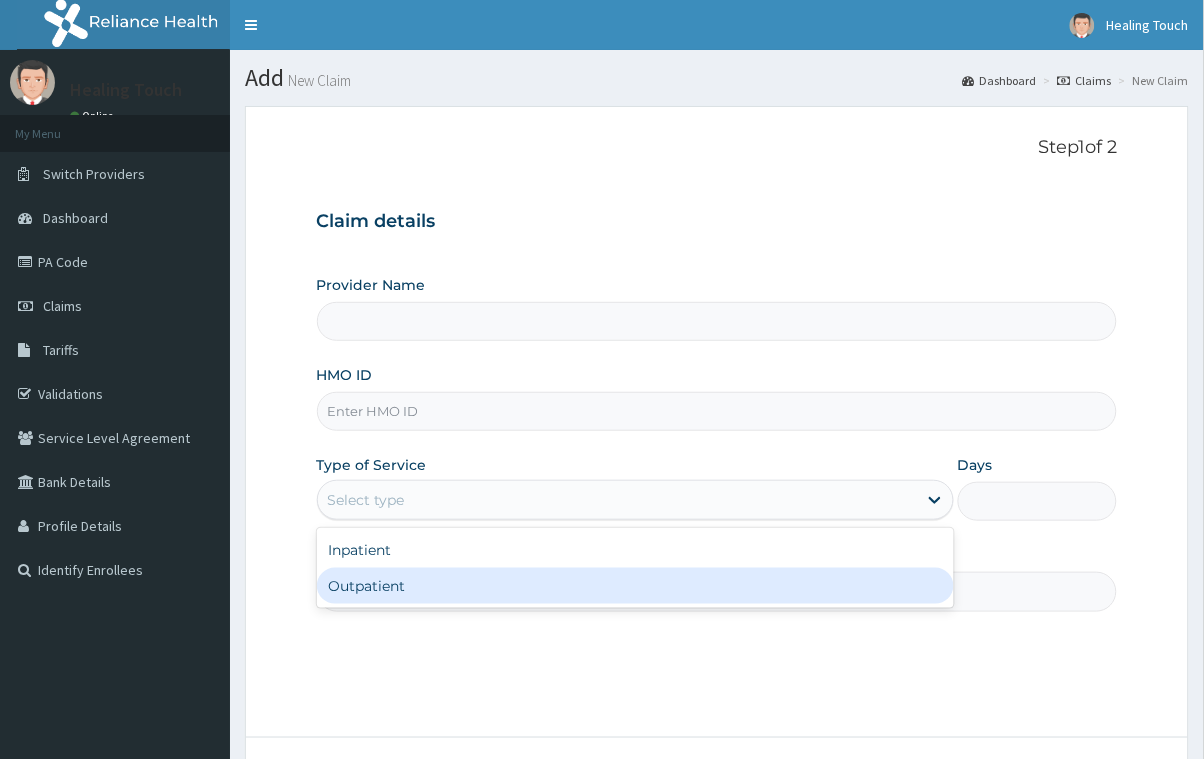 click on "Outpatient" at bounding box center [635, 586] 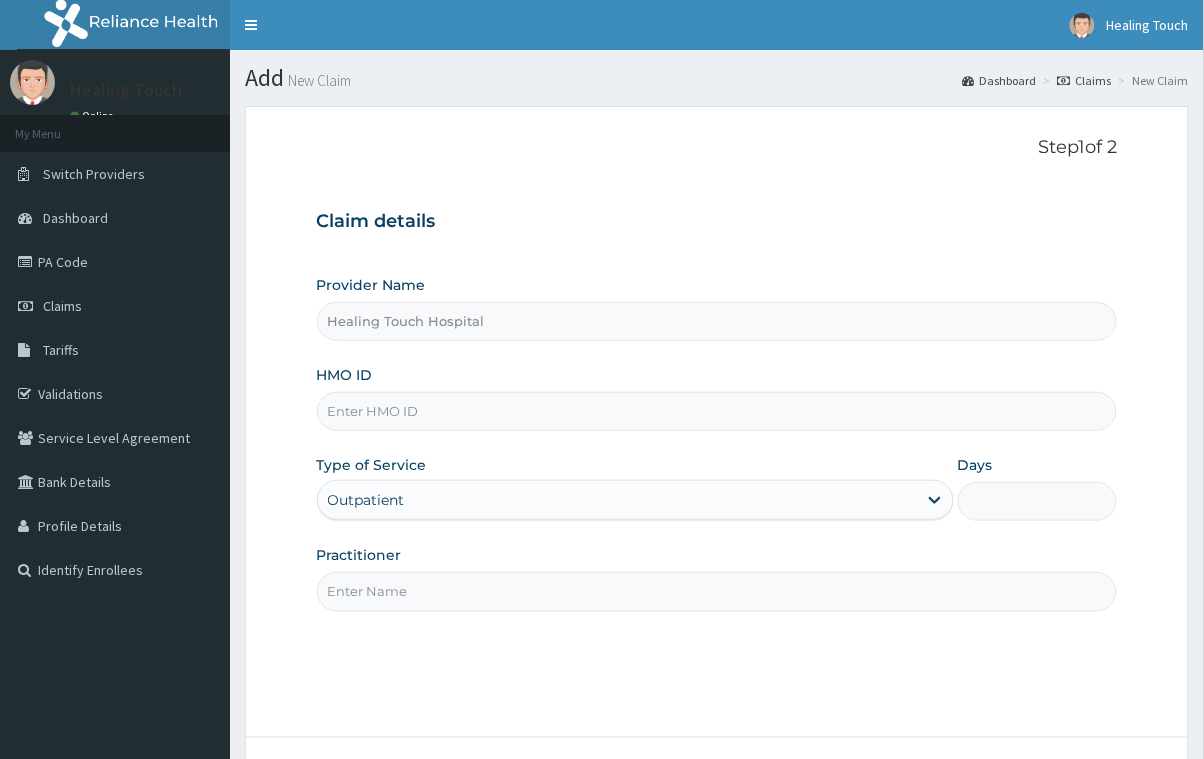 type on "Healing Touch Hospital" 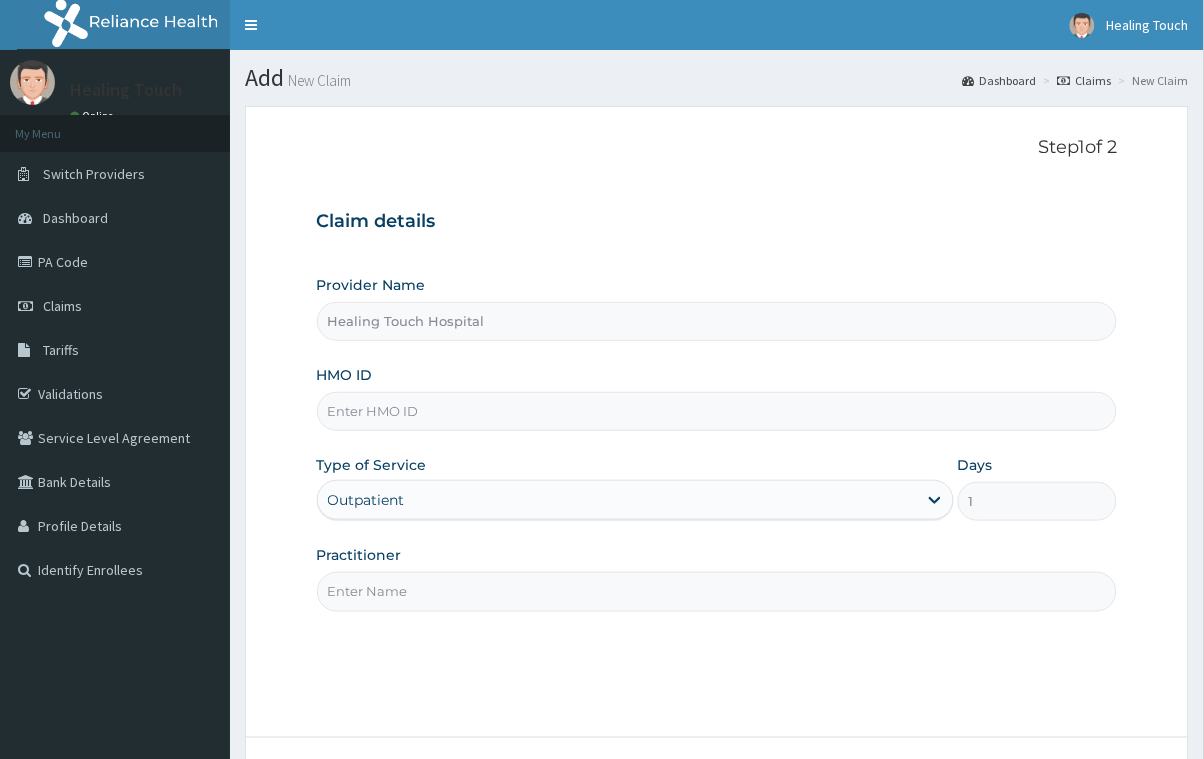scroll, scrollTop: 0, scrollLeft: 0, axis: both 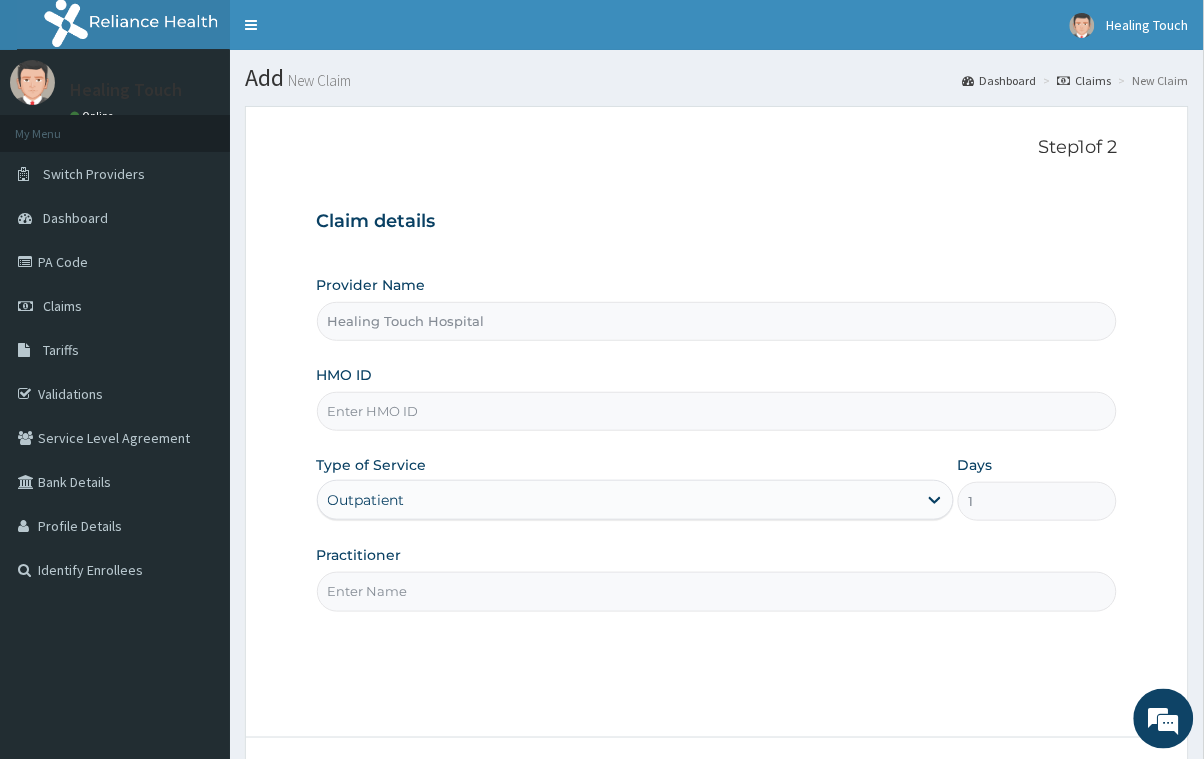 click on "HMO ID" at bounding box center (717, 411) 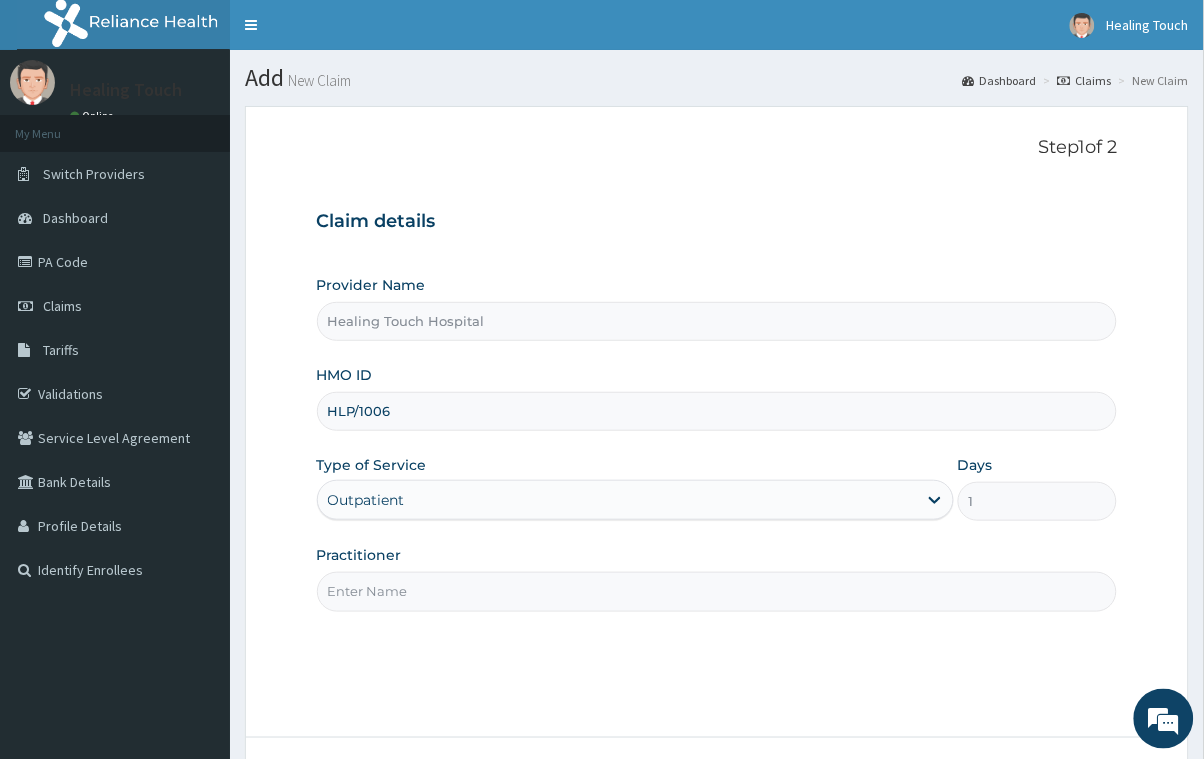 scroll, scrollTop: 0, scrollLeft: 0, axis: both 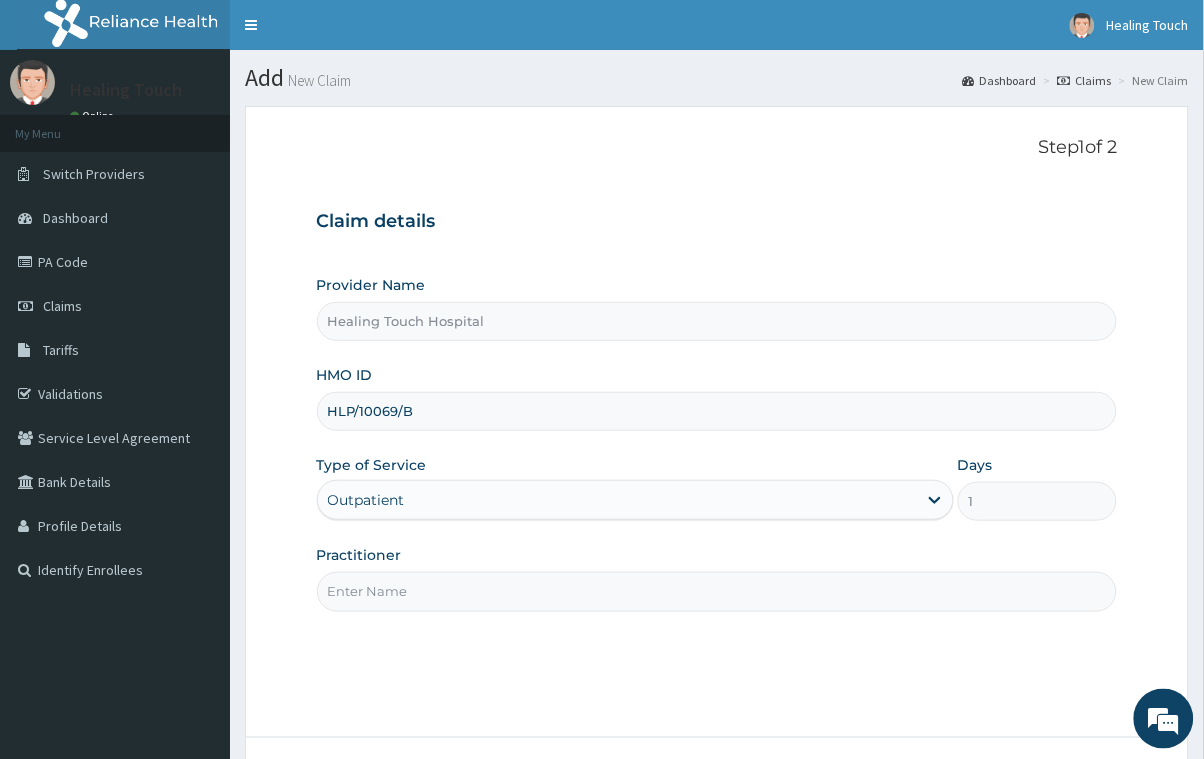 type on "HLP/10069/B" 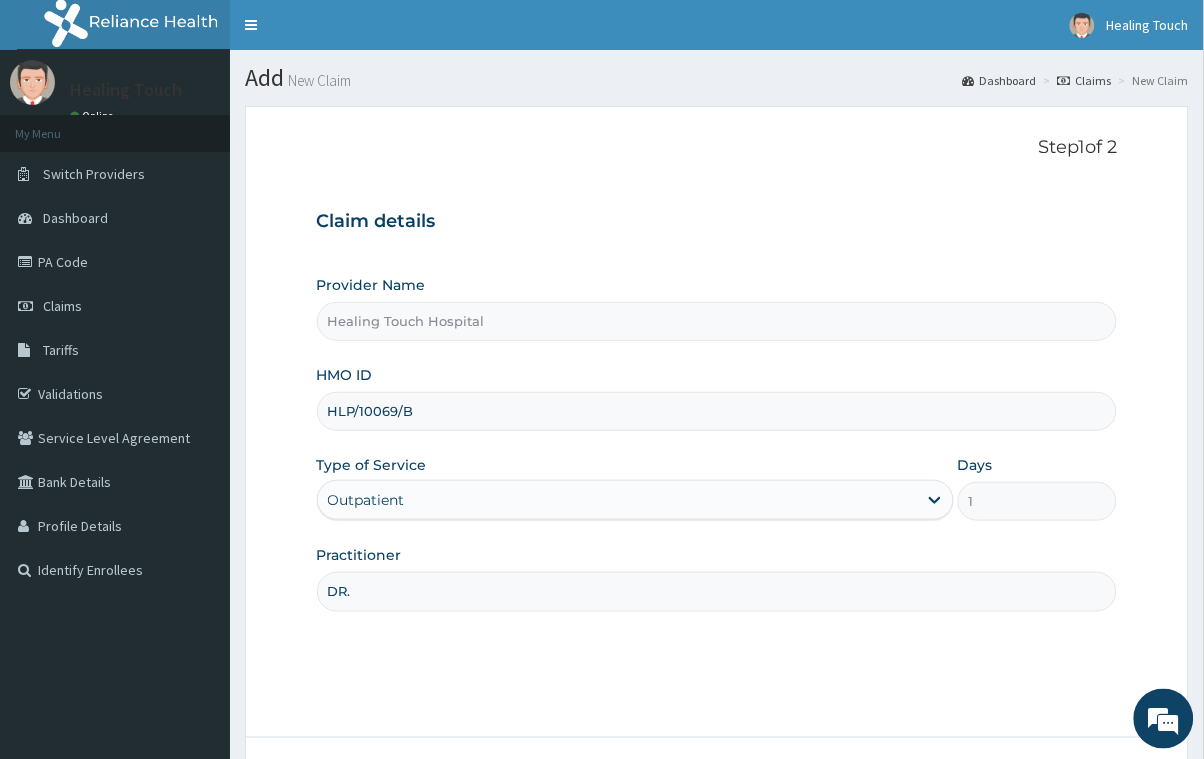click on "DR." at bounding box center [717, 591] 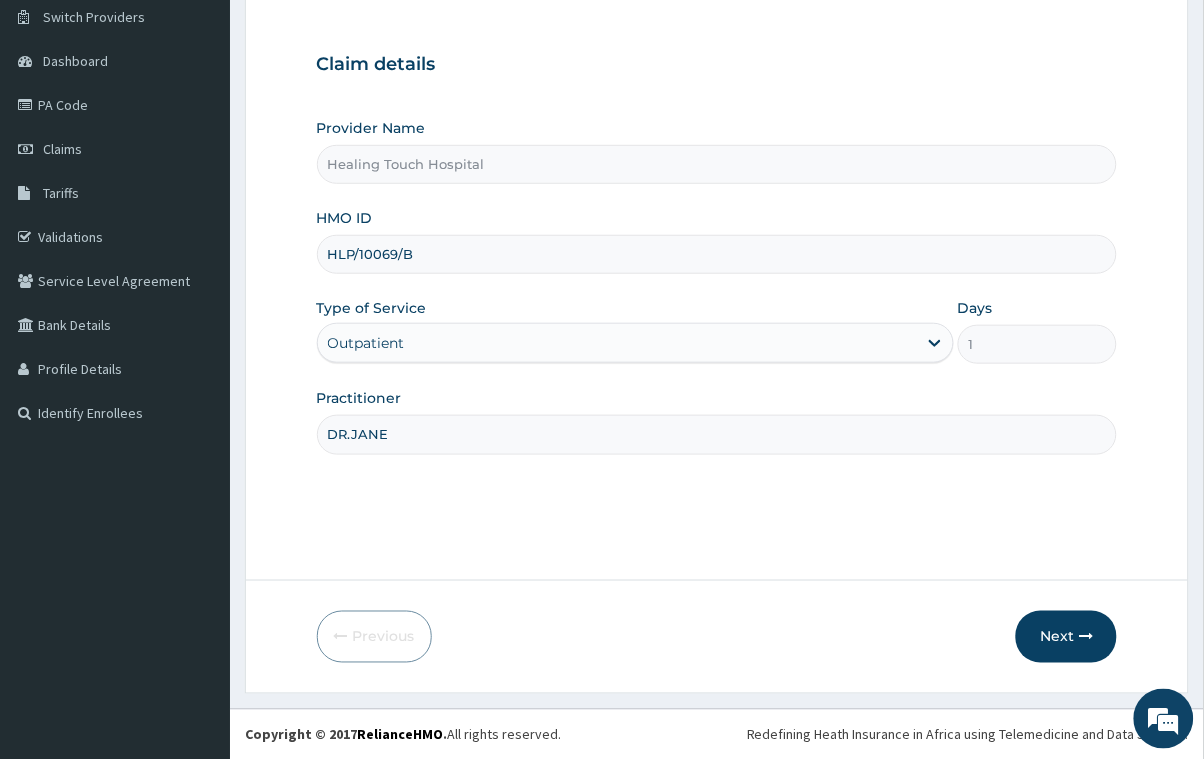 scroll, scrollTop: 158, scrollLeft: 0, axis: vertical 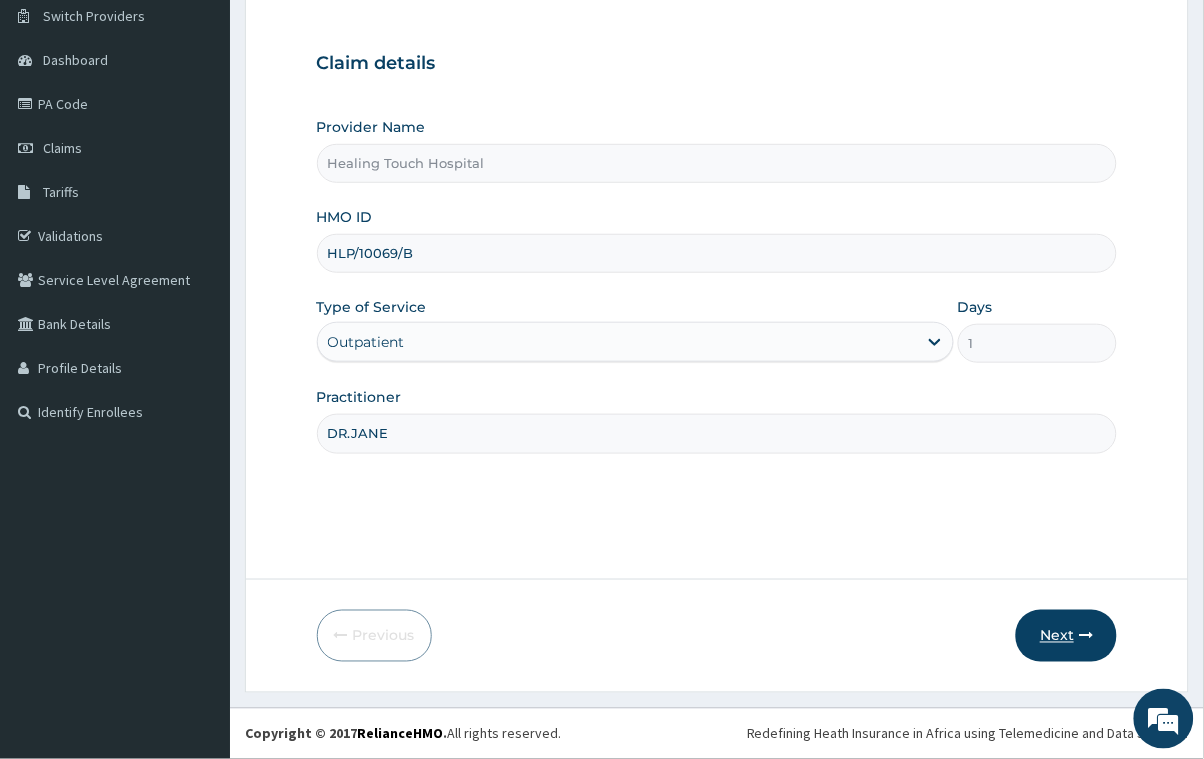 type on "DR.JANE" 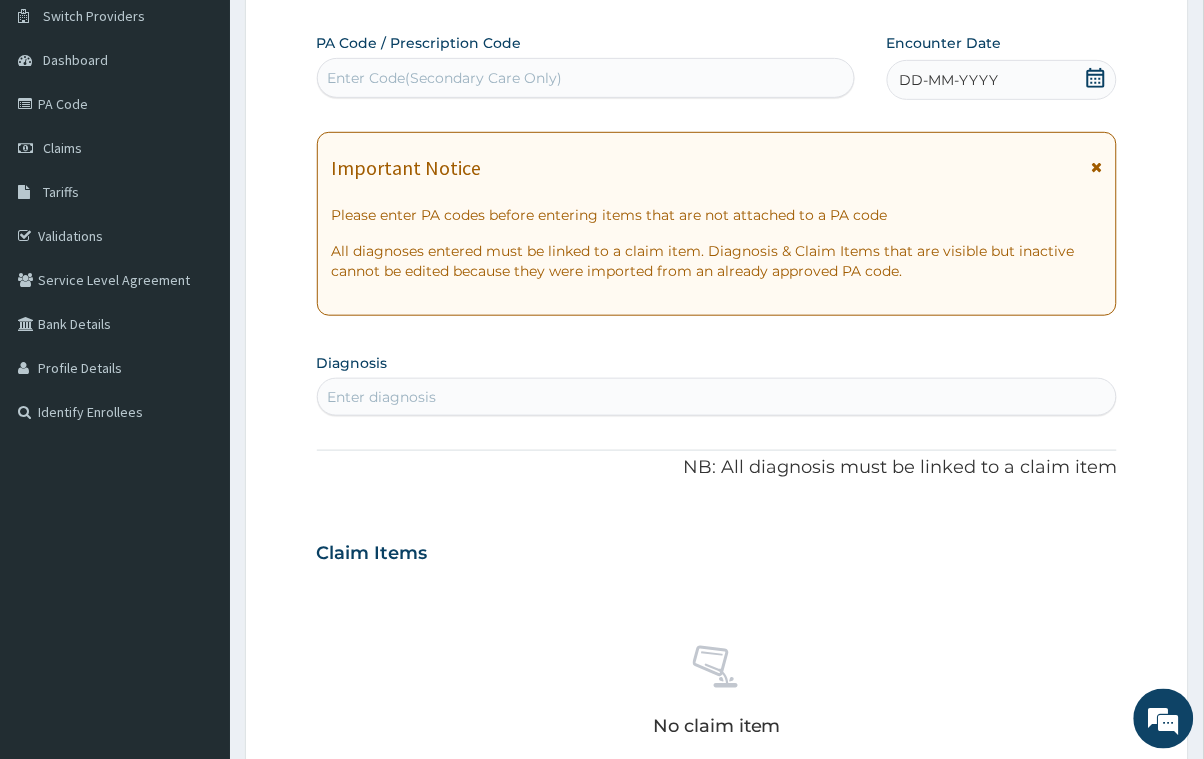 click on "Enter Code(Secondary Care Only)" at bounding box center (445, 78) 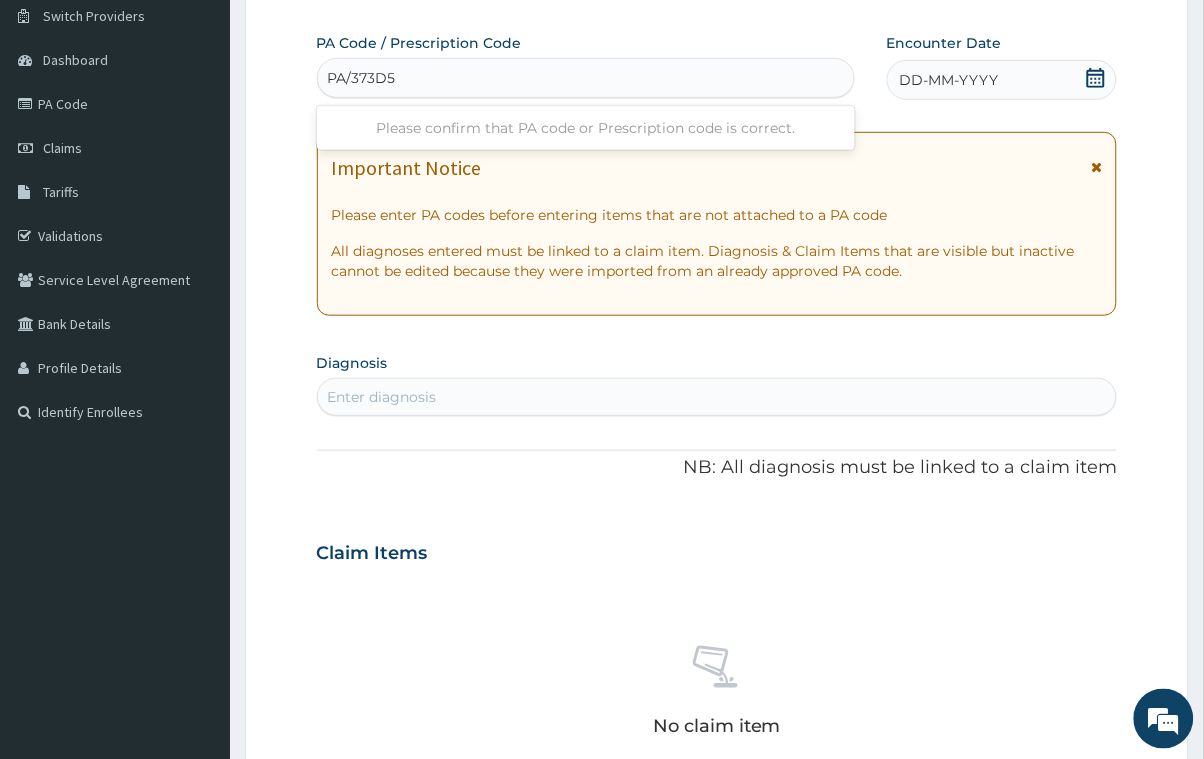 type on "PA/373D53" 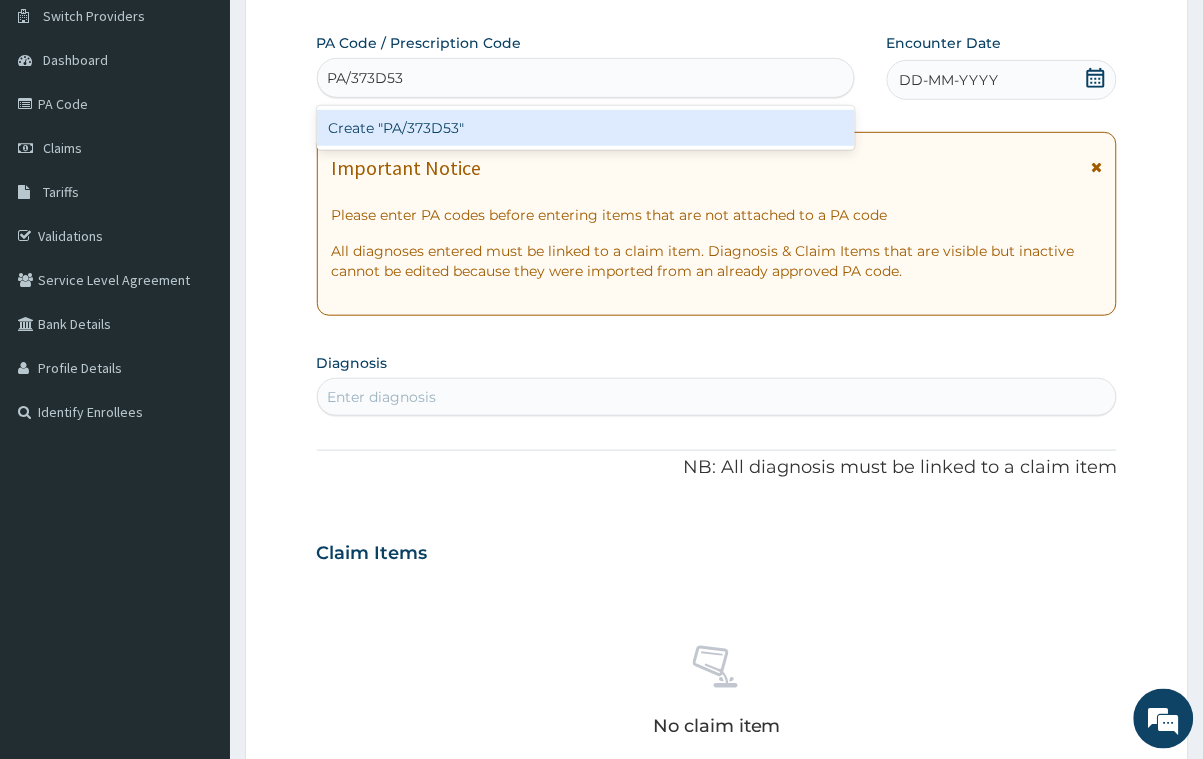 click on "Create "PA/373D53"" at bounding box center [586, 128] 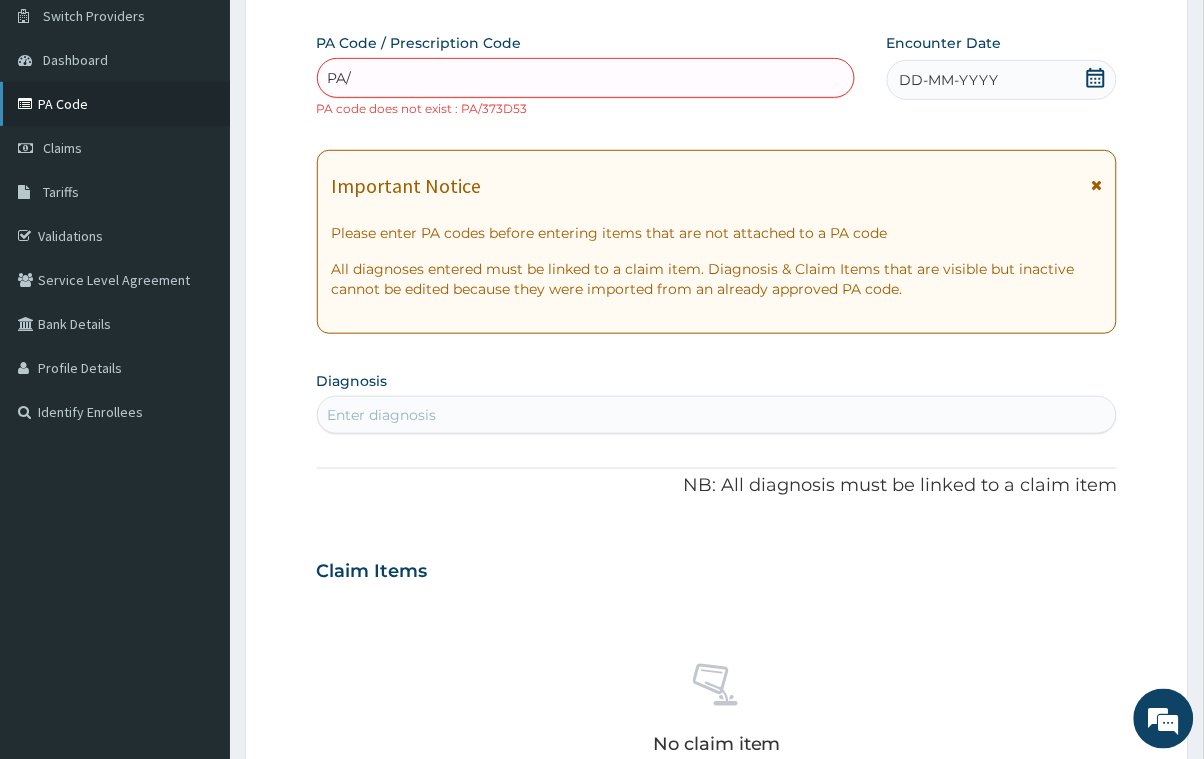 type on "PA/" 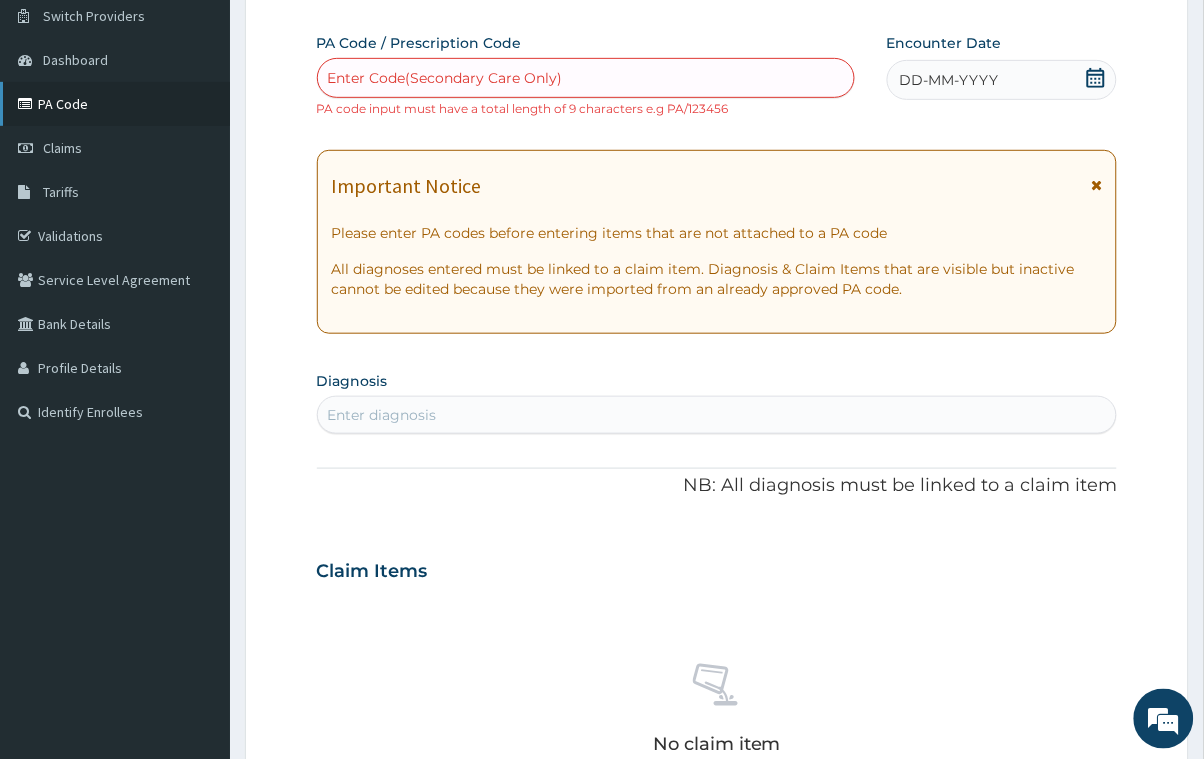 click on "PA Code" at bounding box center [115, 104] 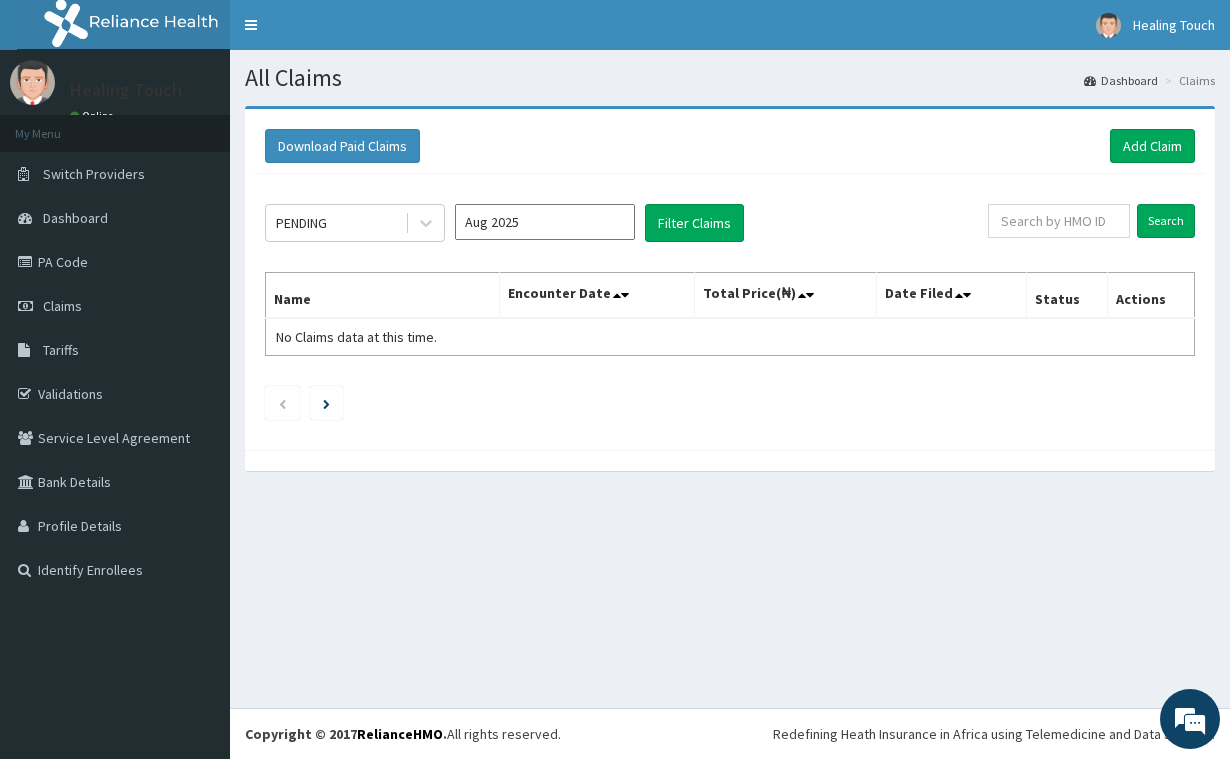 scroll, scrollTop: 0, scrollLeft: 0, axis: both 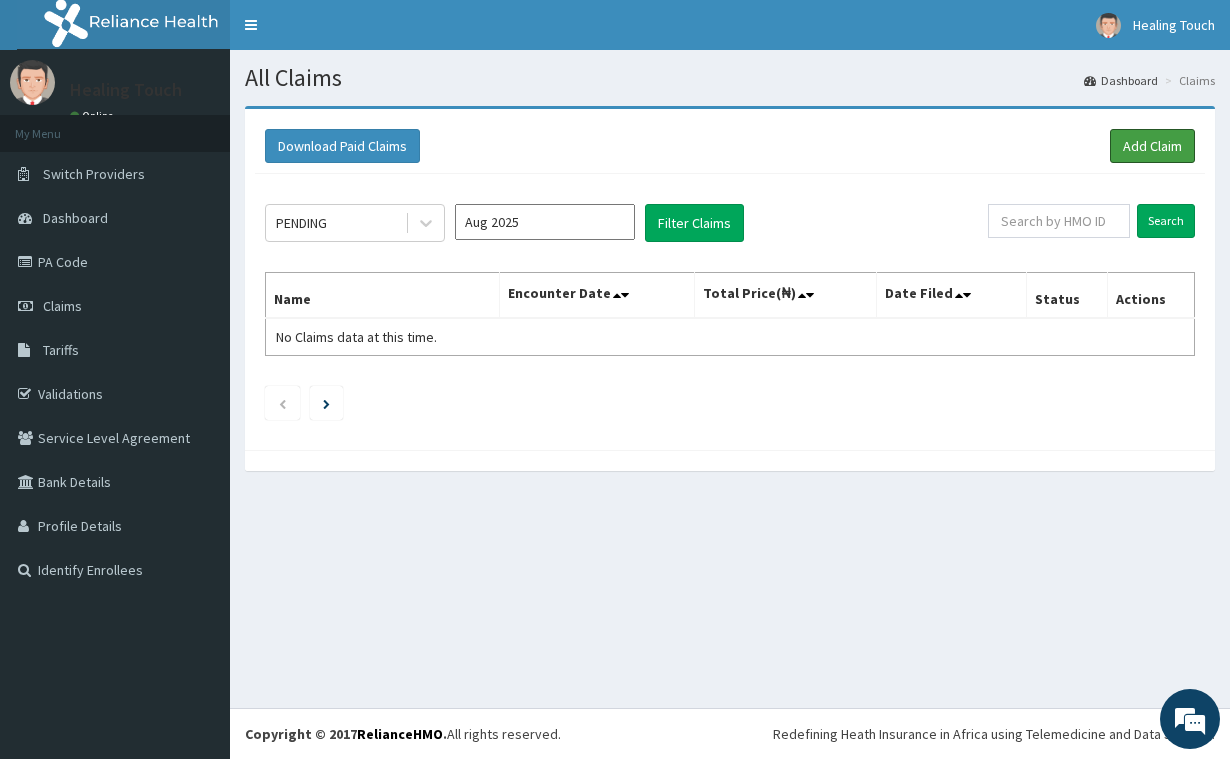 click on "Add Claim" at bounding box center (1152, 146) 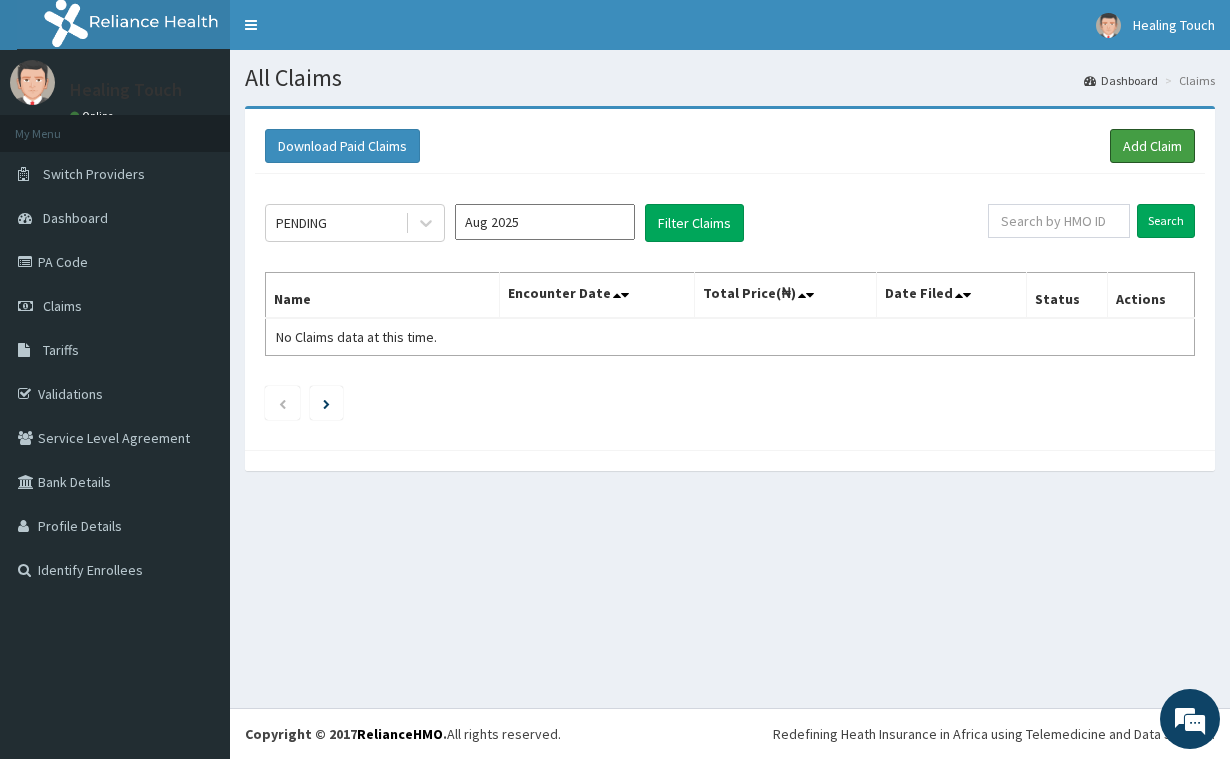scroll, scrollTop: 0, scrollLeft: 0, axis: both 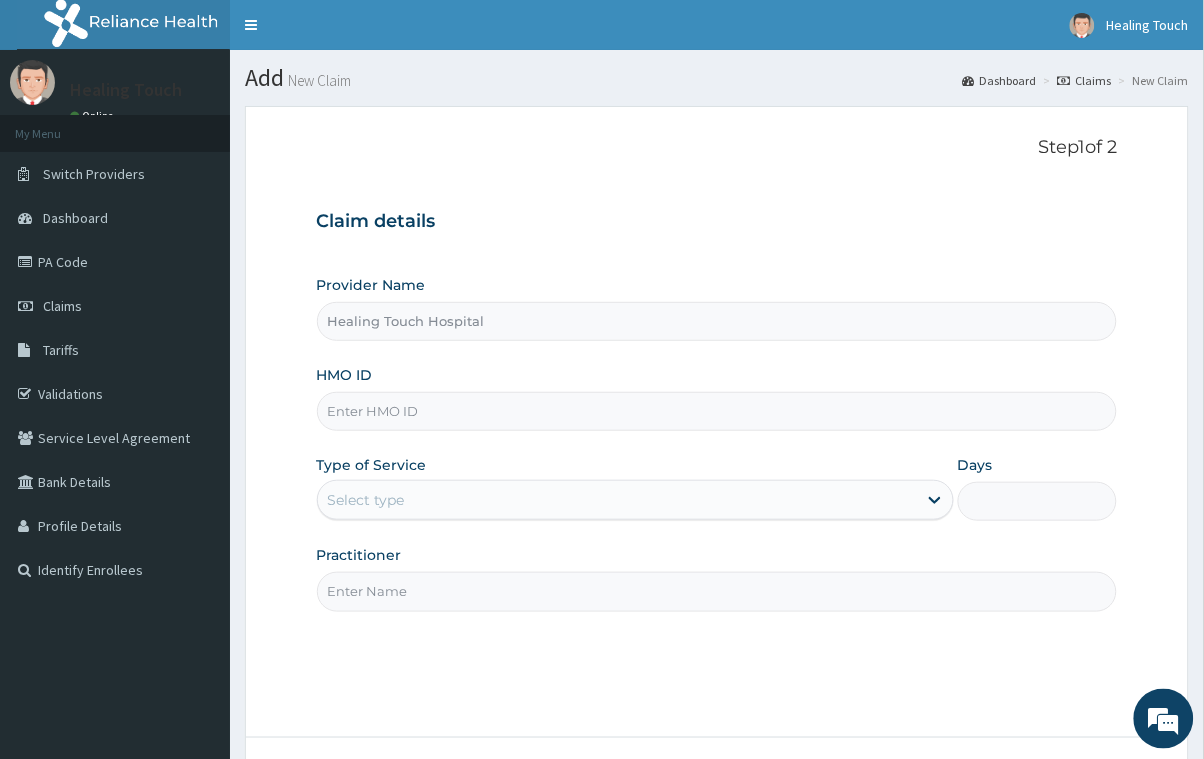 click on "HMO ID" at bounding box center (717, 411) 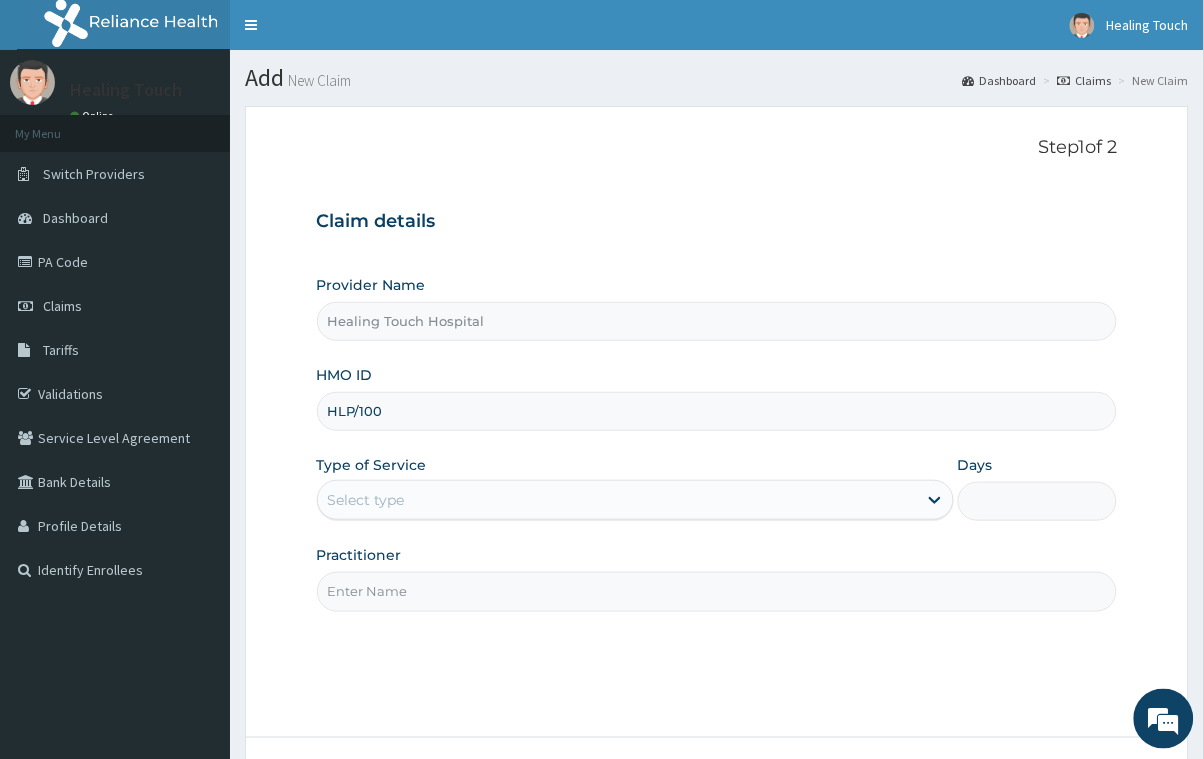 scroll, scrollTop: 0, scrollLeft: 0, axis: both 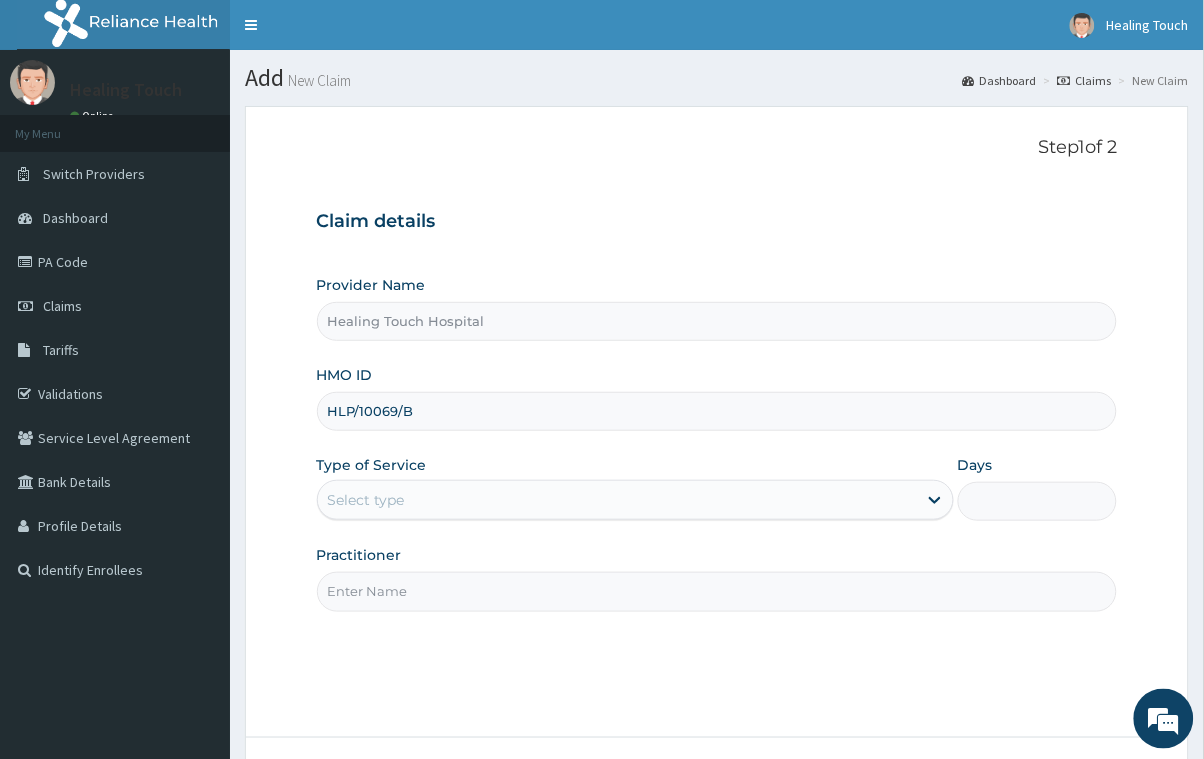type on "HLP/10069/B" 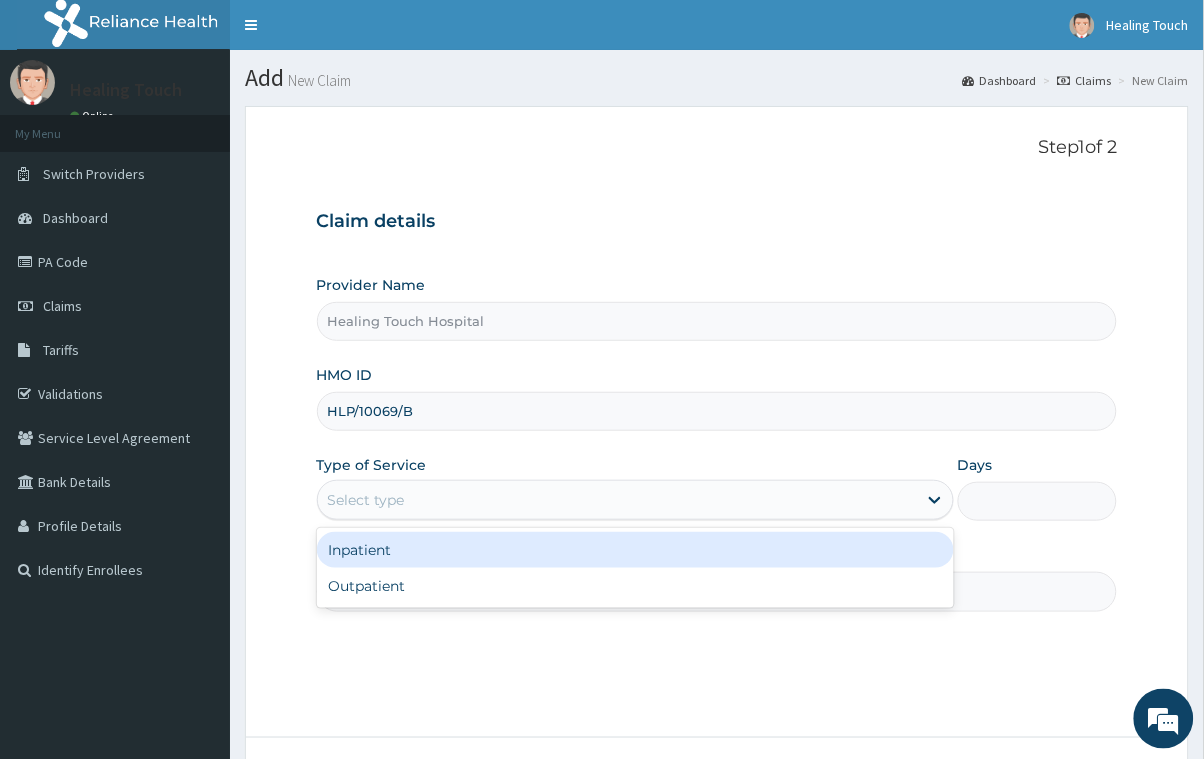 click on "Select type" at bounding box center [617, 500] 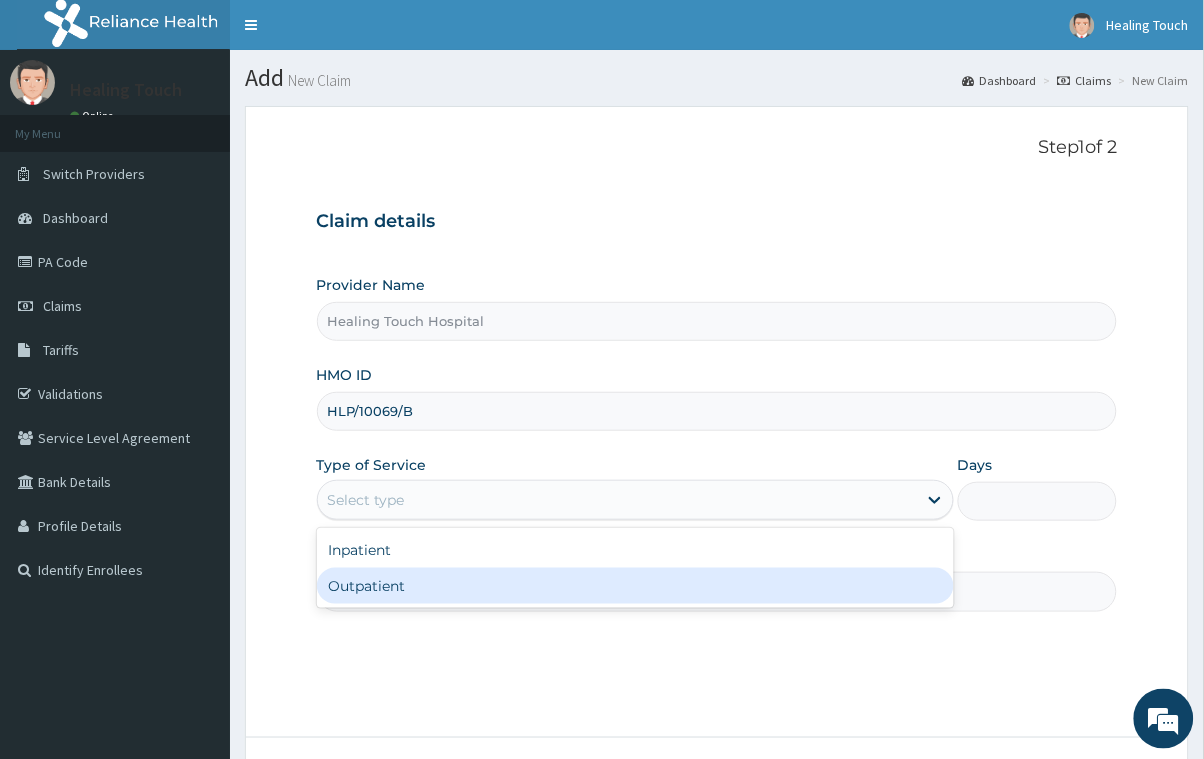 click on "Outpatient" at bounding box center [635, 586] 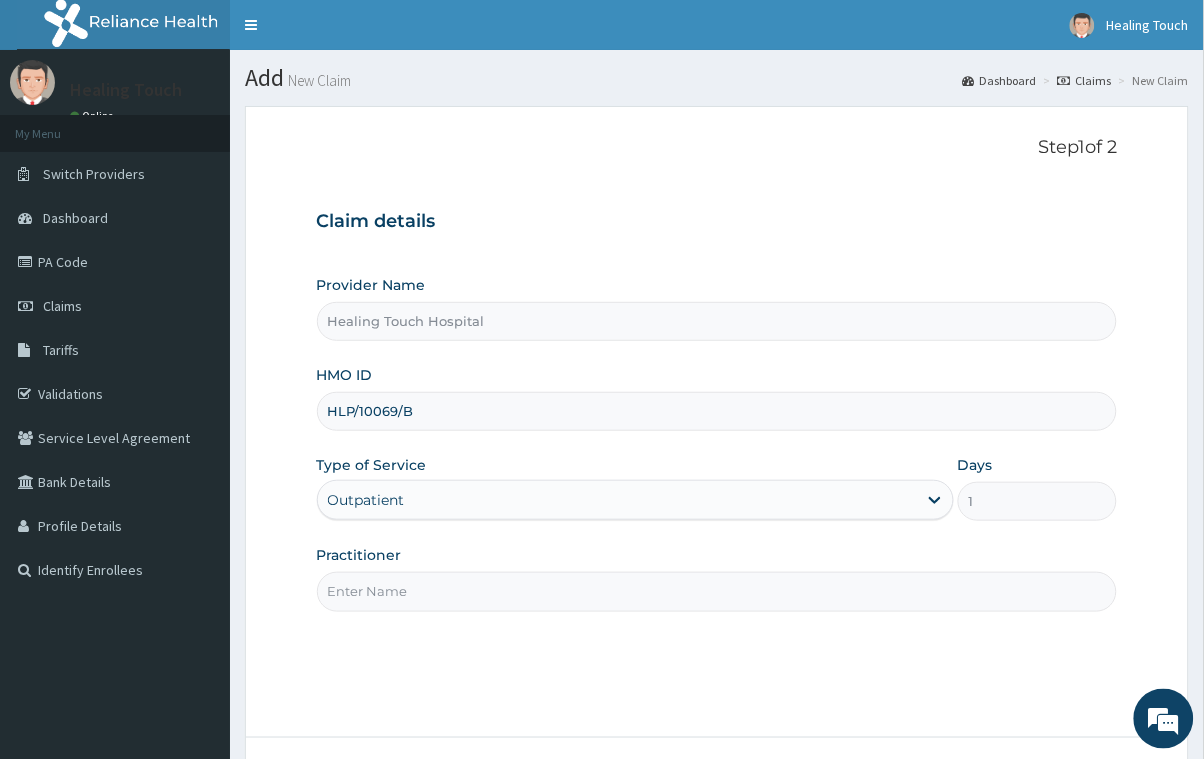 click on "Practitioner" at bounding box center [717, 591] 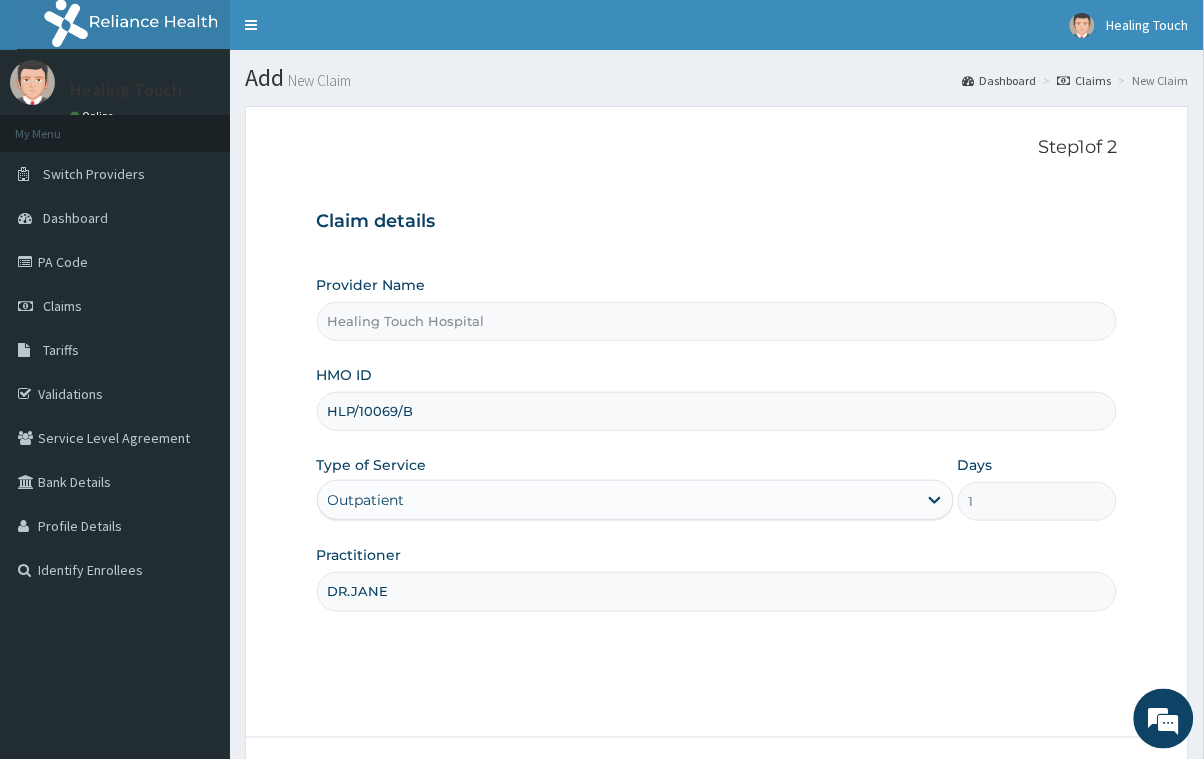 type on "DR.JANE" 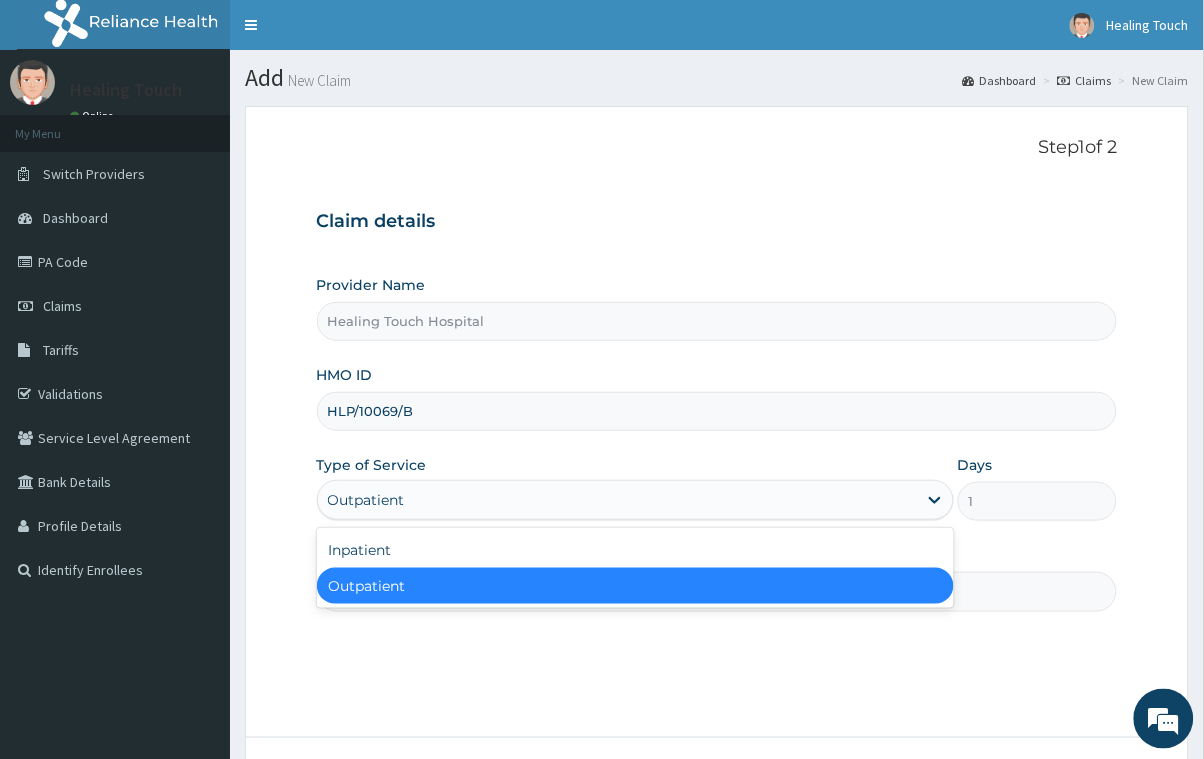 click on "Outpatient" at bounding box center [617, 500] 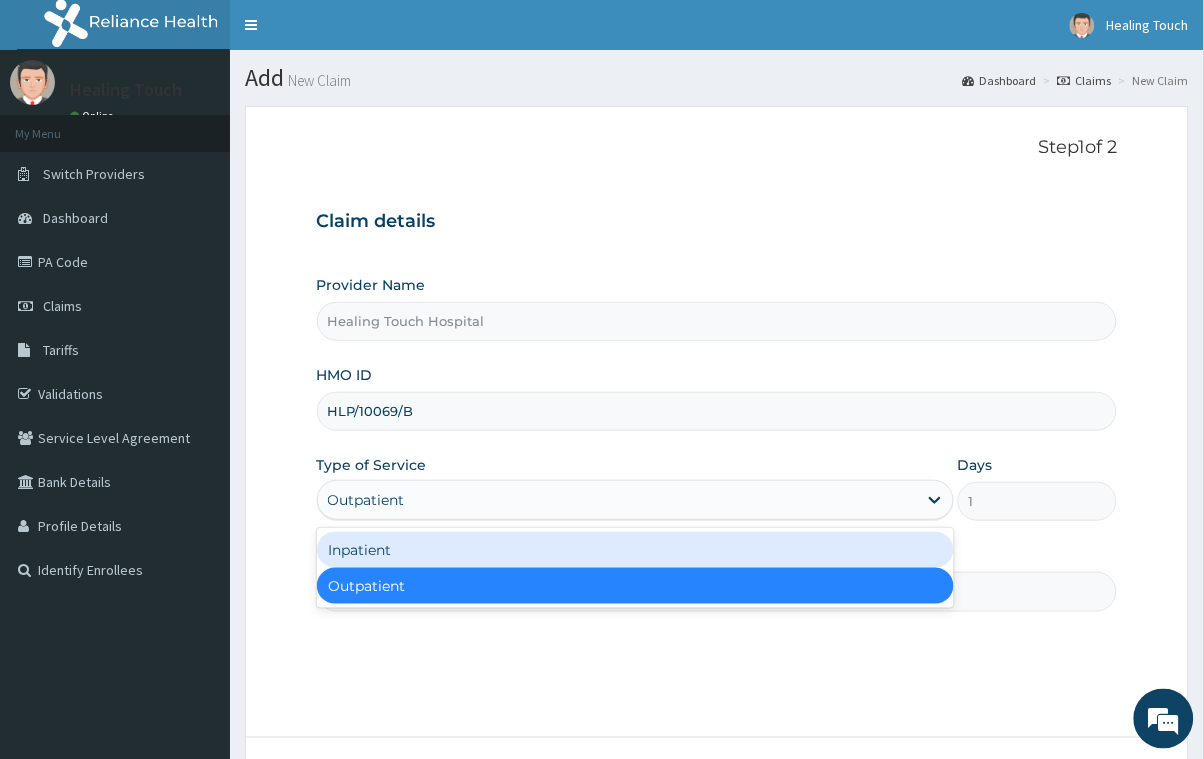 click on "Inpatient" at bounding box center (635, 550) 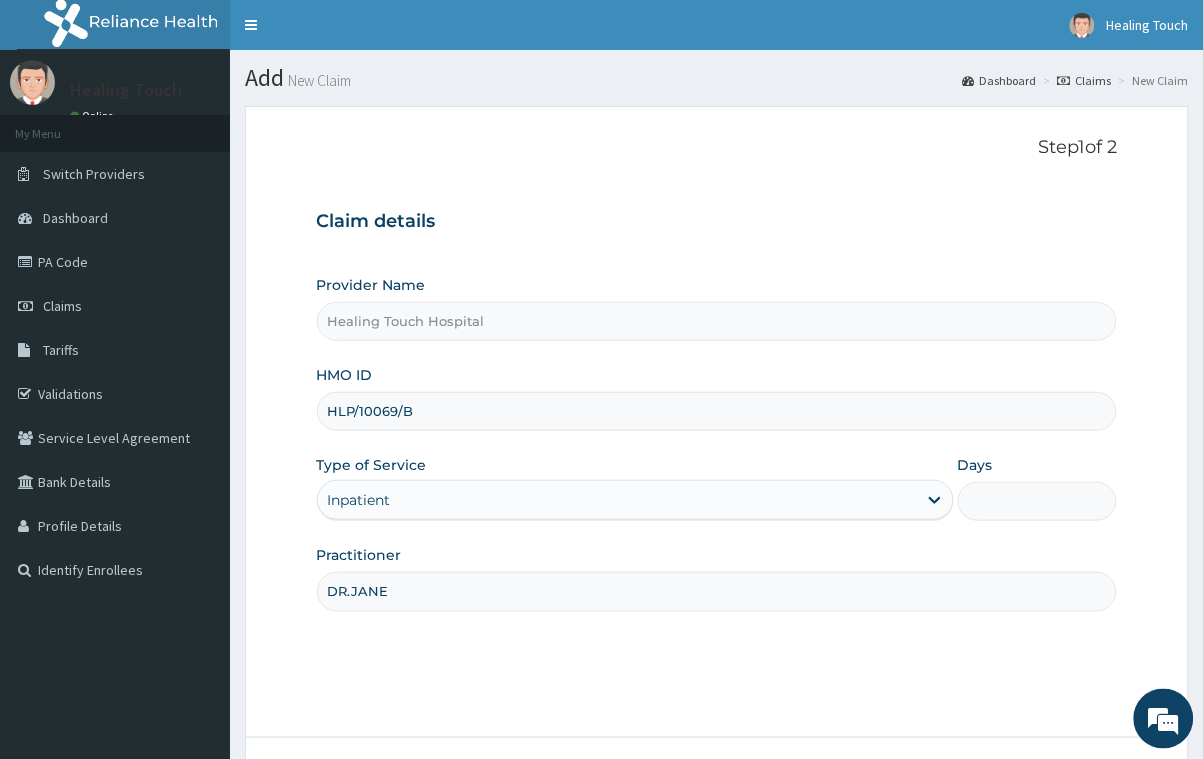 click on "Days" at bounding box center [1037, 501] 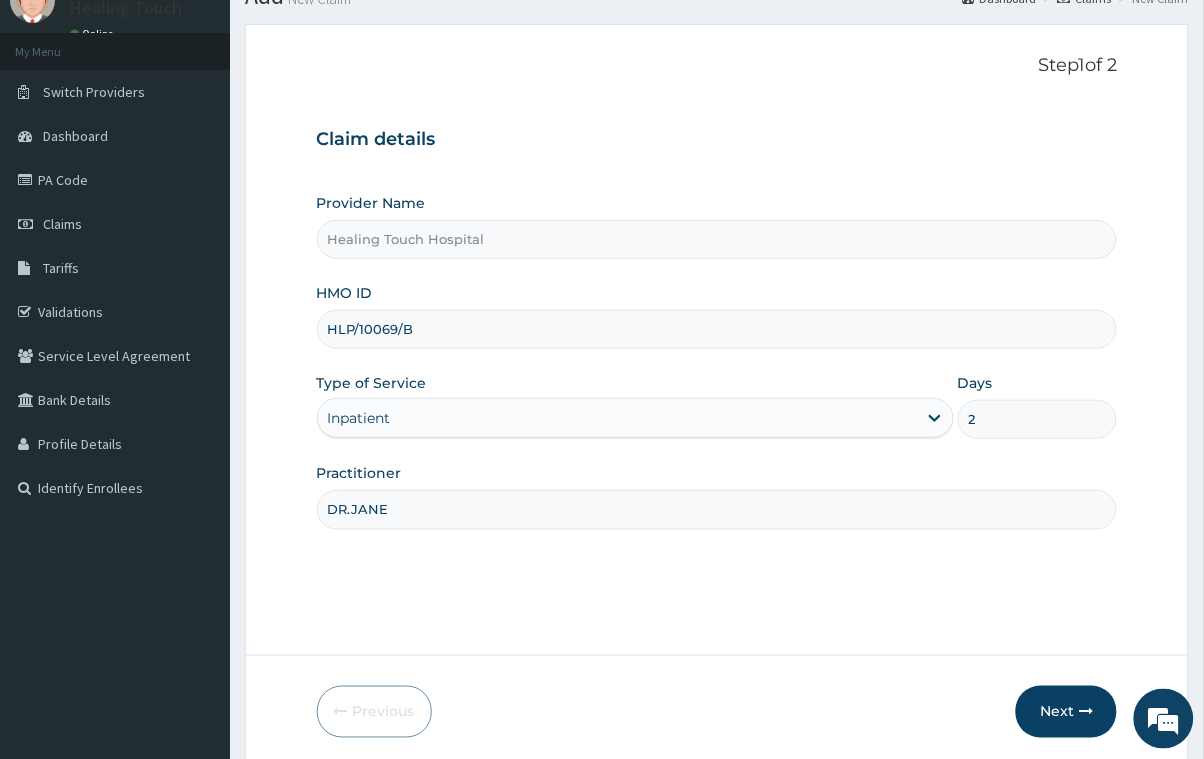 scroll, scrollTop: 158, scrollLeft: 0, axis: vertical 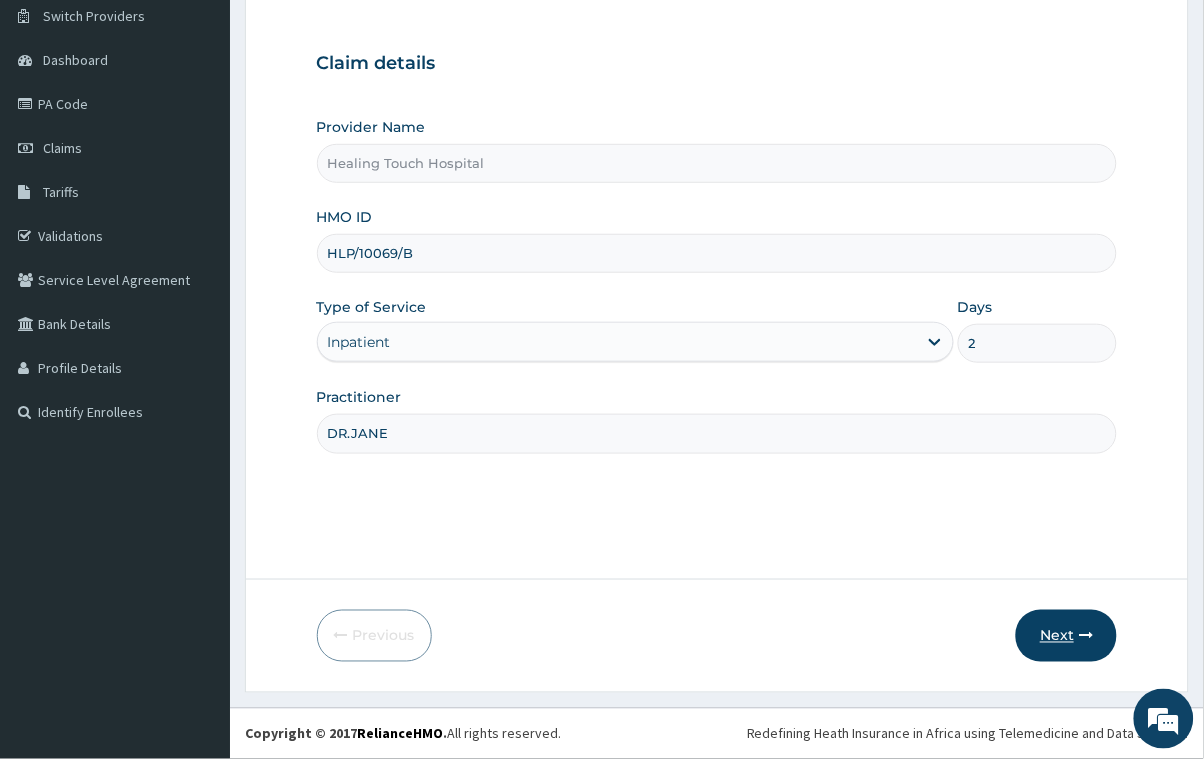 type on "2" 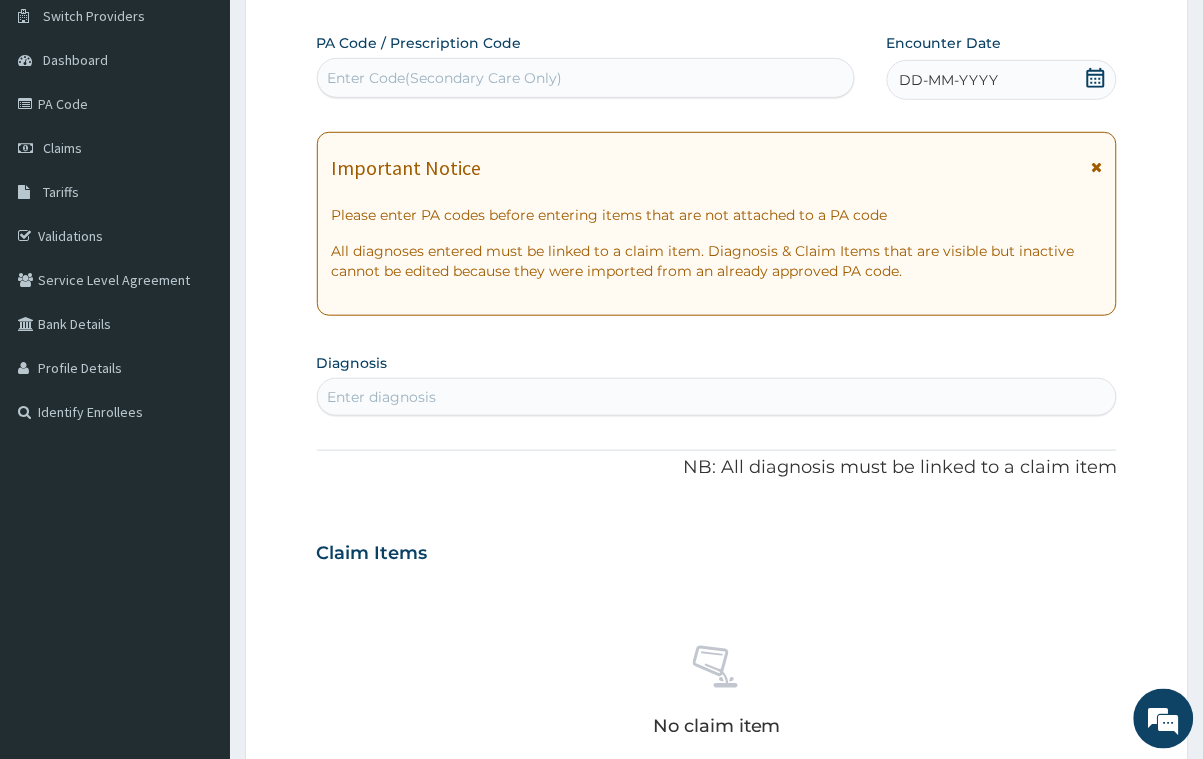 click on "Enter Code(Secondary Care Only)" at bounding box center (445, 78) 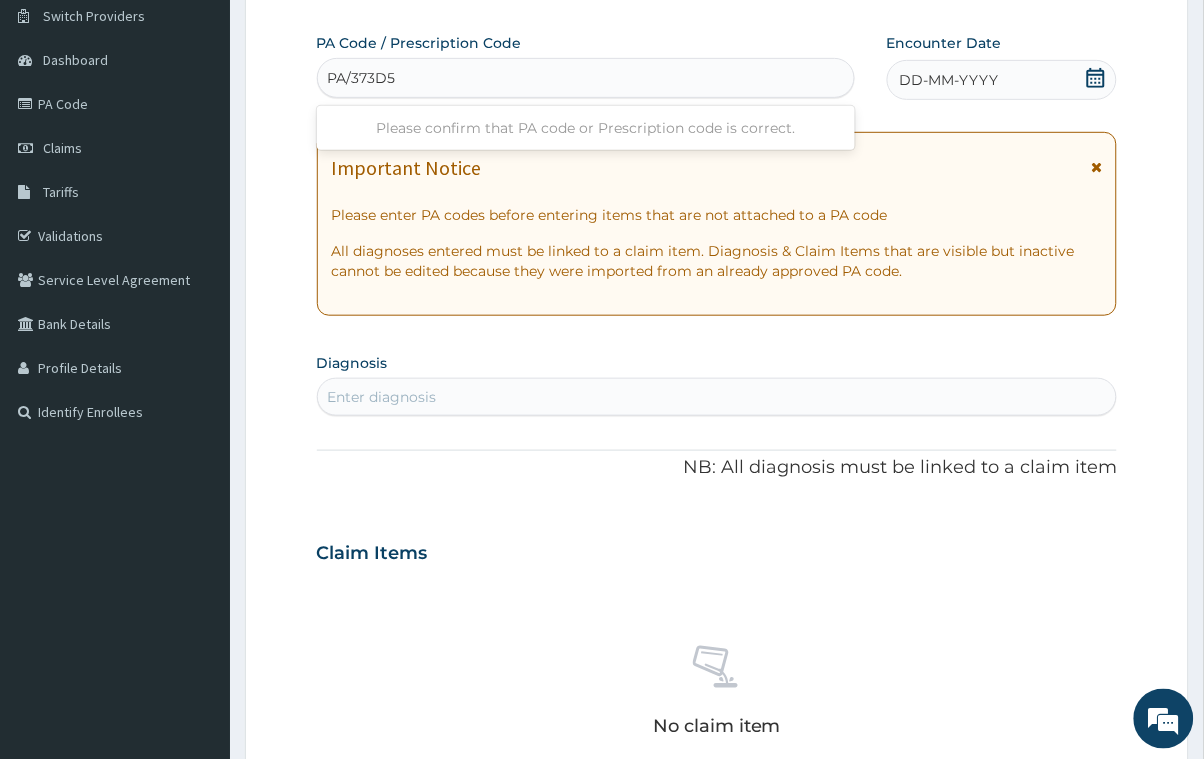 type on "PA/373D5E" 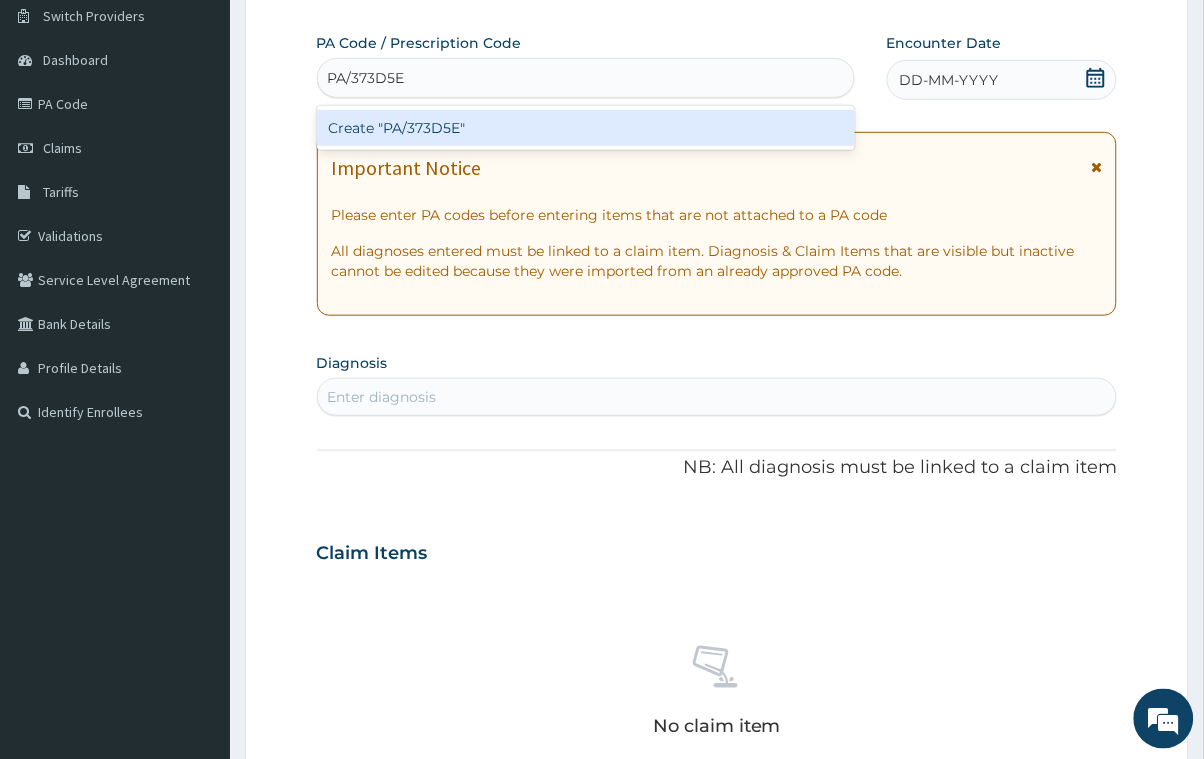 click on "Create "PA/373D5E"" at bounding box center (586, 128) 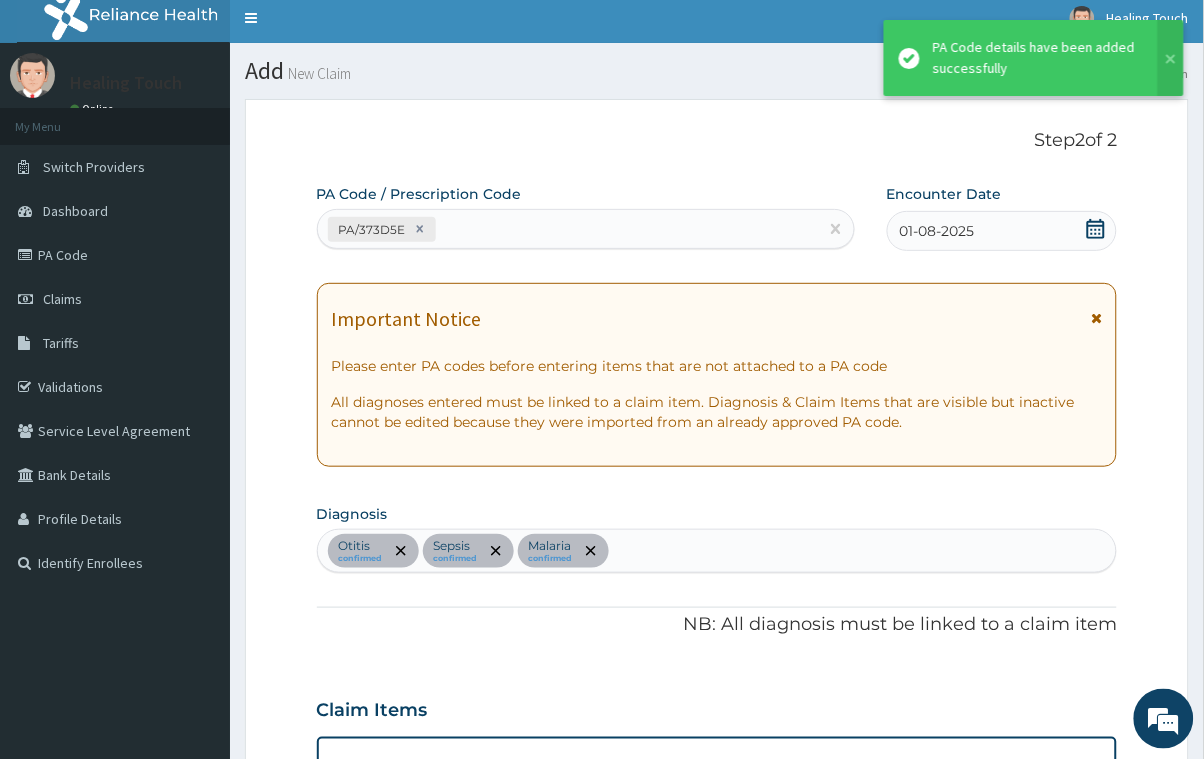scroll, scrollTop: 0, scrollLeft: 0, axis: both 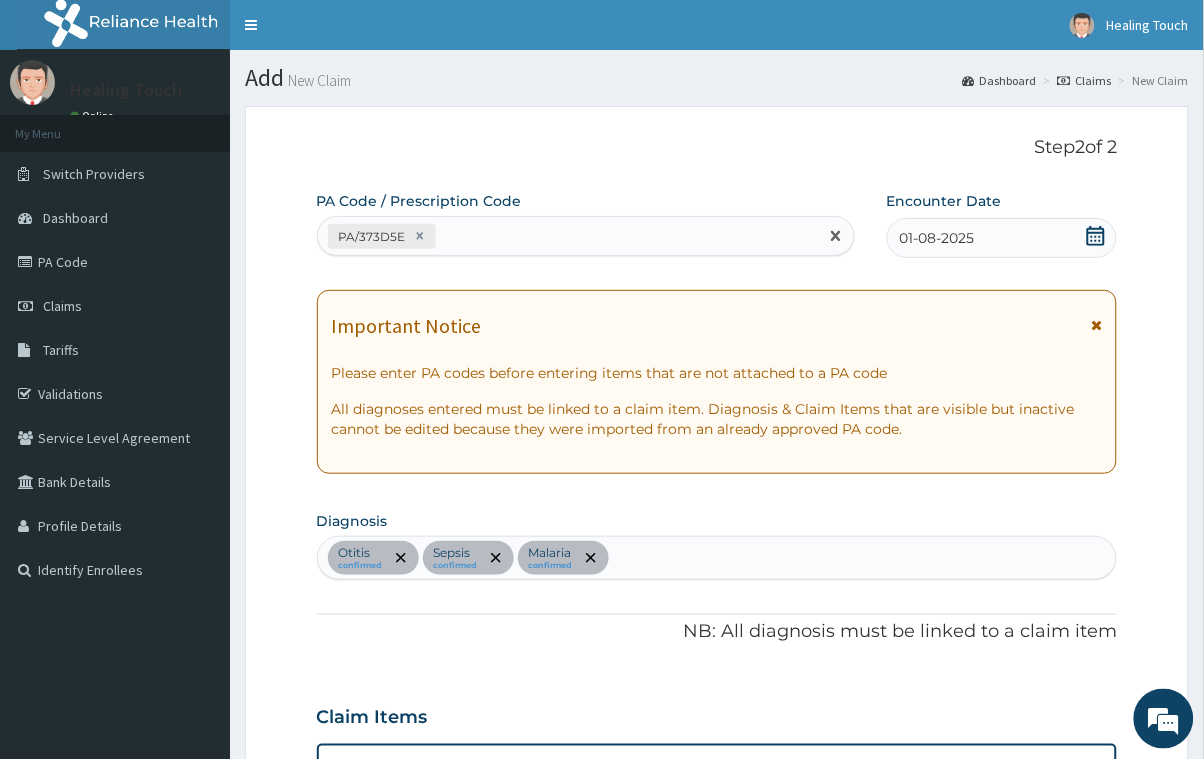 click on "PA/373D5E" at bounding box center [568, 236] 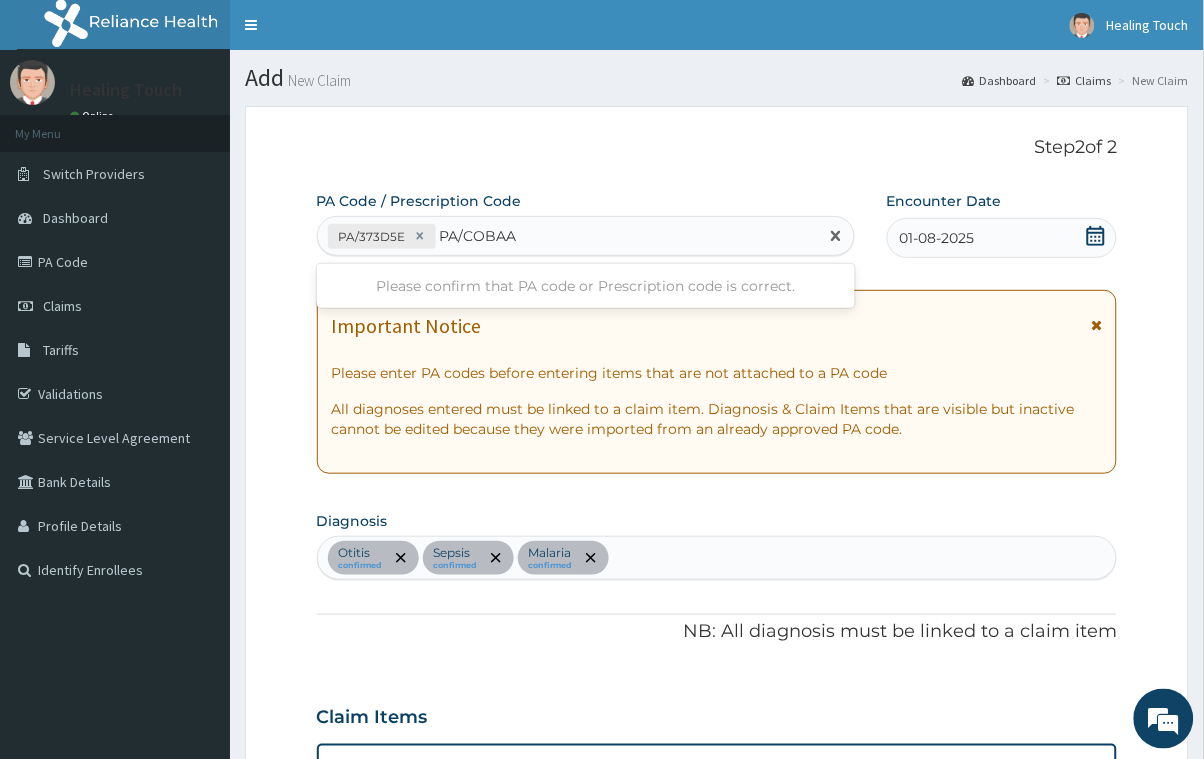 type on "PA/COBAA2" 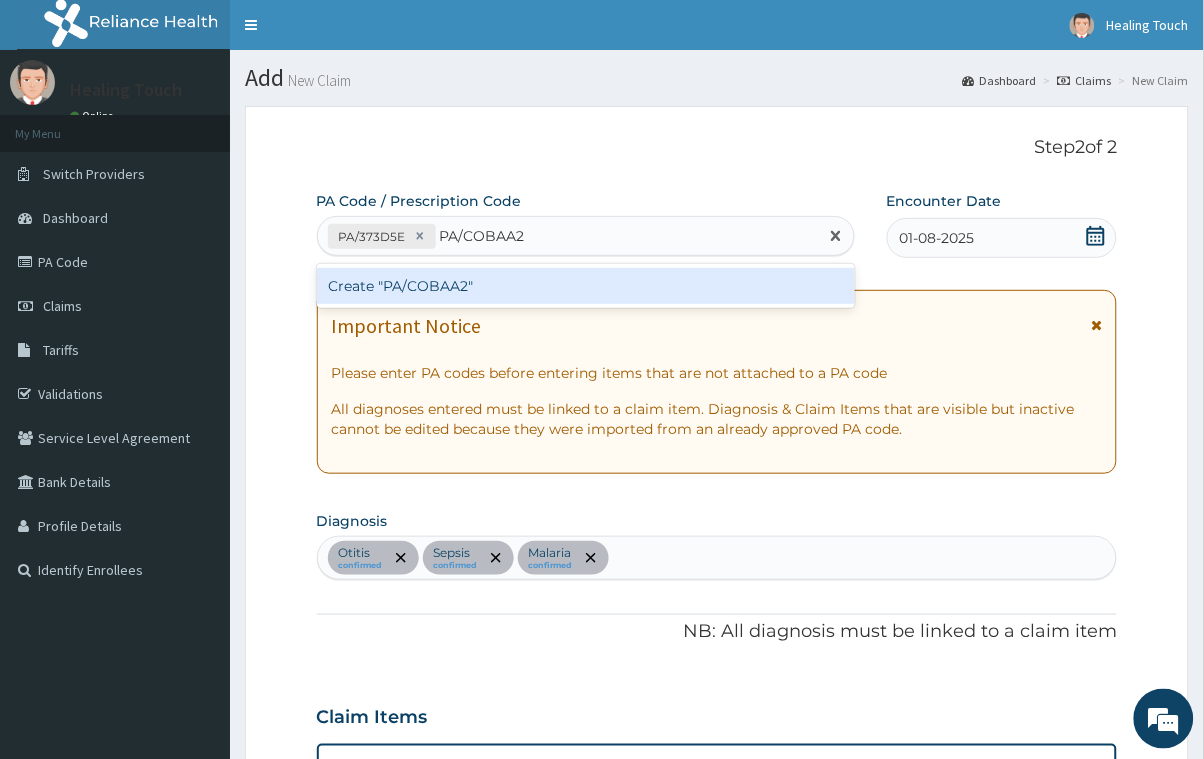 click on "Create "PA/COBAA2"" at bounding box center (586, 286) 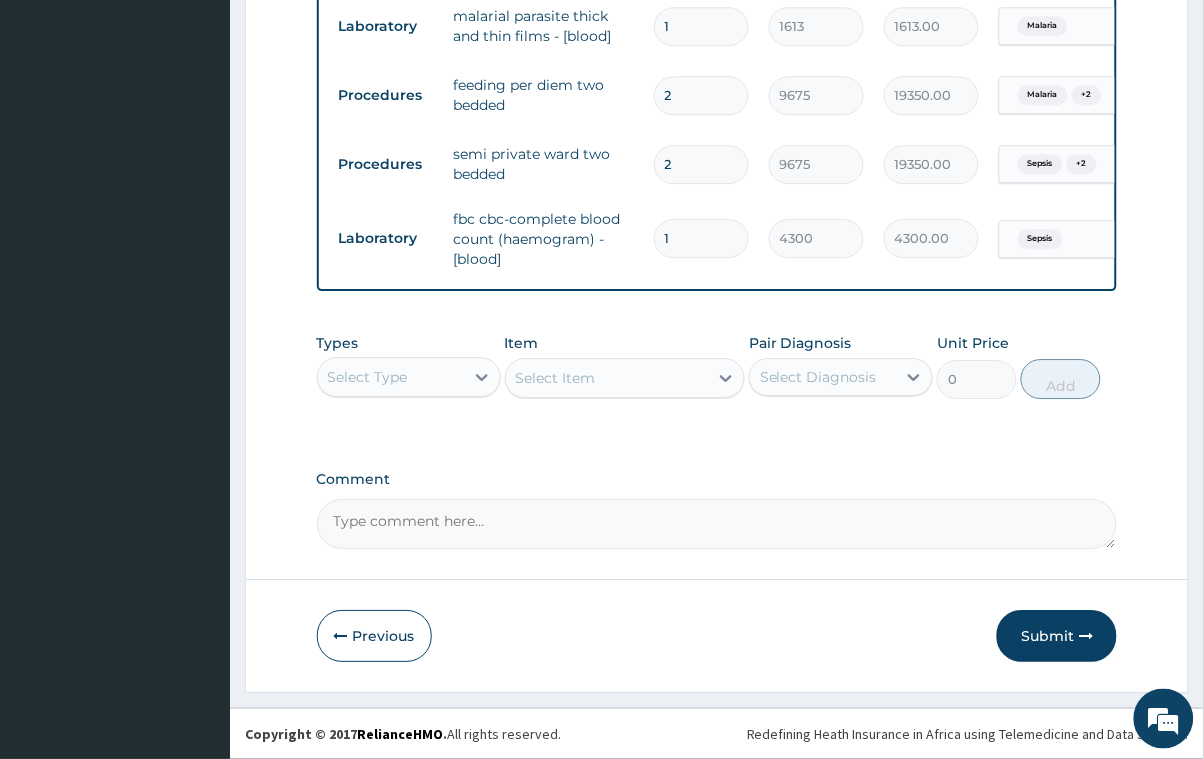 scroll, scrollTop: 1068, scrollLeft: 0, axis: vertical 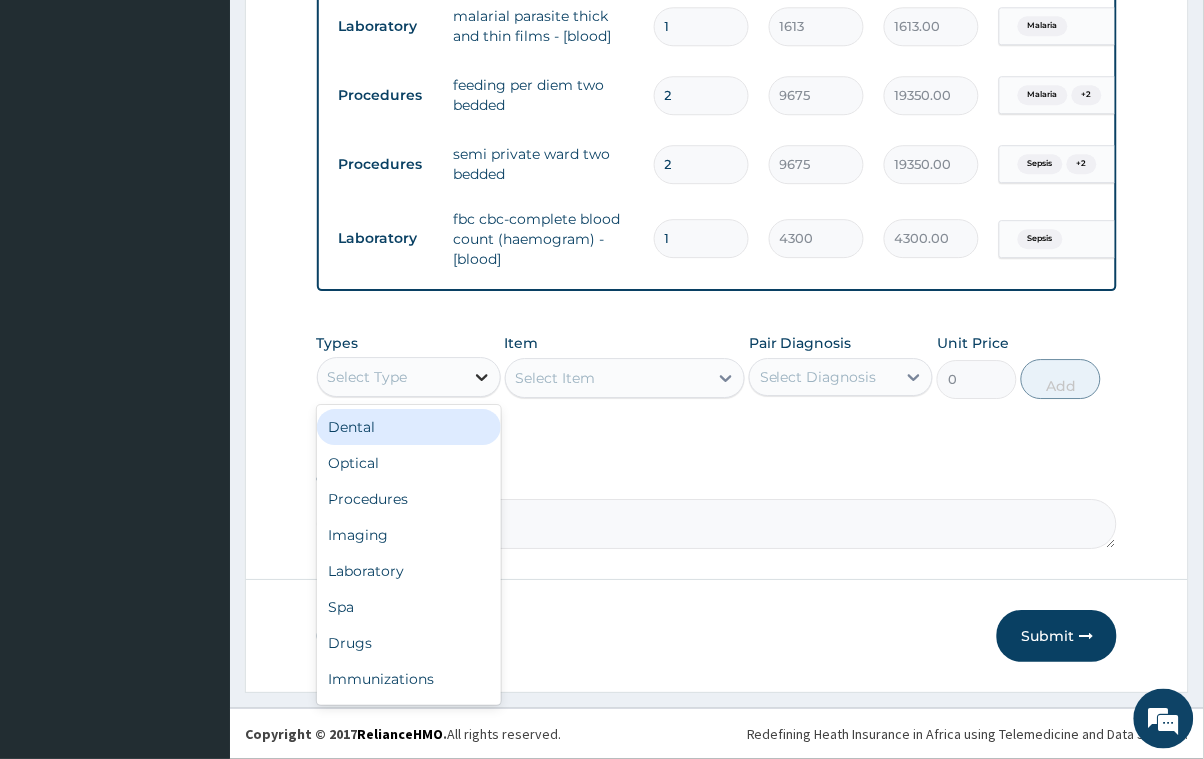 click at bounding box center [482, 377] 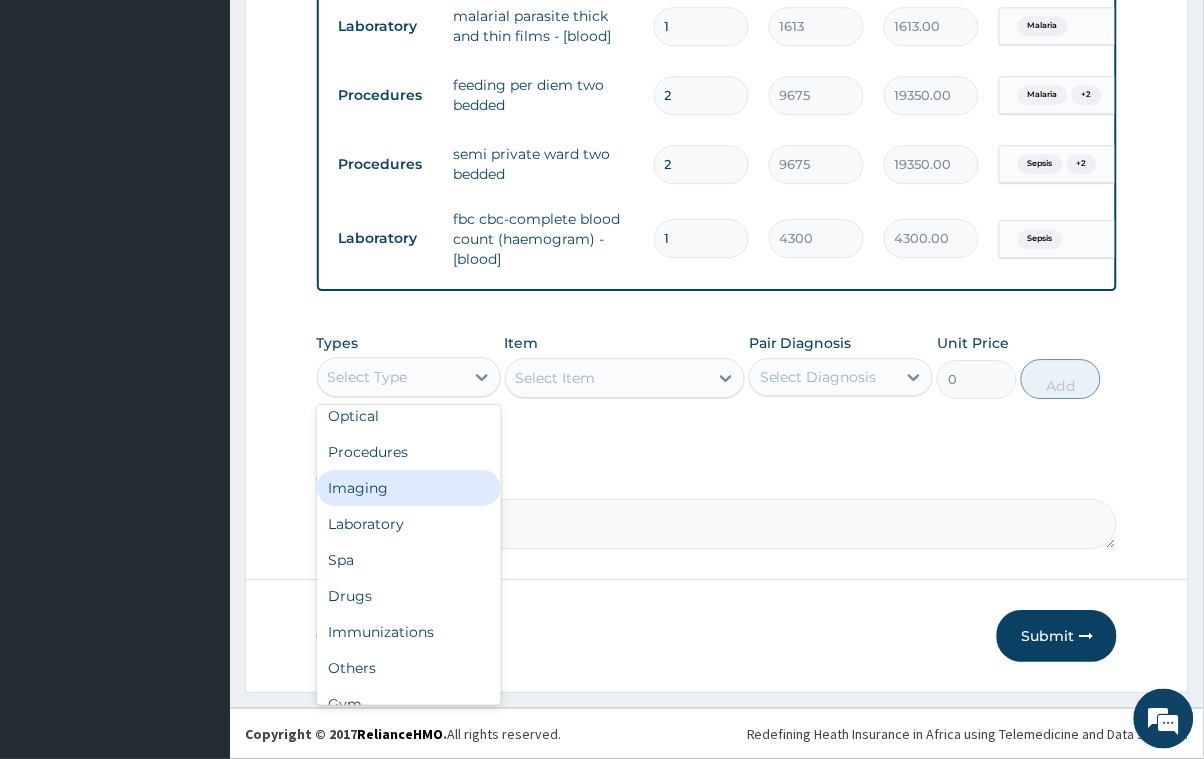 scroll, scrollTop: 67, scrollLeft: 0, axis: vertical 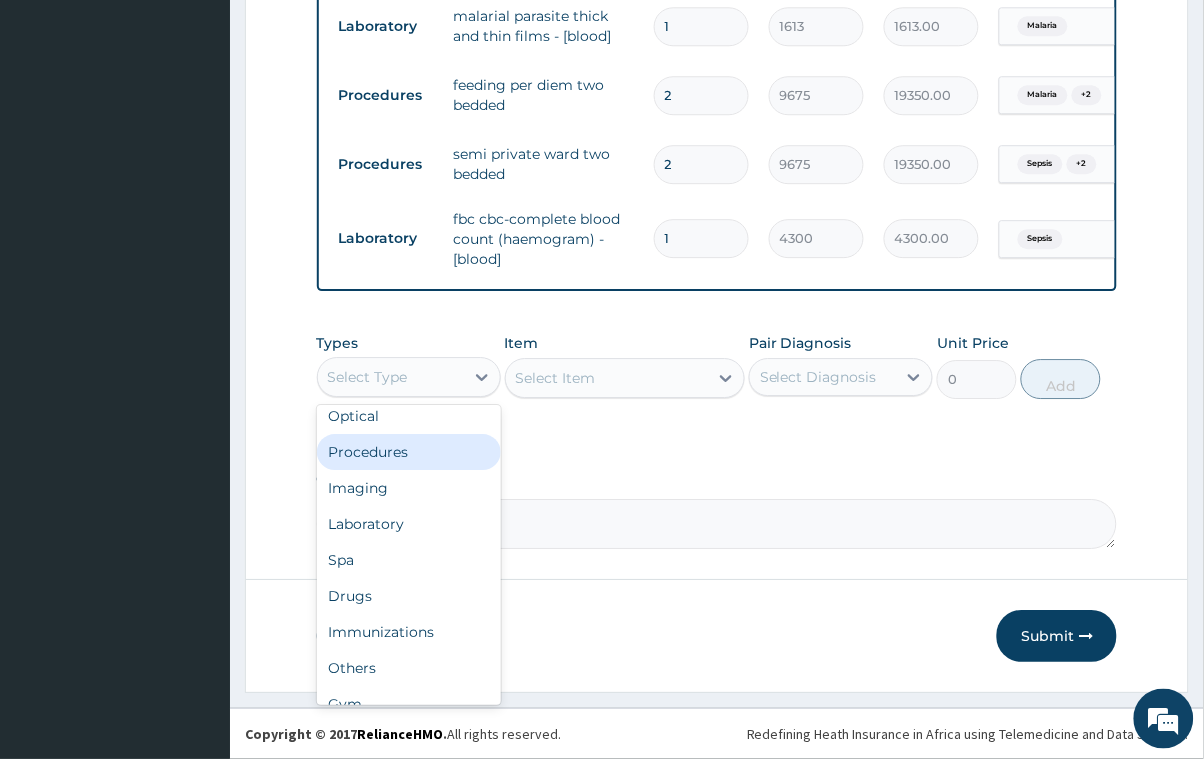 click on "Procedures" at bounding box center [409, 452] 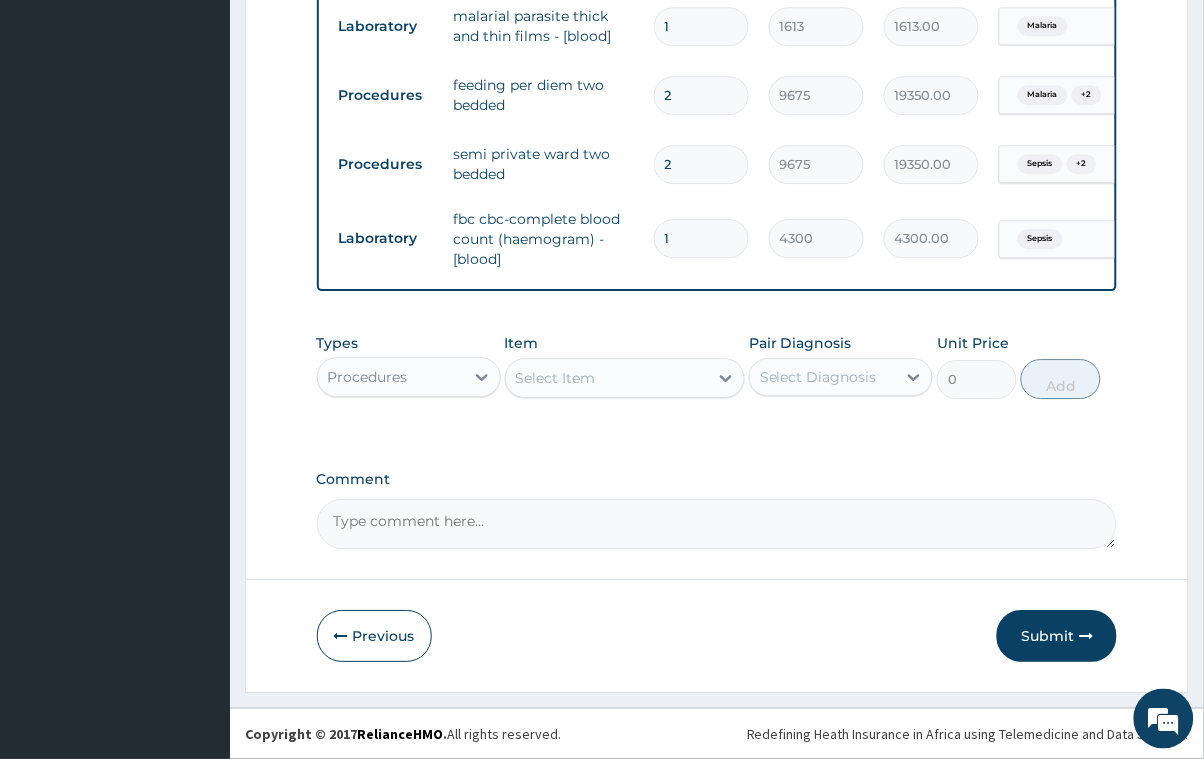click on "Select Item" at bounding box center (607, 378) 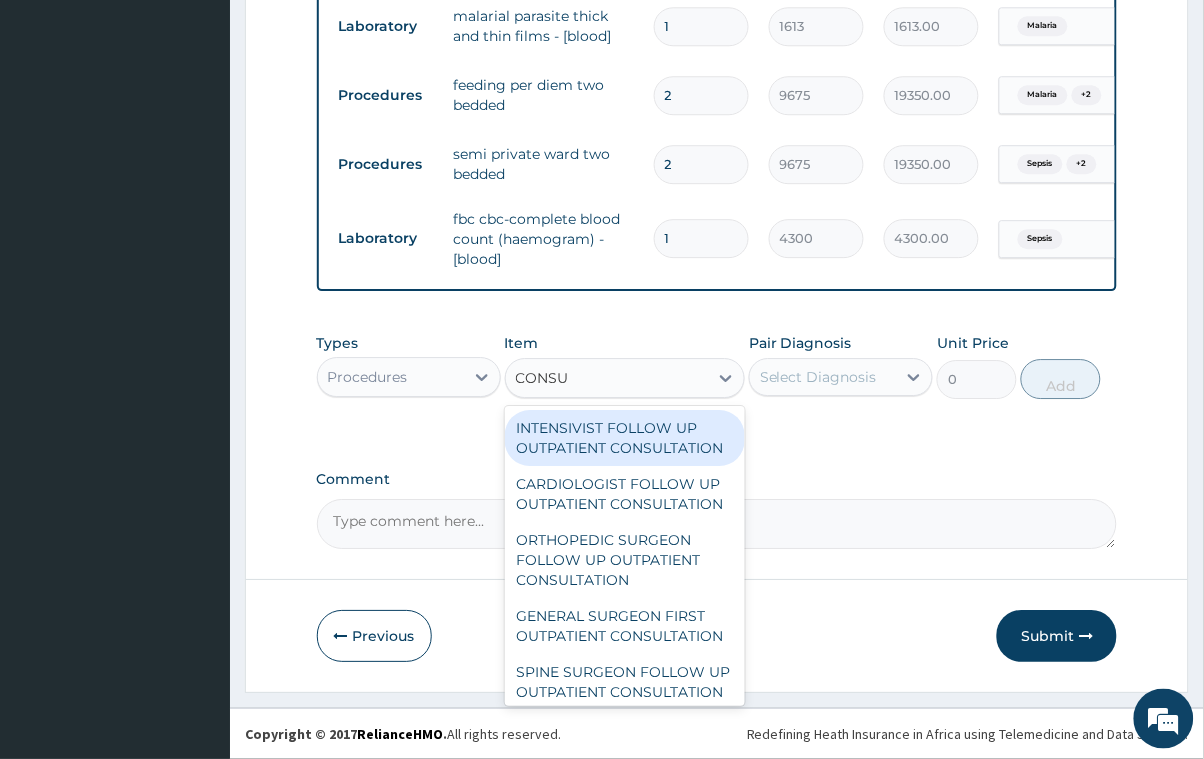 type on "CONSUL" 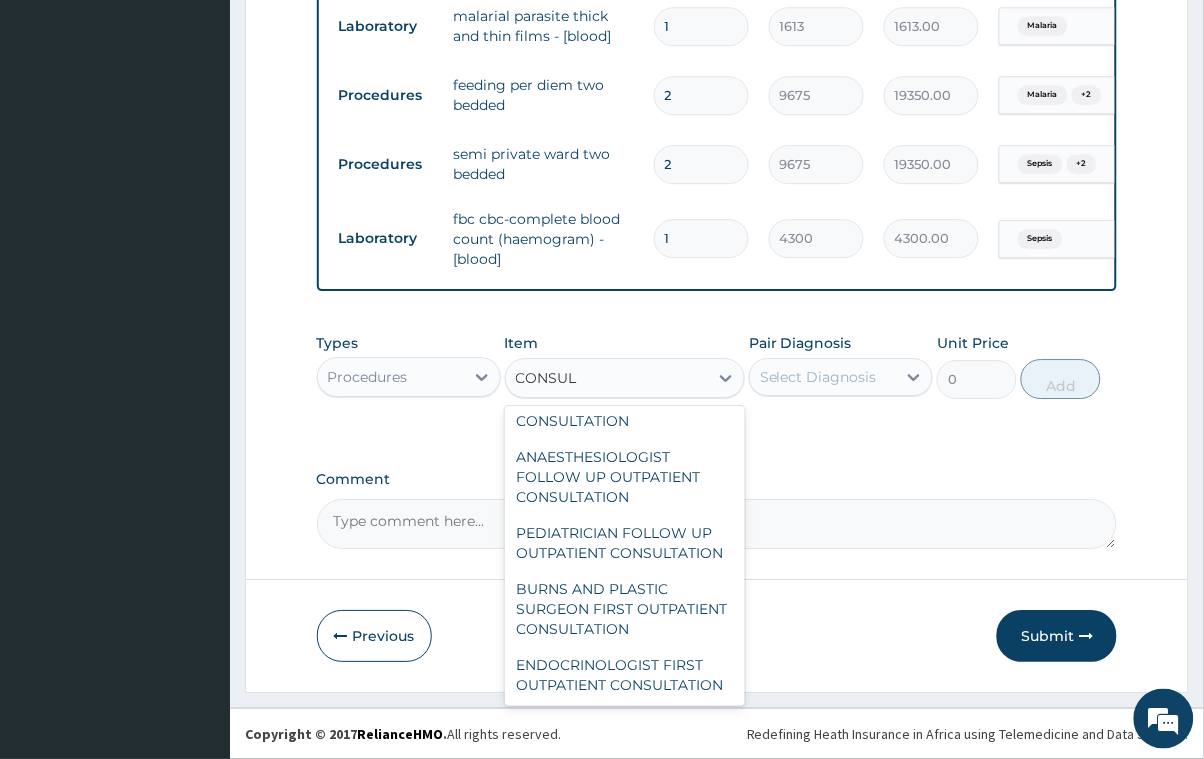 scroll, scrollTop: 3743, scrollLeft: 0, axis: vertical 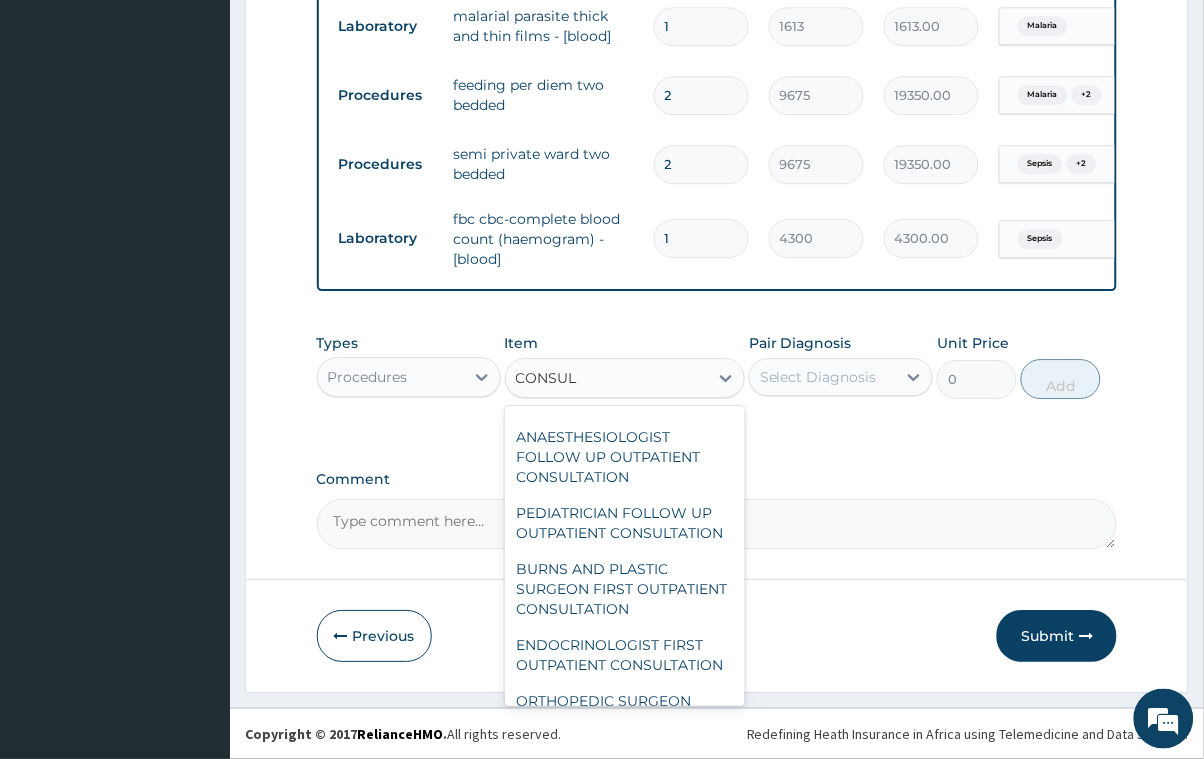 click on "GENERAL PRACTITIONER CONSULTATION FIRST OUTPATIENT CONSULTATION" at bounding box center [625, -335] 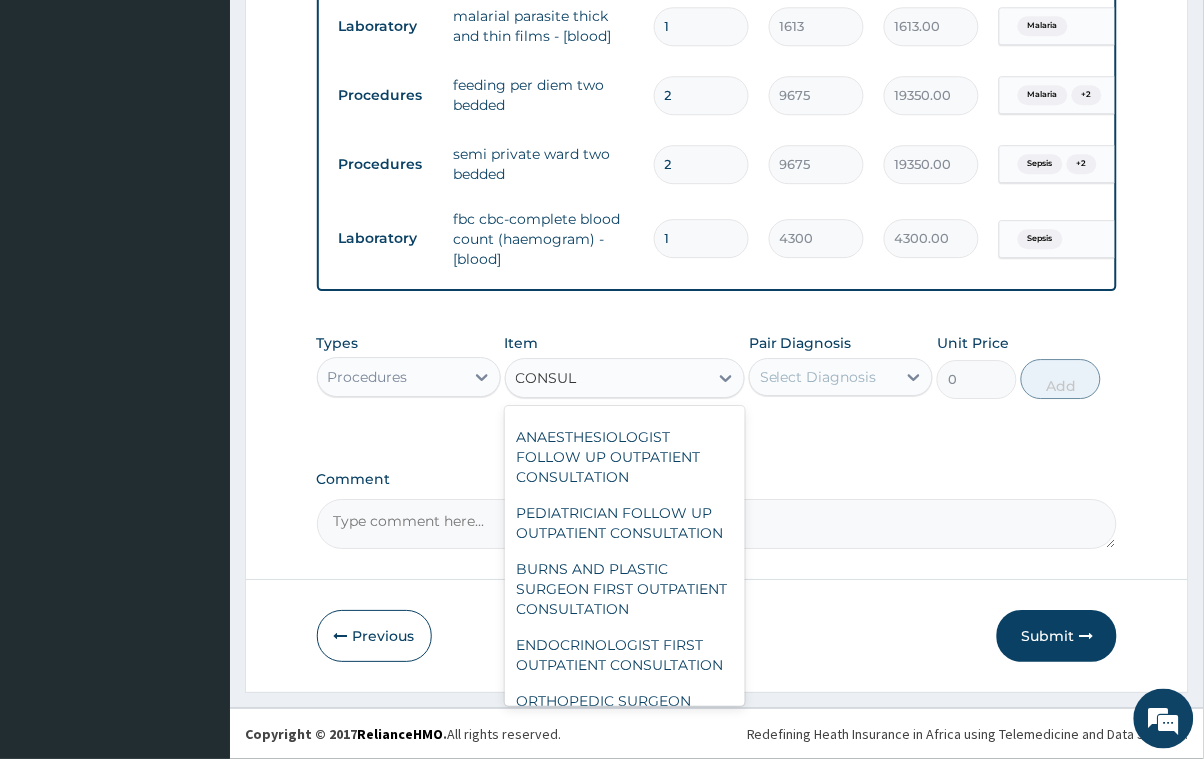 type 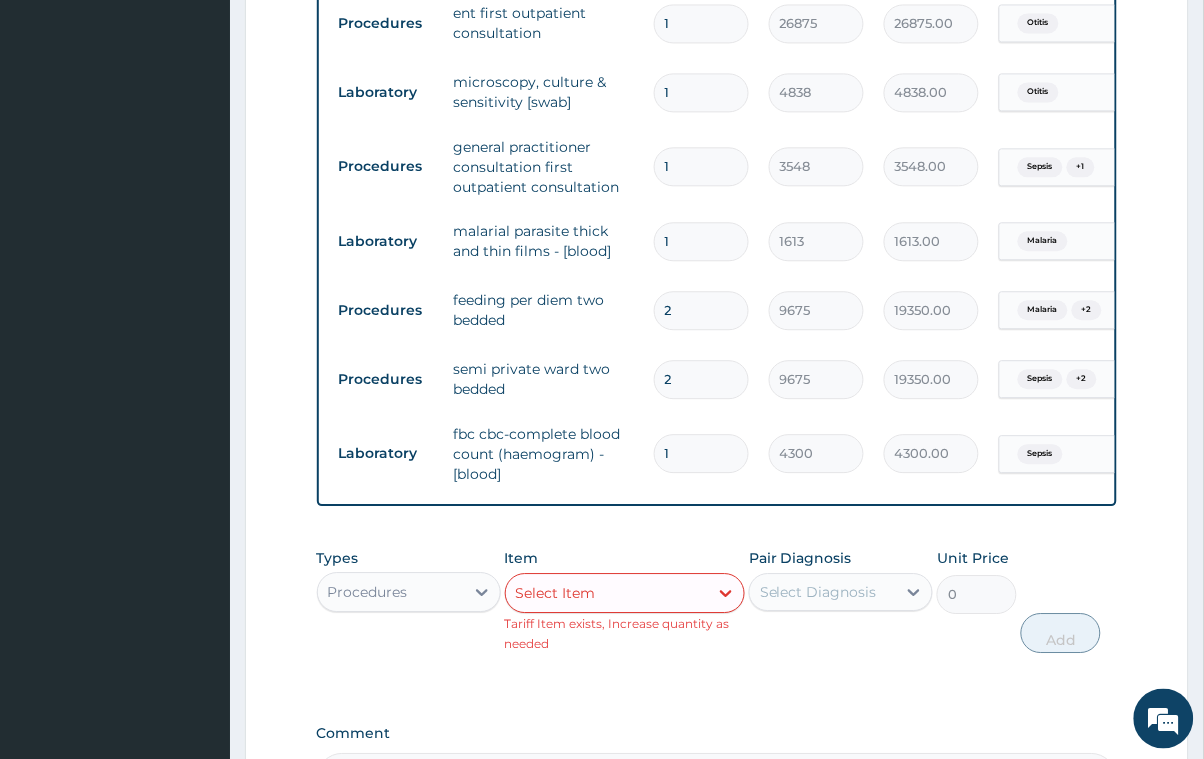 scroll, scrollTop: 917, scrollLeft: 0, axis: vertical 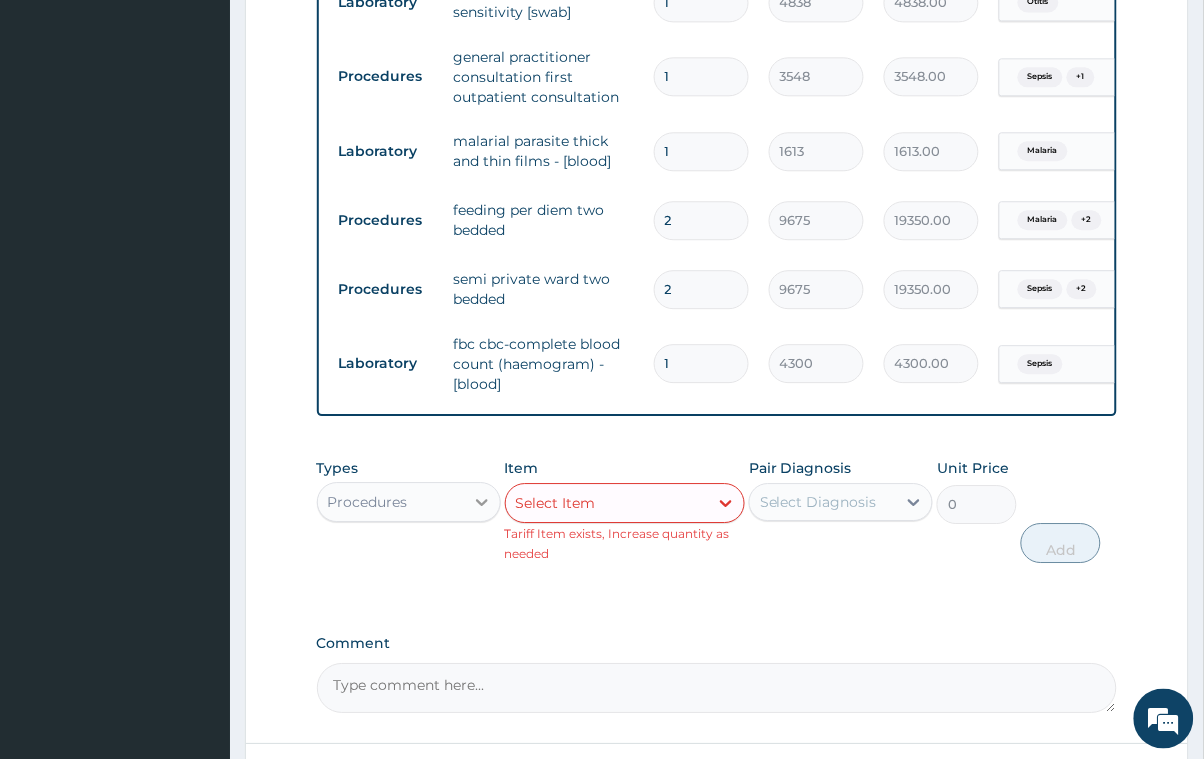 click at bounding box center (482, 502) 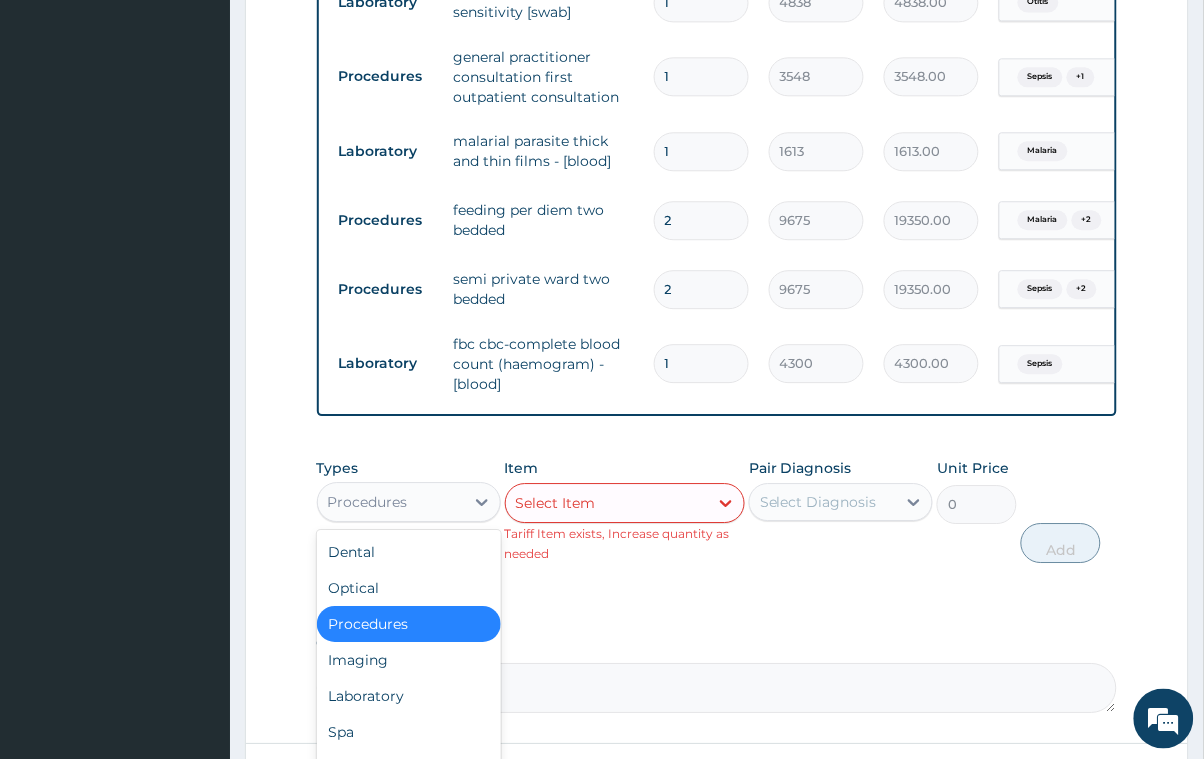 scroll, scrollTop: 68, scrollLeft: 0, axis: vertical 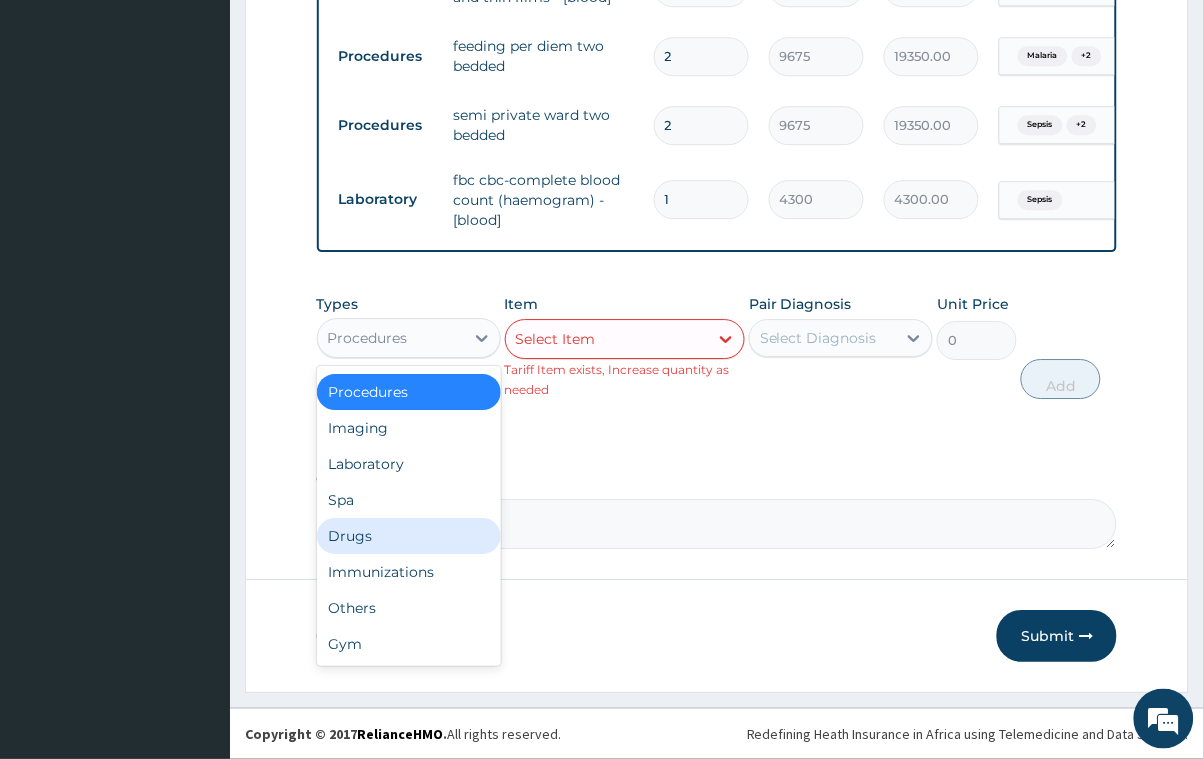 click on "Drugs" at bounding box center (409, 536) 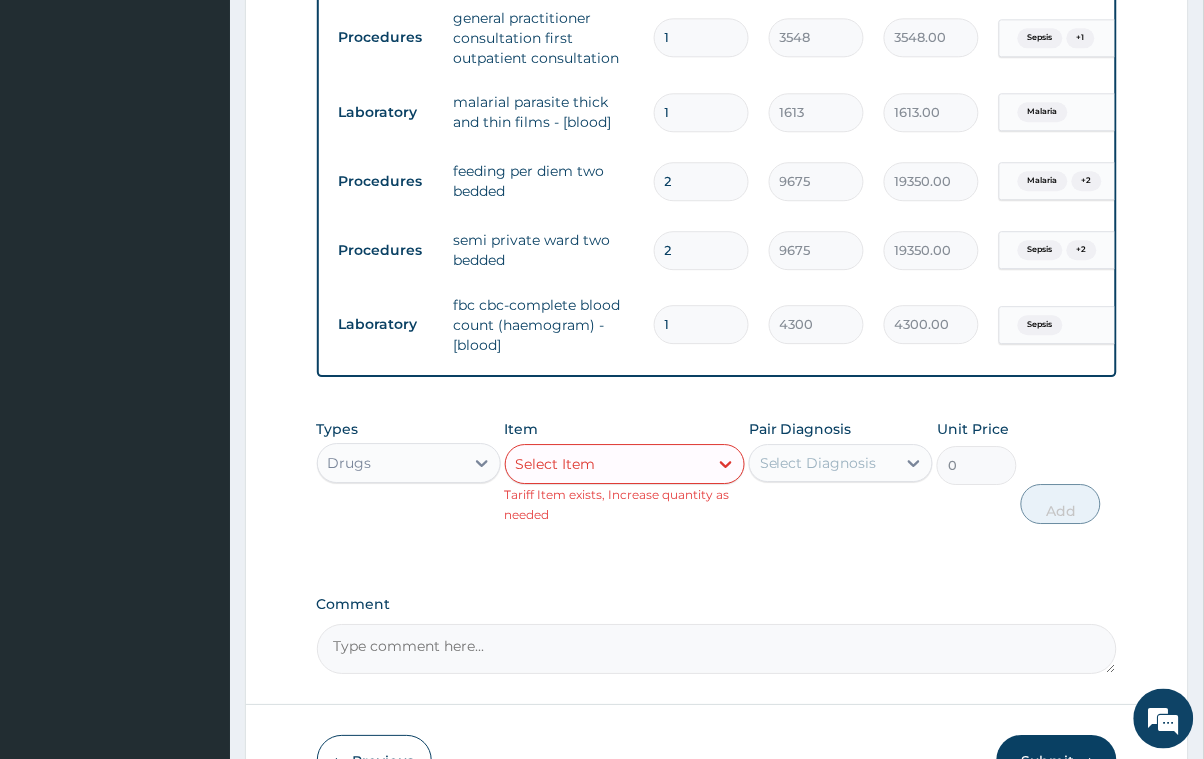 scroll, scrollTop: 1106, scrollLeft: 0, axis: vertical 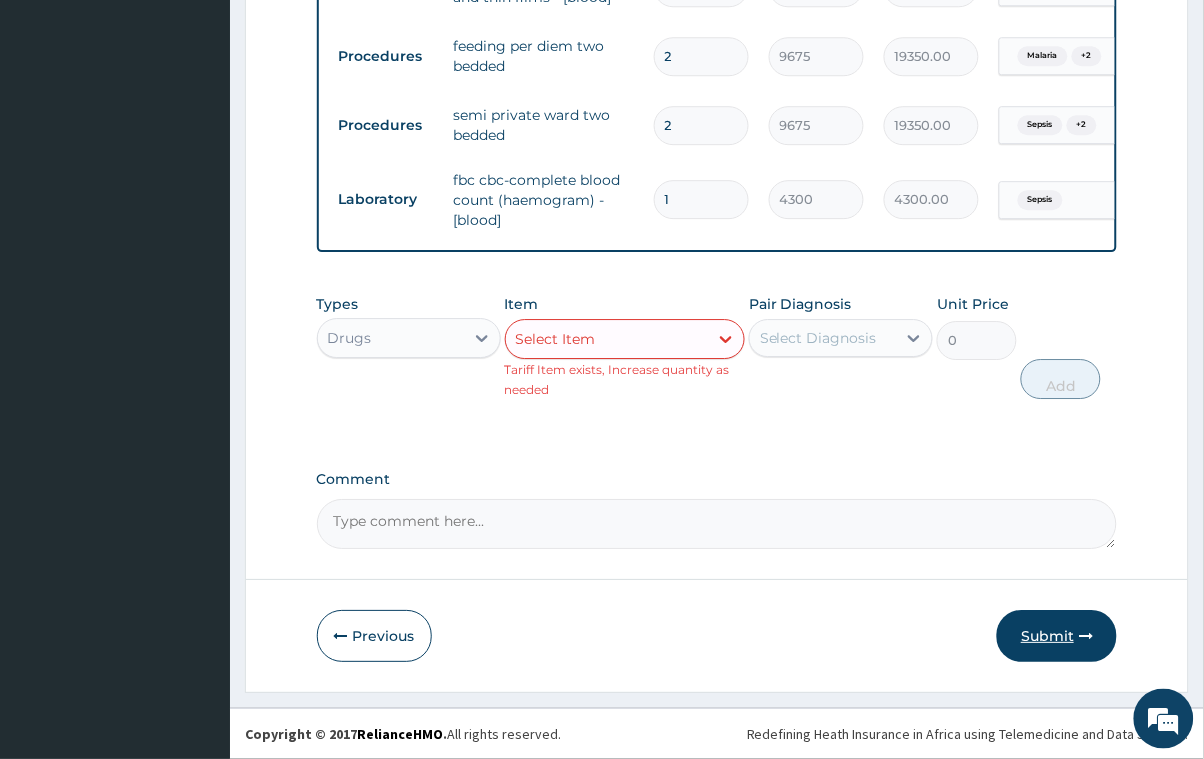 click on "Submit" at bounding box center (1057, 636) 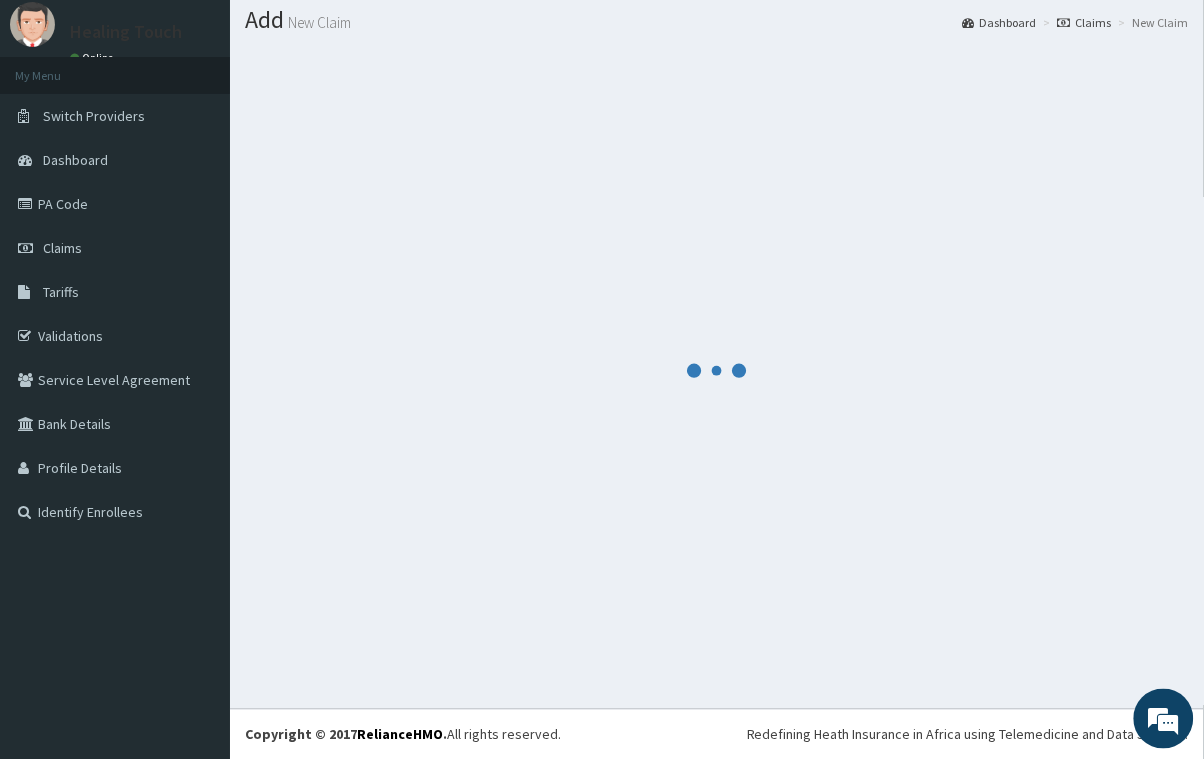 scroll, scrollTop: 1050, scrollLeft: 0, axis: vertical 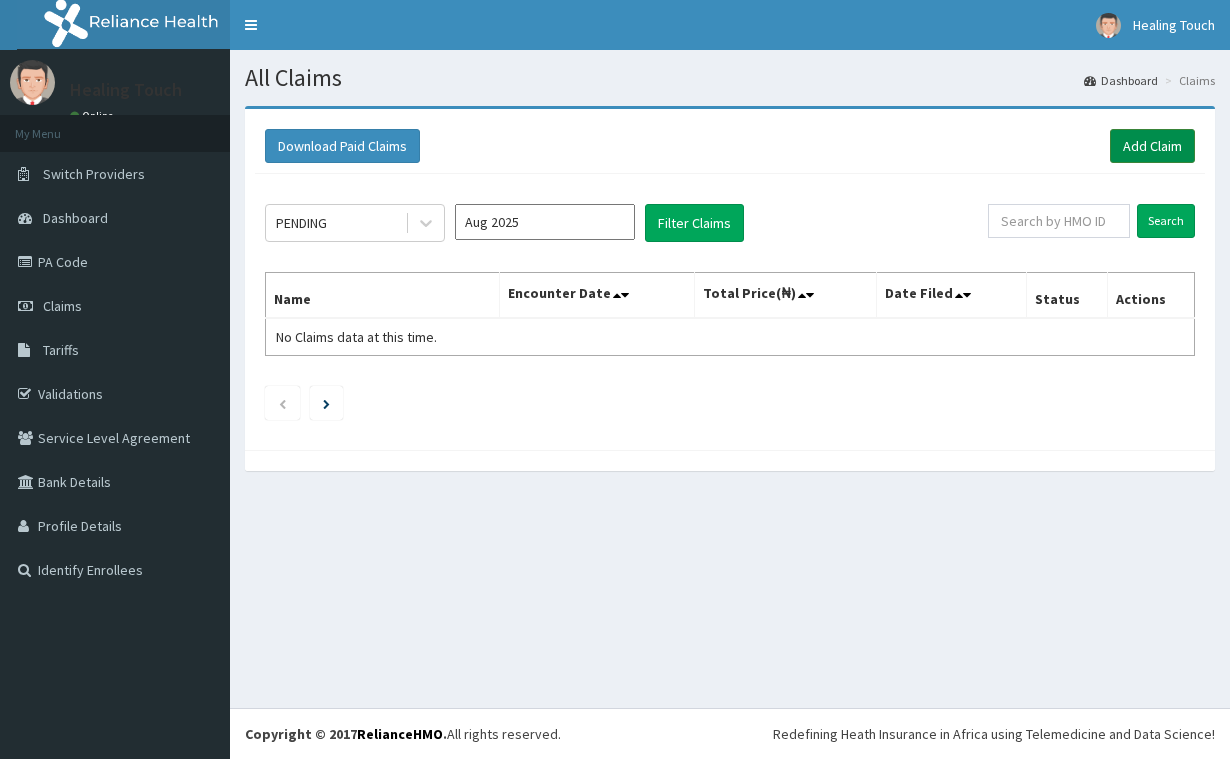 click on "Add Claim" at bounding box center (1152, 146) 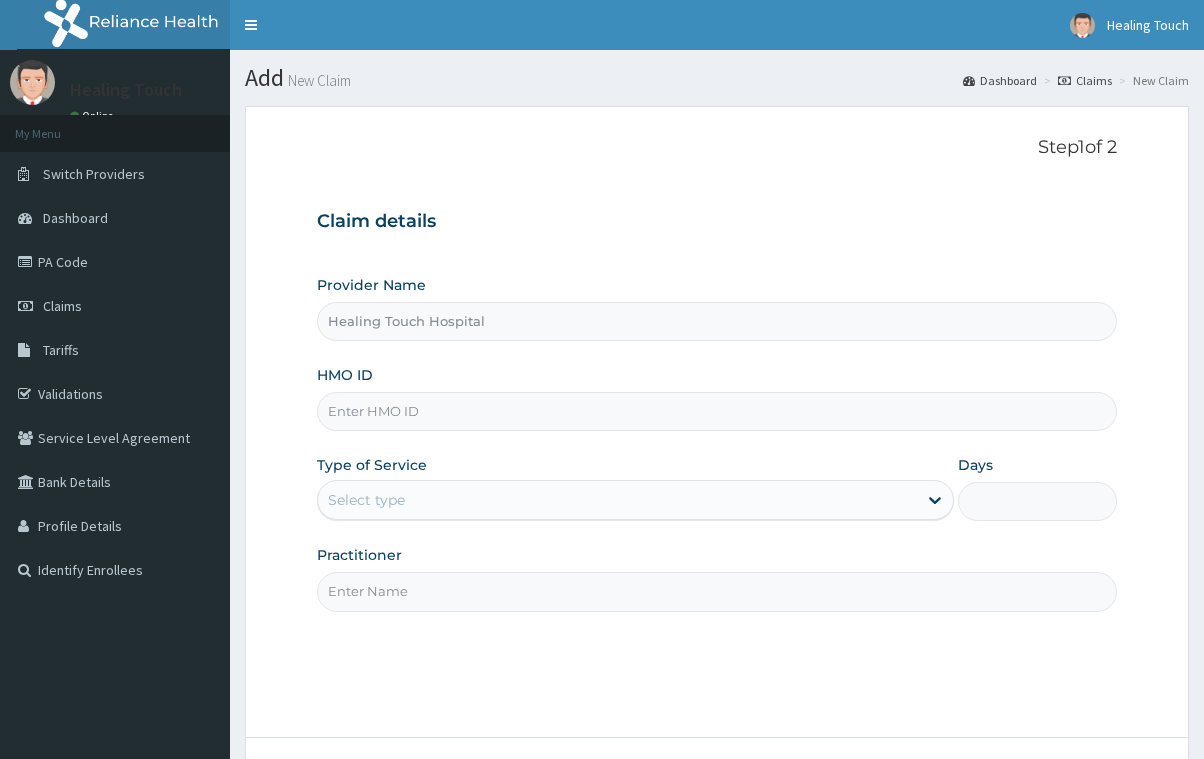 scroll, scrollTop: 0, scrollLeft: 0, axis: both 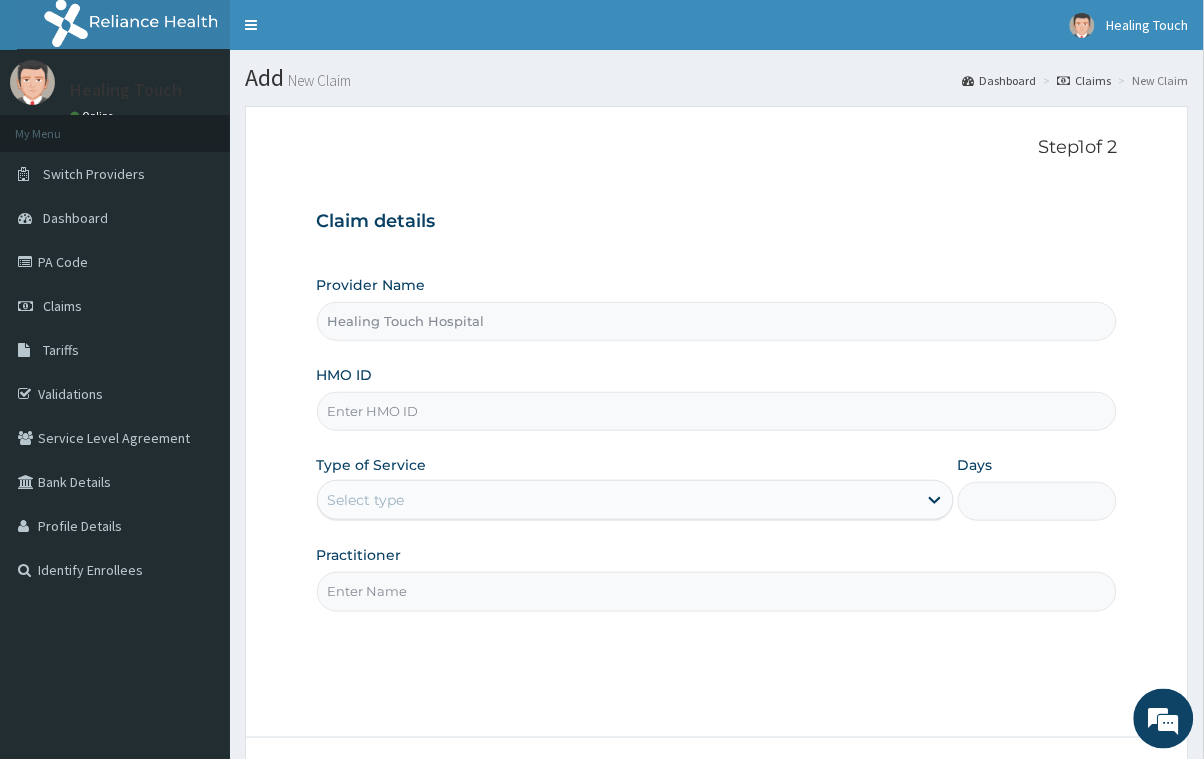 drag, startPoint x: 0, startPoint y: 0, endPoint x: 513, endPoint y: 414, distance: 659.21545 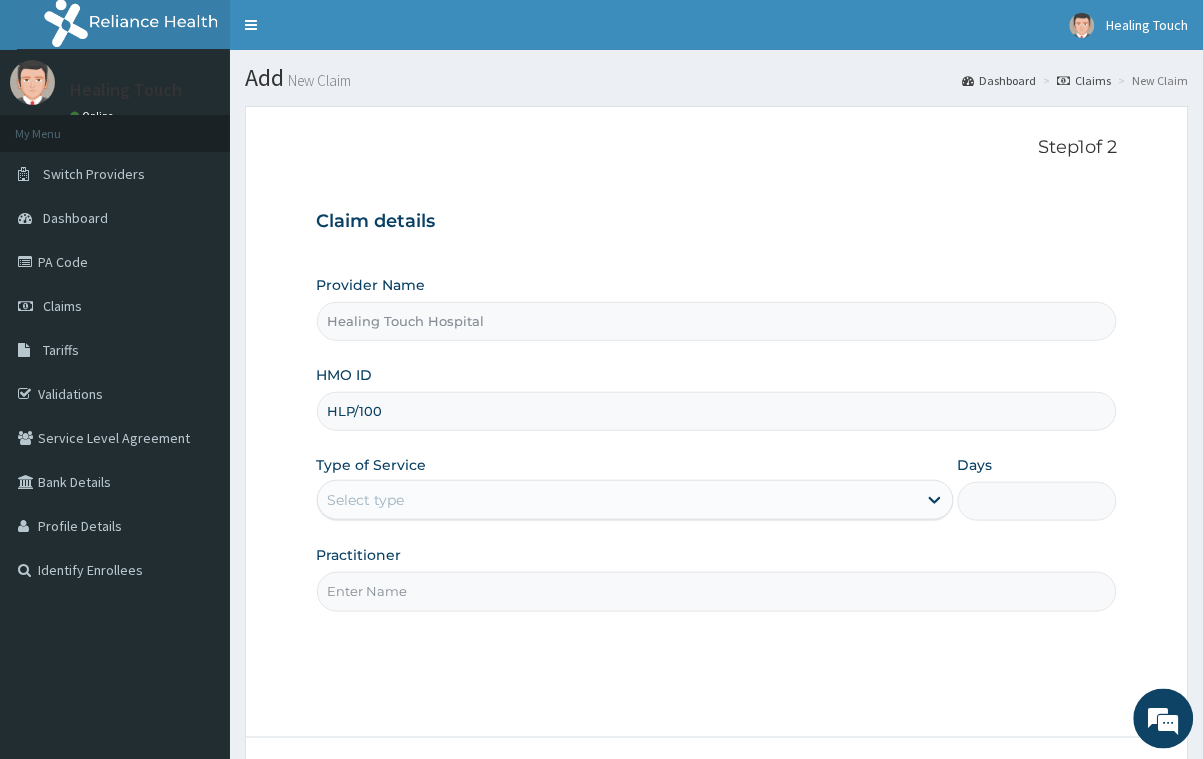 scroll, scrollTop: 0, scrollLeft: 0, axis: both 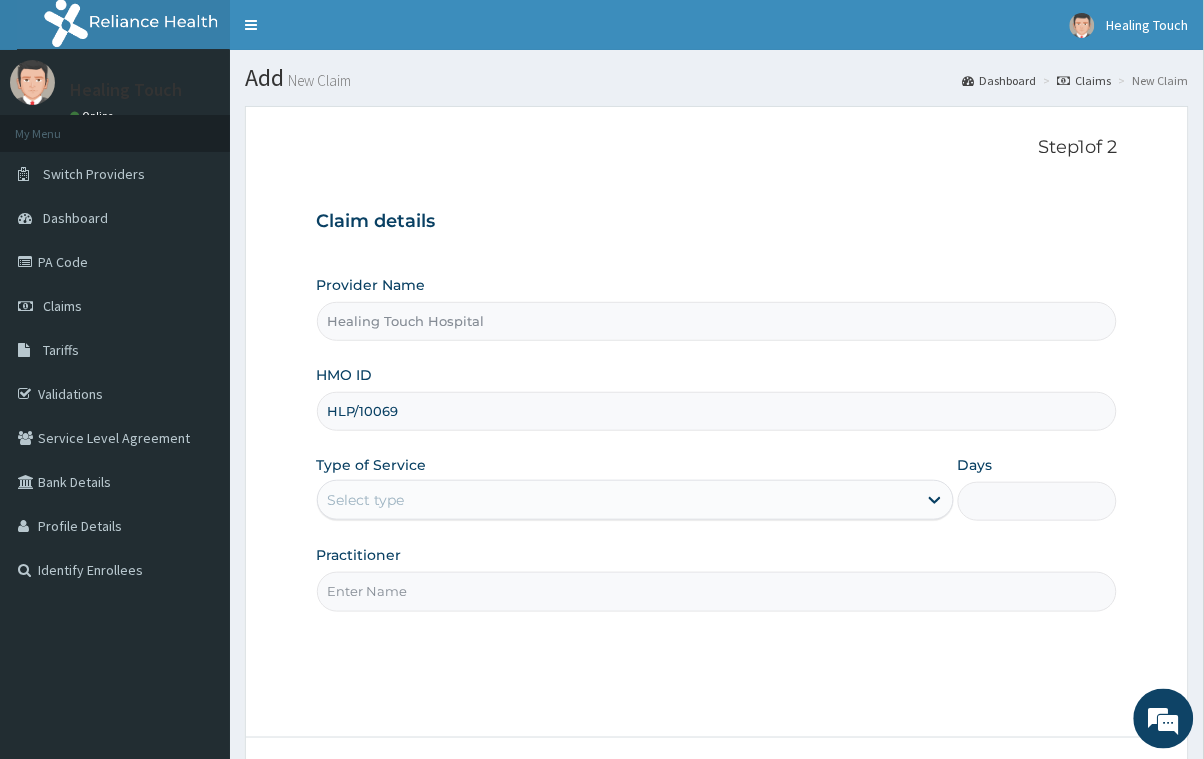 type on "HLP/10069/B" 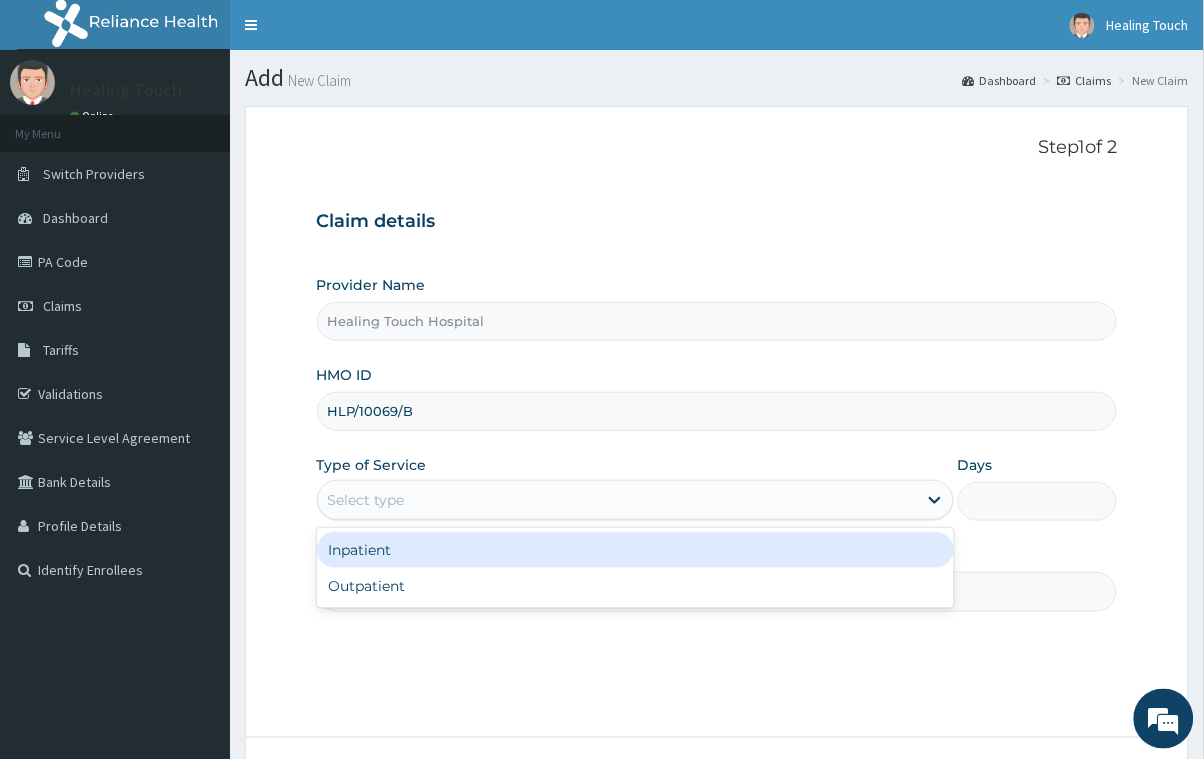 click on "Select type" at bounding box center (617, 500) 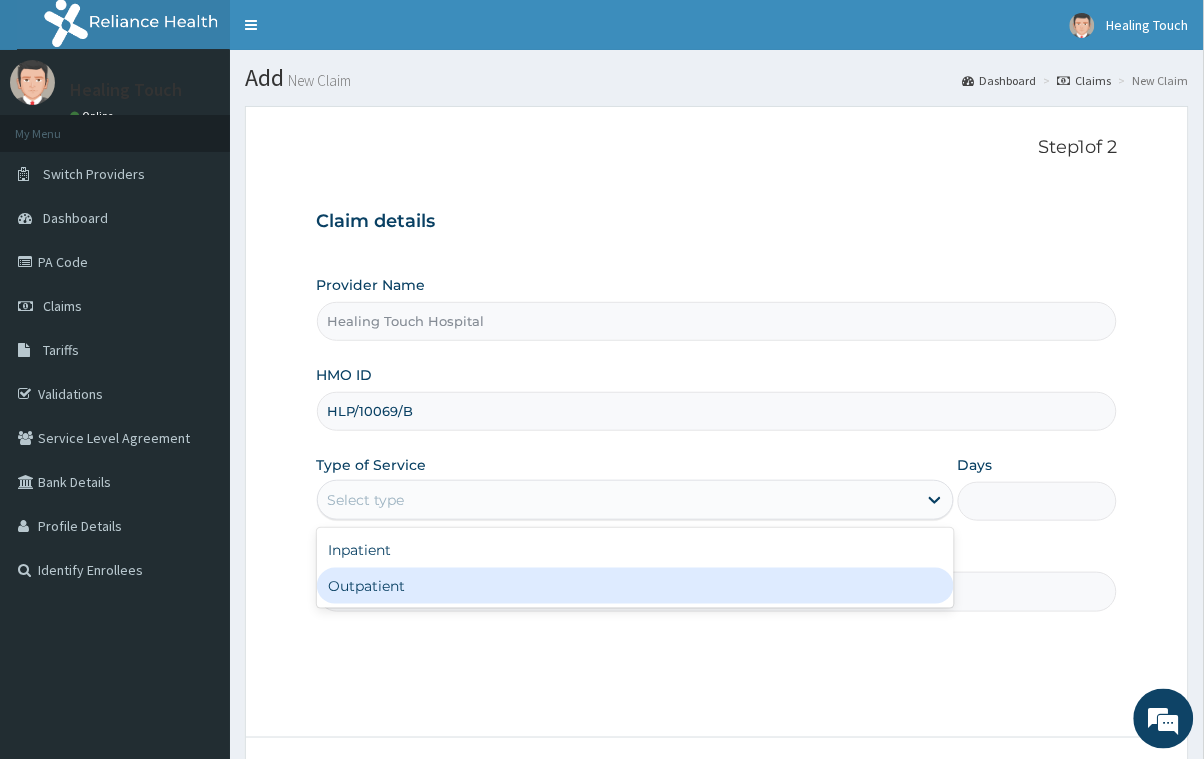 click on "Outpatient" at bounding box center [635, 586] 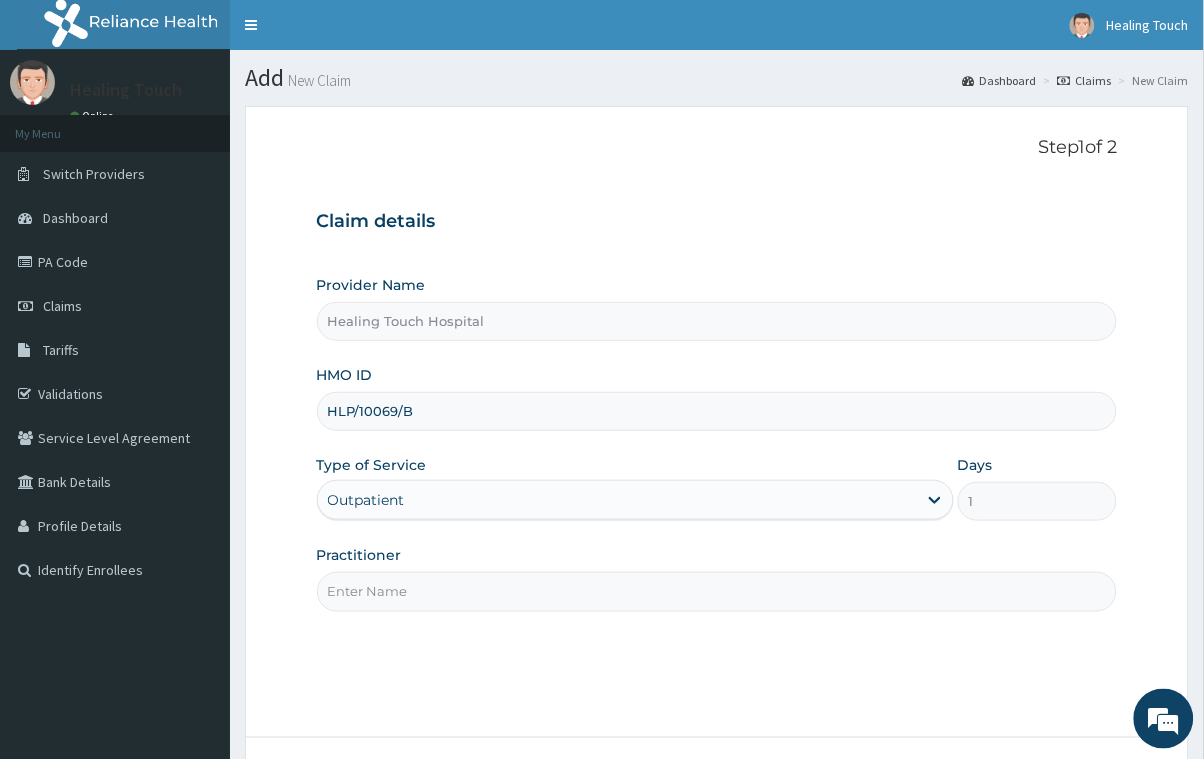 click on "Practitioner" at bounding box center (717, 591) 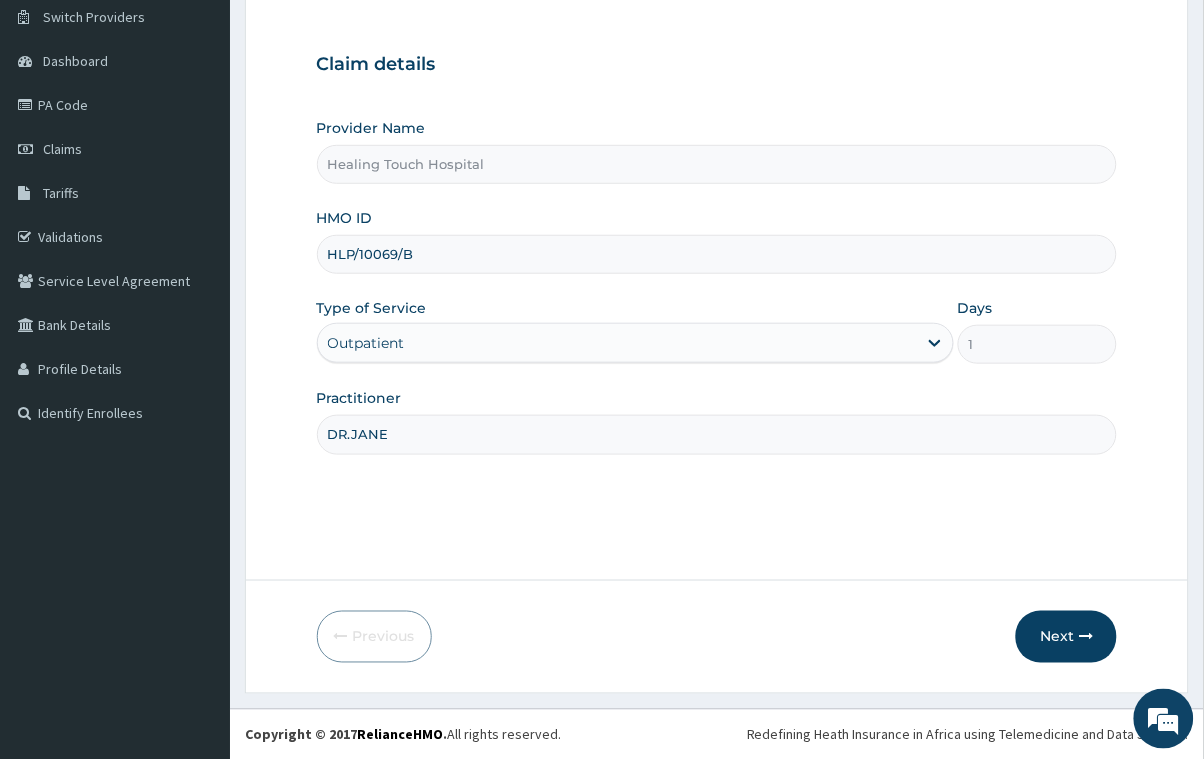 scroll, scrollTop: 158, scrollLeft: 0, axis: vertical 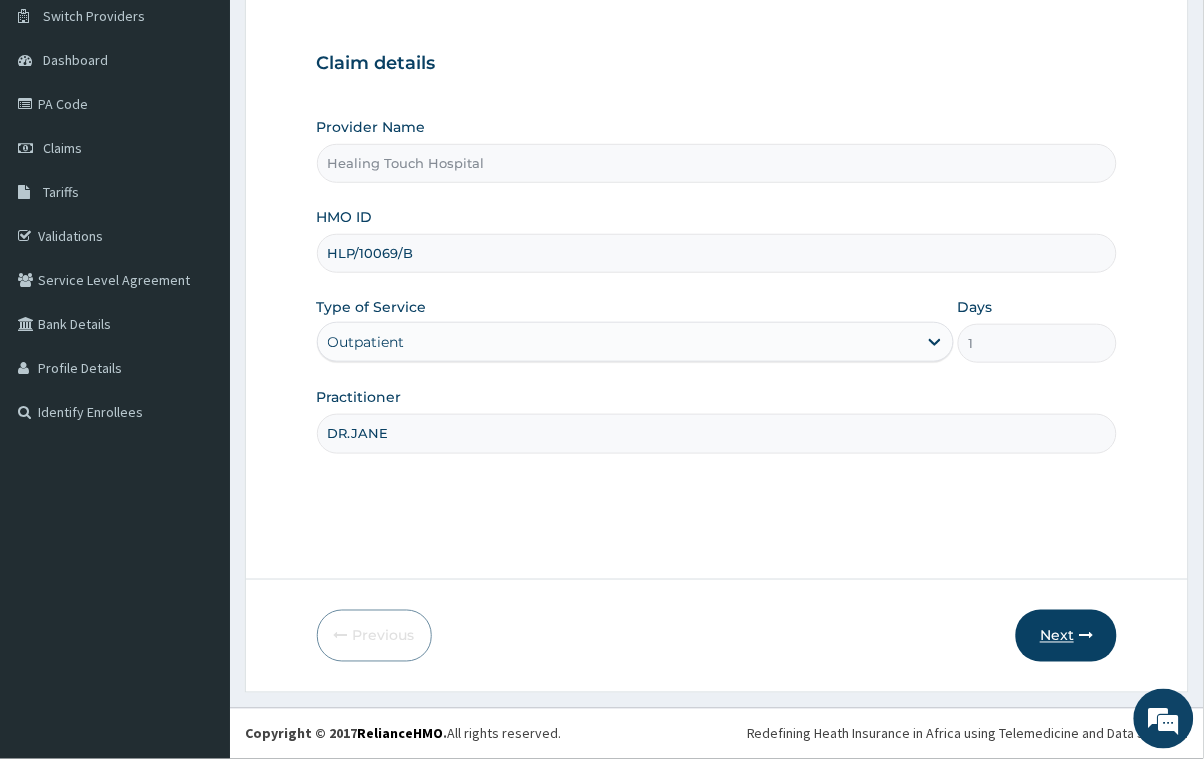type on "DR.JANE" 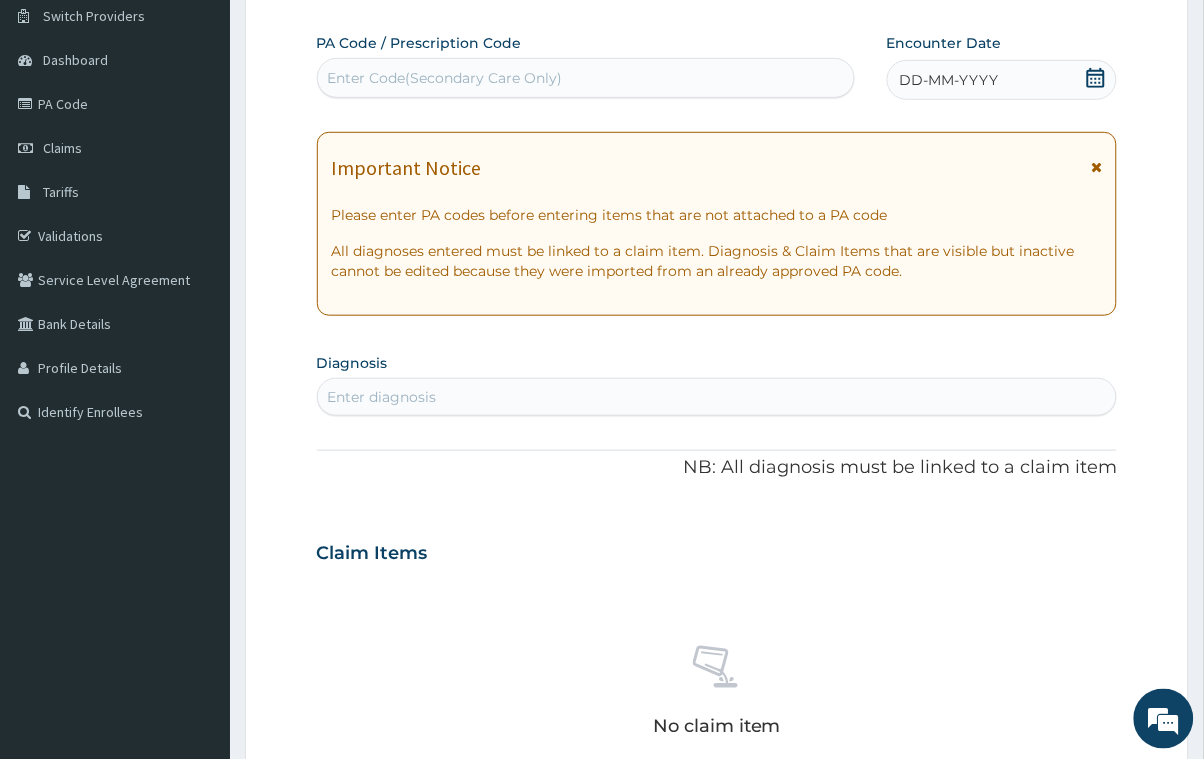 click 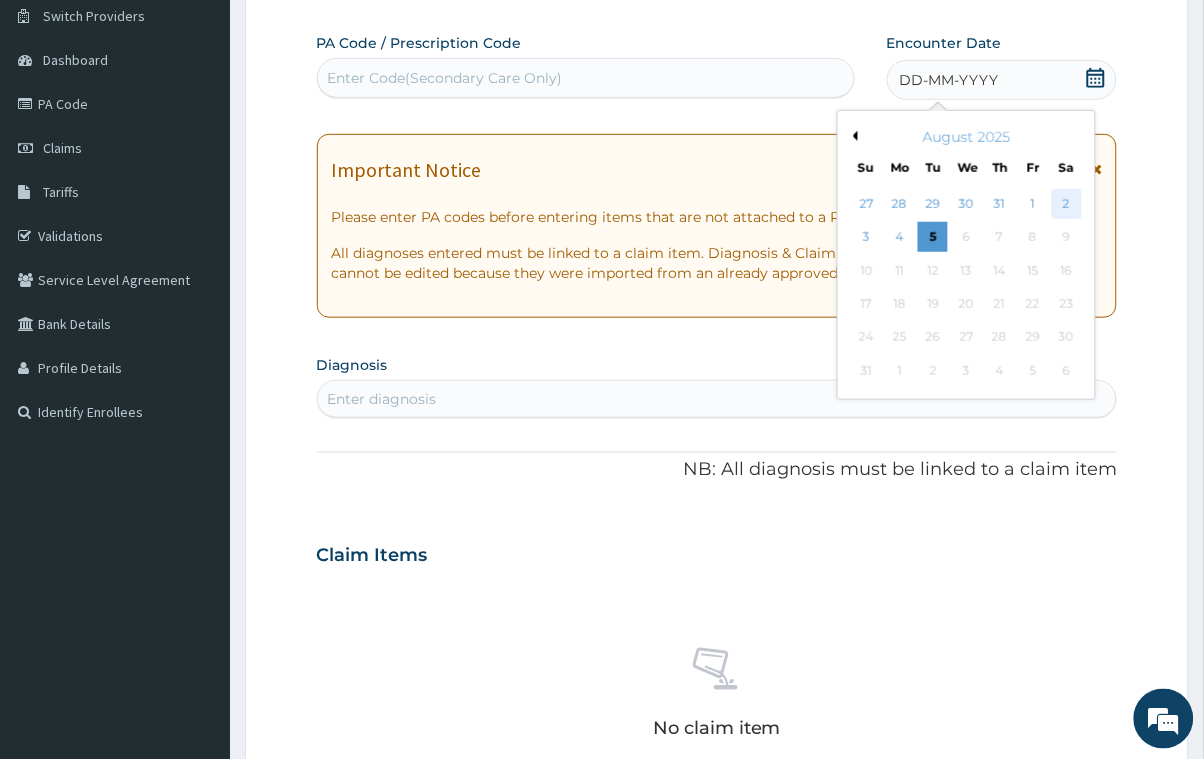 click on "2" at bounding box center [1066, 204] 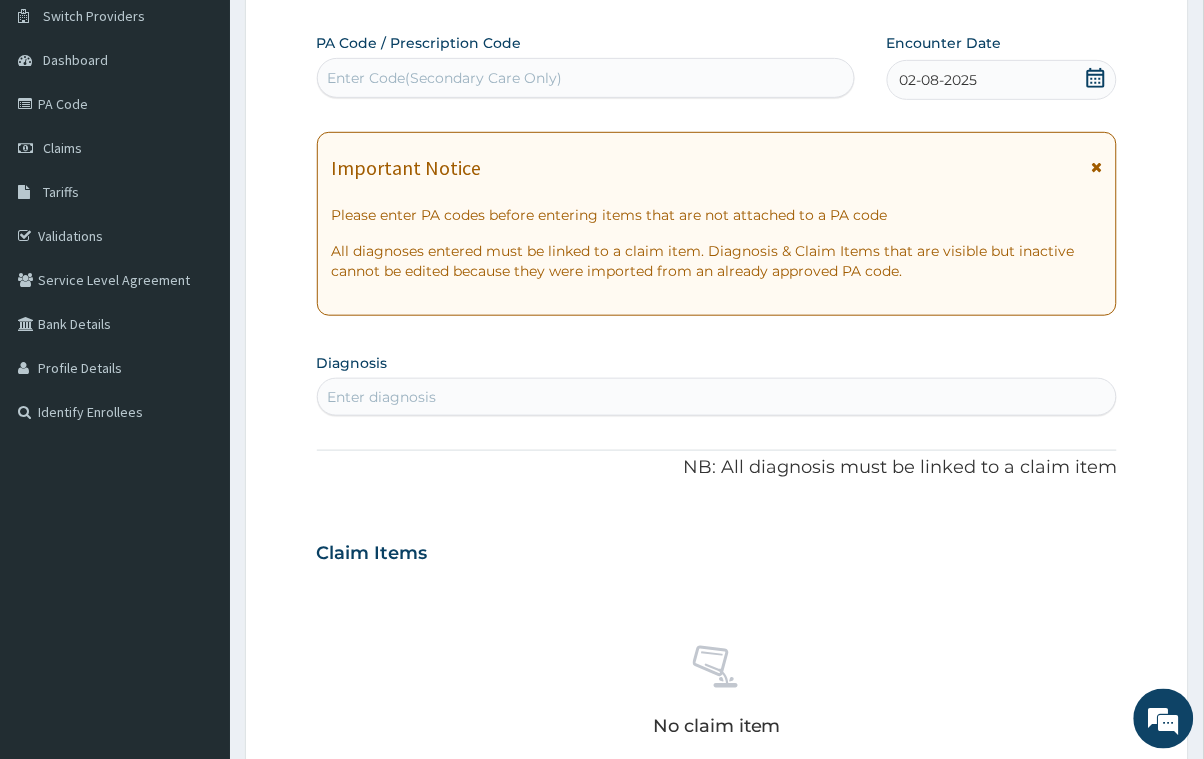 click on "Enter diagnosis" at bounding box center (717, 397) 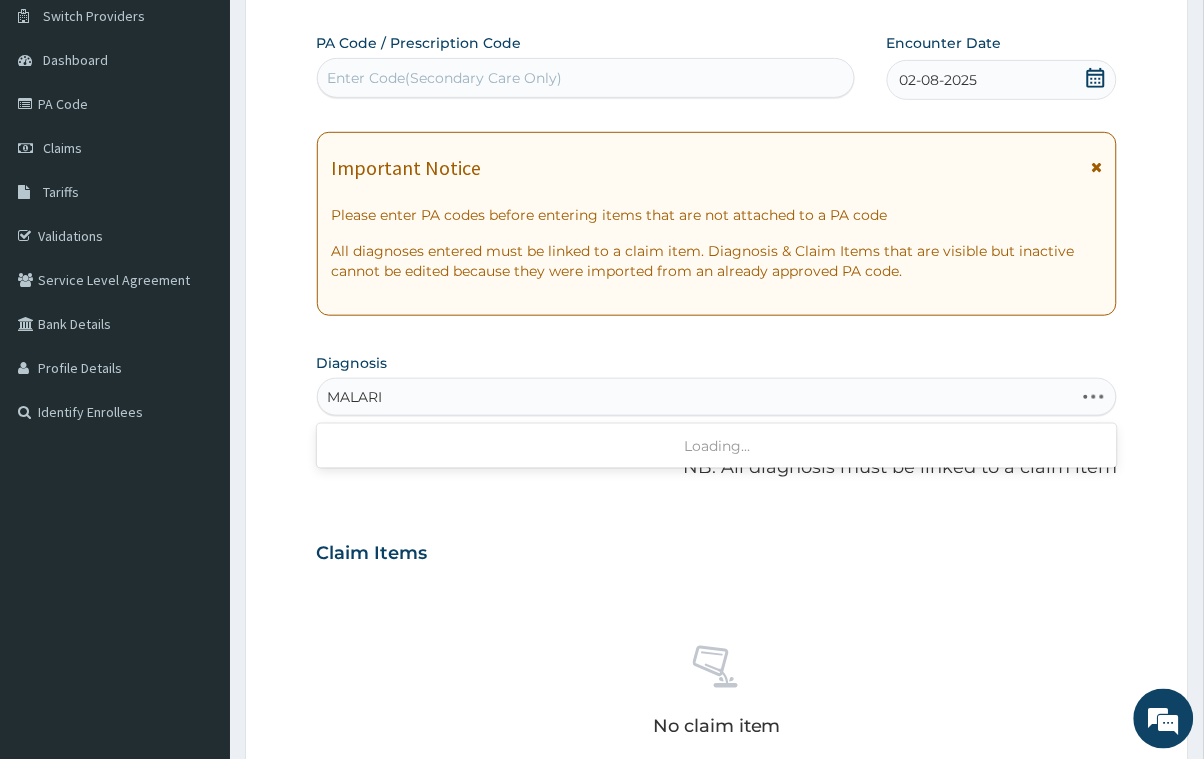 type on "MALARIA" 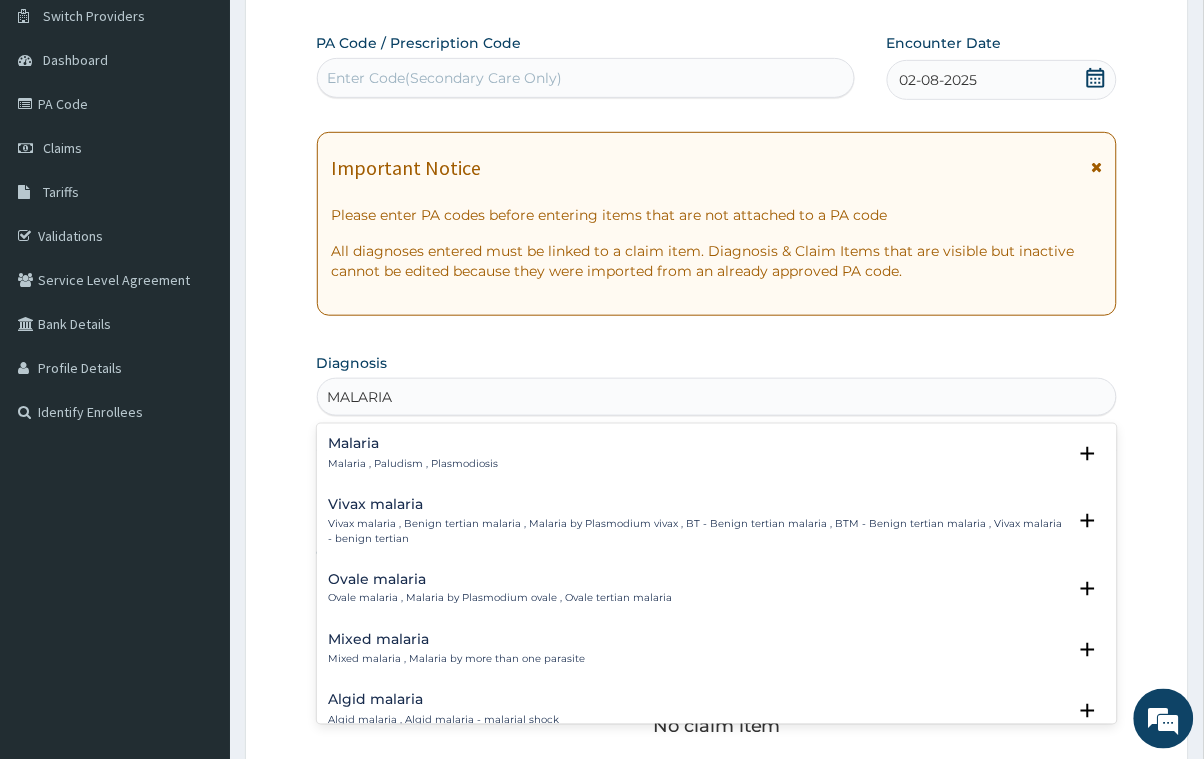 click on "Malaria , Paludism , Plasmodiosis" at bounding box center [414, 464] 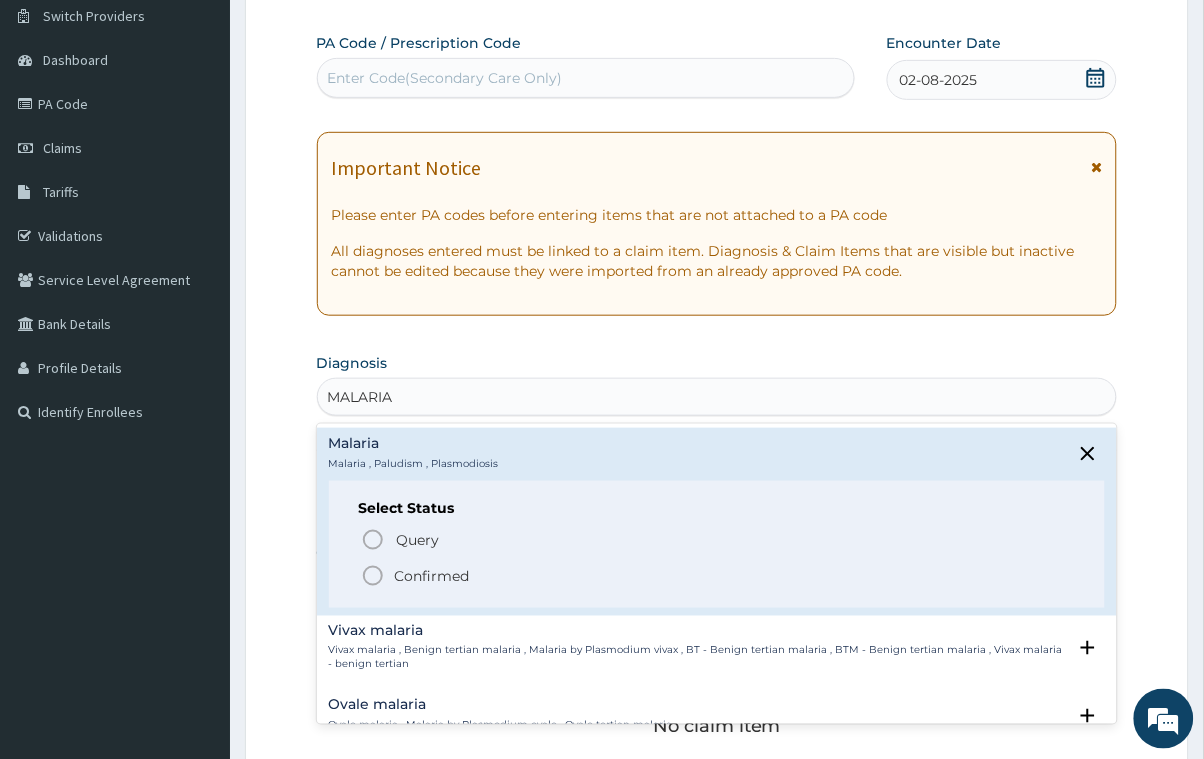 click 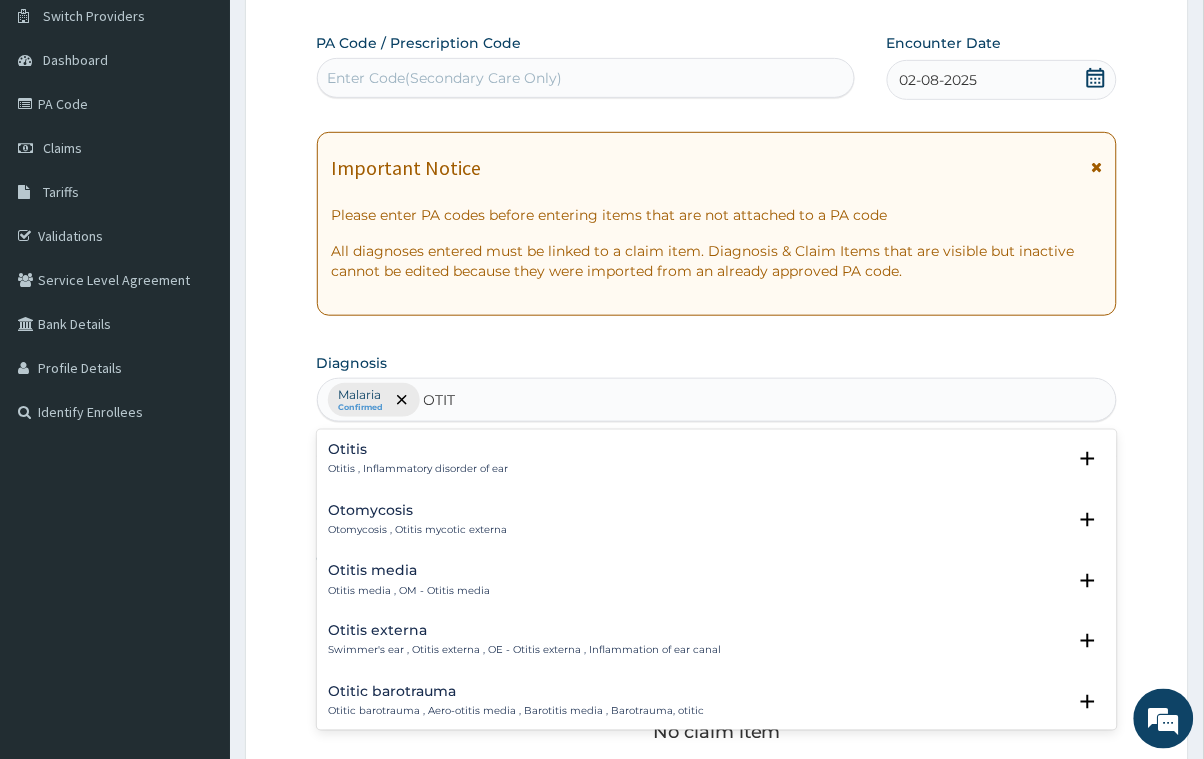 type on "OTITI" 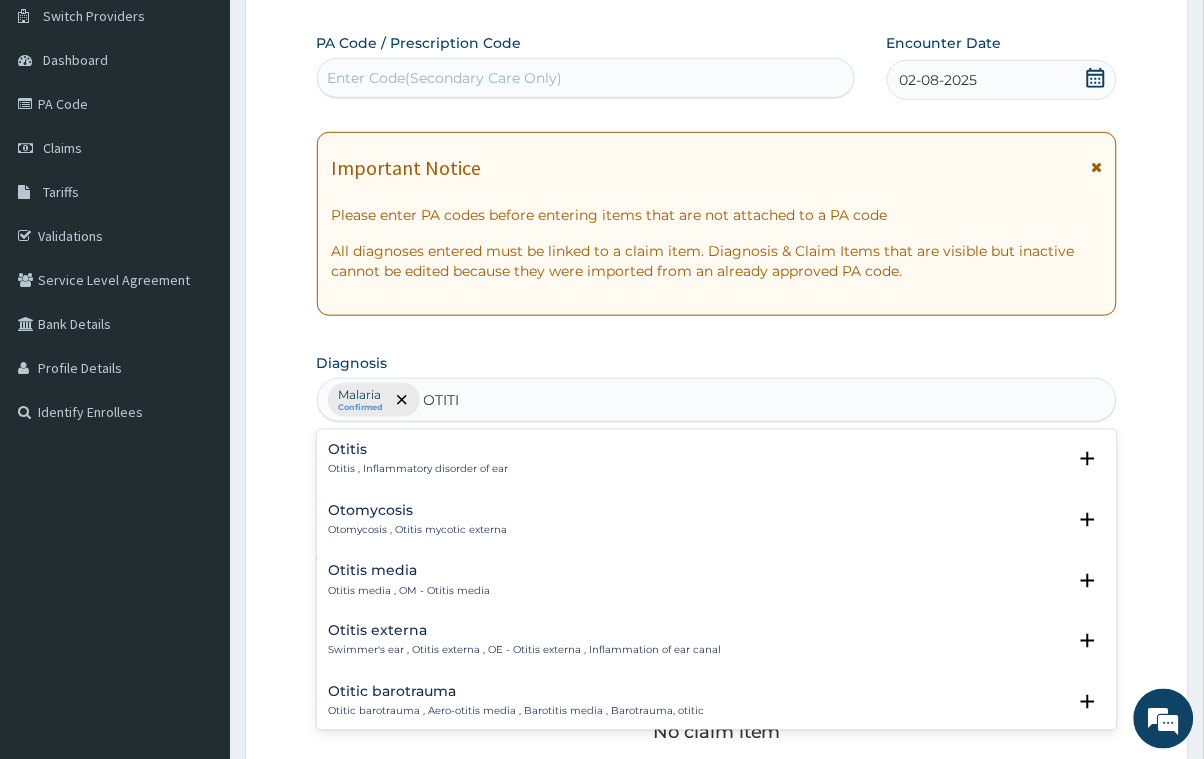 click on "Otitis" at bounding box center [419, 449] 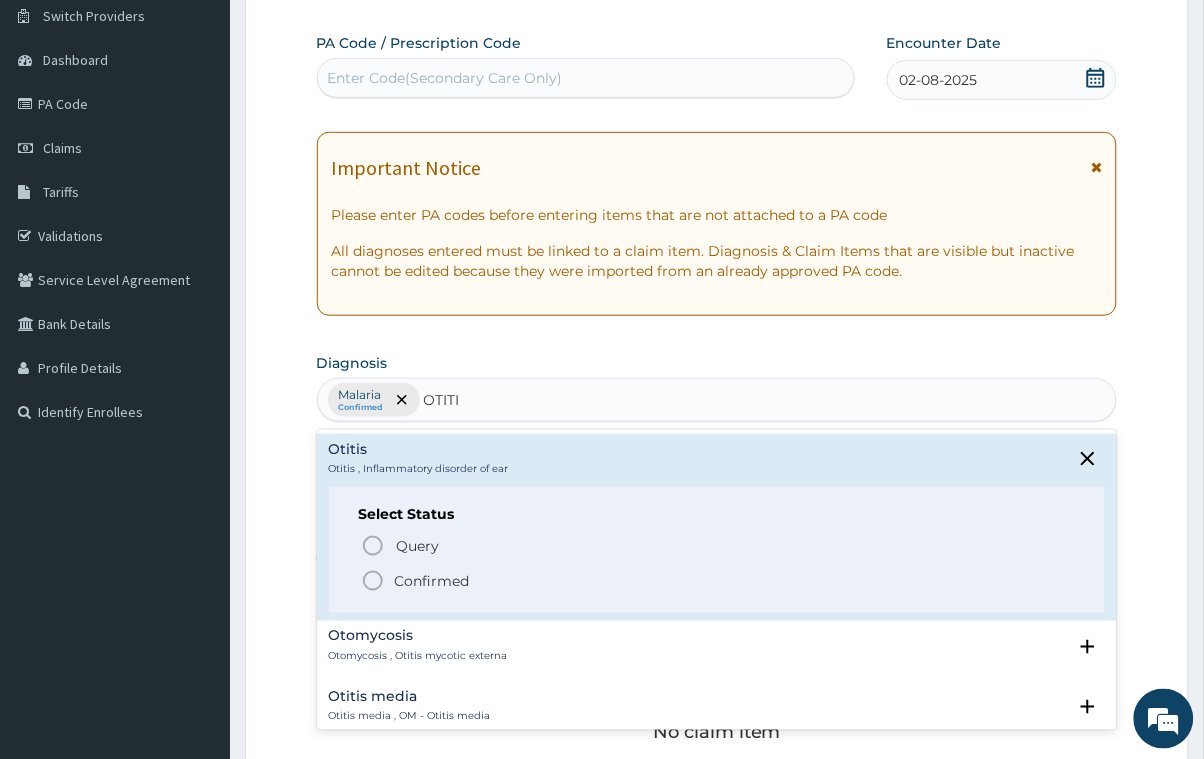 click 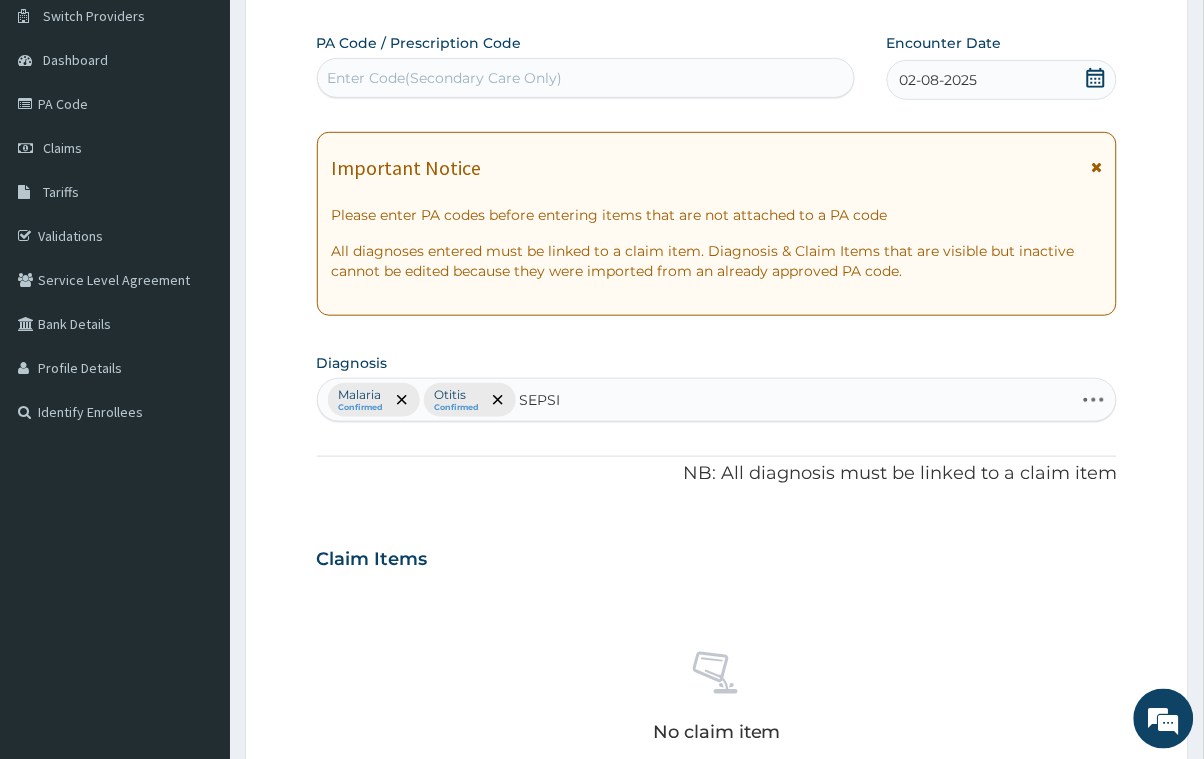 type on "SEPSIS" 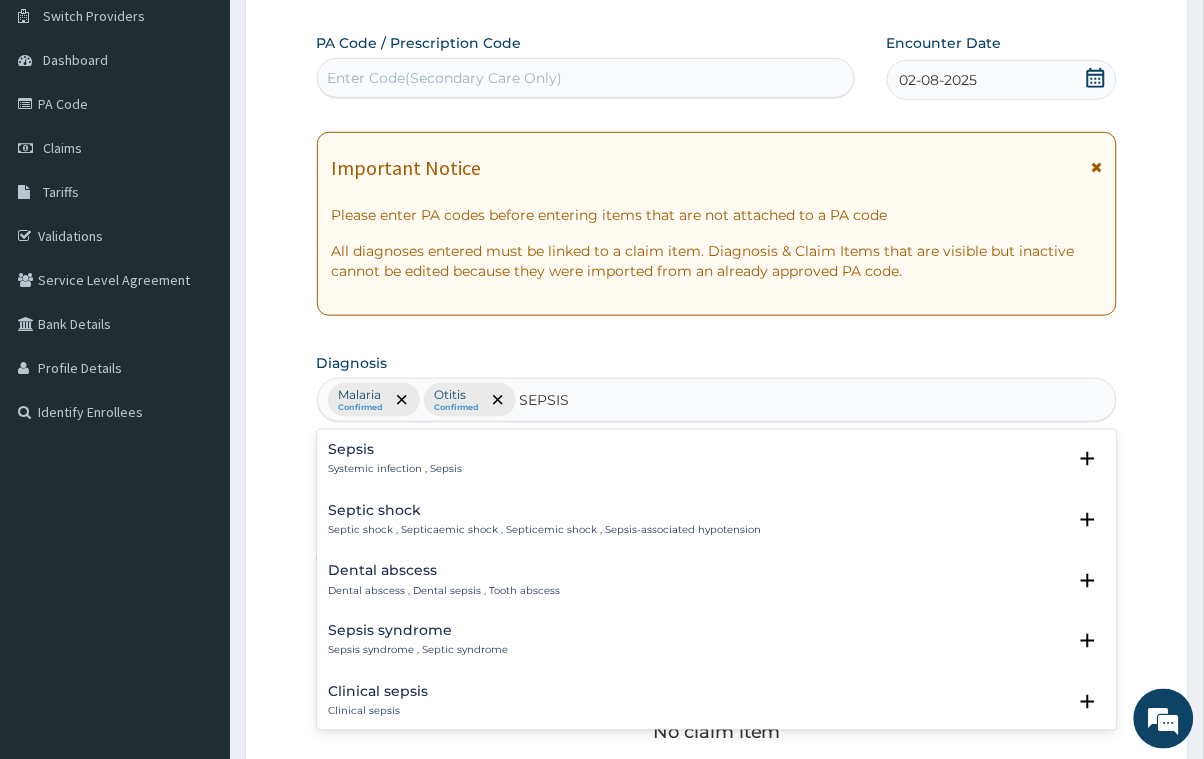 click on "Systemic infection , Sepsis" at bounding box center (396, 469) 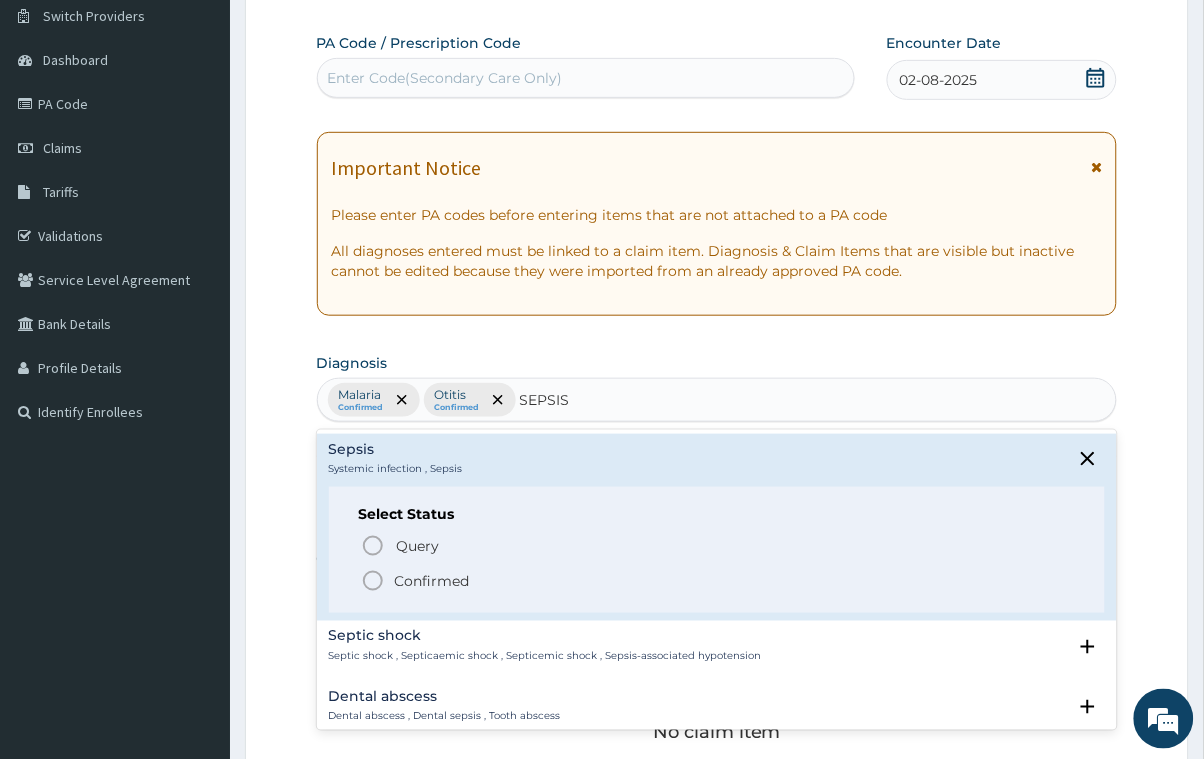 click 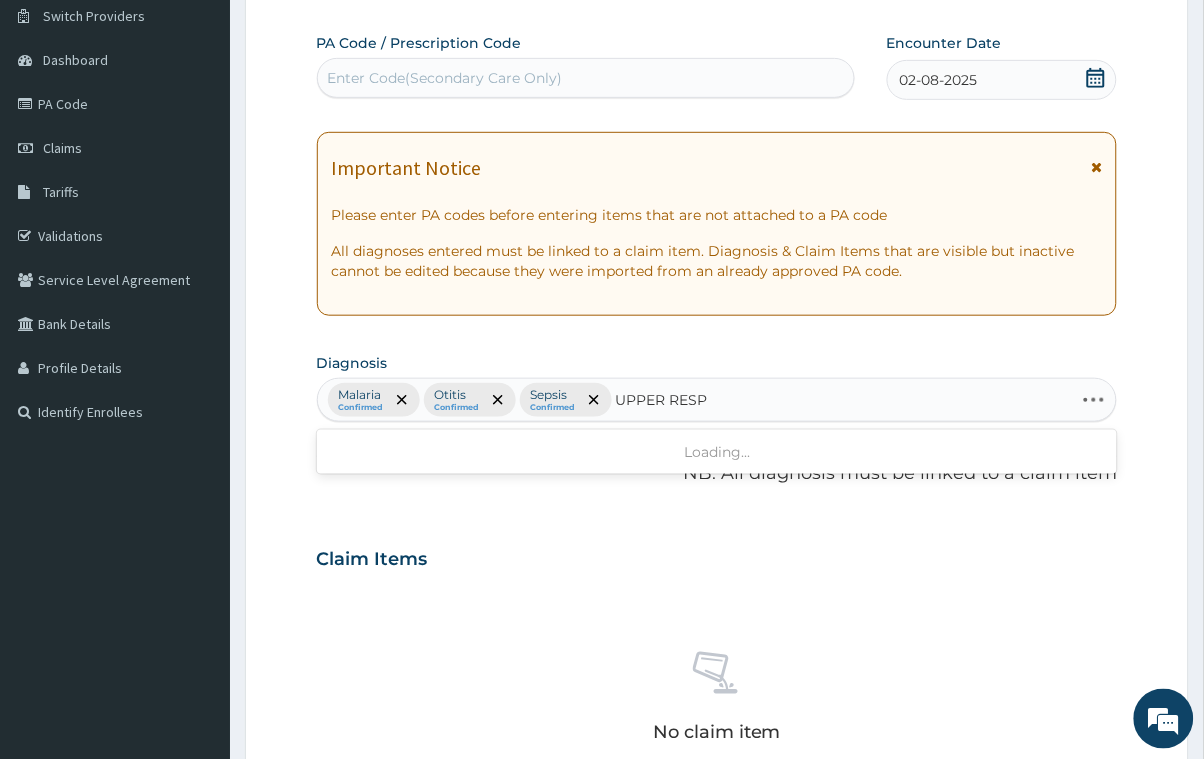 type on "UPPER RESPI" 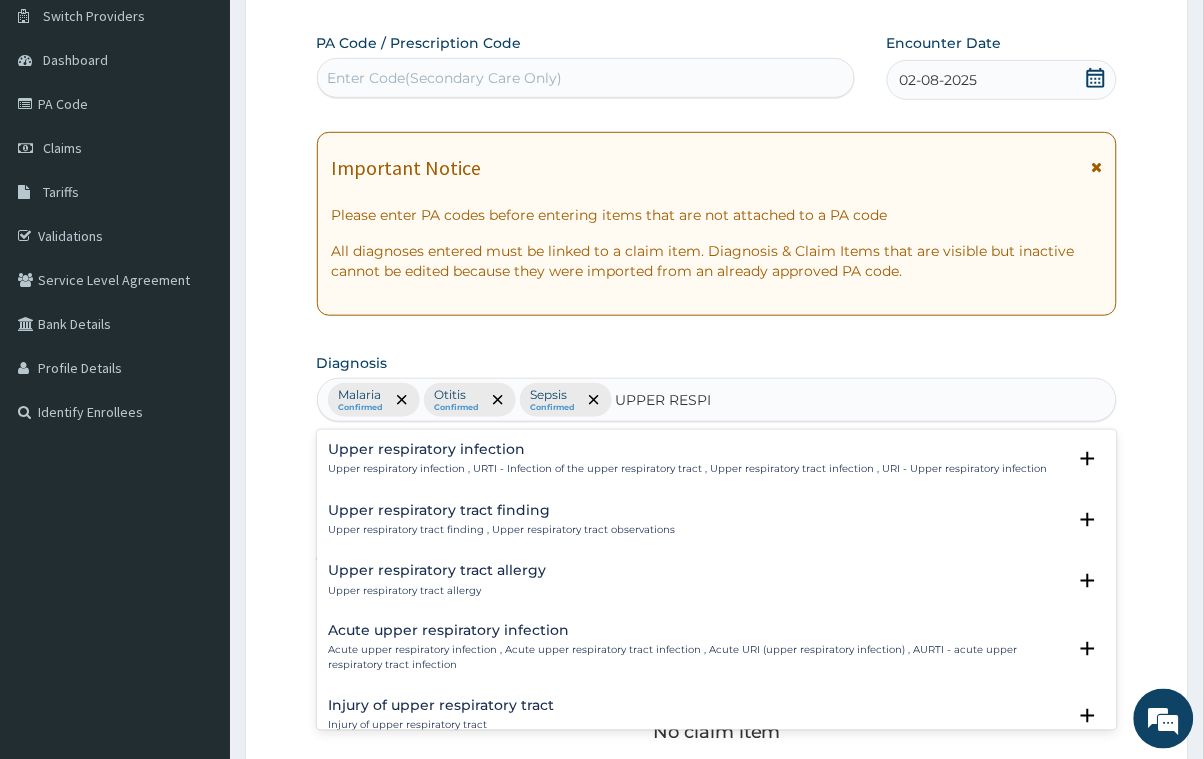 click on "Upper respiratory infection" at bounding box center (688, 449) 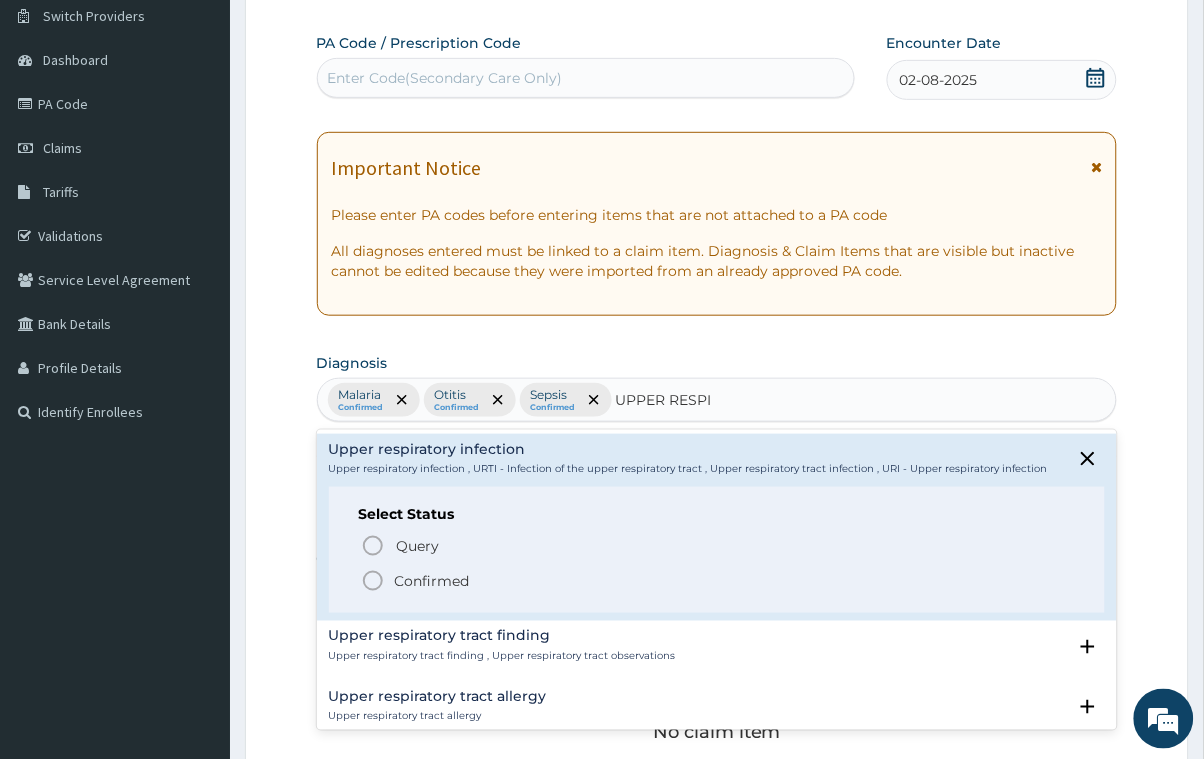 click 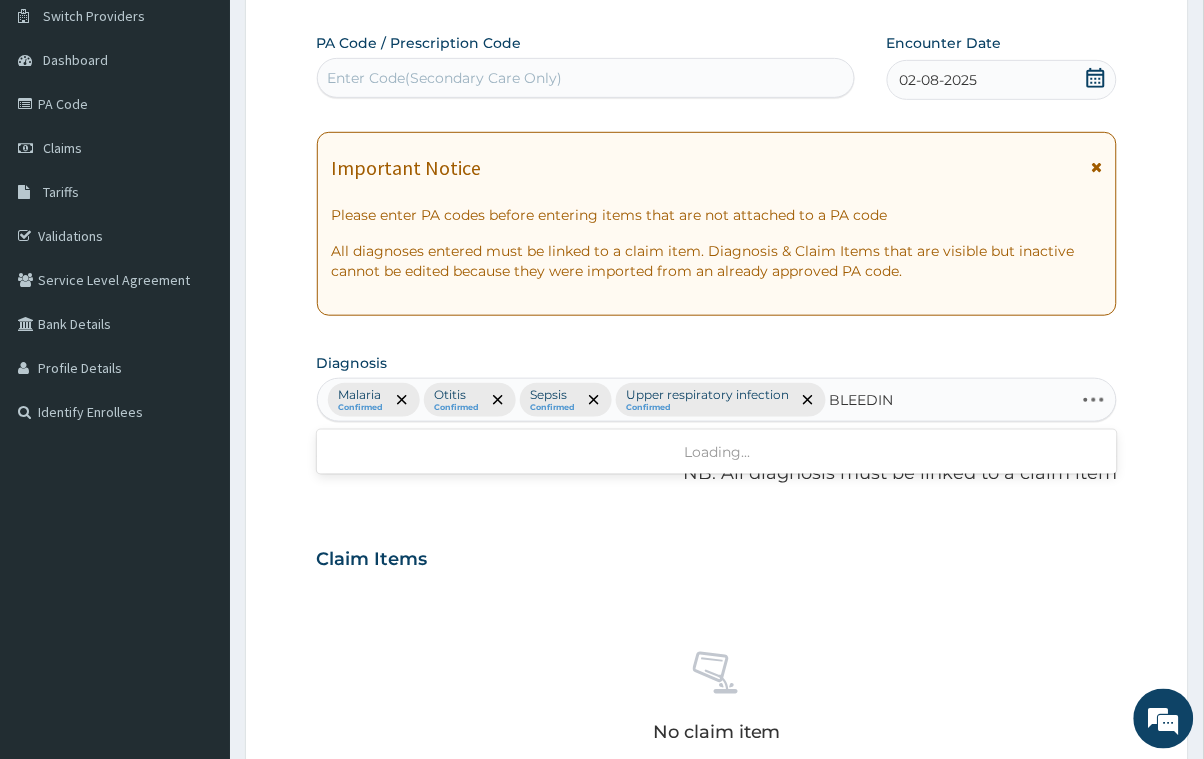 type on "BLEEDING" 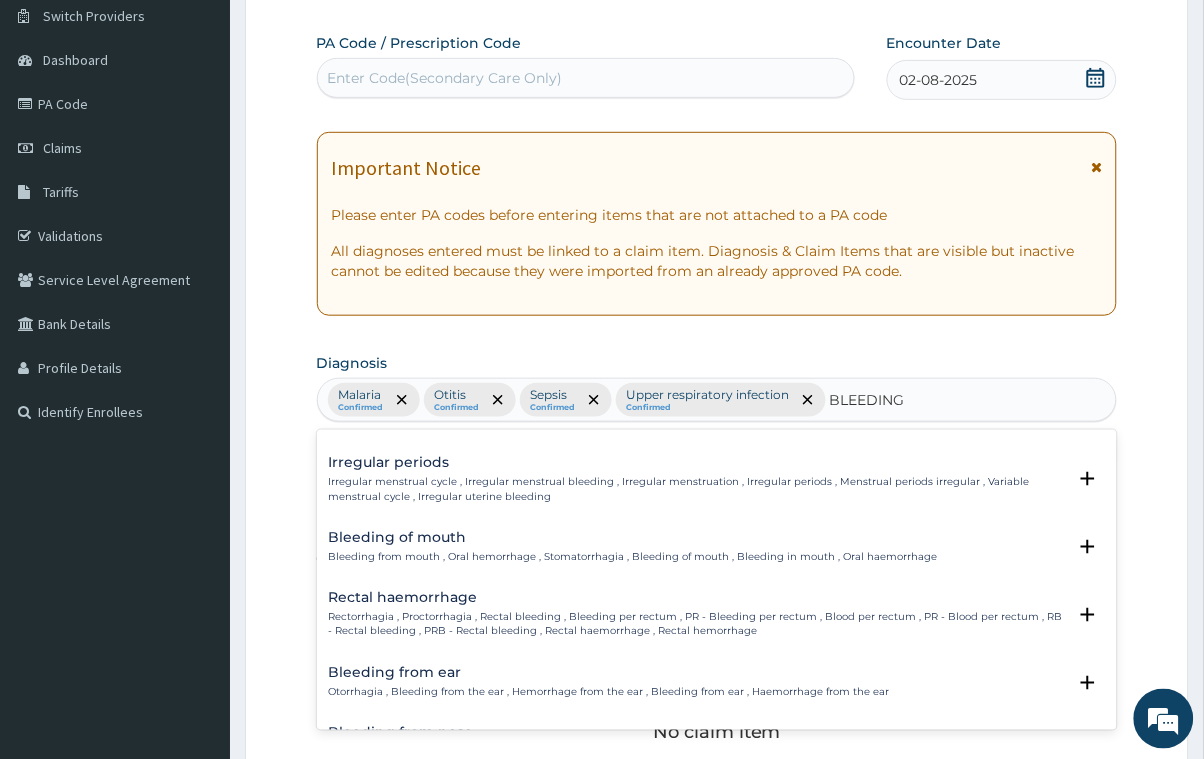 scroll, scrollTop: 899, scrollLeft: 0, axis: vertical 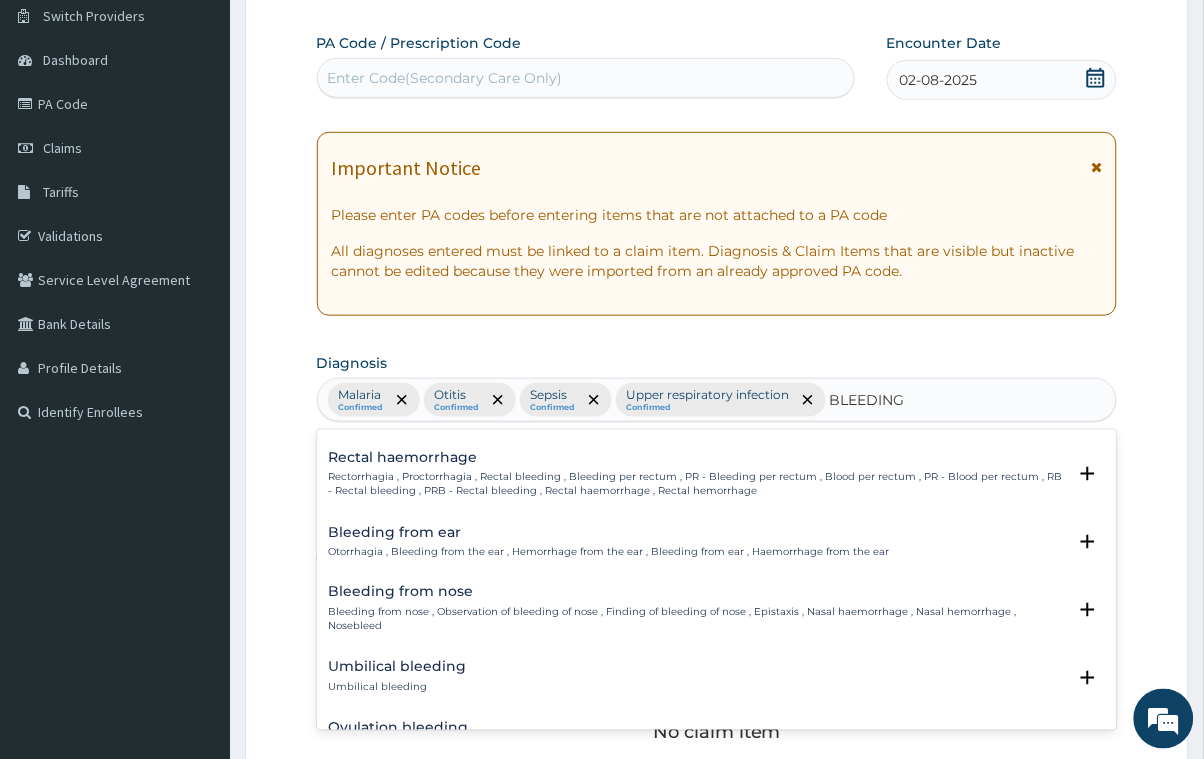 click on "Bleeding from ear" at bounding box center [609, 532] 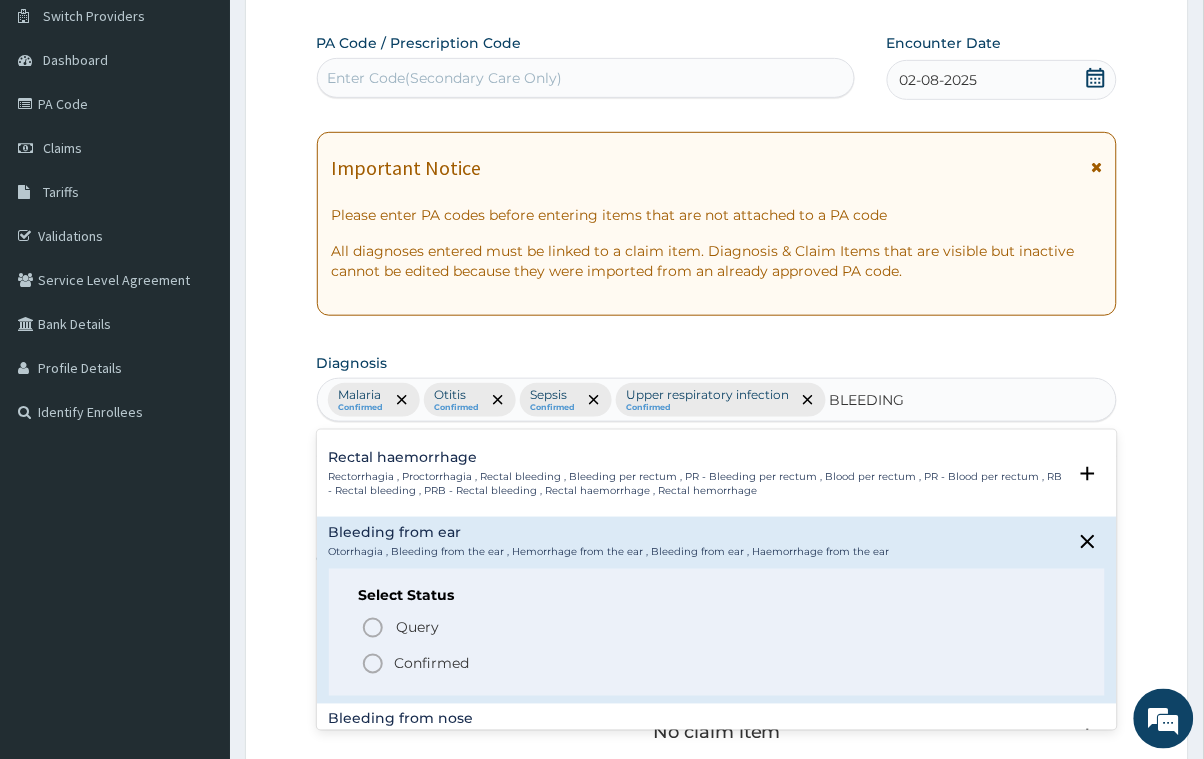 click 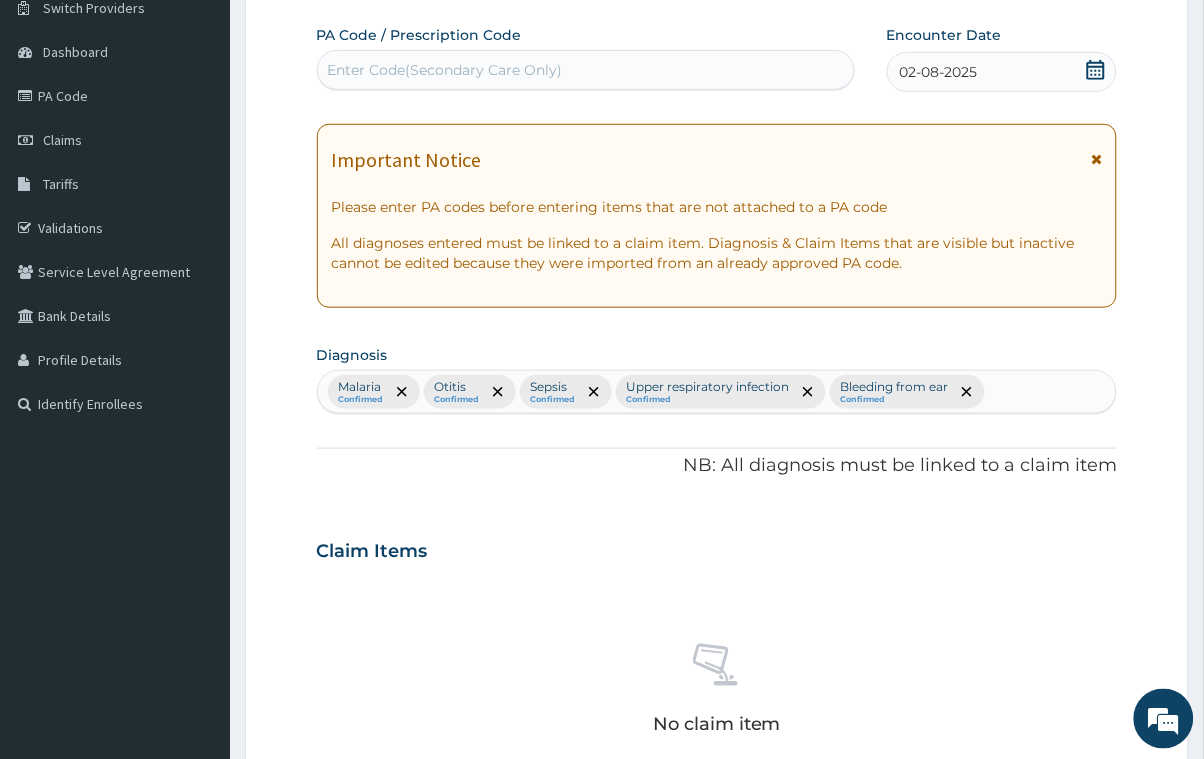 scroll, scrollTop: 608, scrollLeft: 0, axis: vertical 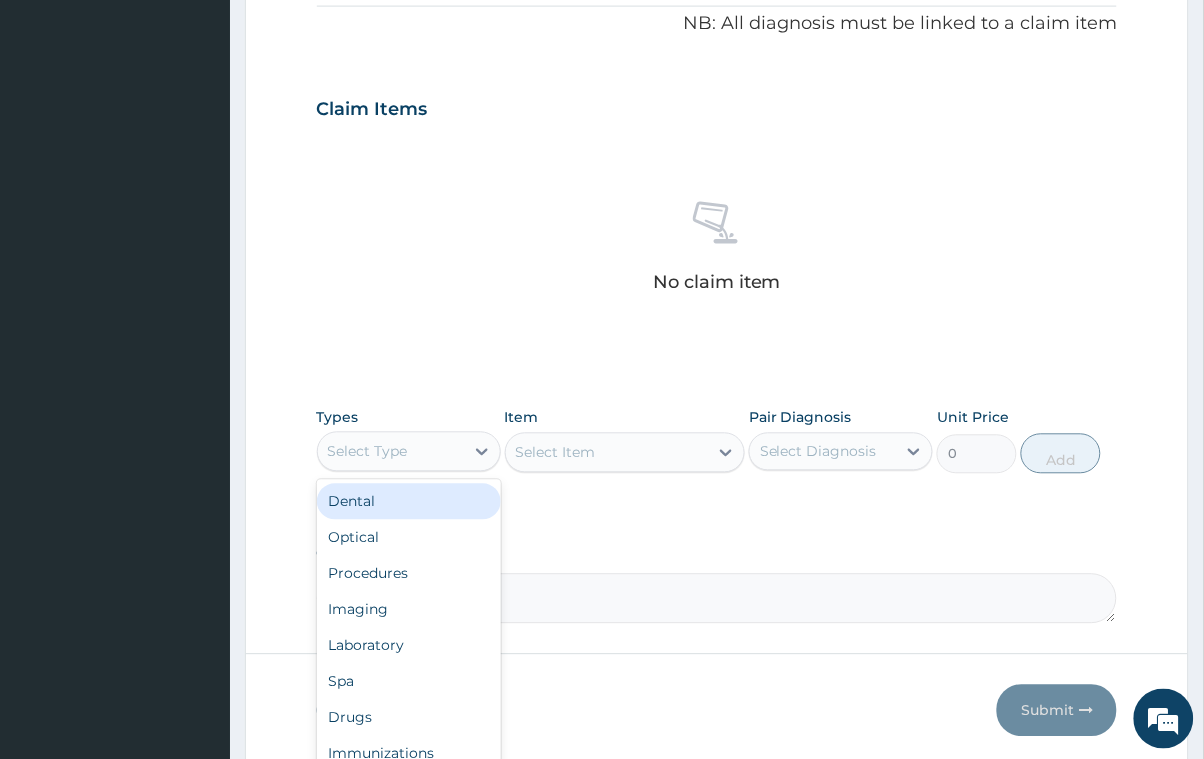 click on "Select Type" at bounding box center (391, 452) 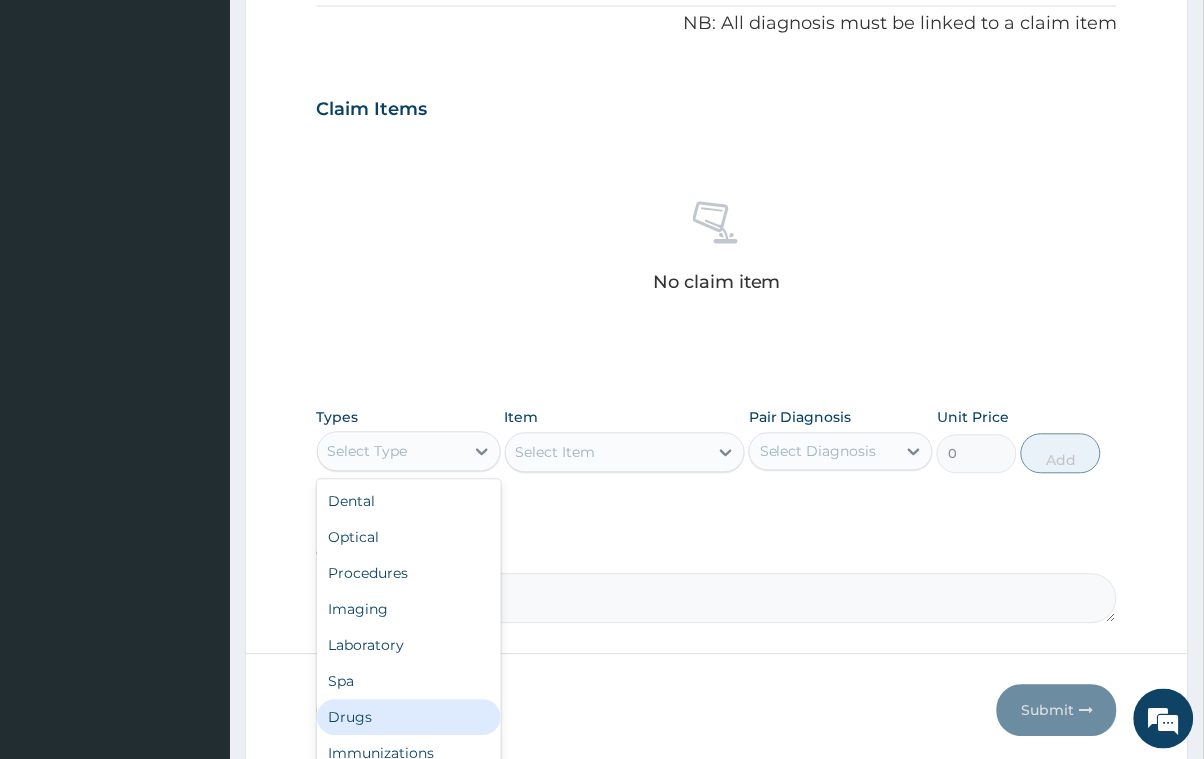 drag, startPoint x: 410, startPoint y: 706, endPoint x: 427, endPoint y: 690, distance: 23.345236 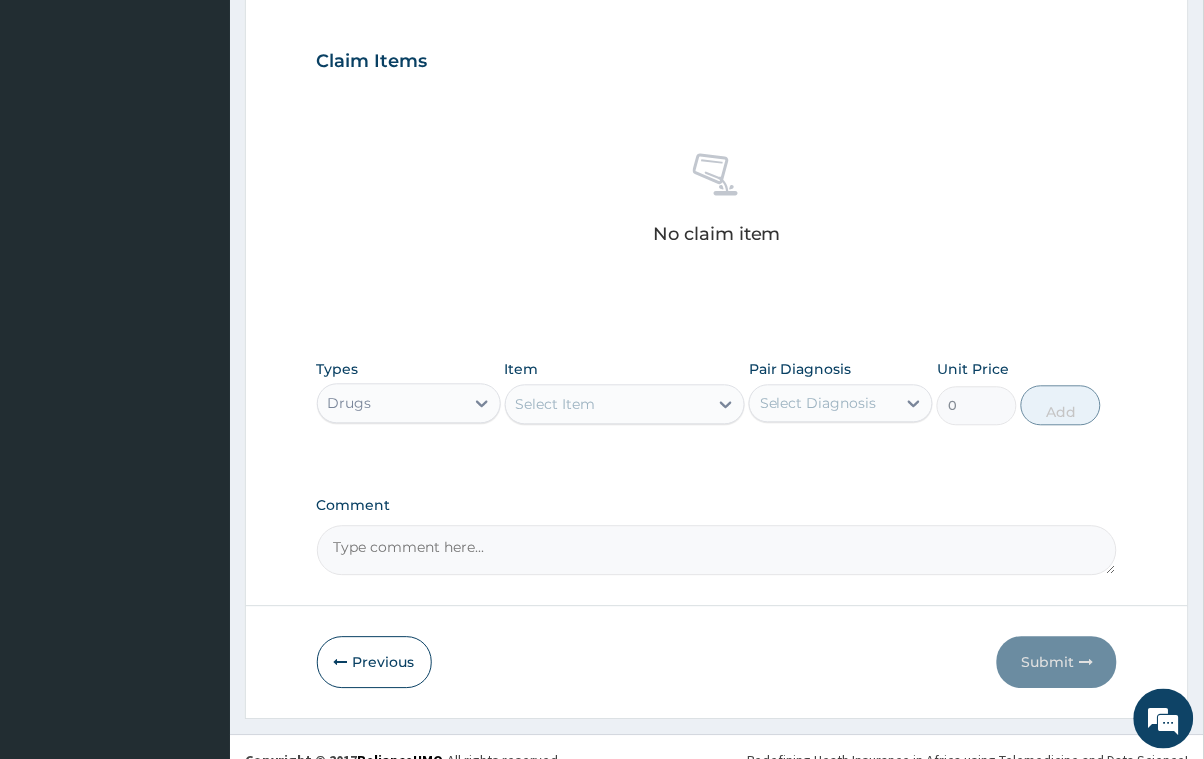 scroll, scrollTop: 683, scrollLeft: 0, axis: vertical 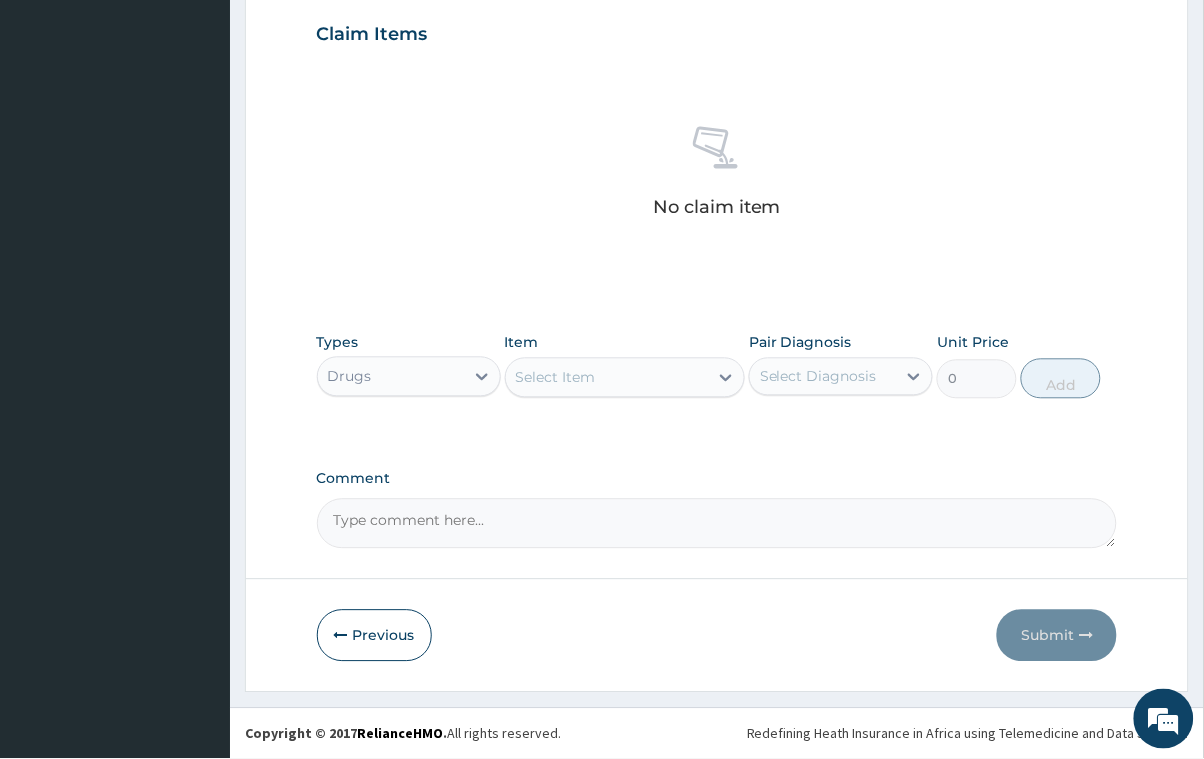 click on "Select Item" at bounding box center (607, 378) 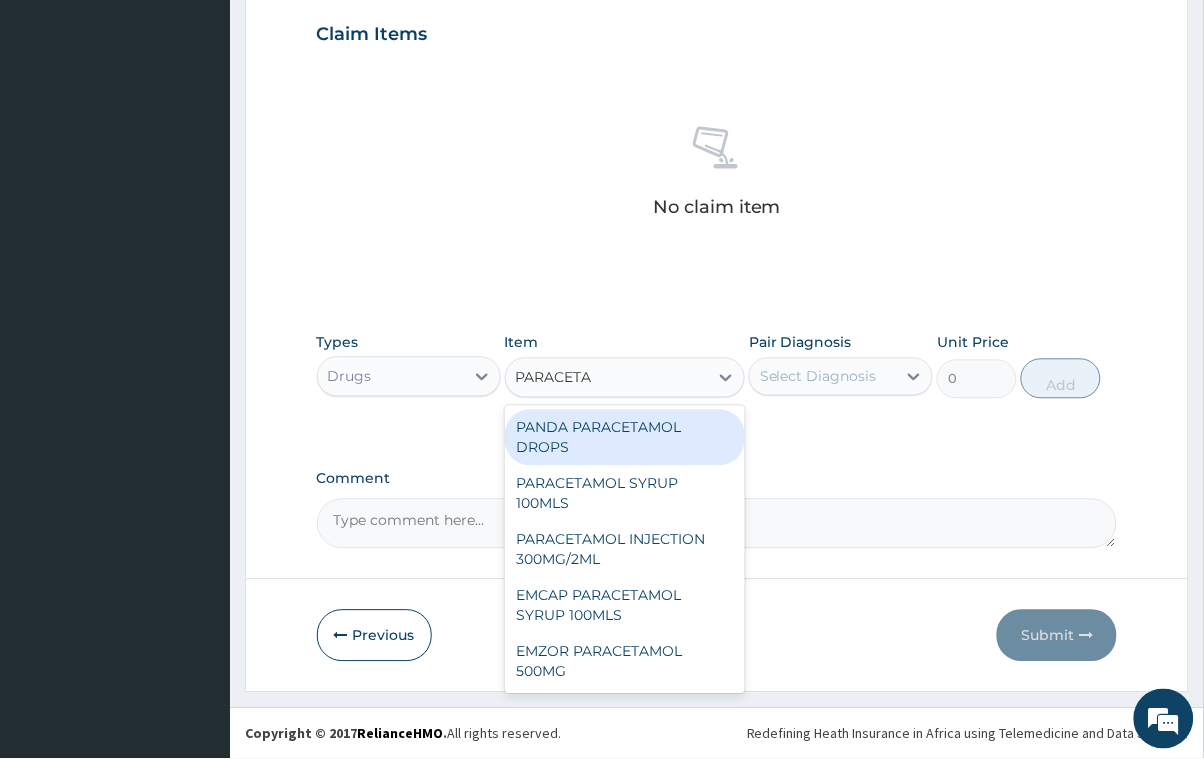 type on "PARACETAM" 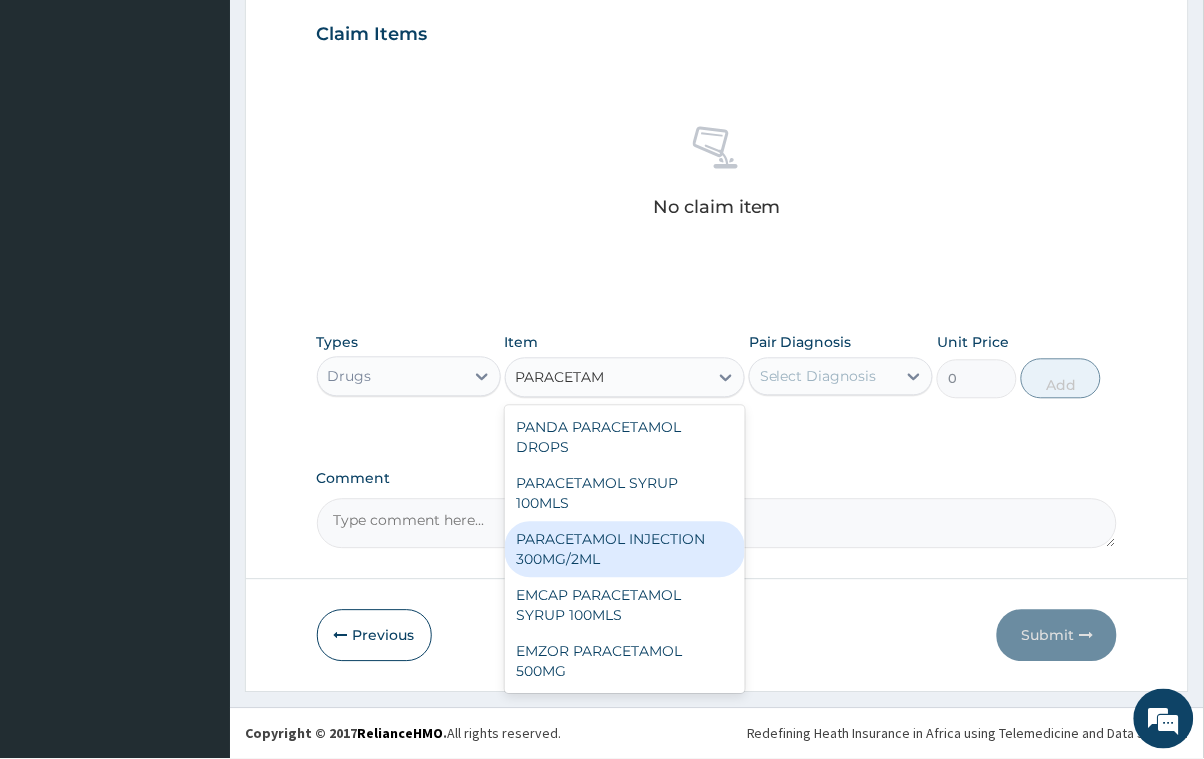 click on "PARACETAMOL INJECTION 300MG/2ML" at bounding box center (625, 550) 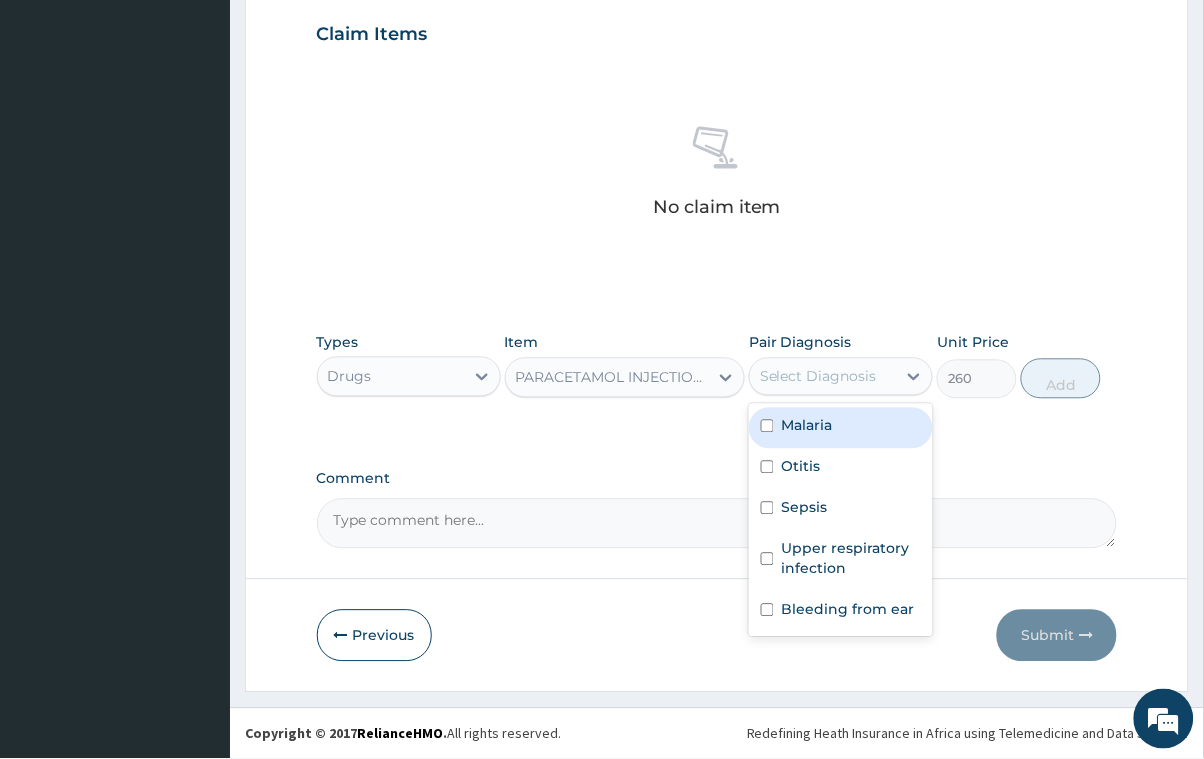 click on "Select Diagnosis" at bounding box center (823, 377) 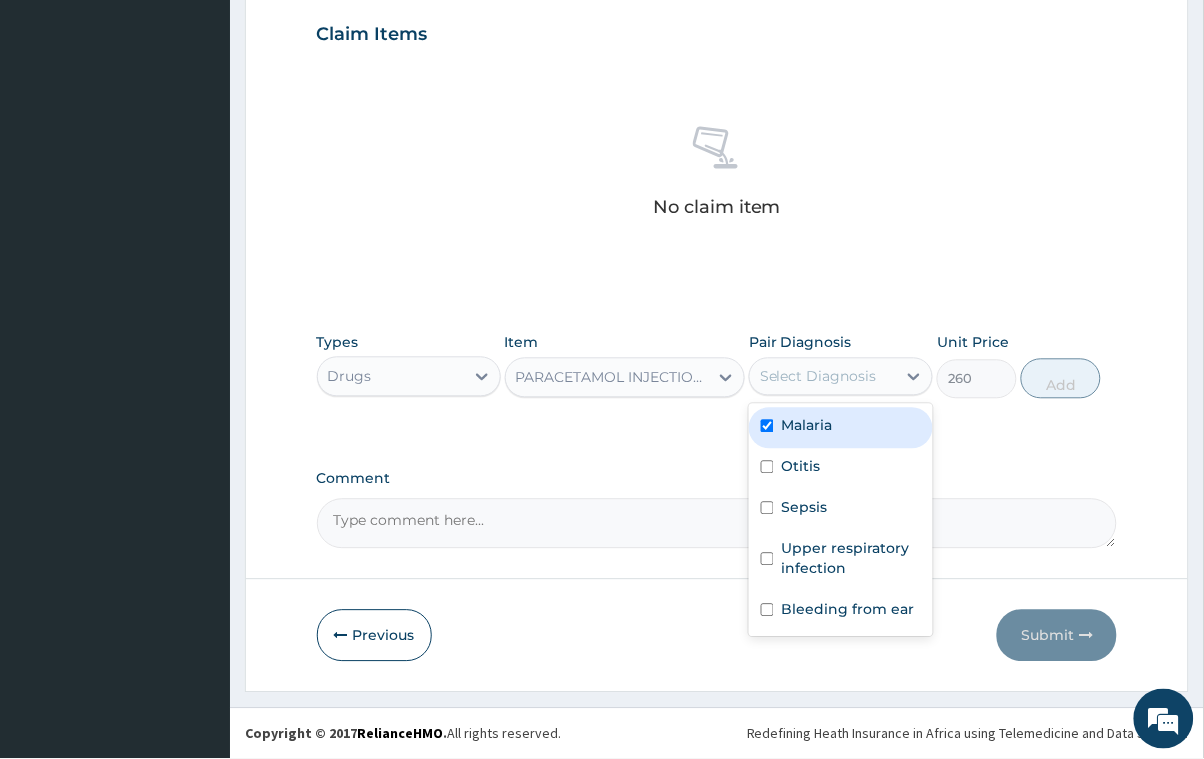 checkbox on "true" 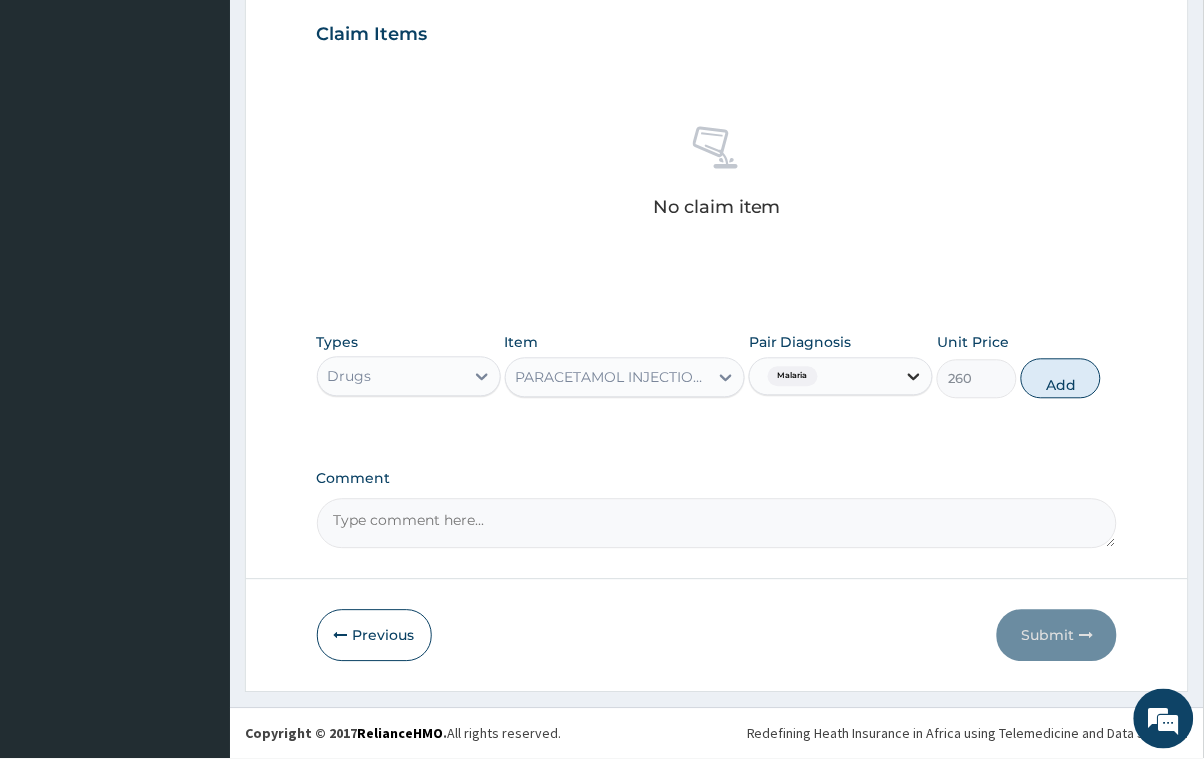 click 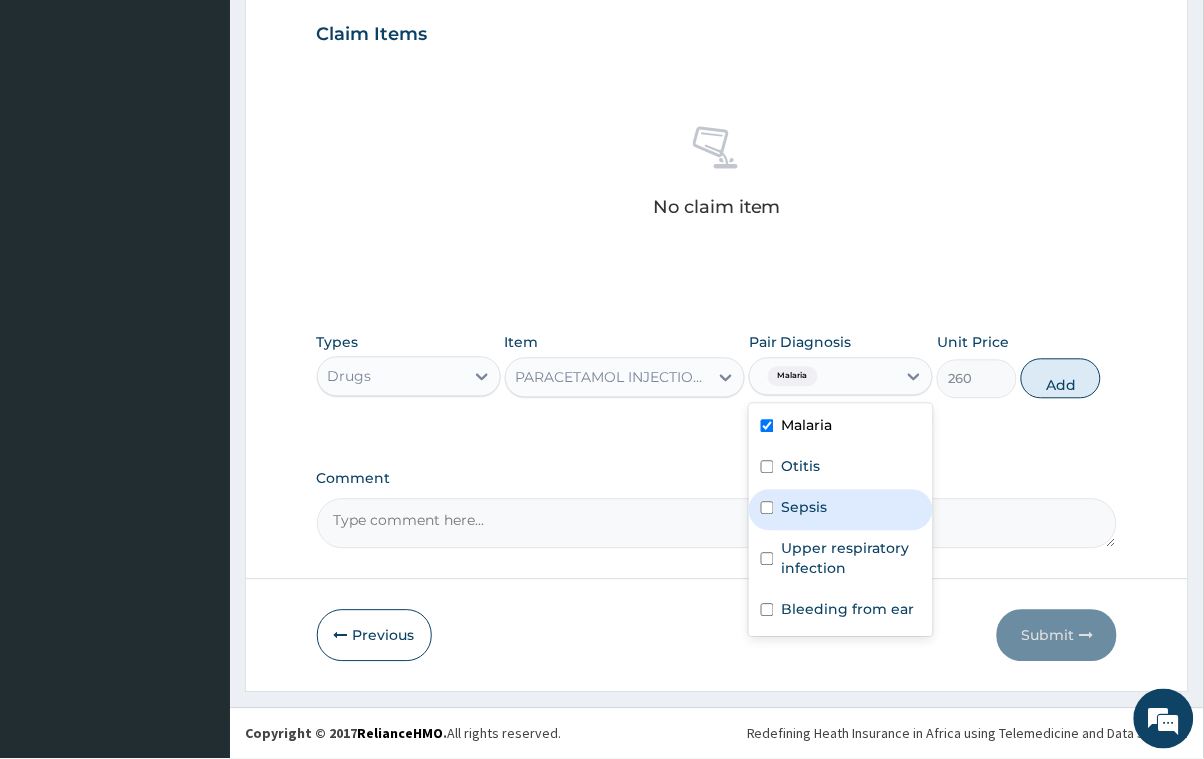 click at bounding box center [767, 508] 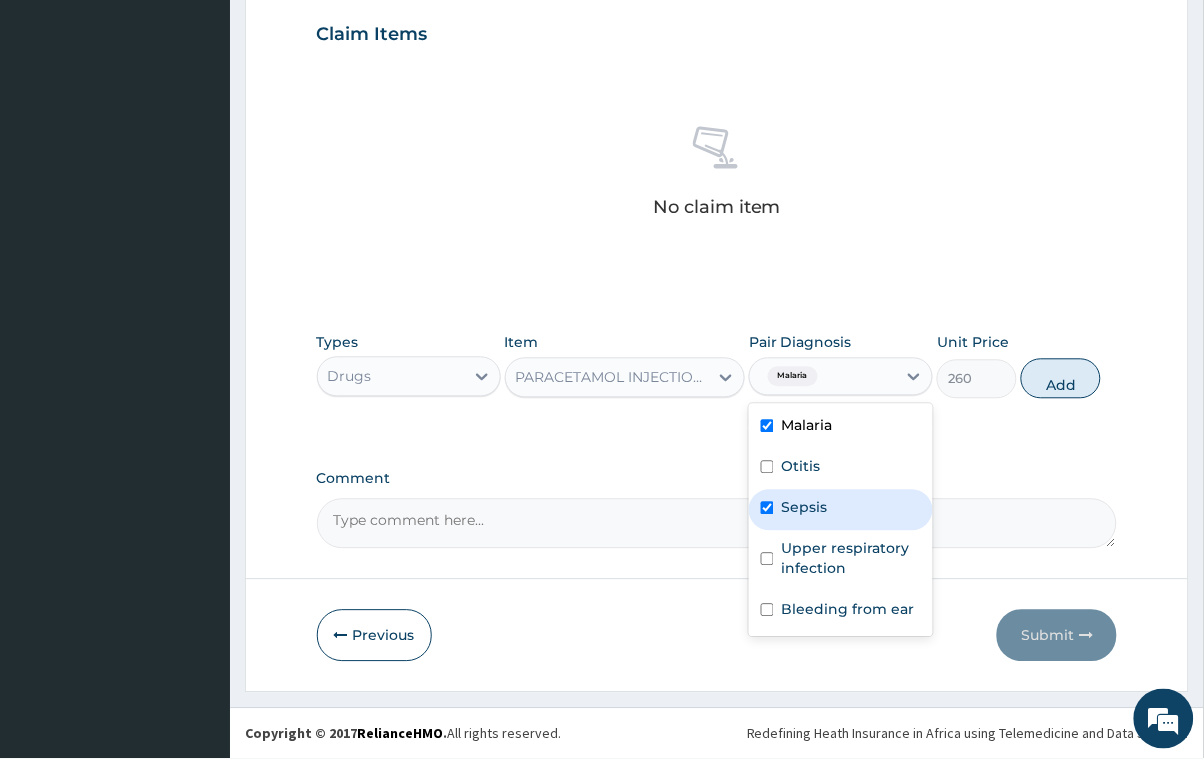 checkbox on "true" 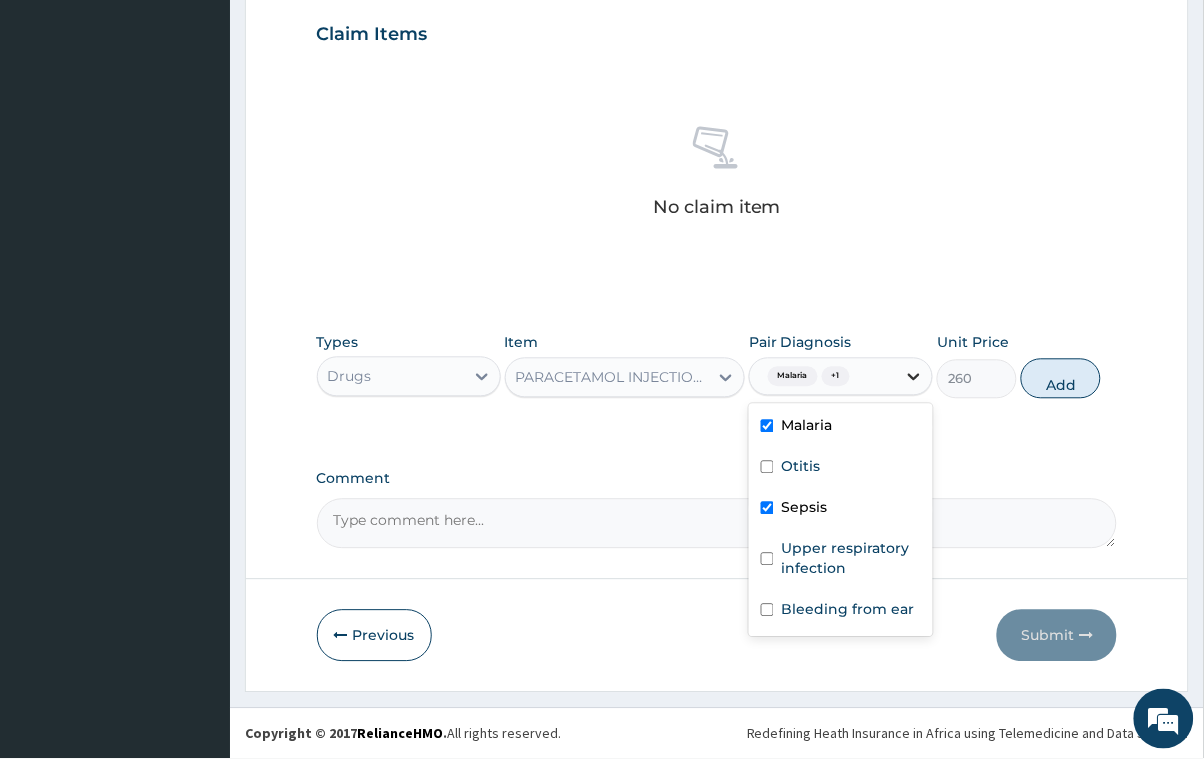 click 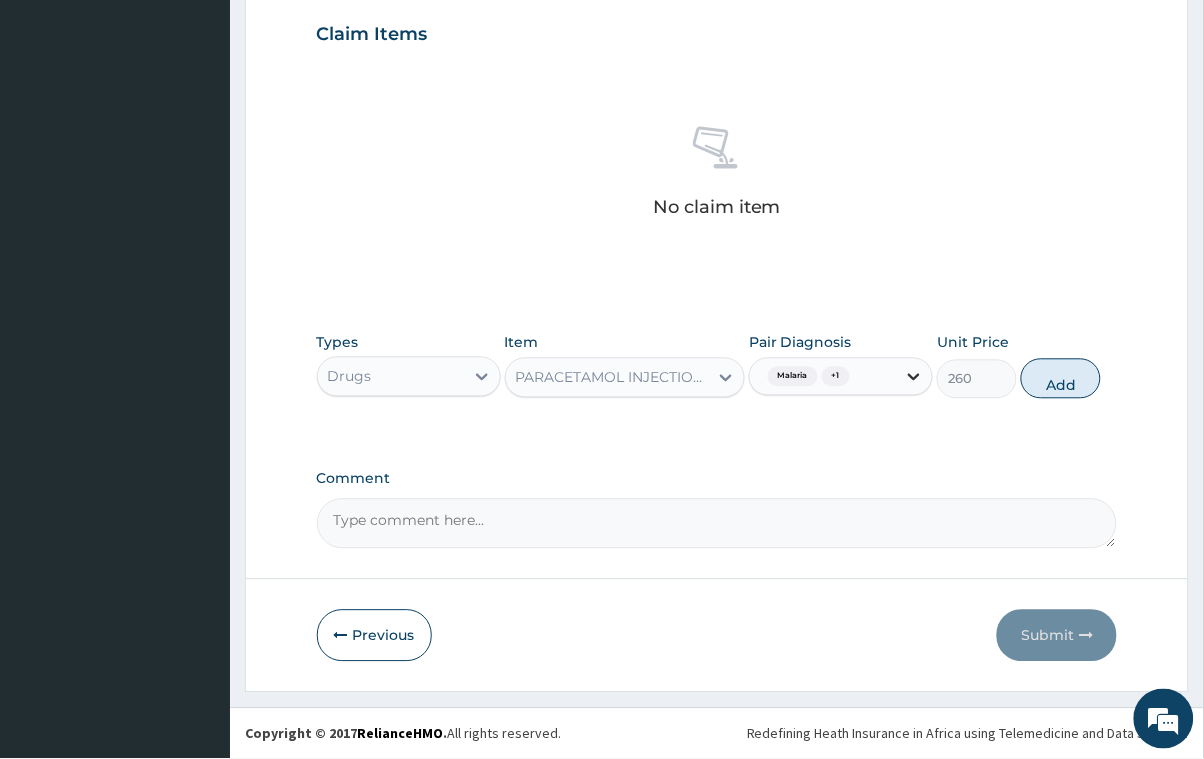 click 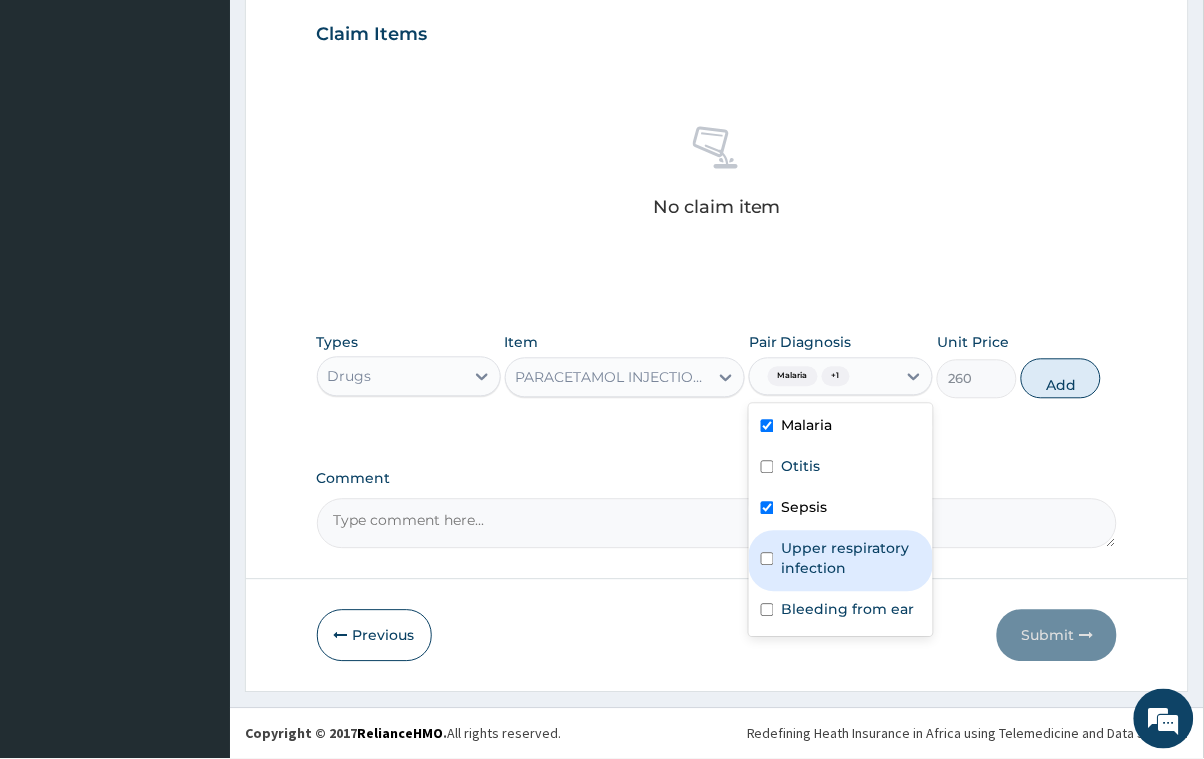 click at bounding box center [767, 559] 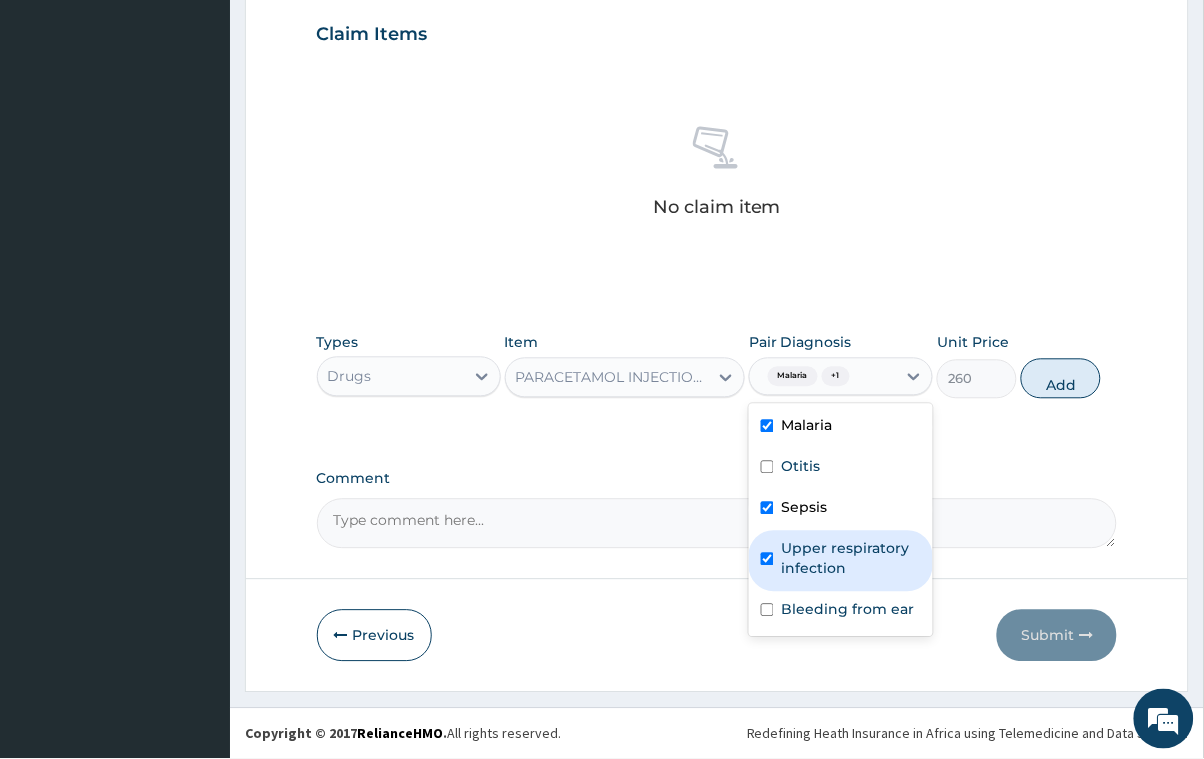 checkbox on "true" 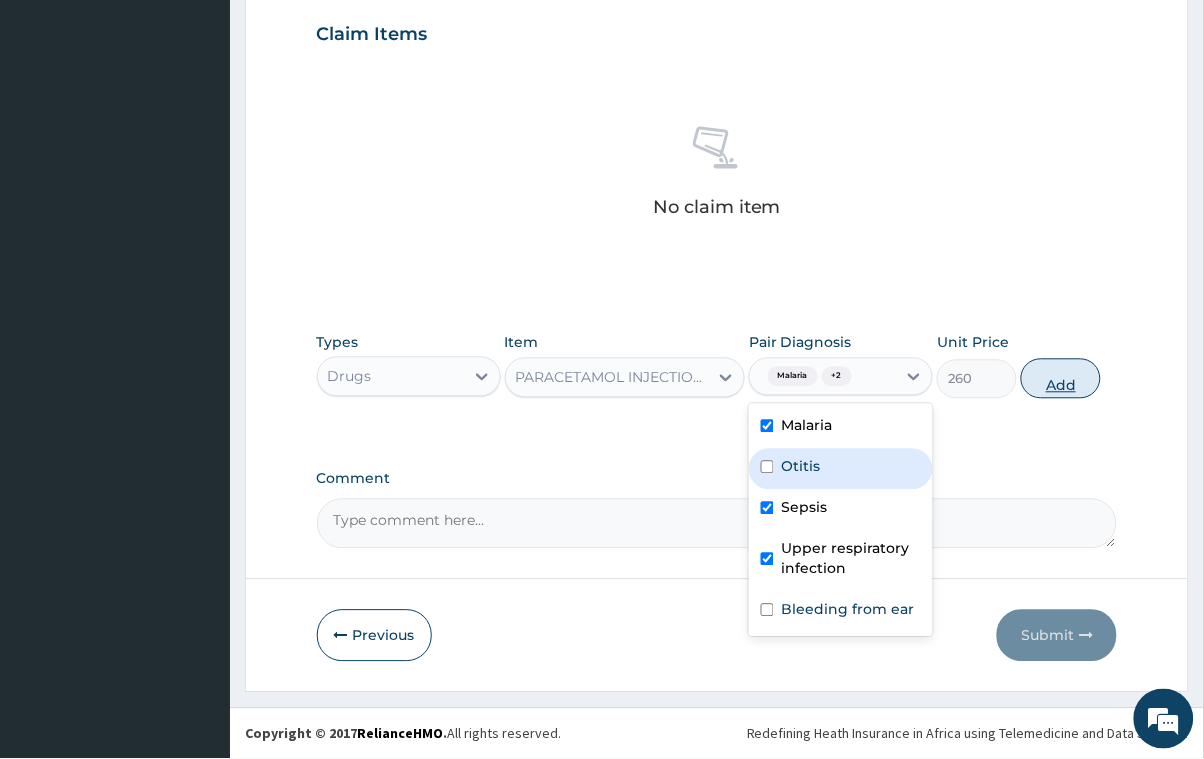 click on "Add" at bounding box center (1061, 379) 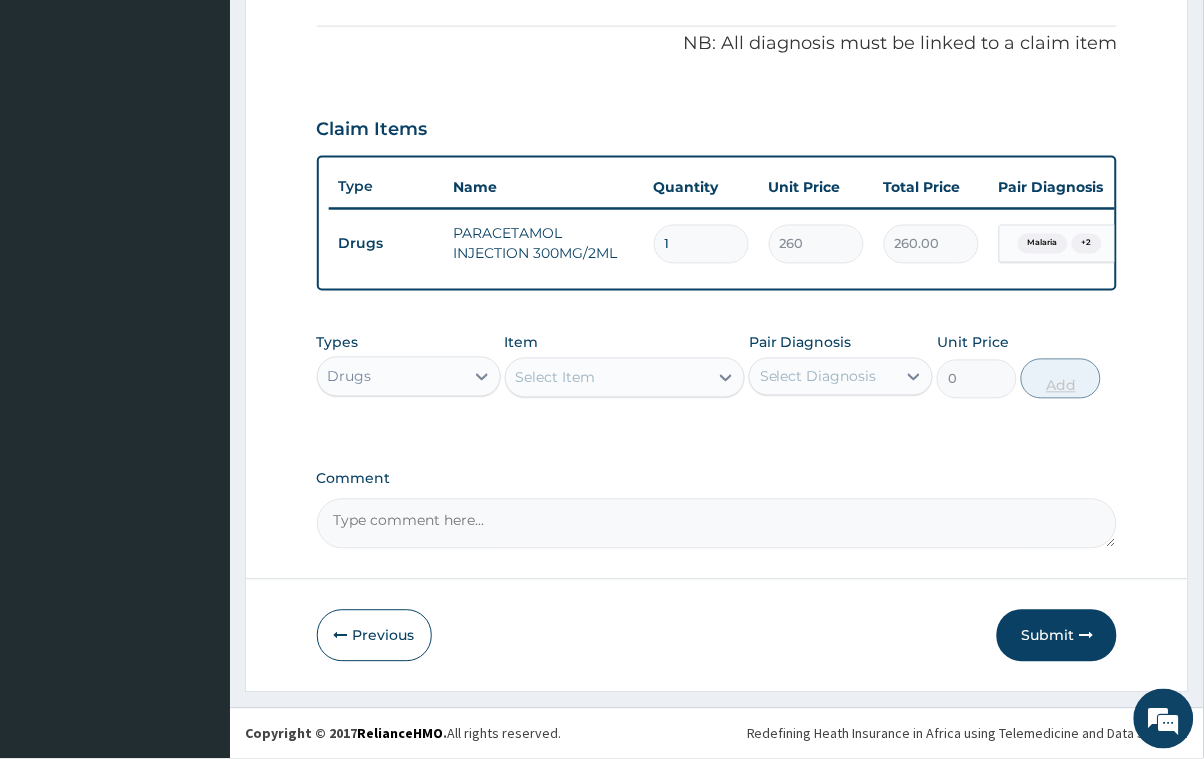 scroll, scrollTop: 612, scrollLeft: 0, axis: vertical 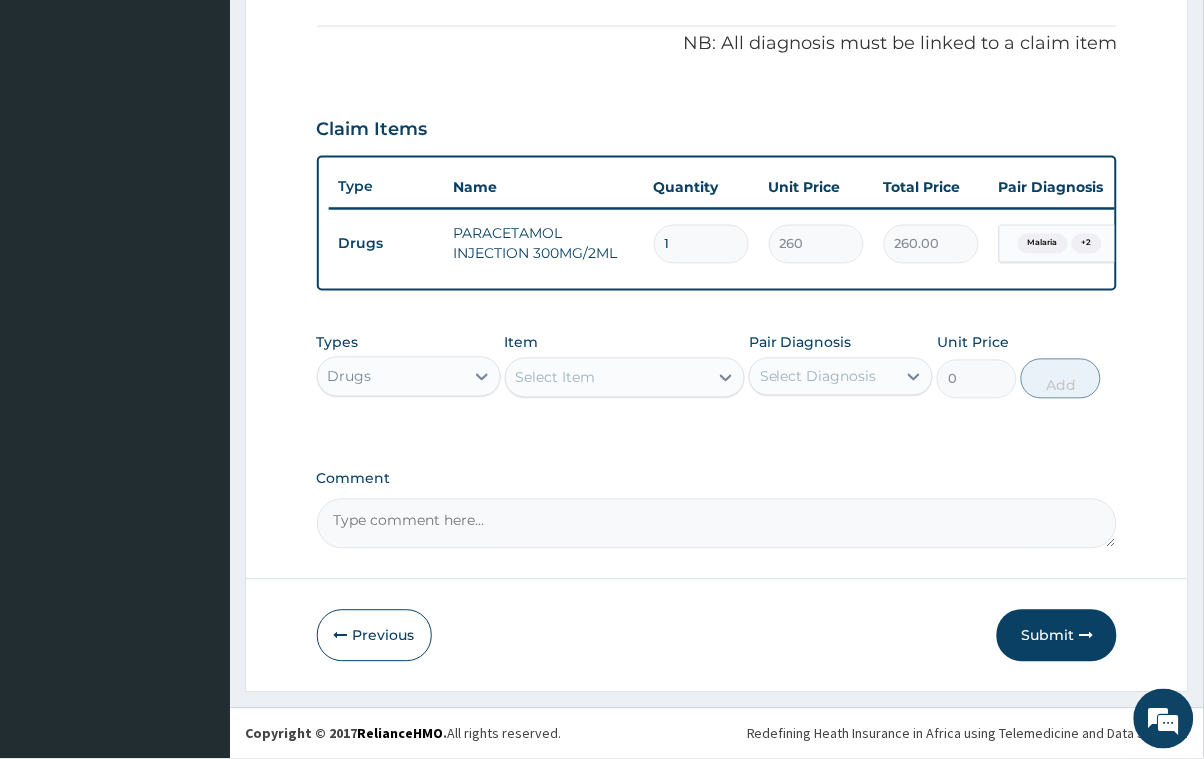 type on "12" 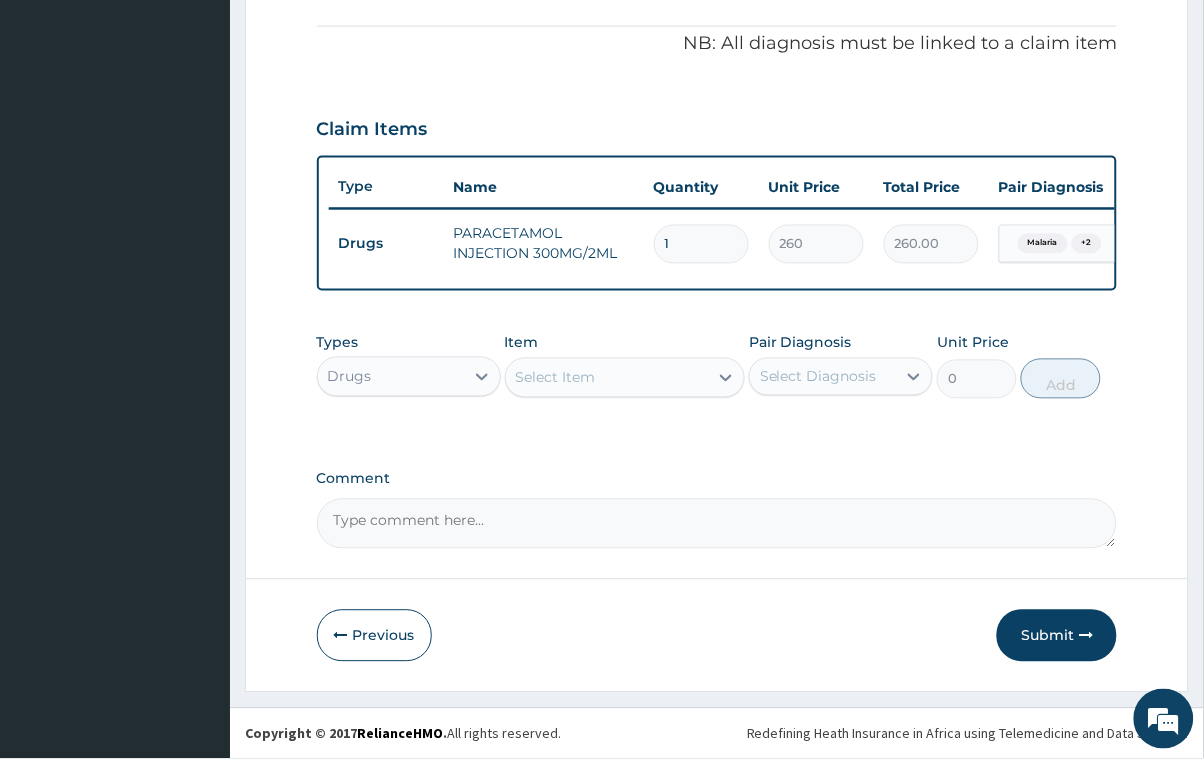 type on "3120.00" 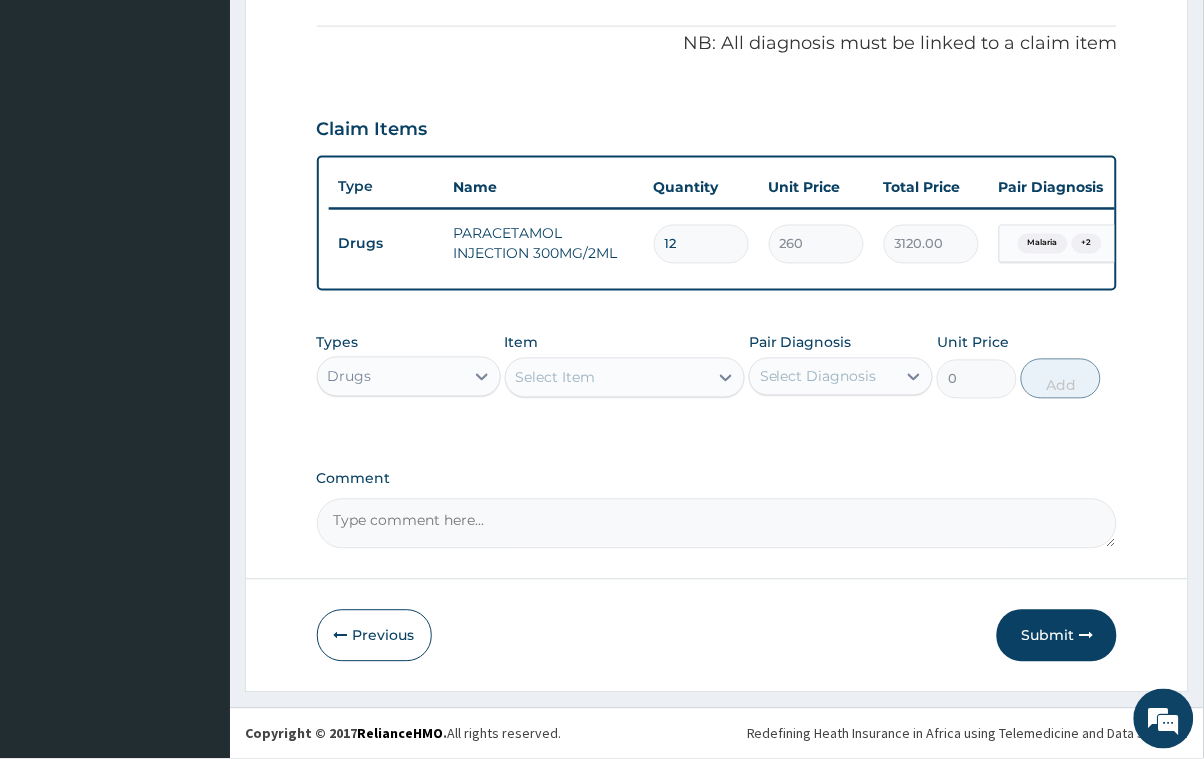 type on "12" 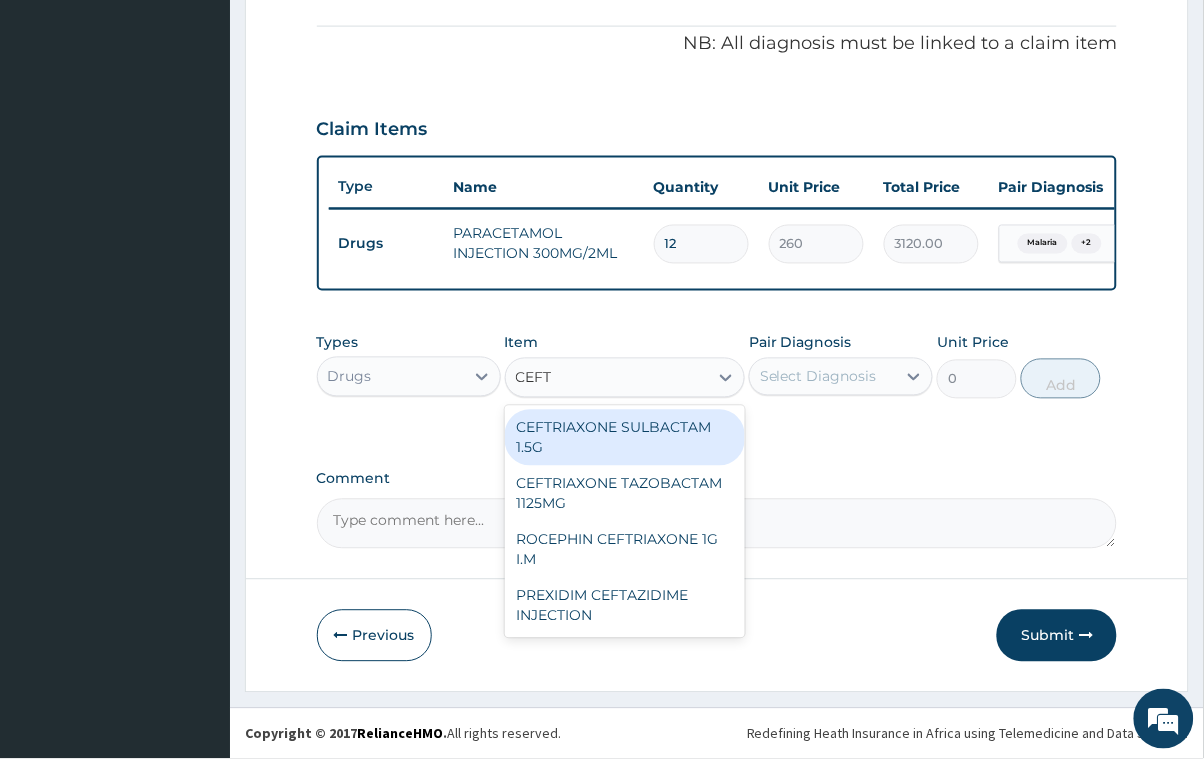 type on "CEFTA" 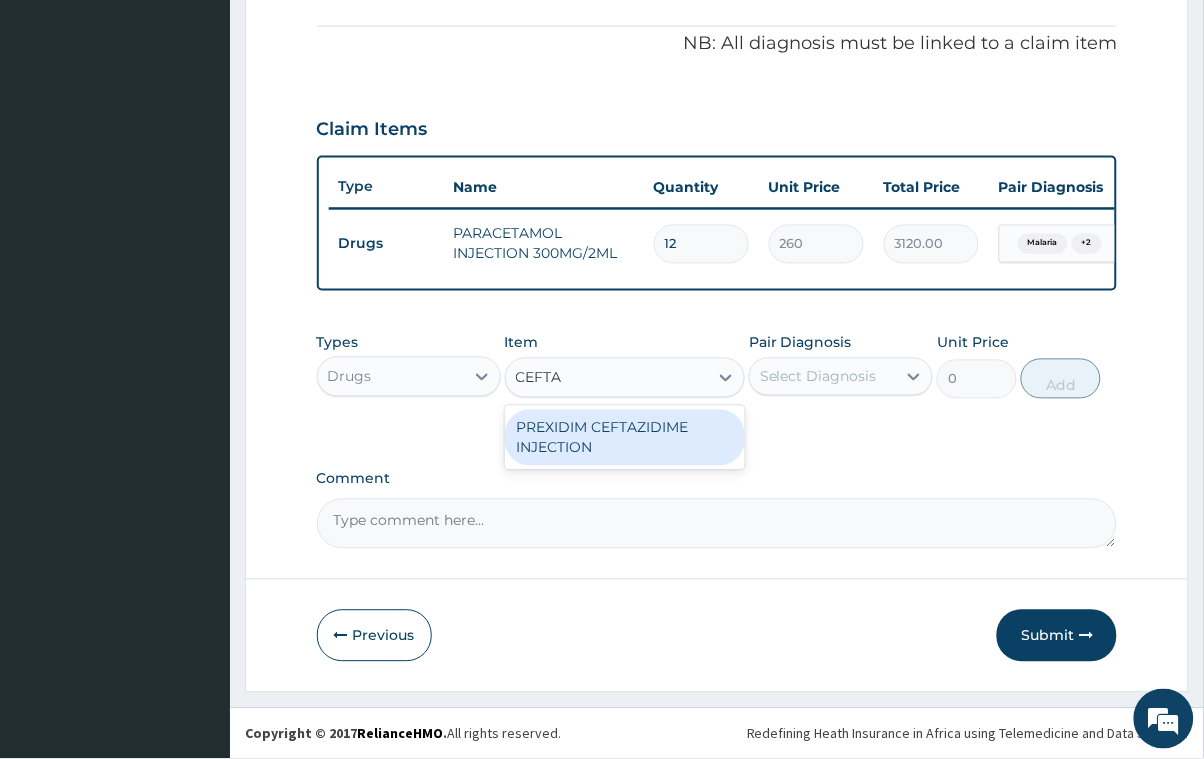 click on "PREXIDIM CEFTAZIDIME INJECTION" at bounding box center (625, 438) 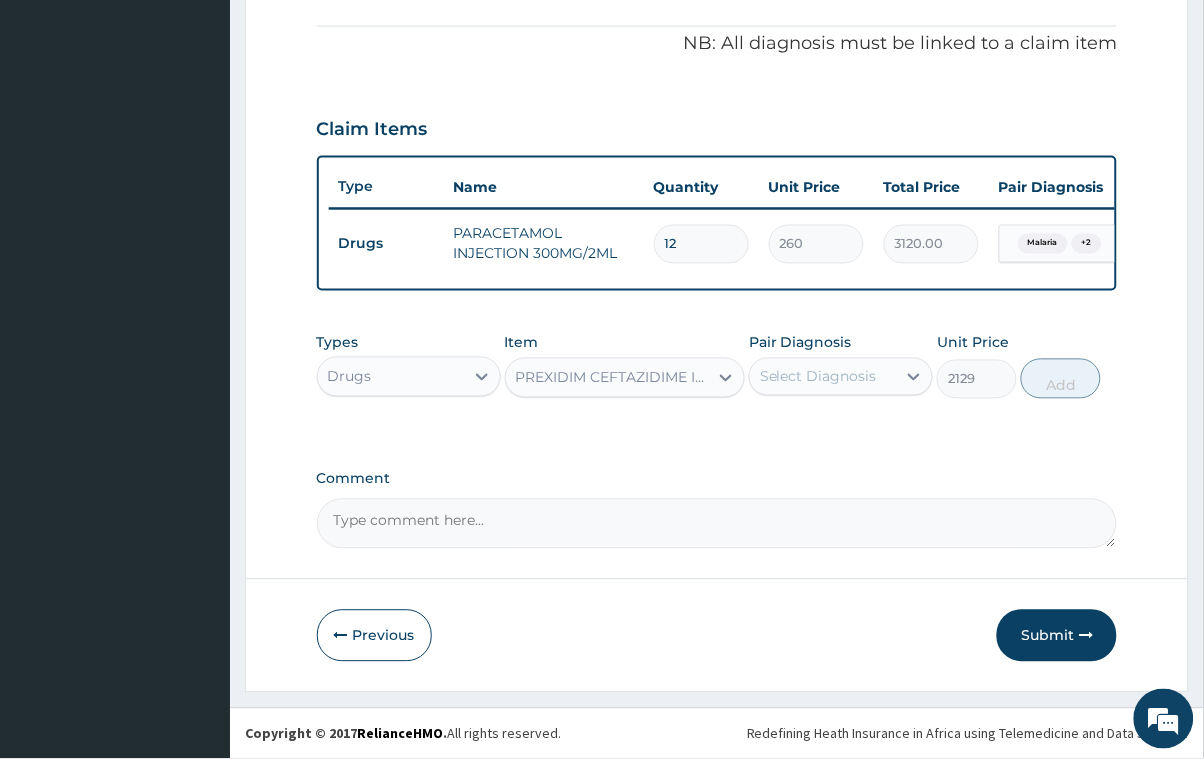 click on "Select Diagnosis" at bounding box center [823, 377] 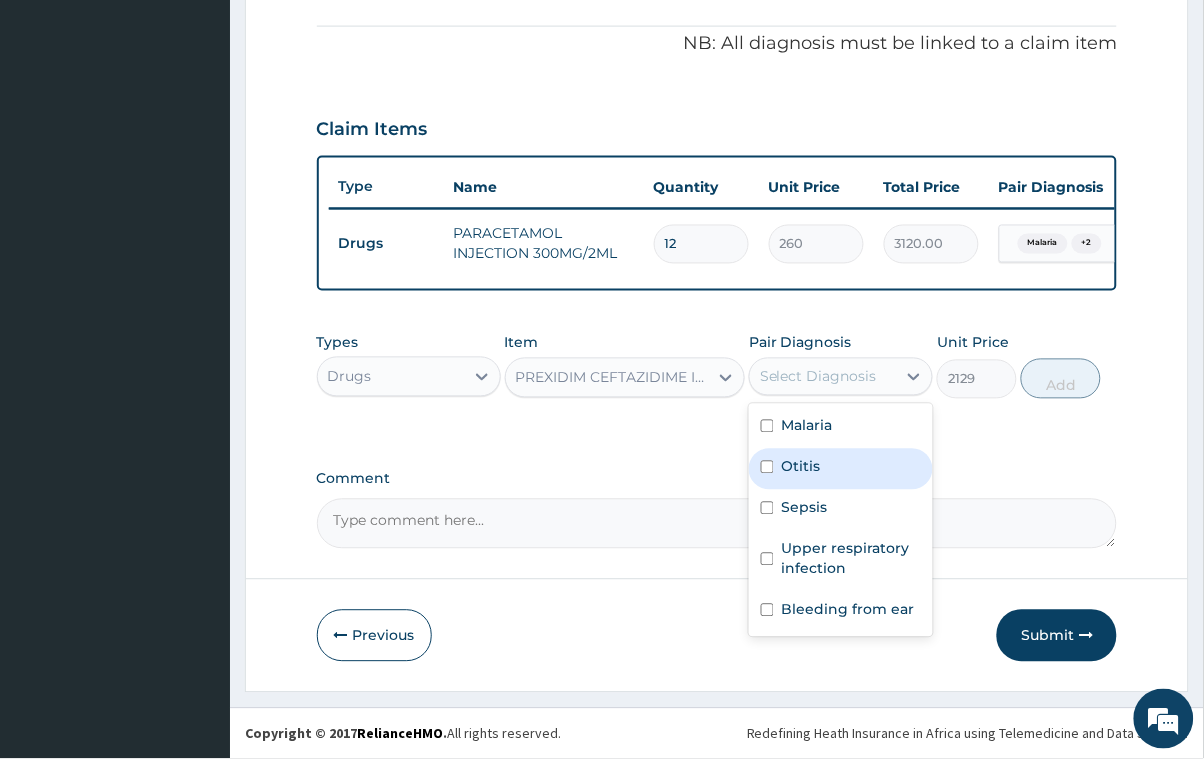 click at bounding box center (767, 467) 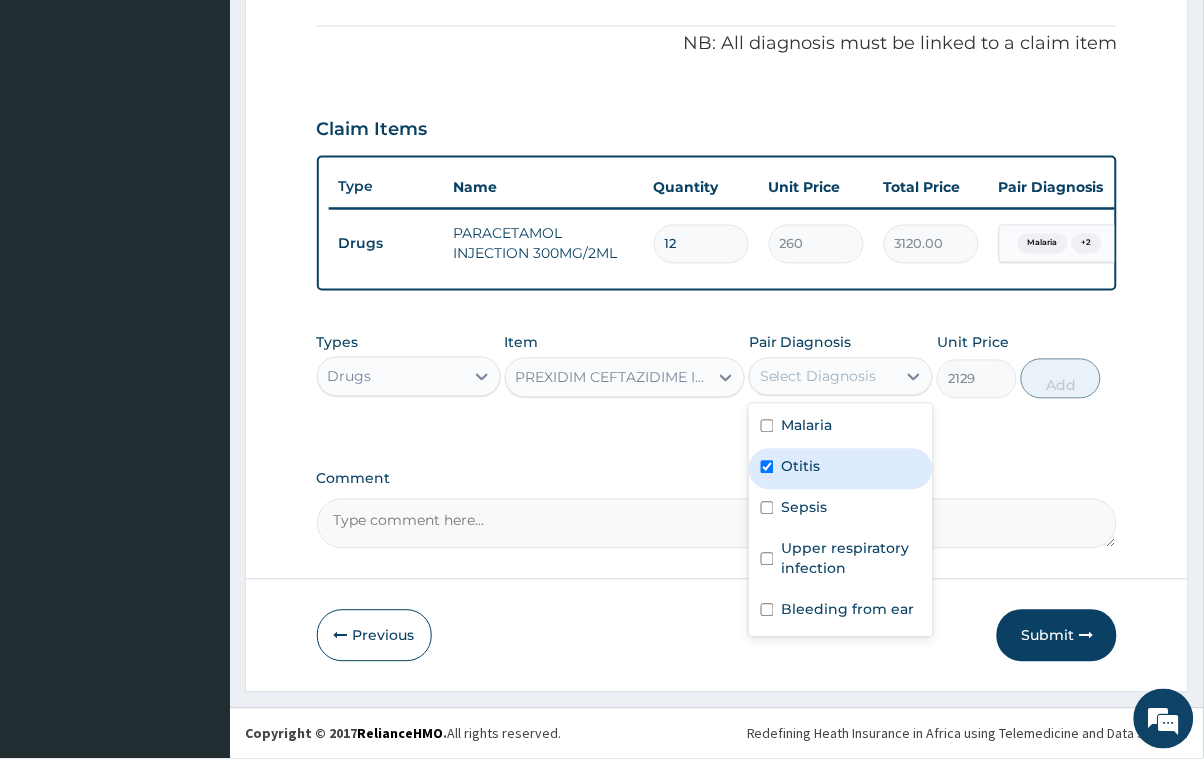checkbox on "true" 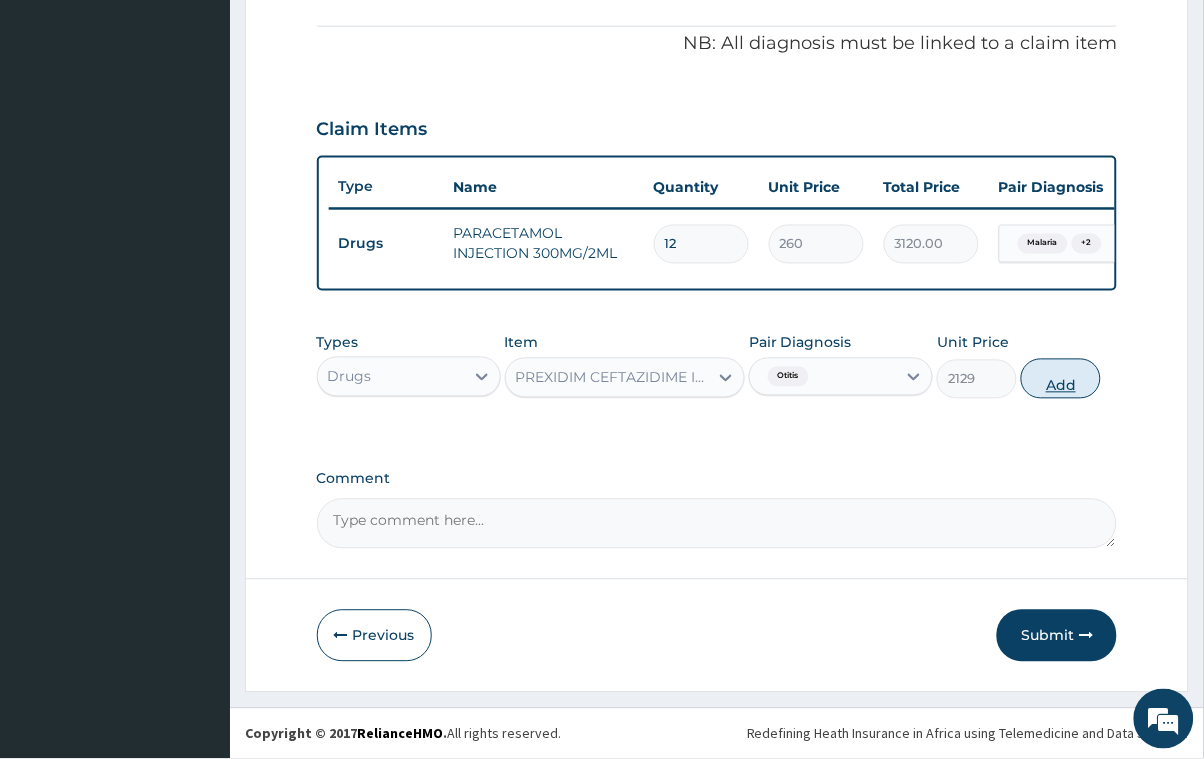 click on "Add" at bounding box center (1061, 379) 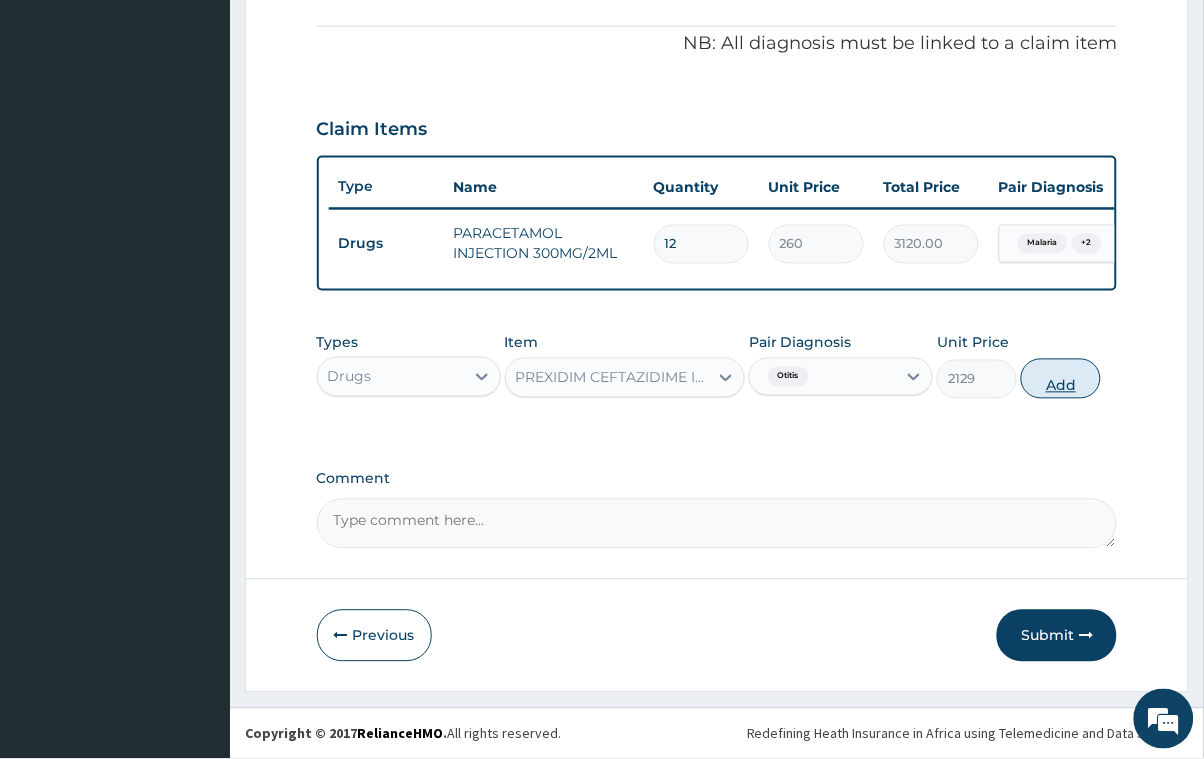 type on "0" 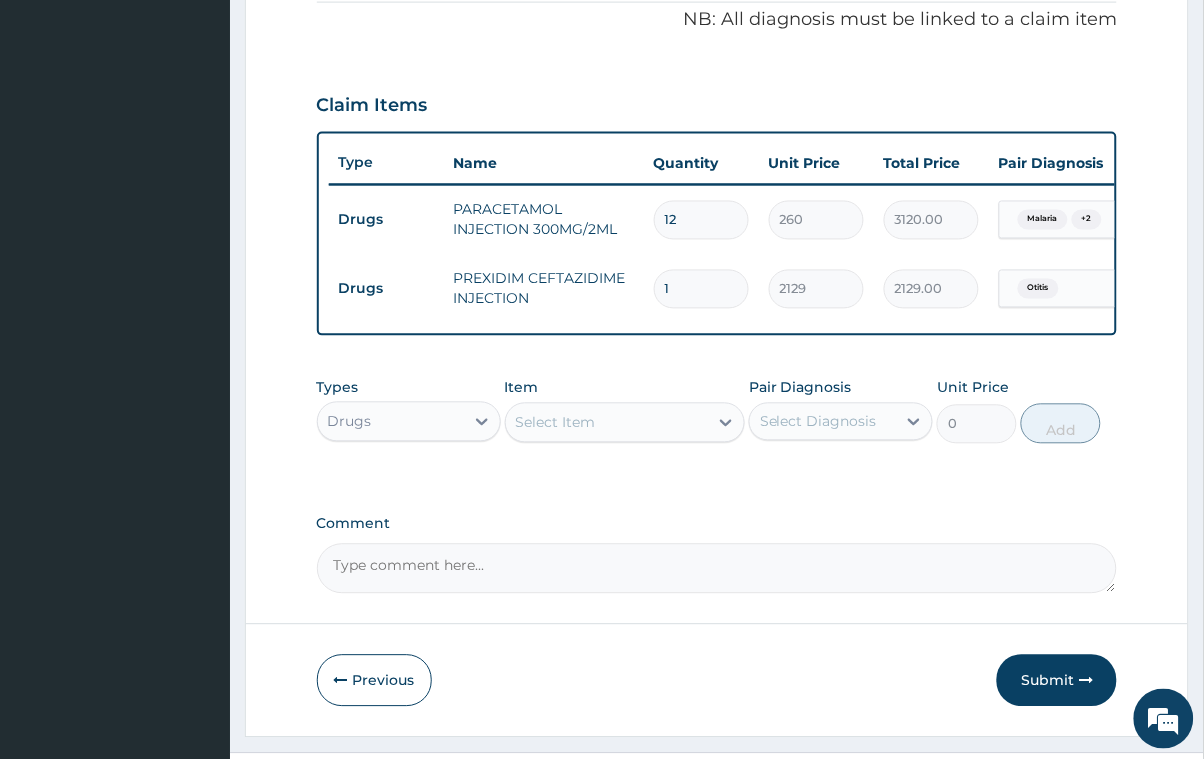 type 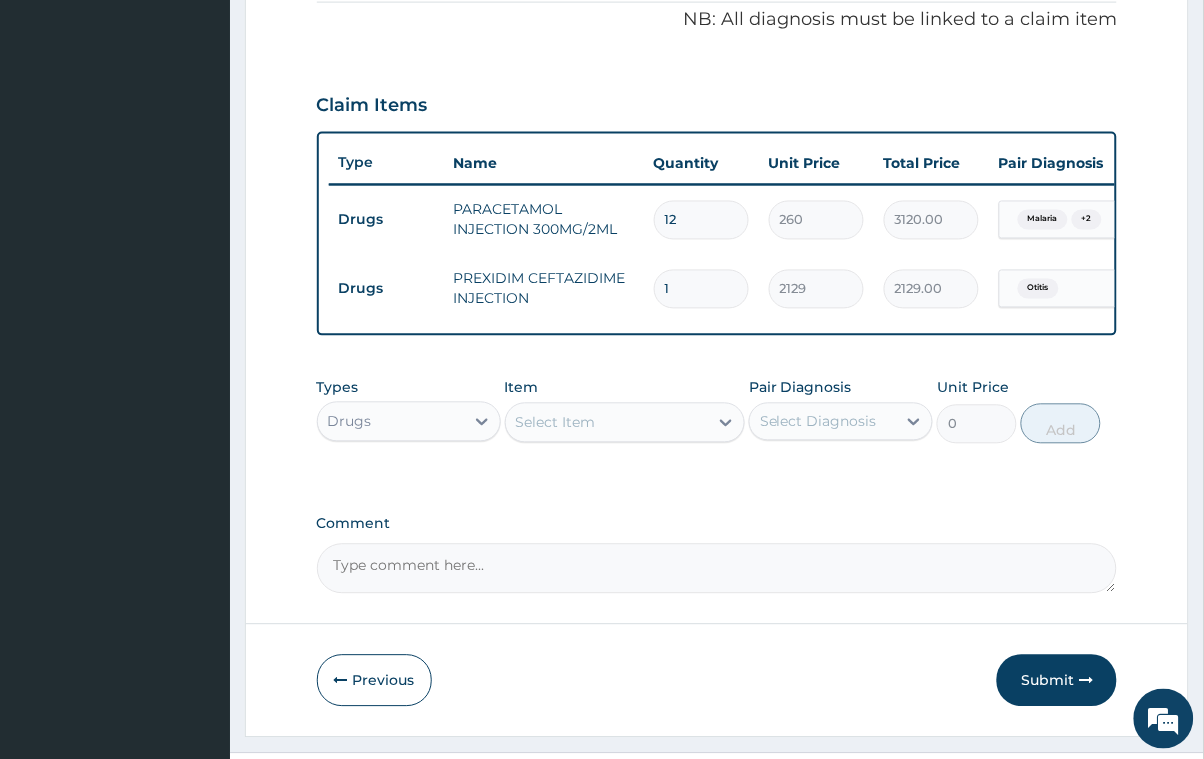 type on "0.00" 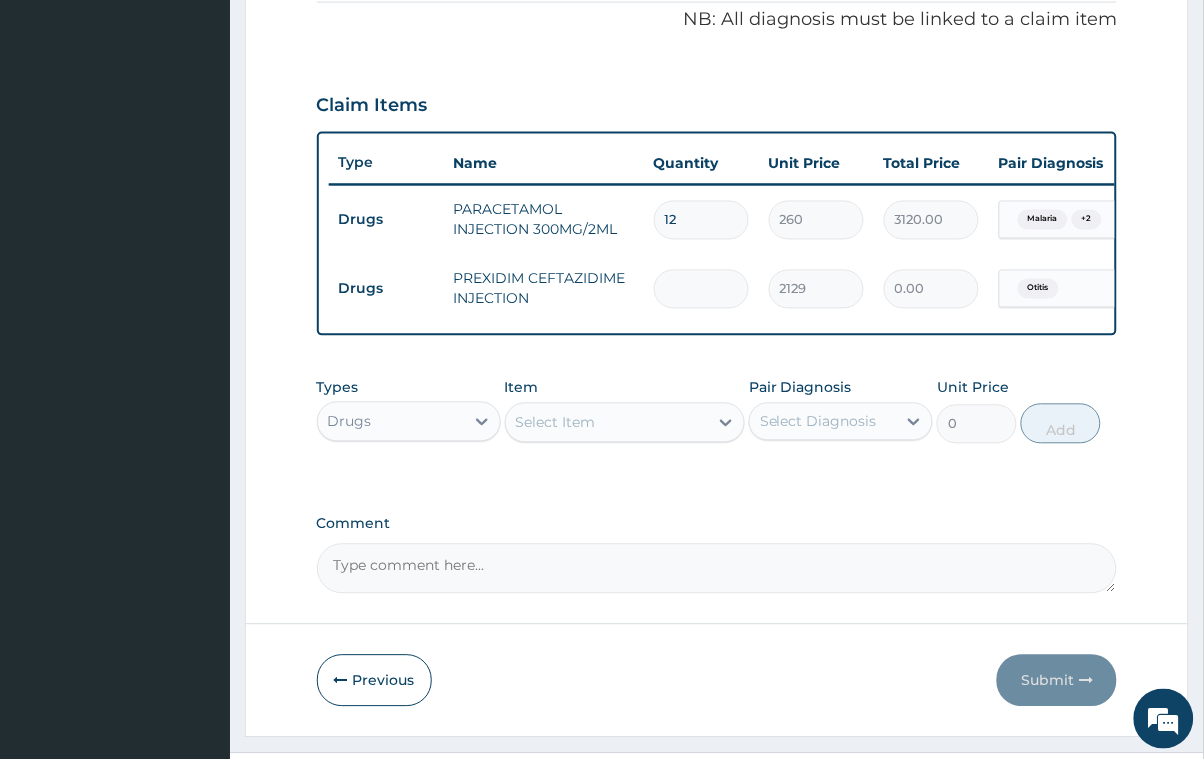 type on "2" 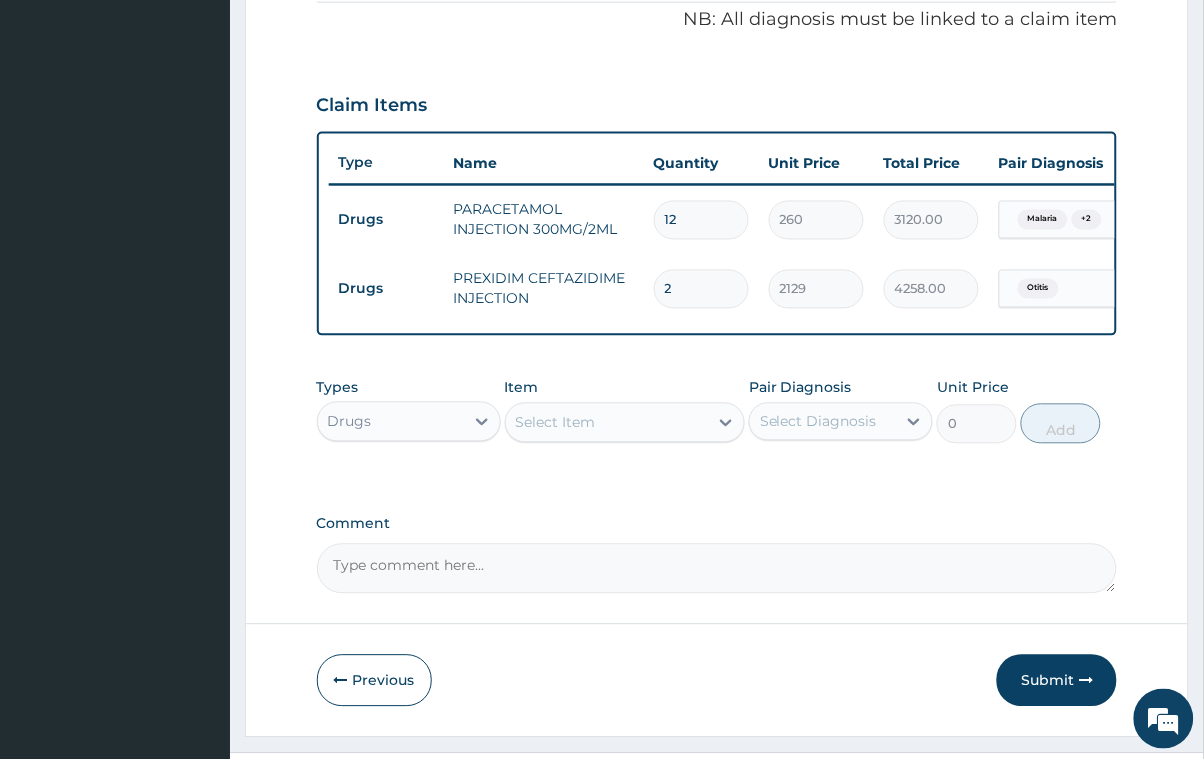 type 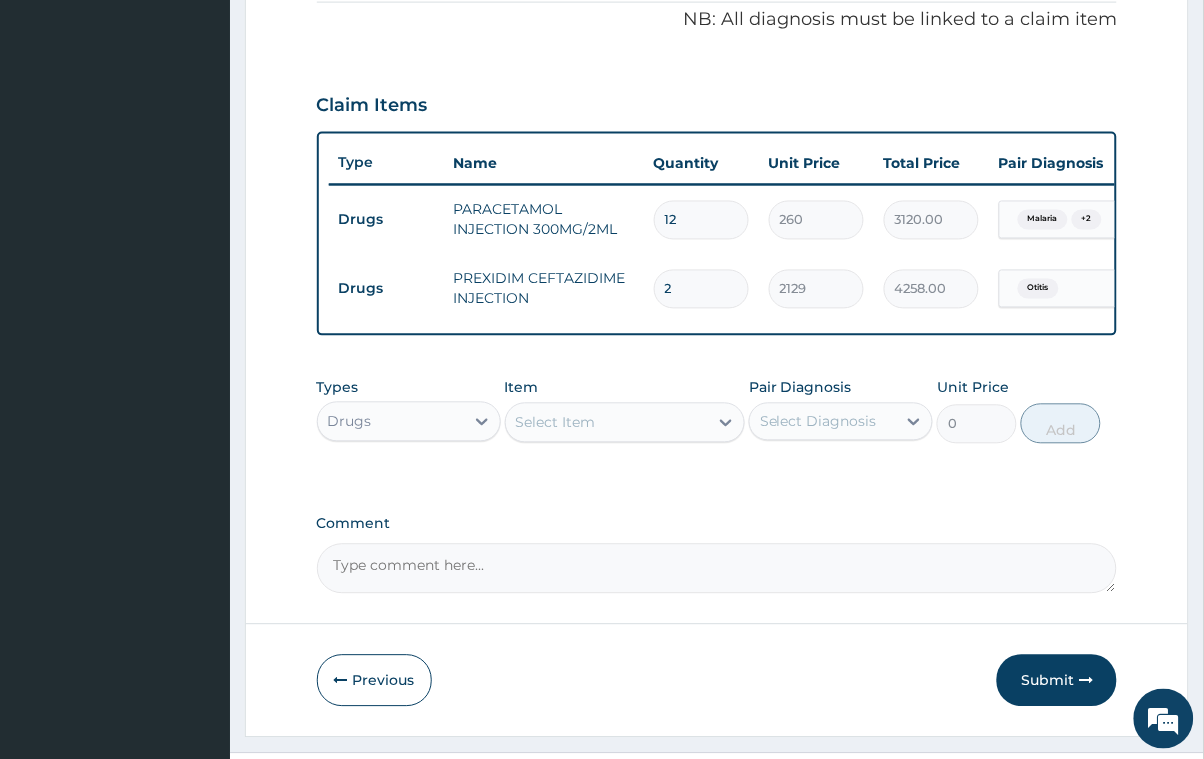 type on "0.00" 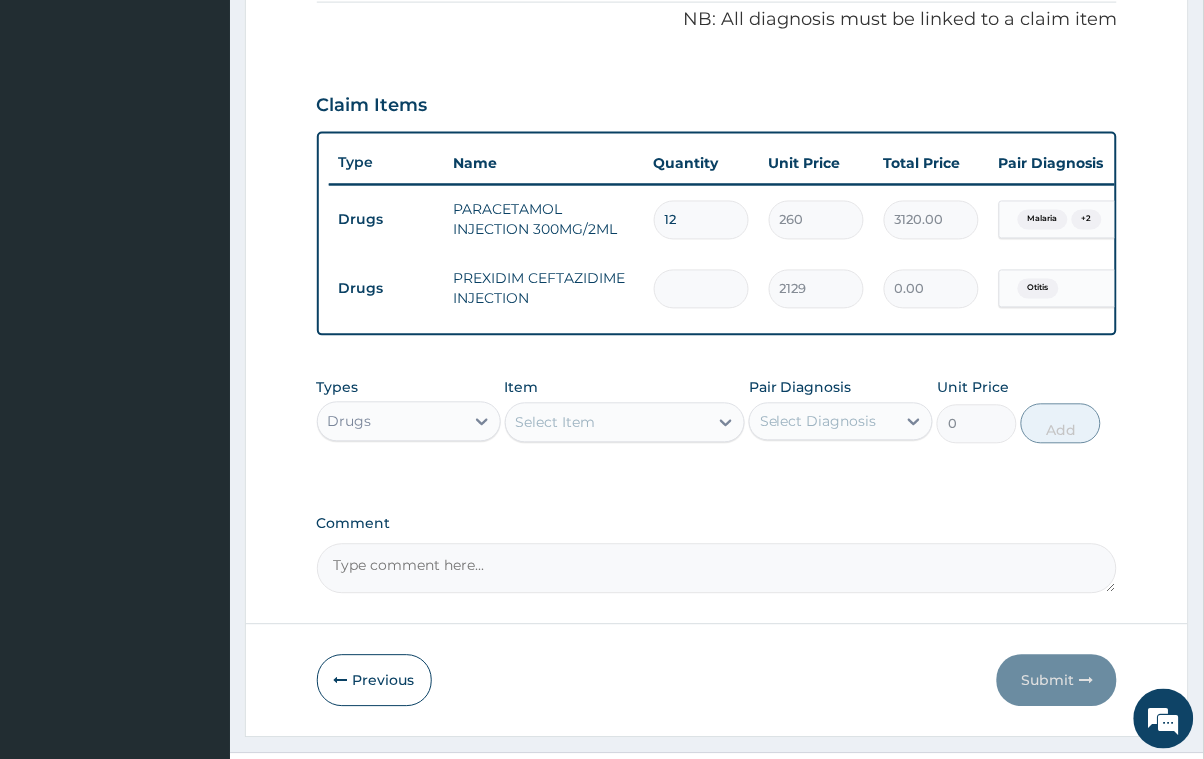 type on "4" 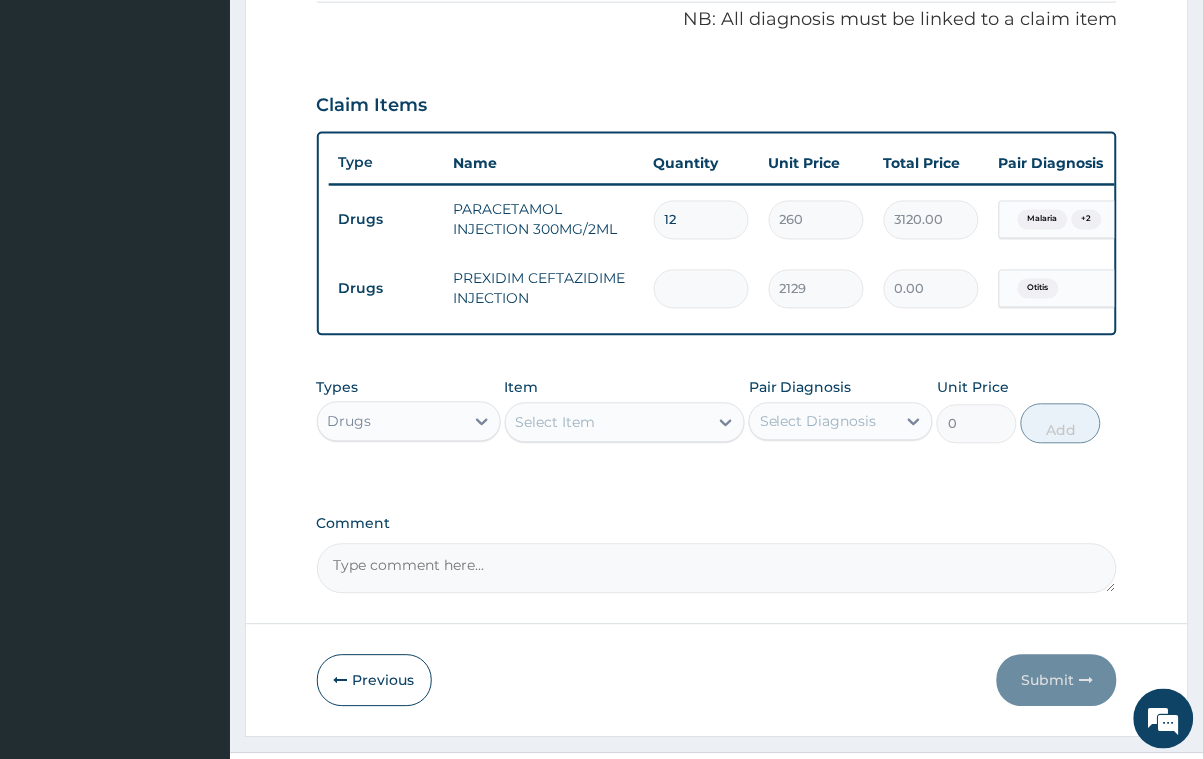 type on "8516.00" 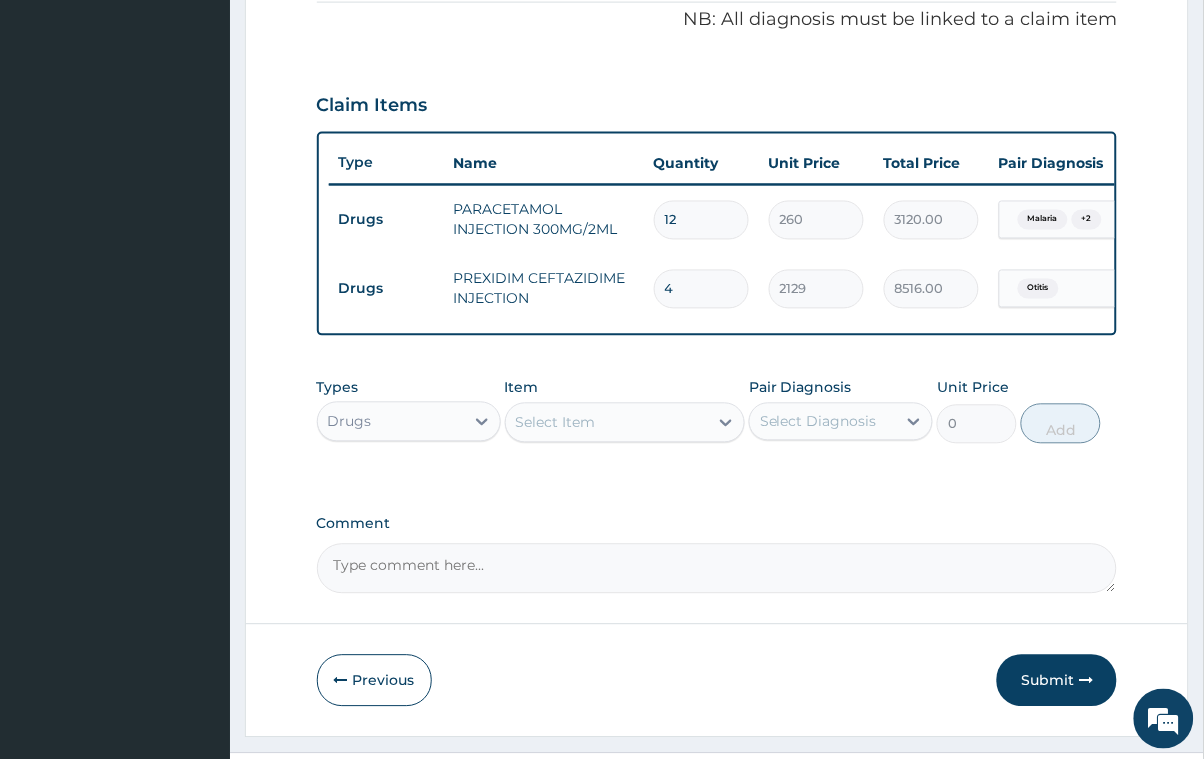type on "4" 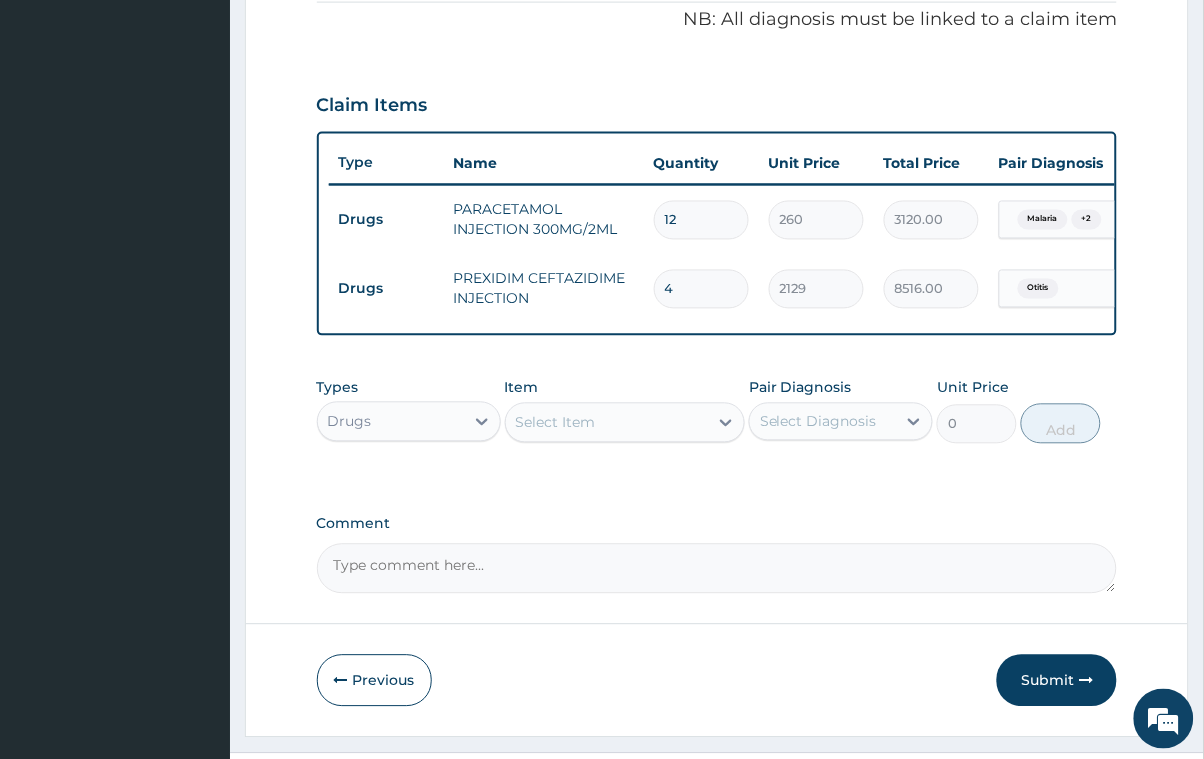 click on "Select Item" at bounding box center (607, 423) 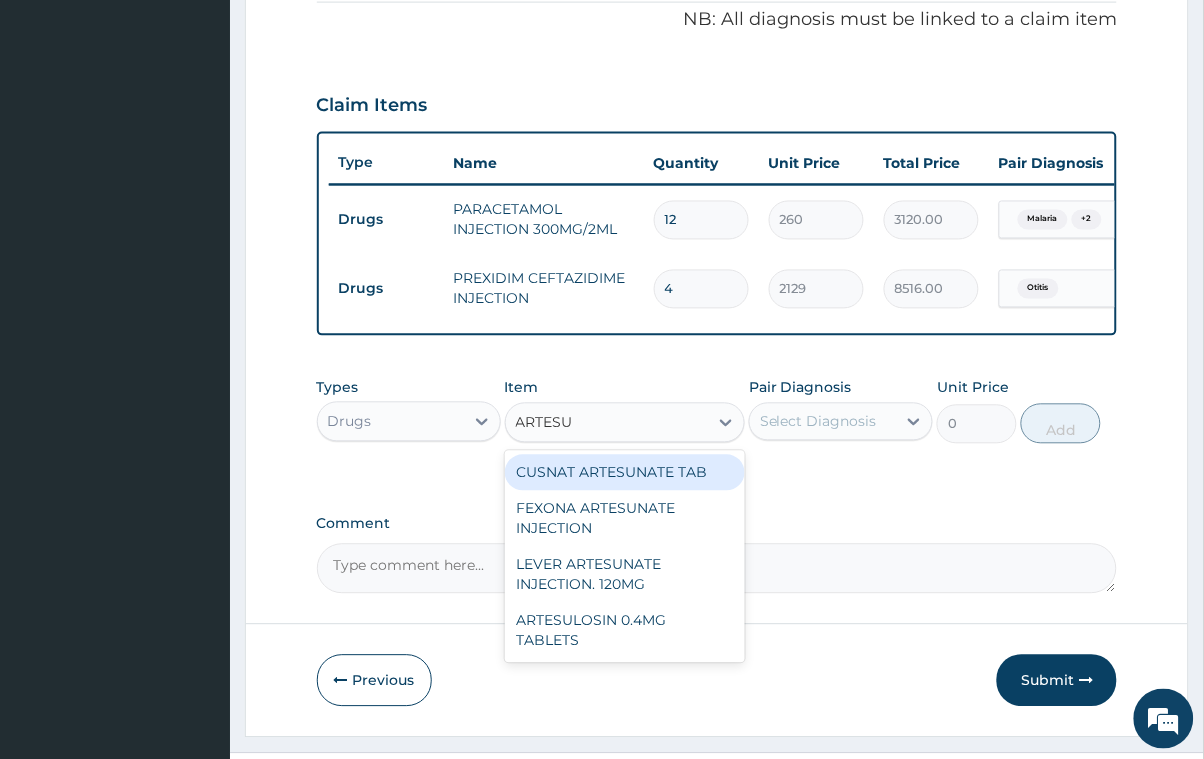 type on "ARTESUN" 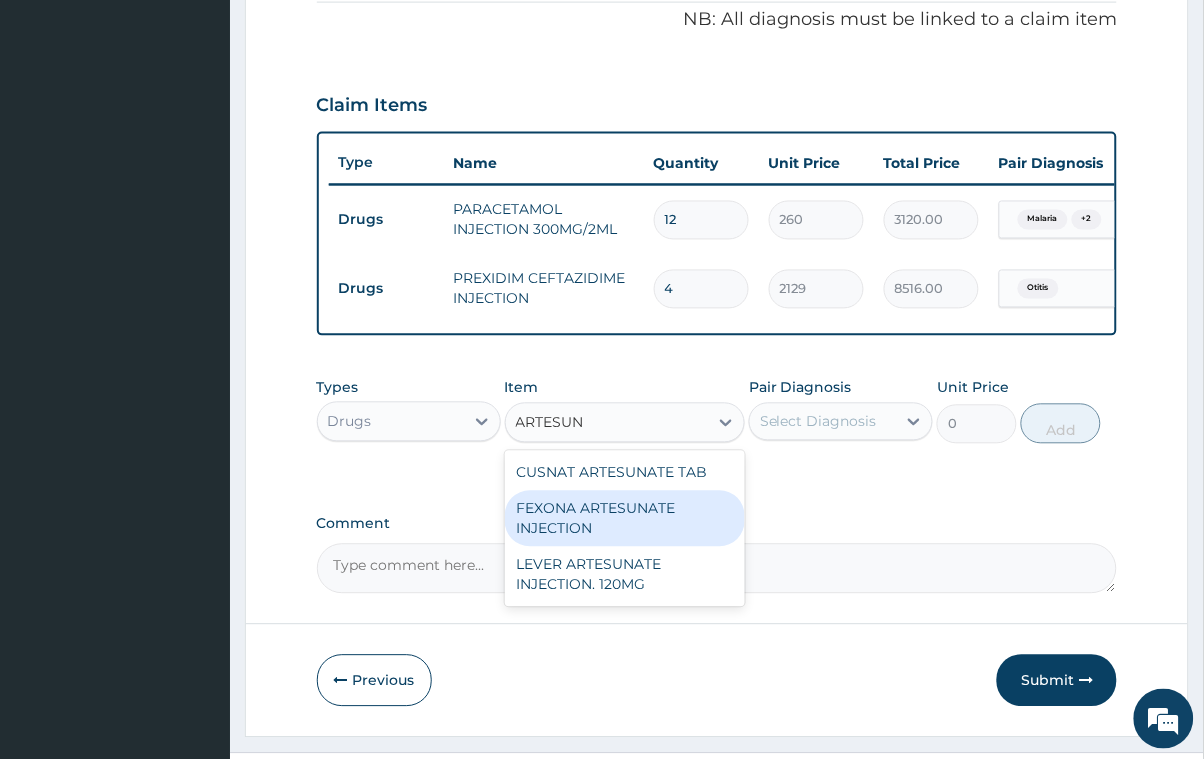 click on "FEXONA ARTESUNATE INJECTION" at bounding box center (625, 519) 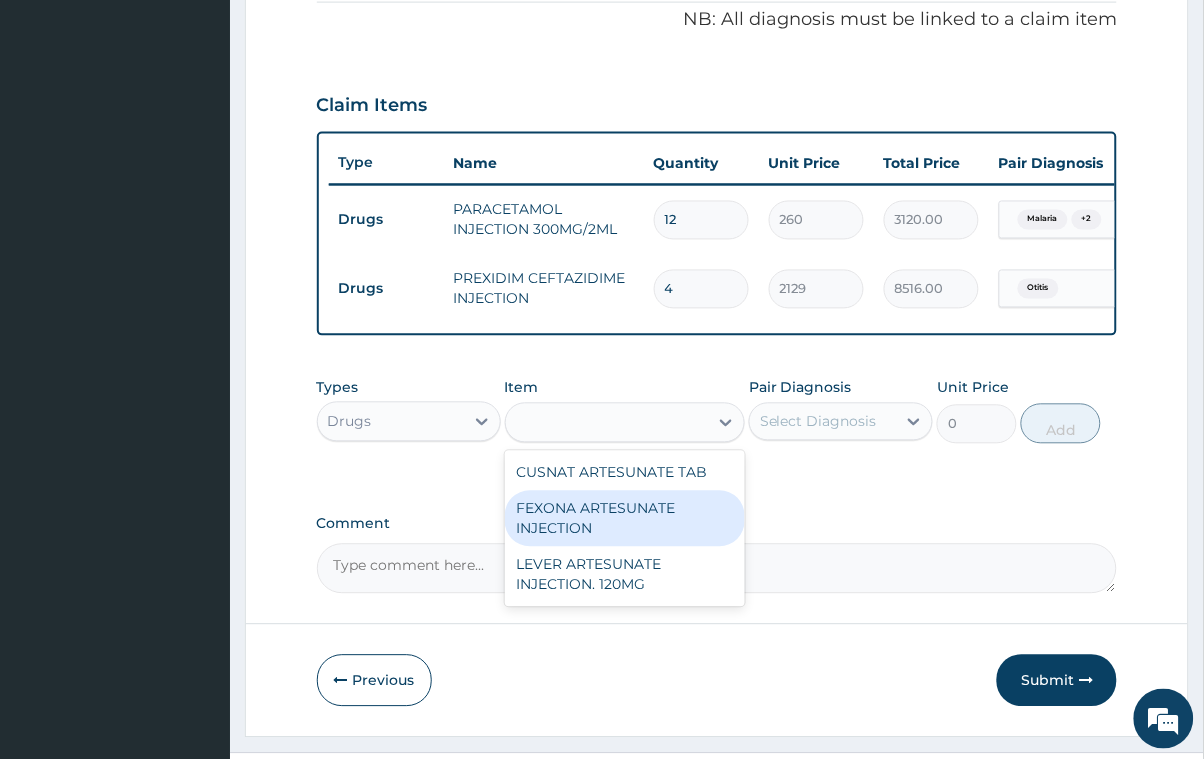 type on "1537" 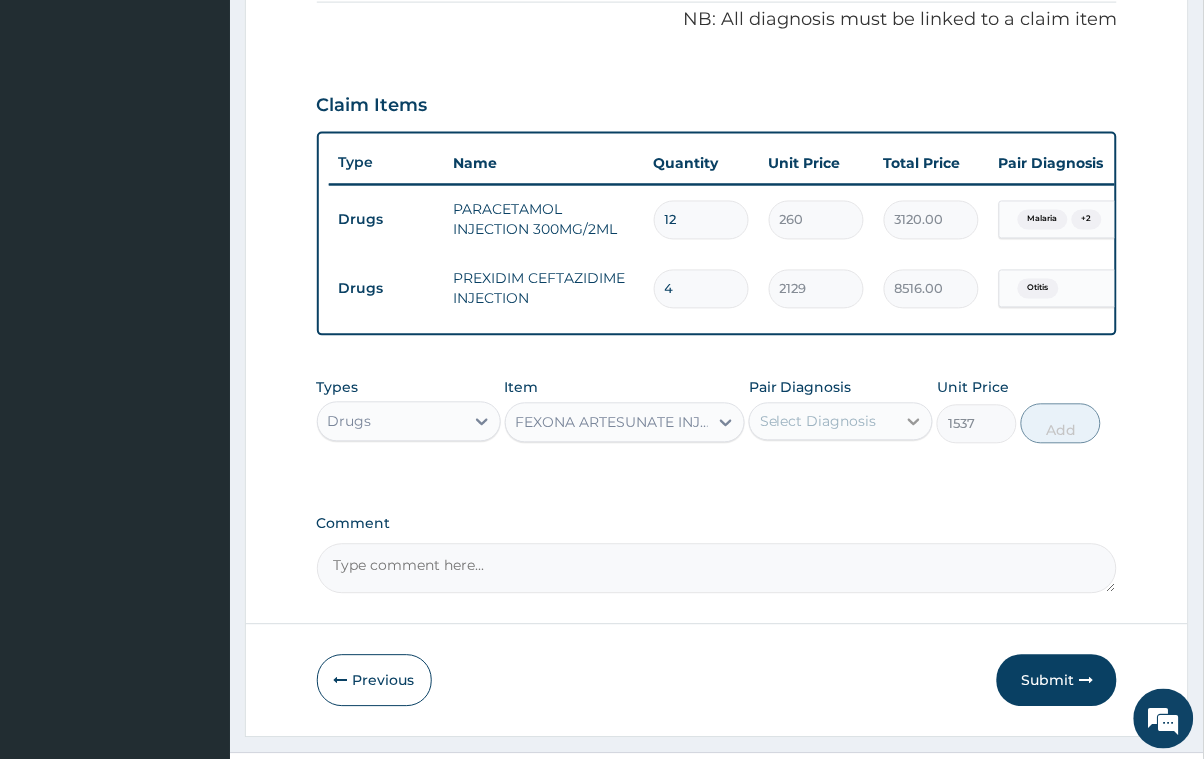 click at bounding box center [914, 422] 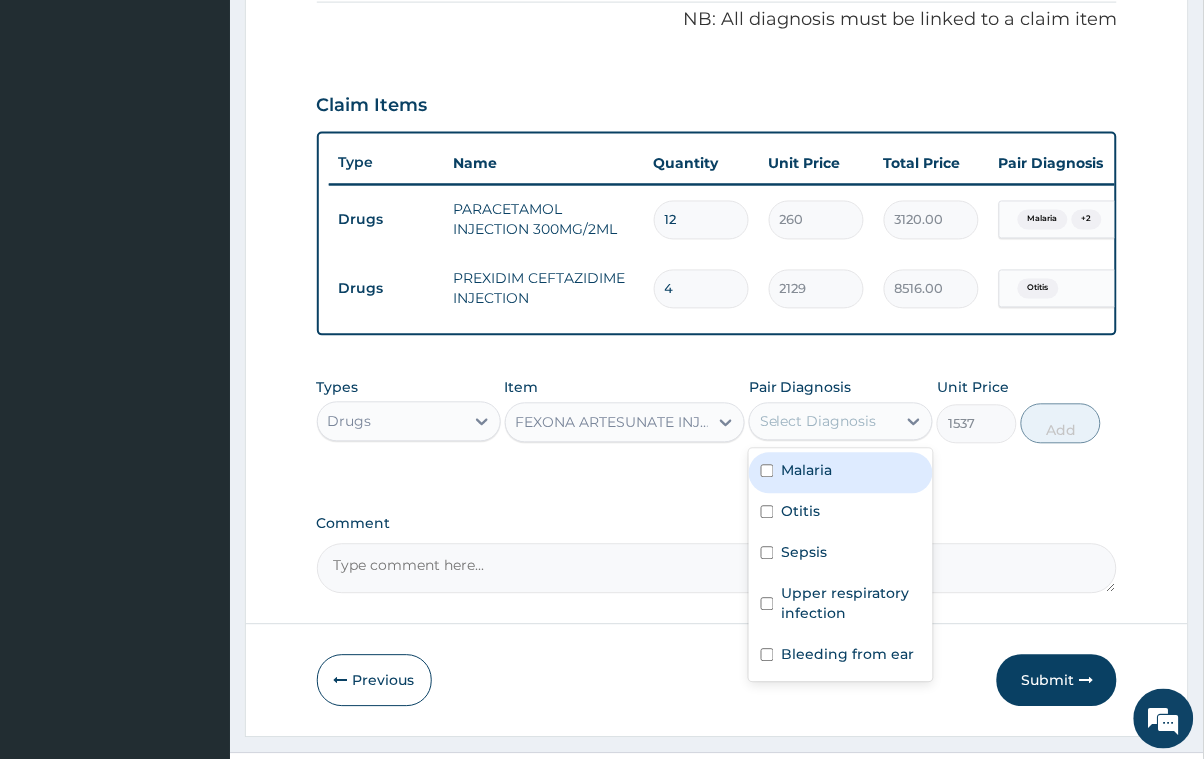 click on "Malaria" at bounding box center (841, 473) 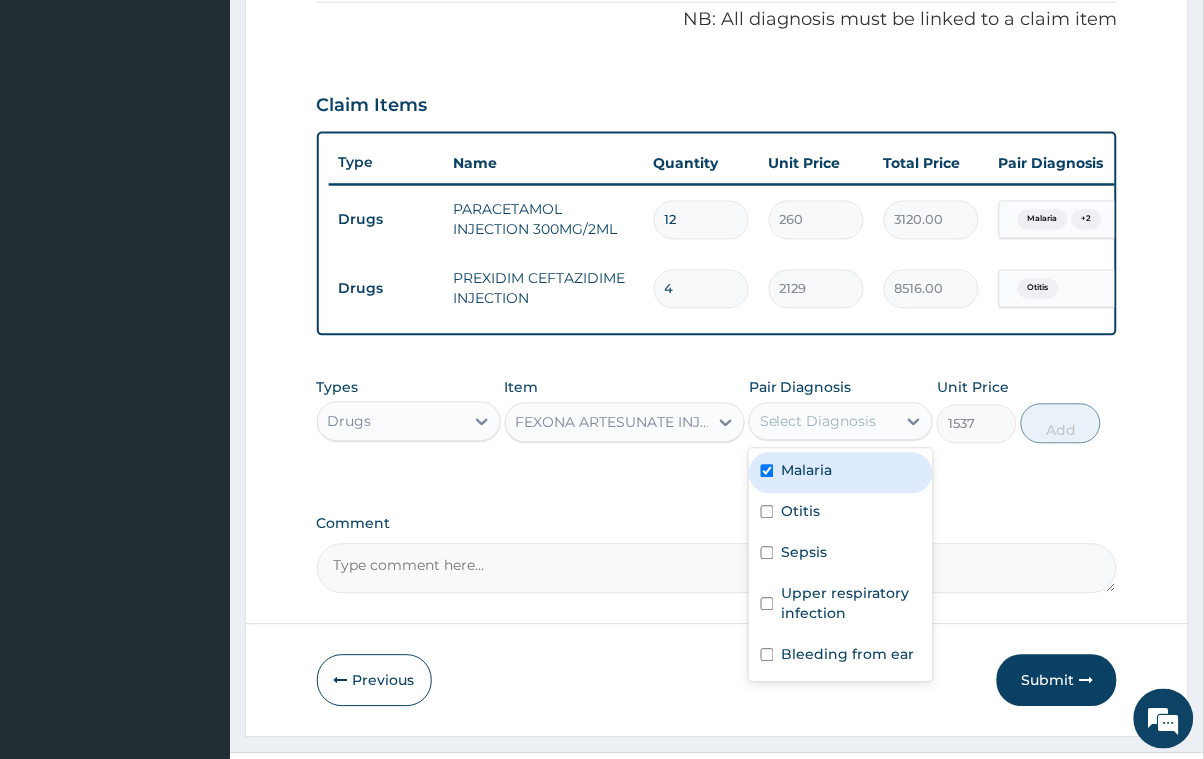 checkbox on "true" 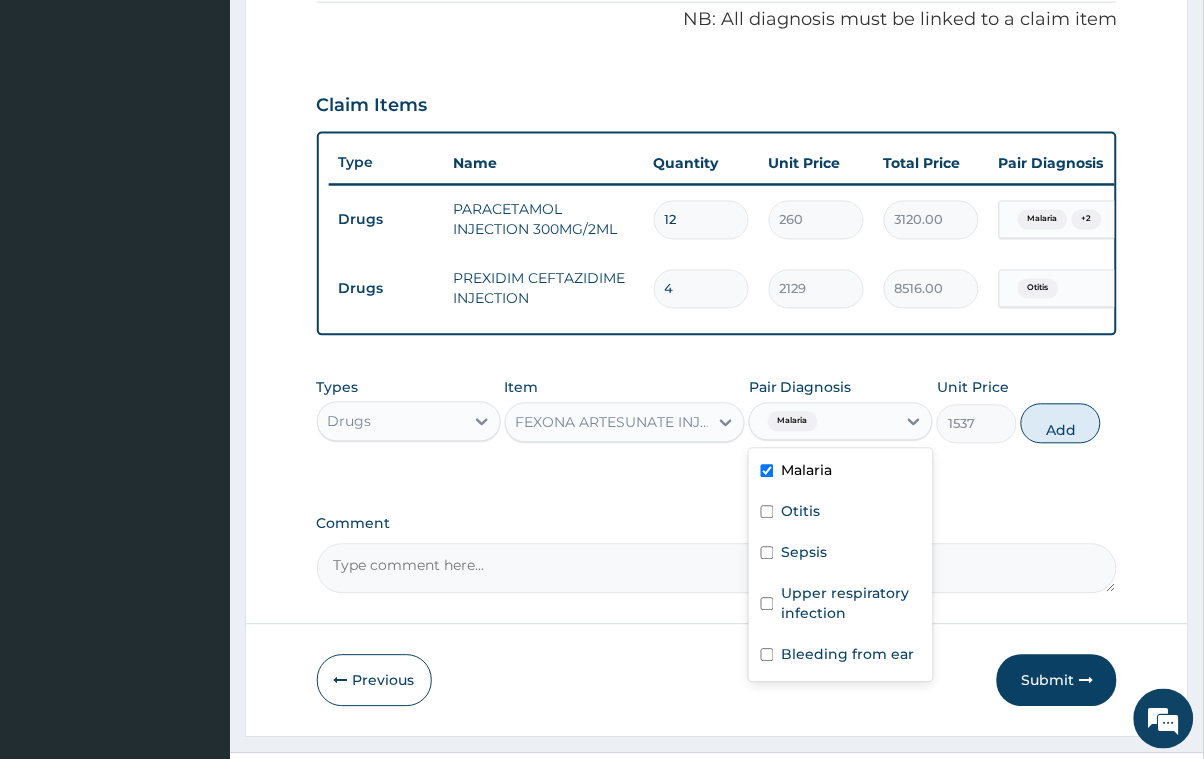 click on "Malaria" at bounding box center [823, 422] 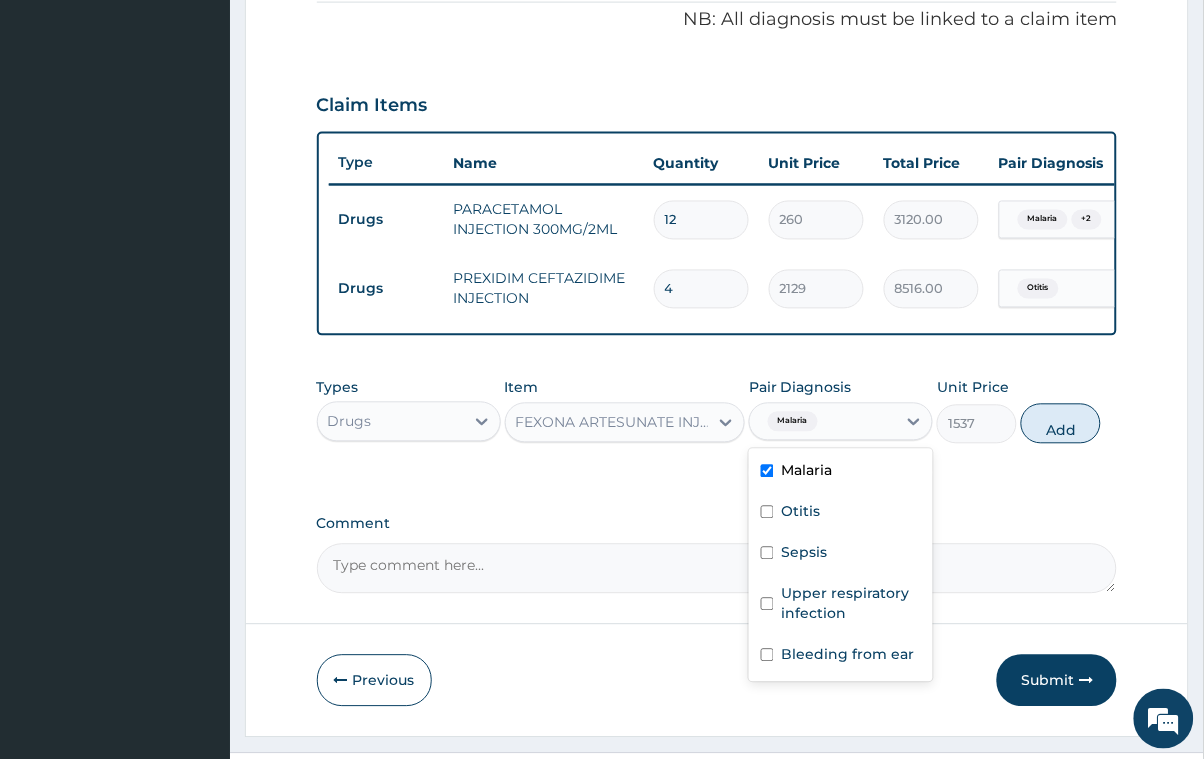 click on "Malaria" at bounding box center (823, 422) 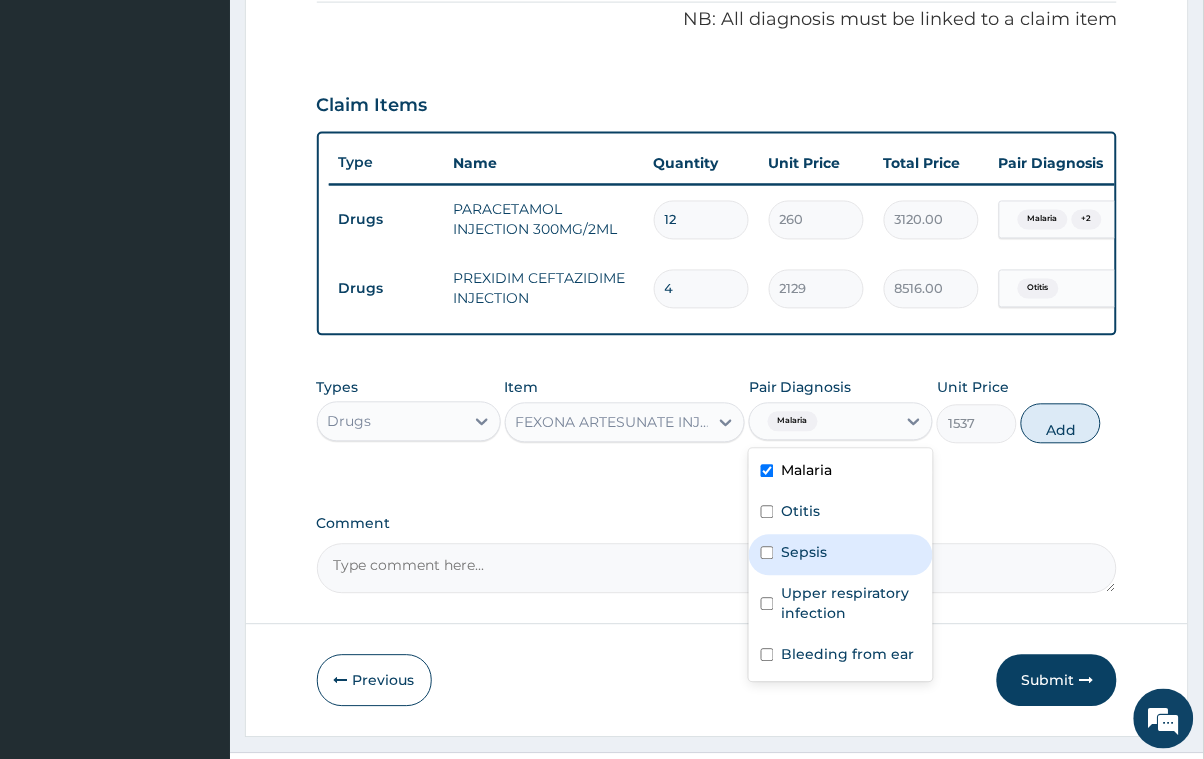 click on "Sepsis" at bounding box center [841, 555] 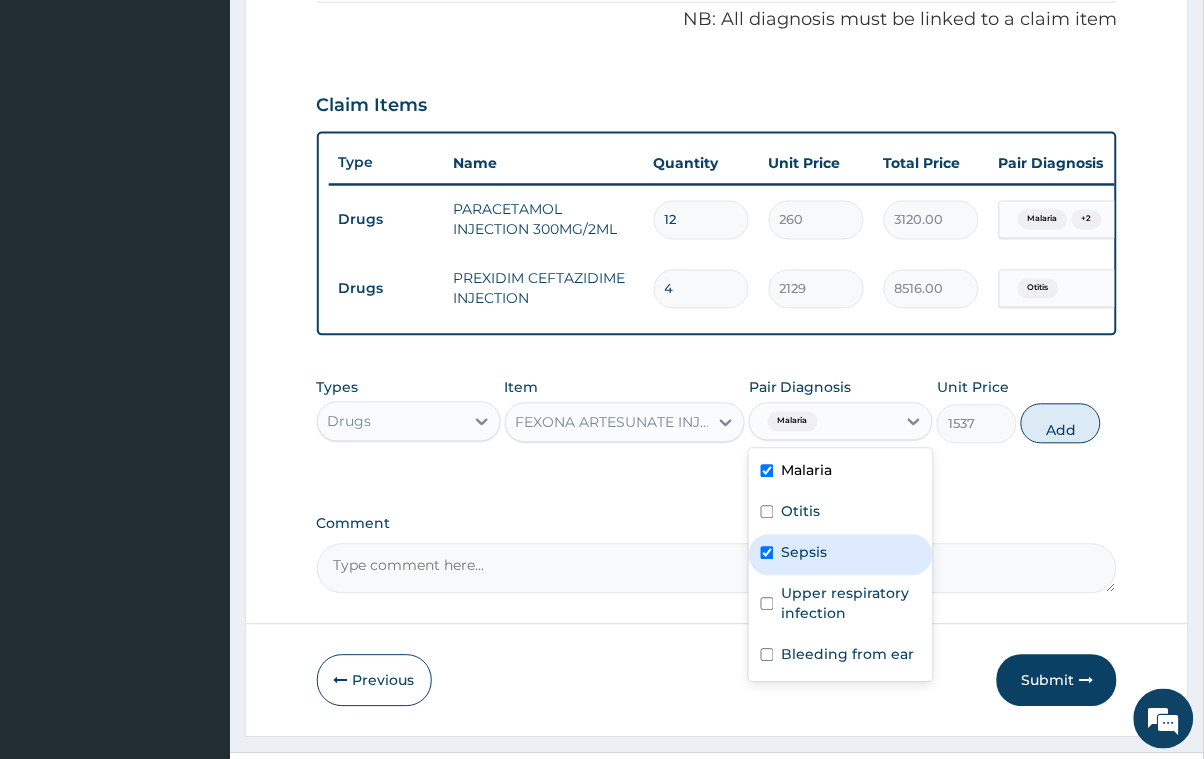 checkbox on "true" 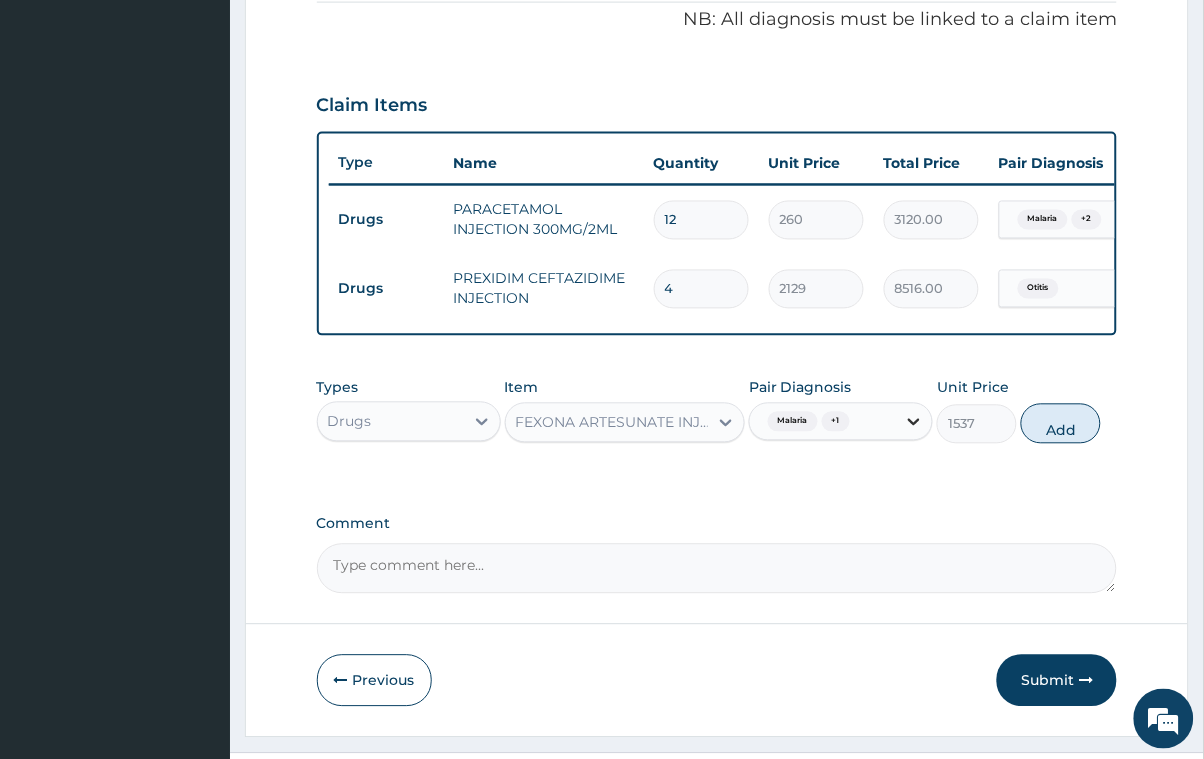 click 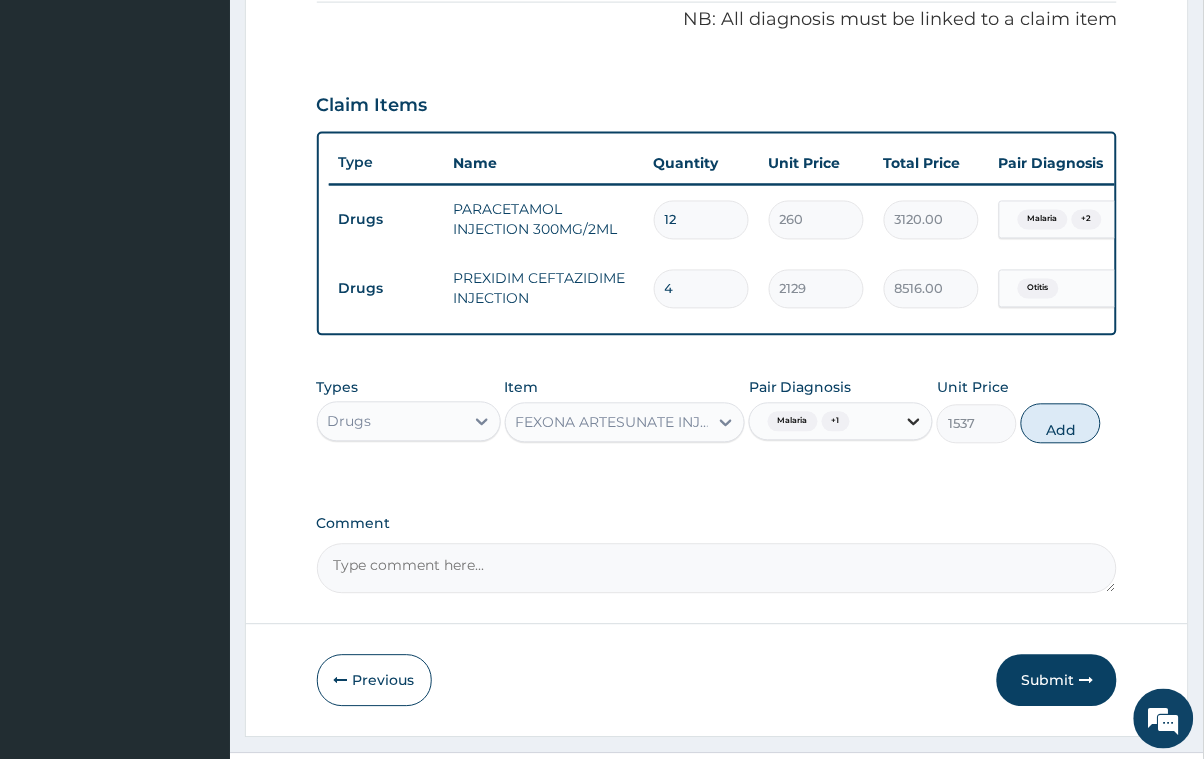 click 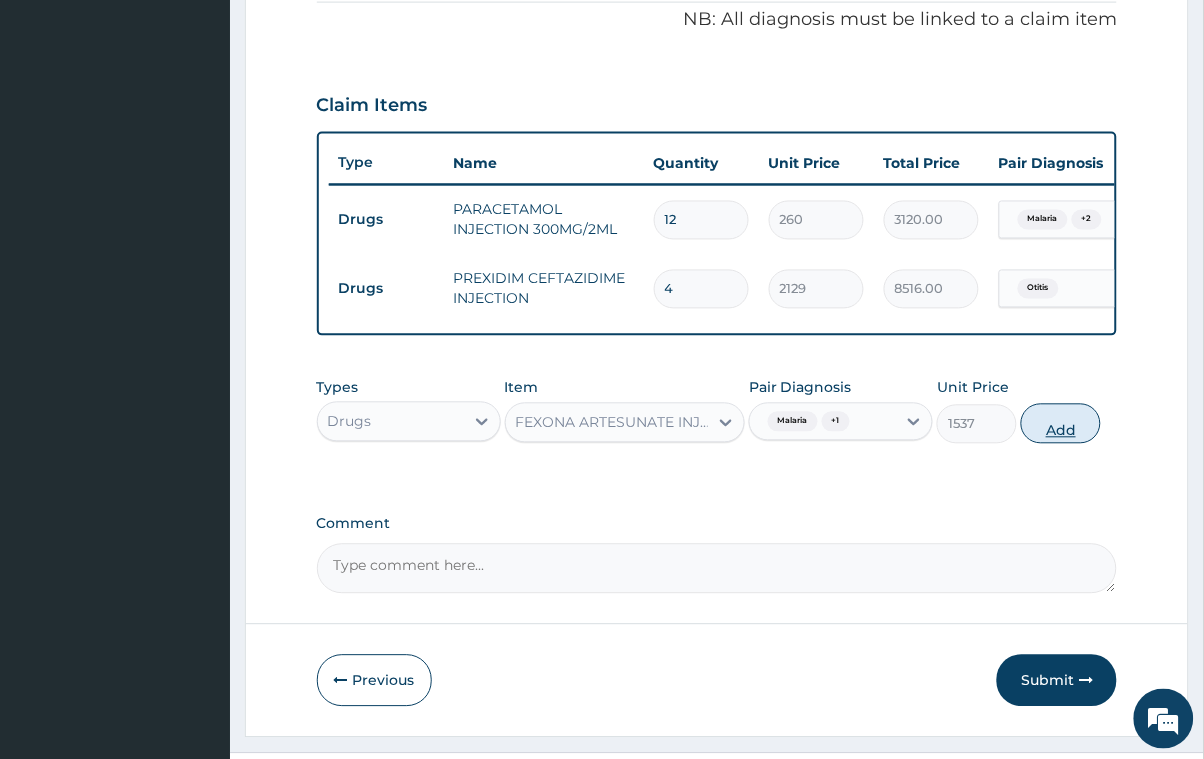 click on "Add" at bounding box center [1061, 424] 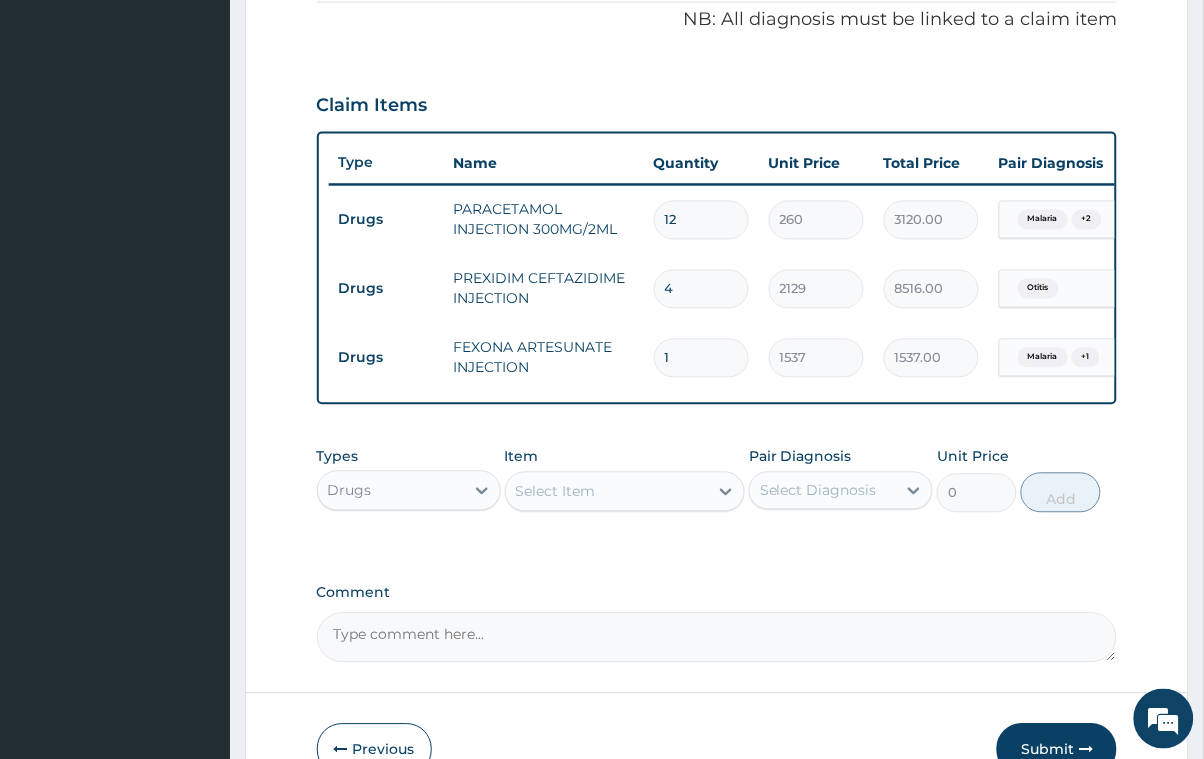type 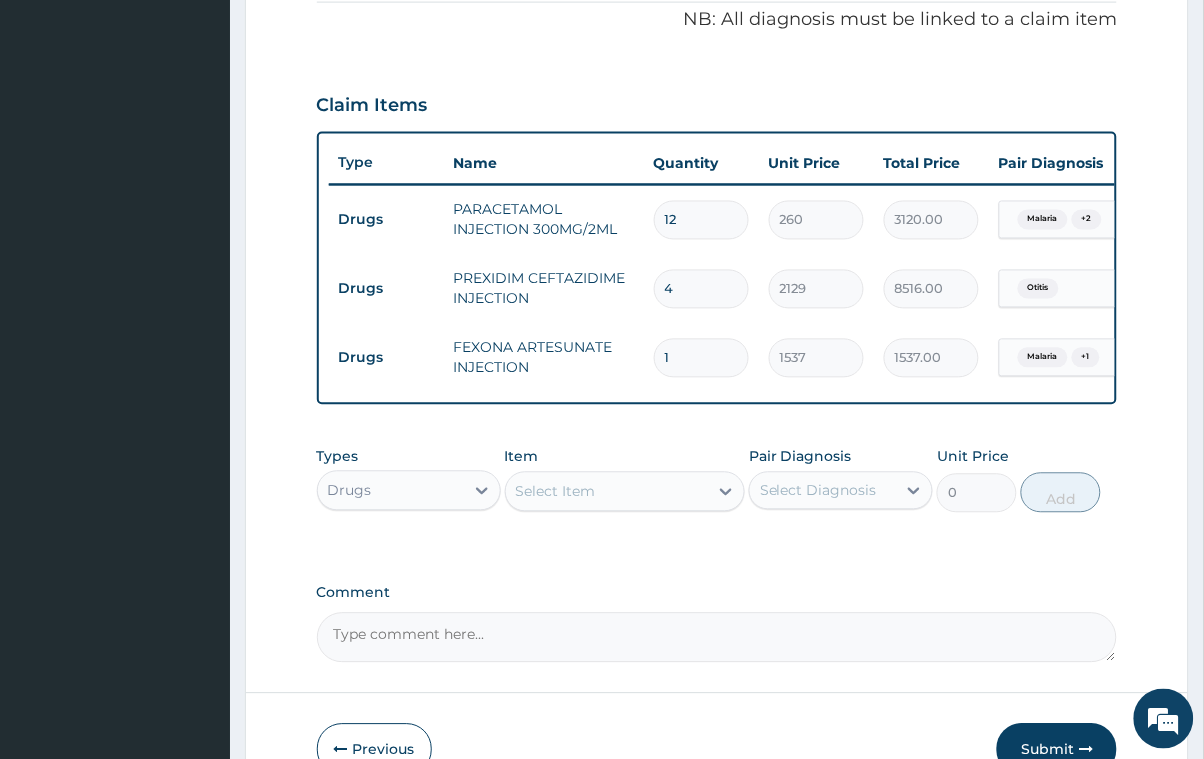 type on "0.00" 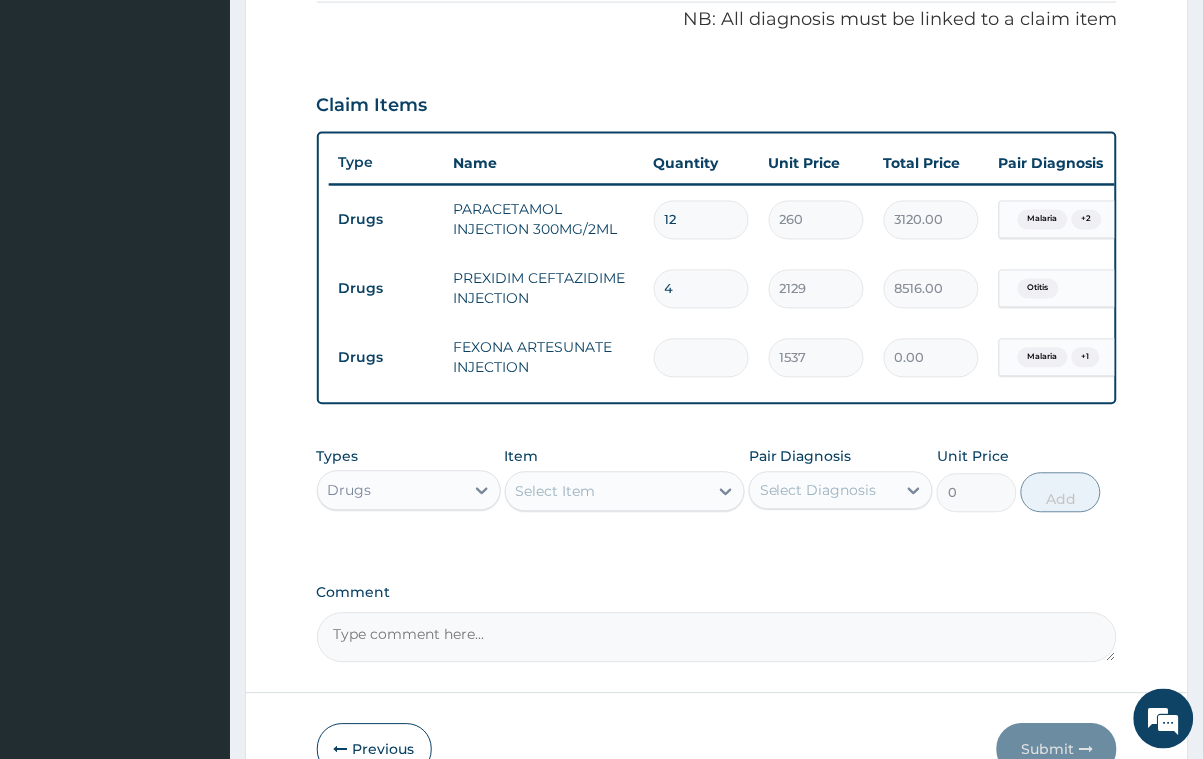 type on "4" 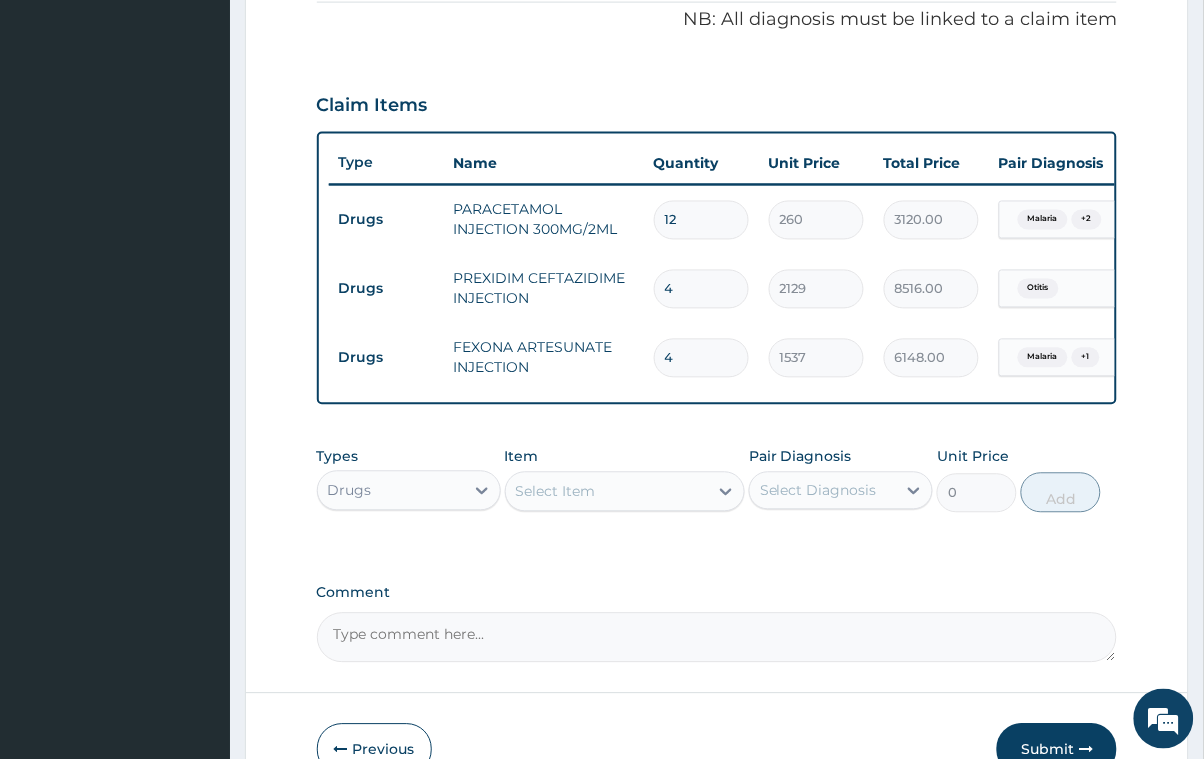 type on "4" 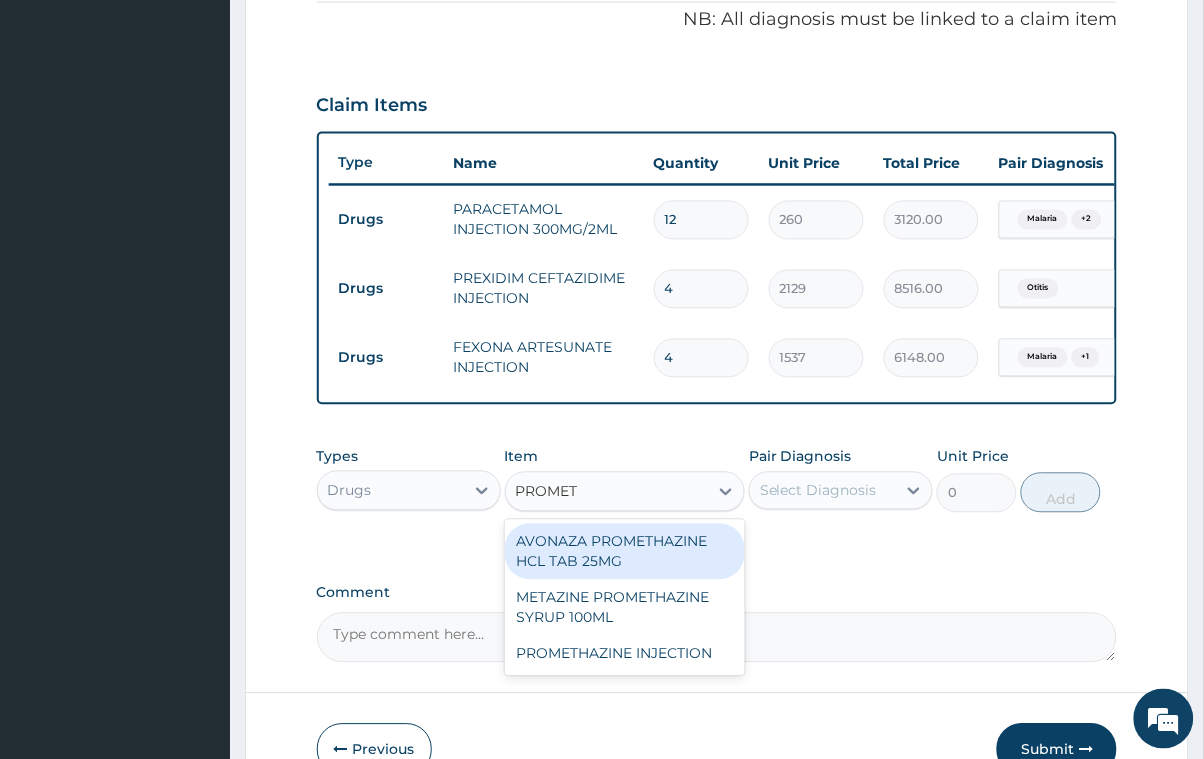 type on "PROMETH" 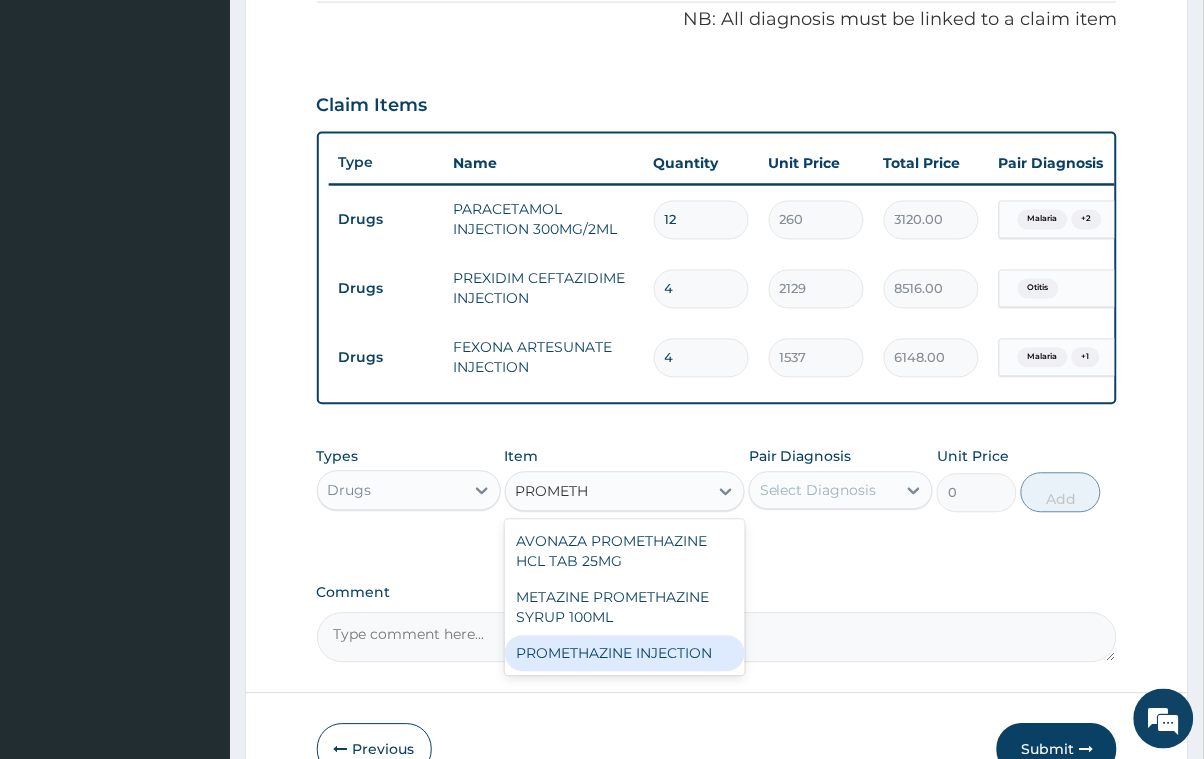 click on "PROMETHAZINE INJECTION" at bounding box center [625, 654] 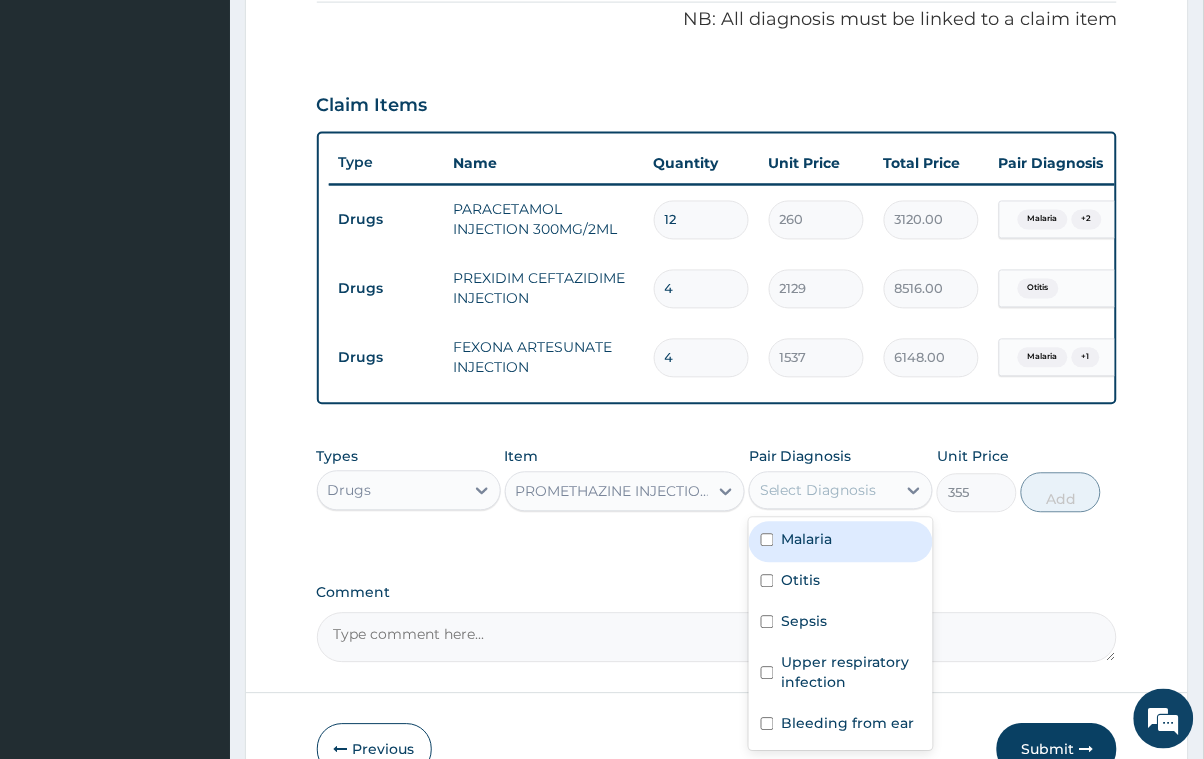 click on "Select Diagnosis" at bounding box center (823, 491) 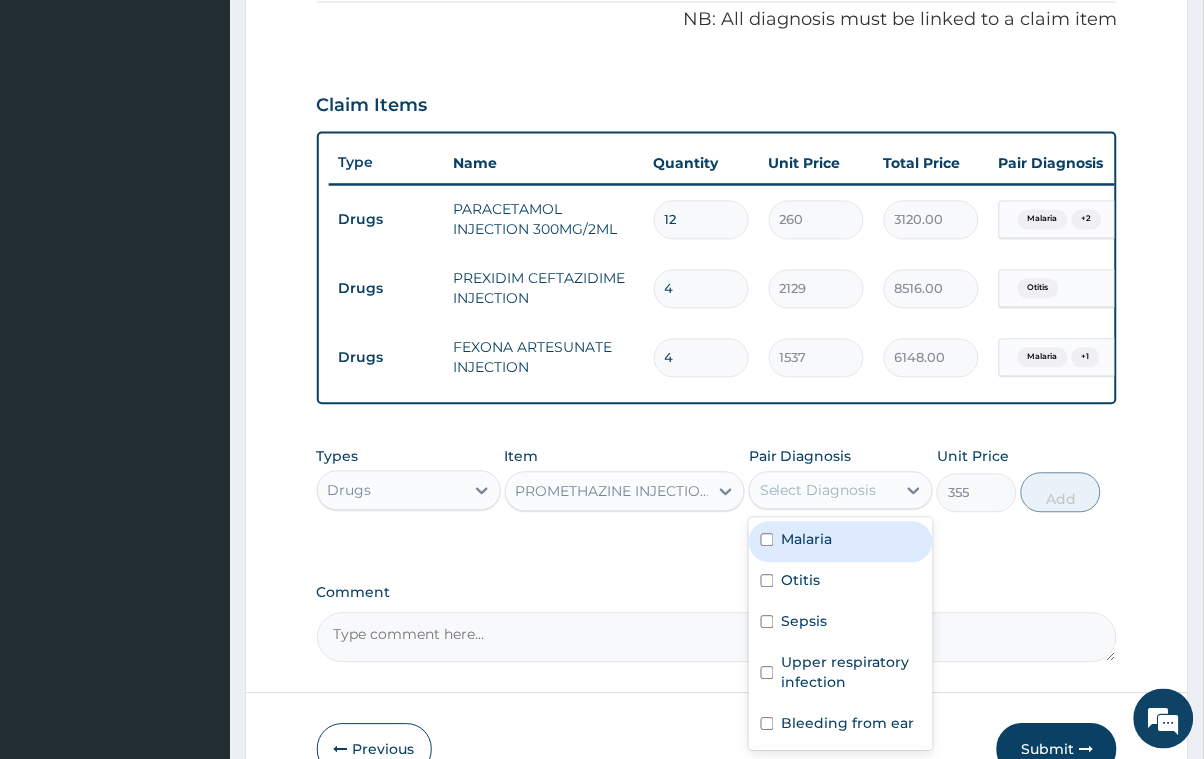 click at bounding box center (767, 540) 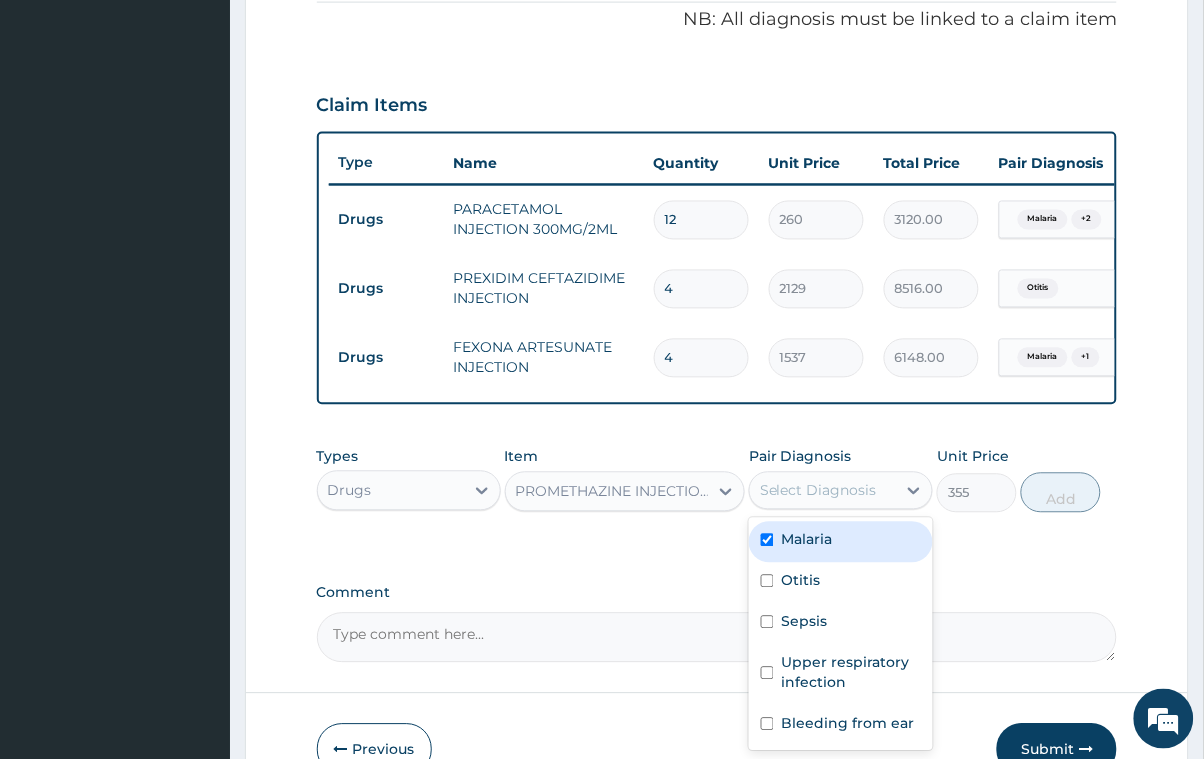 checkbox on "true" 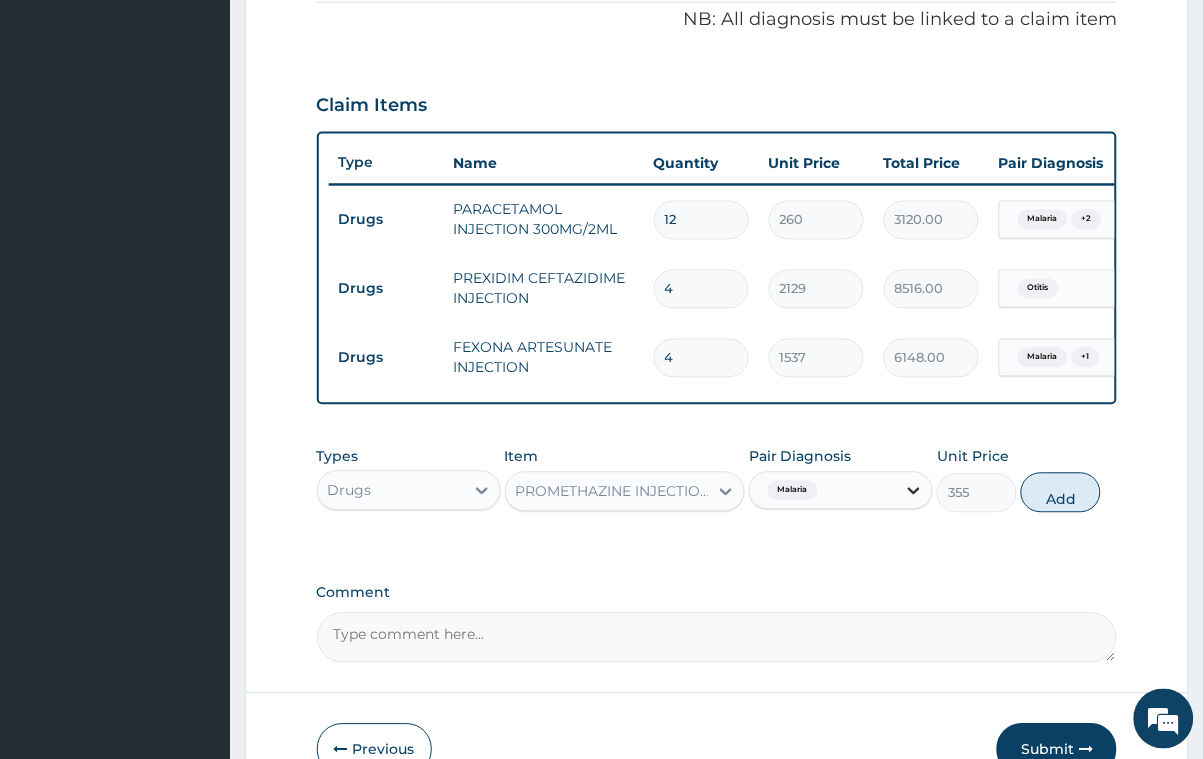 click 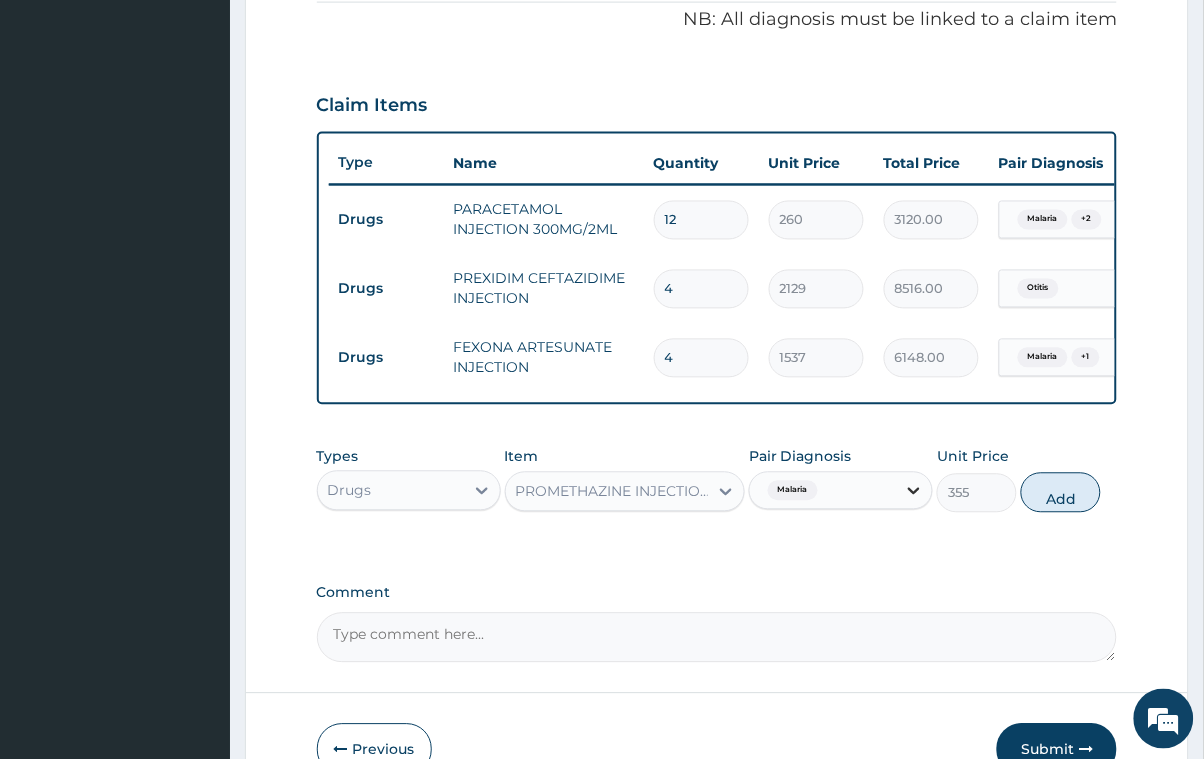 click 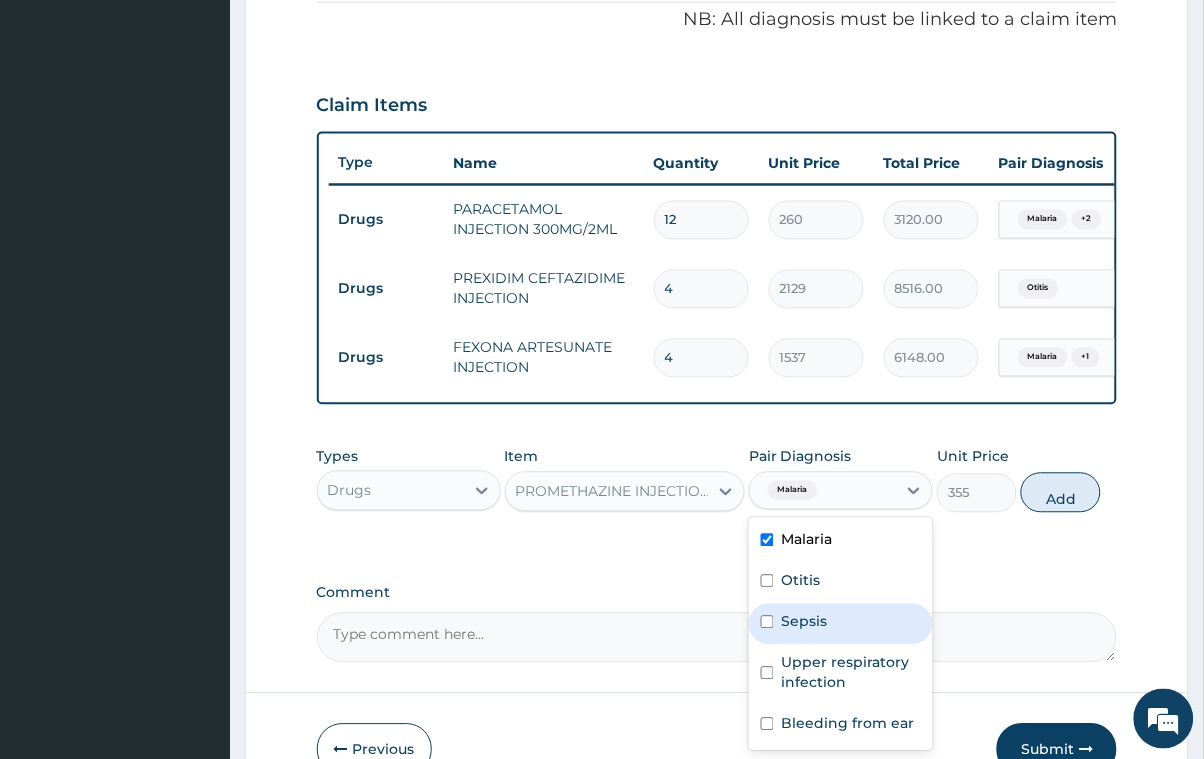 click at bounding box center [767, 622] 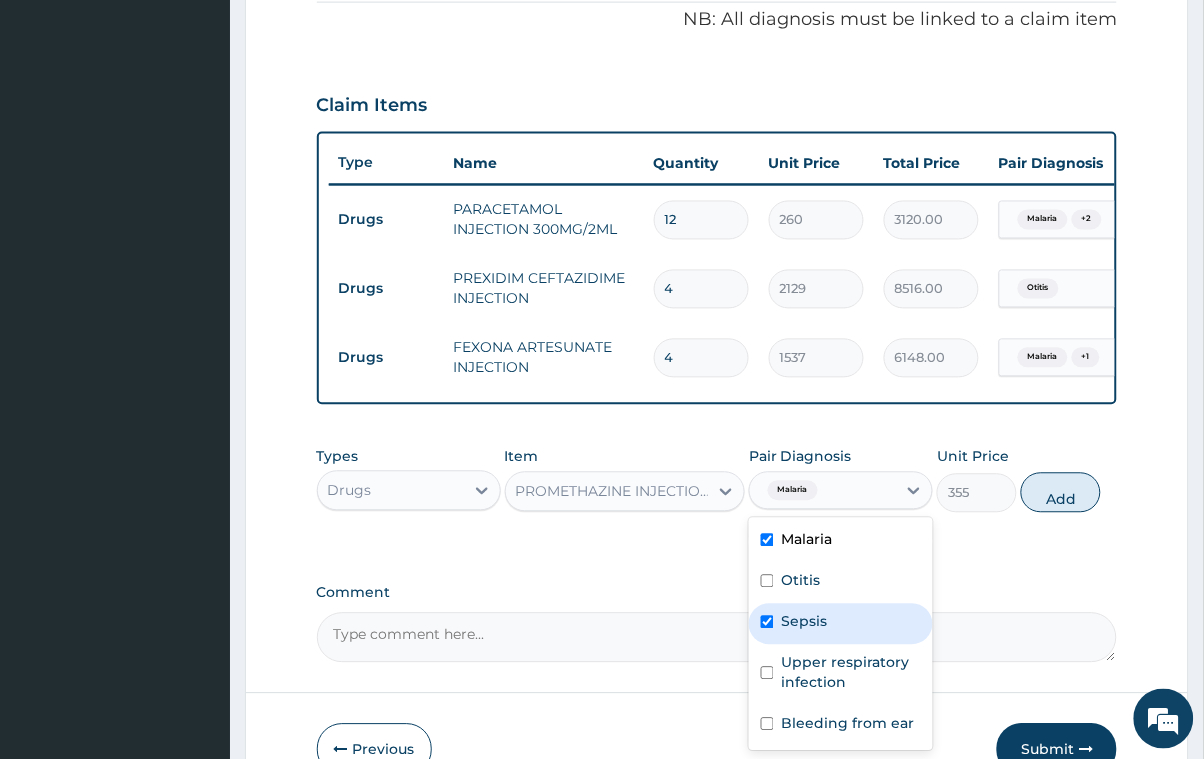 checkbox on "true" 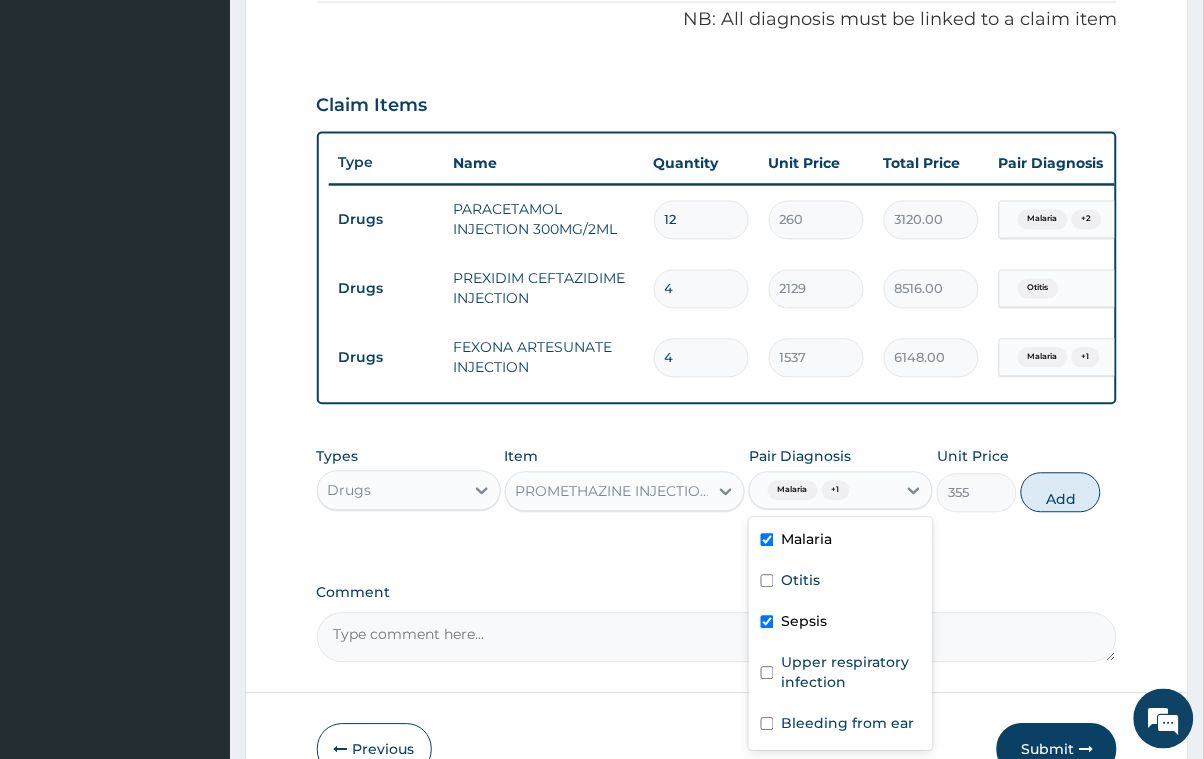 scroll, scrollTop: 731, scrollLeft: 0, axis: vertical 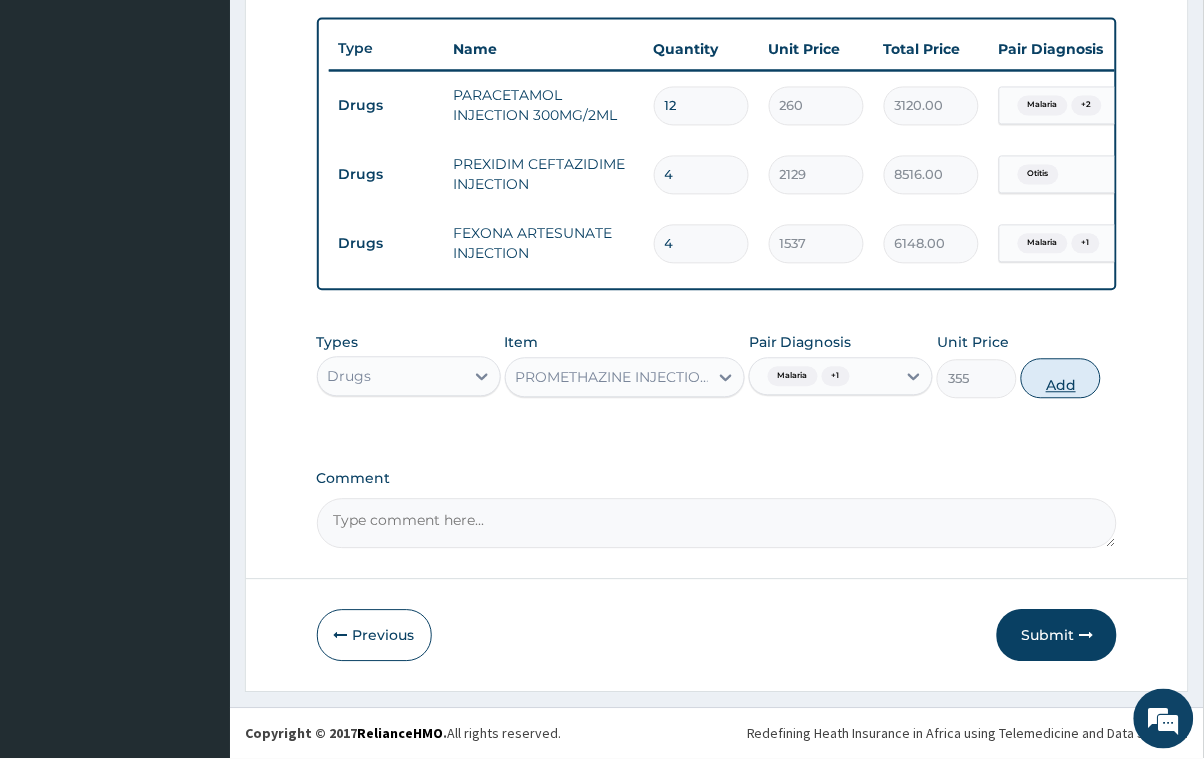 click on "Add" at bounding box center (1061, 379) 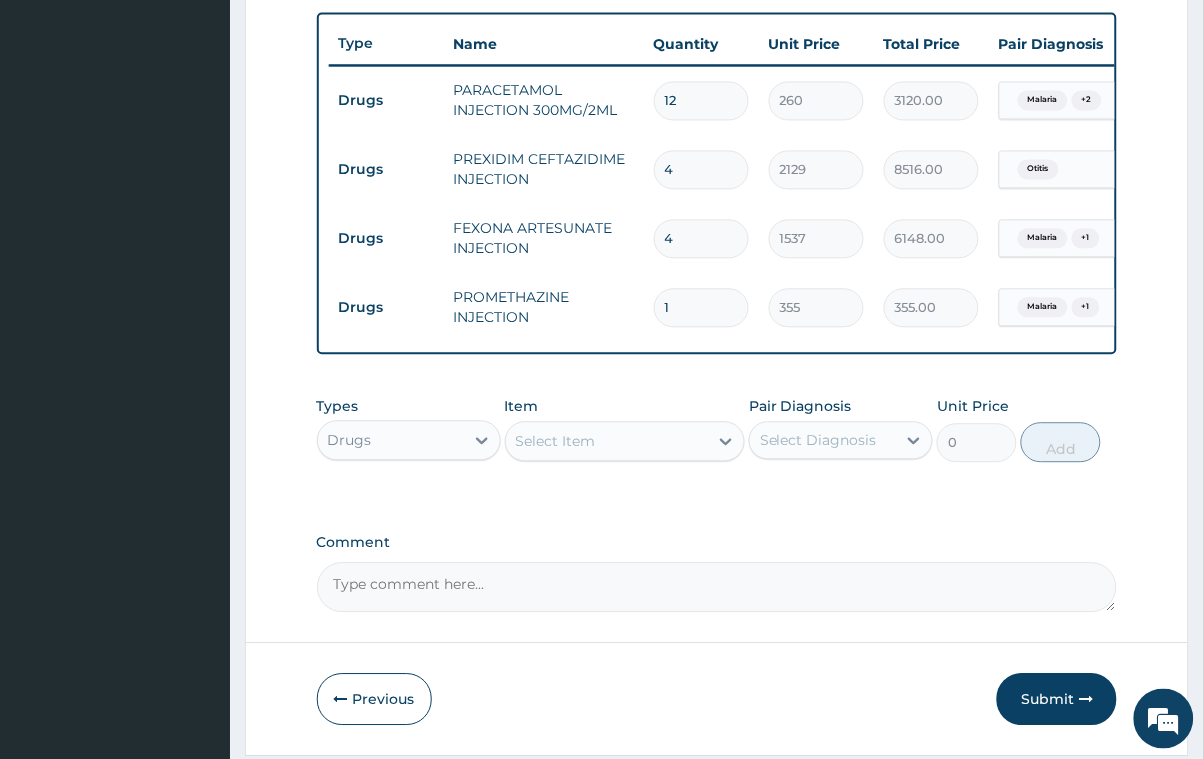 type 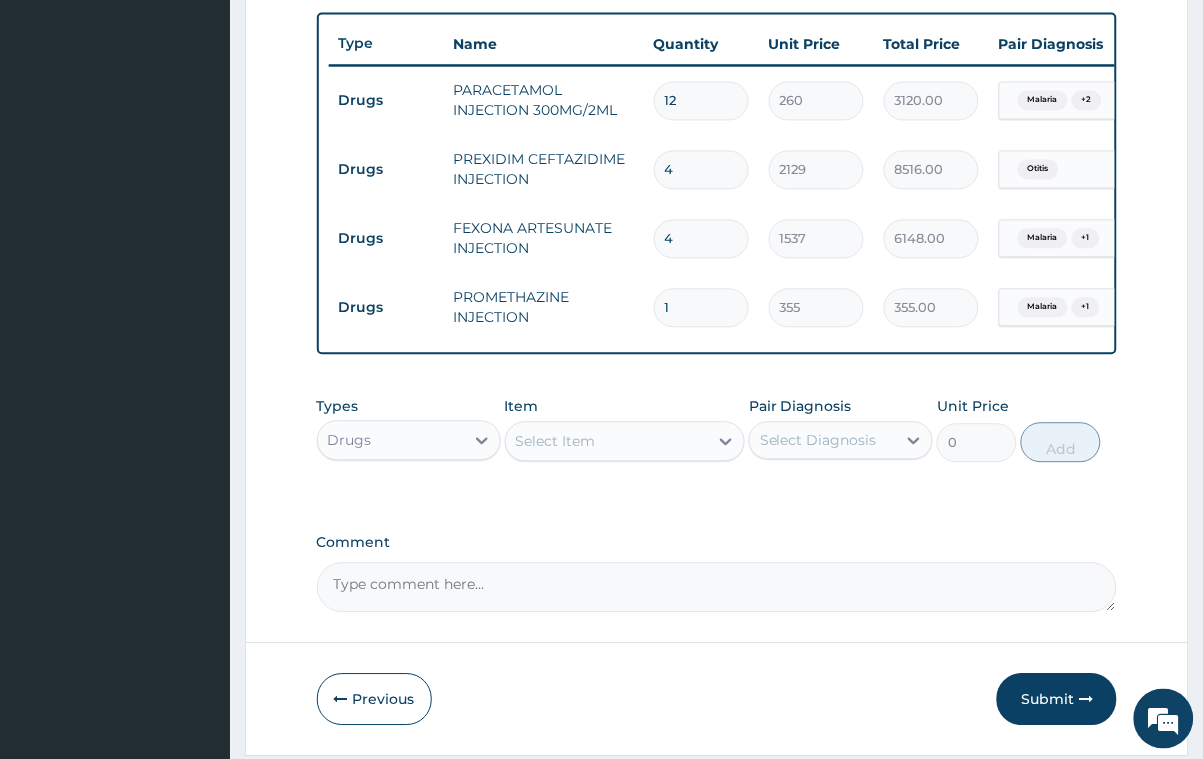 type on "0.00" 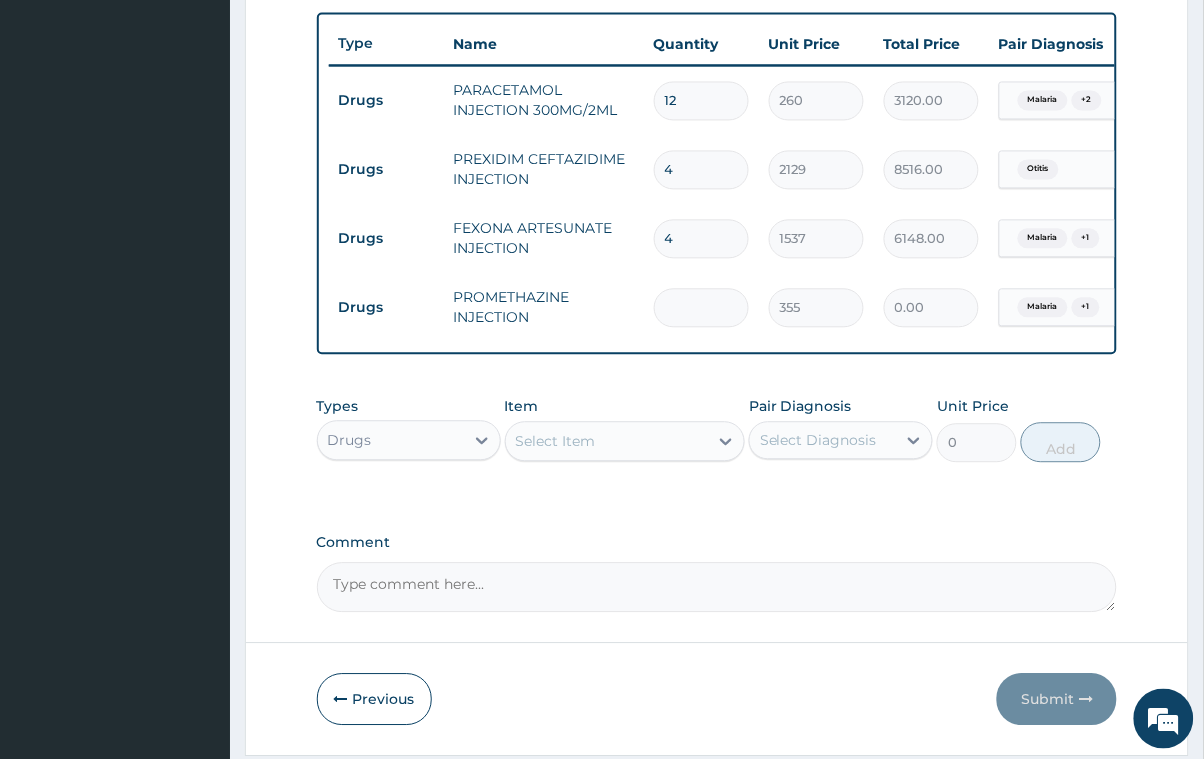 type on "4" 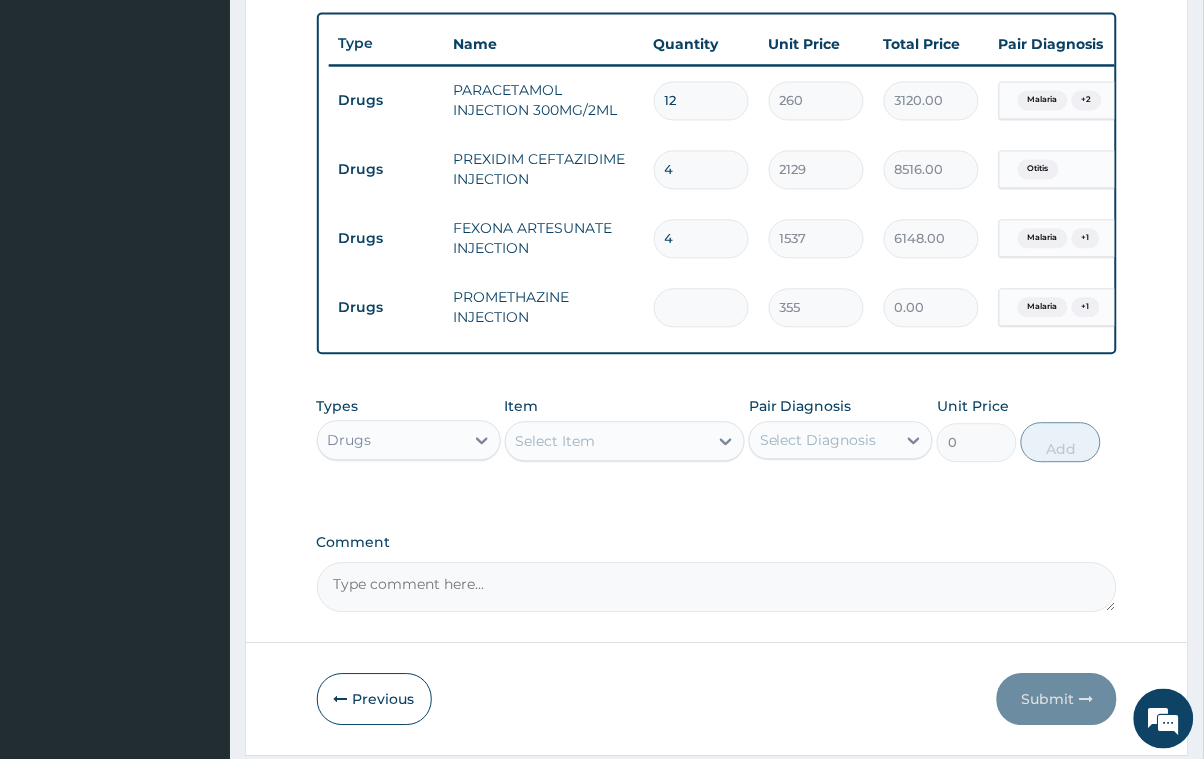 type on "1420.00" 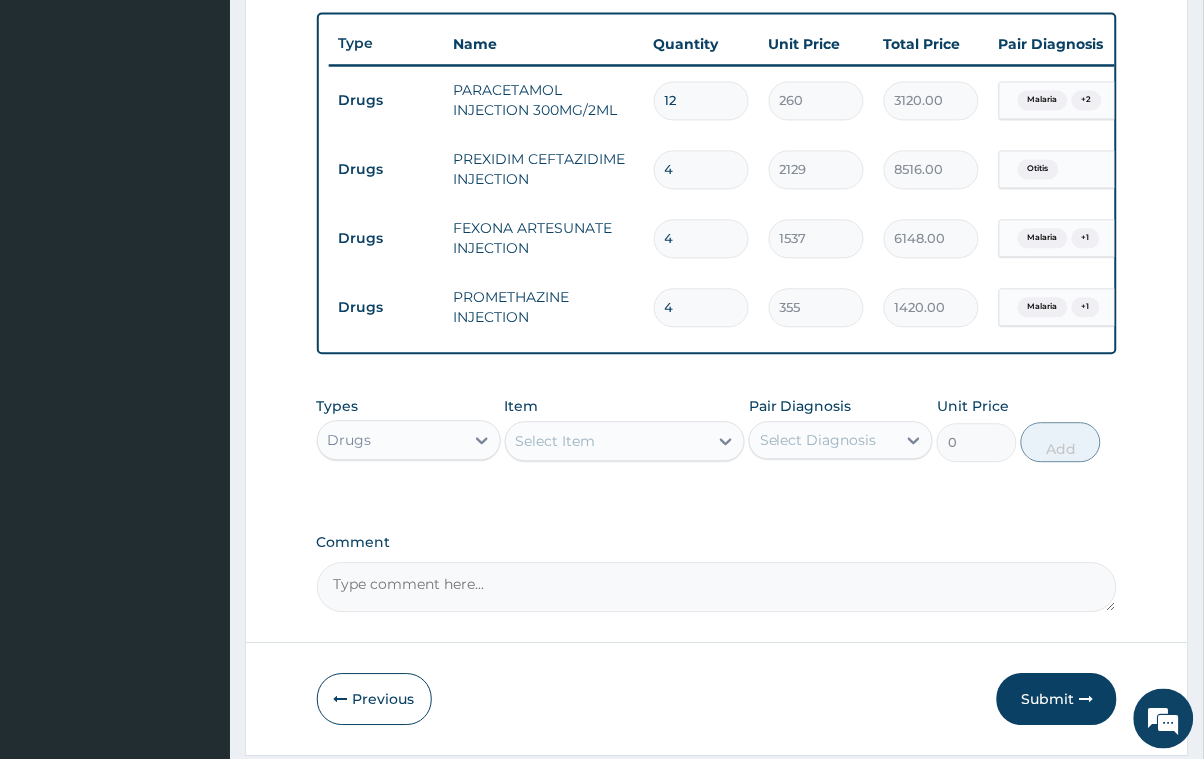 type on "4" 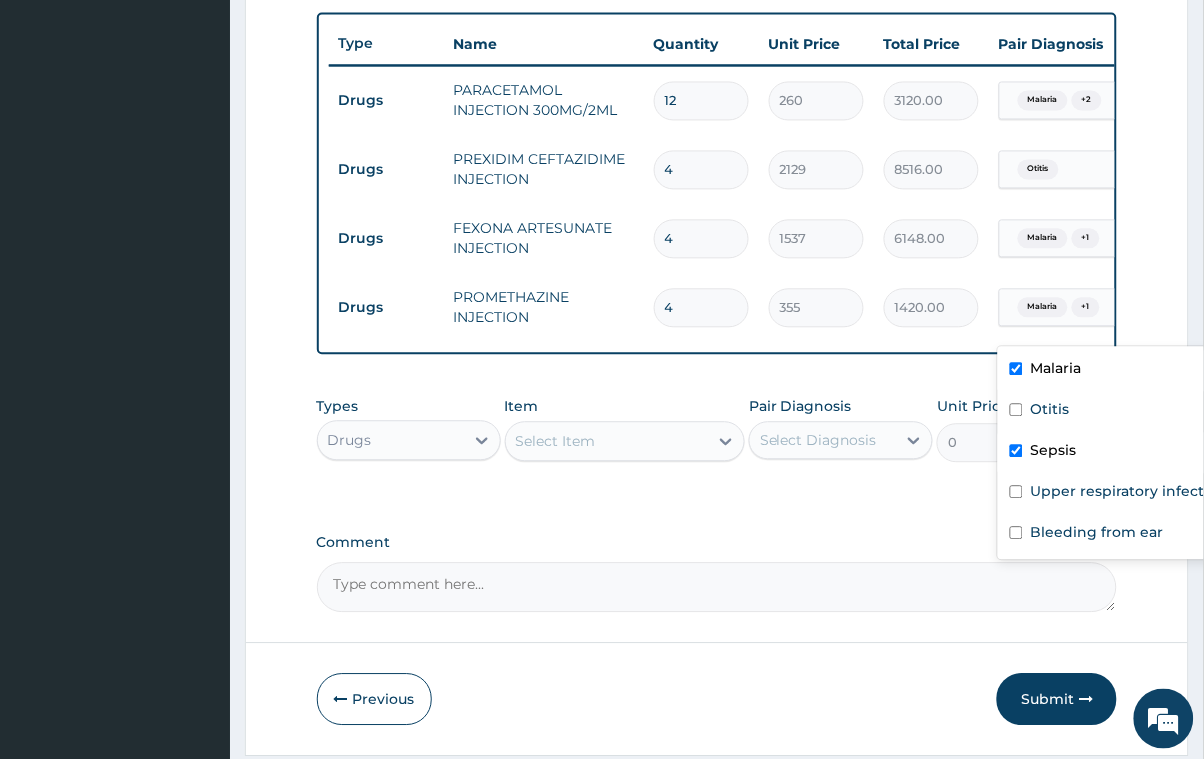 click on "Malaria  + 1" at bounding box center (1056, 308) 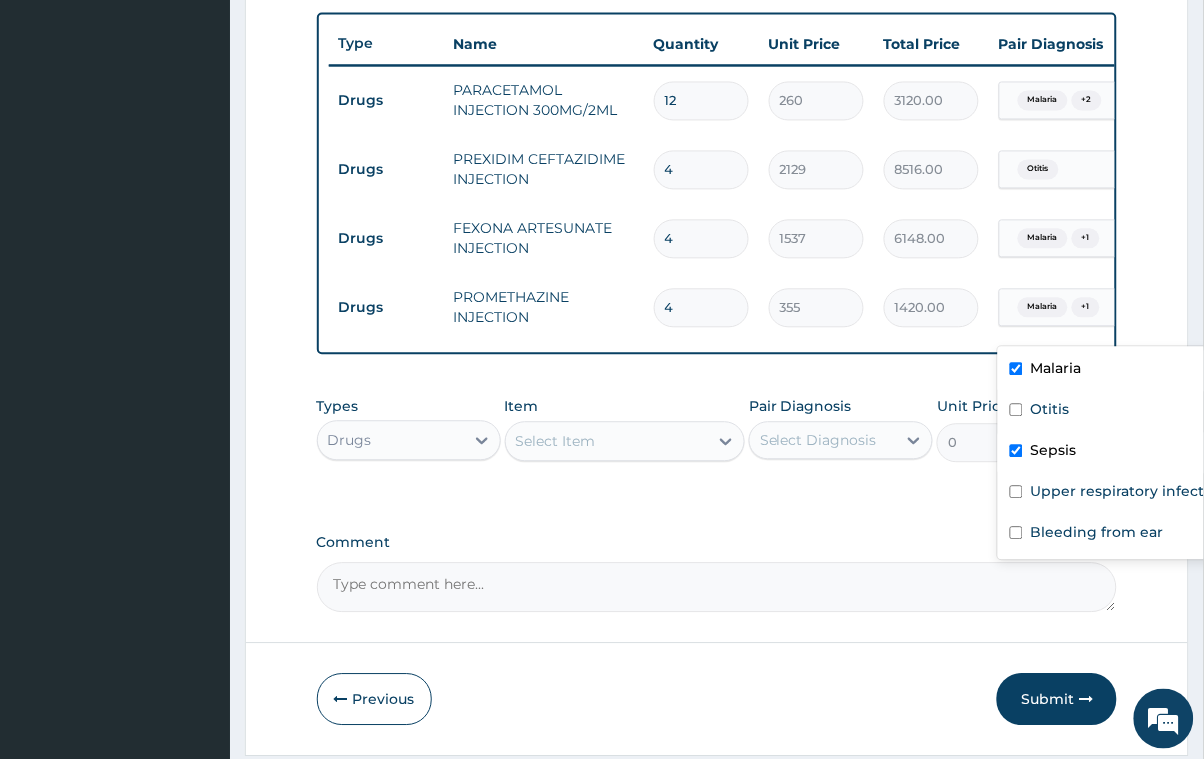 click on "PA Code / Prescription Code Enter Code(Secondary Care Only) Encounter Date [DATE] Important Notice Please enter PA codes before entering items that are not attached to a PA code   All diagnoses entered must be linked to a claim item. Diagnosis & Claim Items that are visible but inactive cannot be edited because they were imported from an already approved PA code. Diagnosis Malaria Confirmed Otitis Confirmed Sepsis Confirmed Upper respiratory infection Confirmed Bleeding from ear Confirmed NB: All diagnosis must be linked to a claim item Claim Items Type Name Quantity Unit Price Total Price Pair Diagnosis Actions Drugs PARACETAMOL INJECTION 300MG/2ML 12 260 3120.00 Malaria  + 2 Delete Drugs PREXIDIM CEFTAZIDIME INJECTION 4 2129 8516.00 Otitis Delete Drugs FEXONA ARTESUNATE INJECTION 4 1537 6148.00 Malaria  + 1 Delete Drugs PROMETHAZINE INJECTION 4 355 1420.00 Malaria  + 1 Delete Types Drugs Item Select Item Pair Diagnosis Select Diagnosis Unit Price 0 Add Comment" at bounding box center [717, 36] 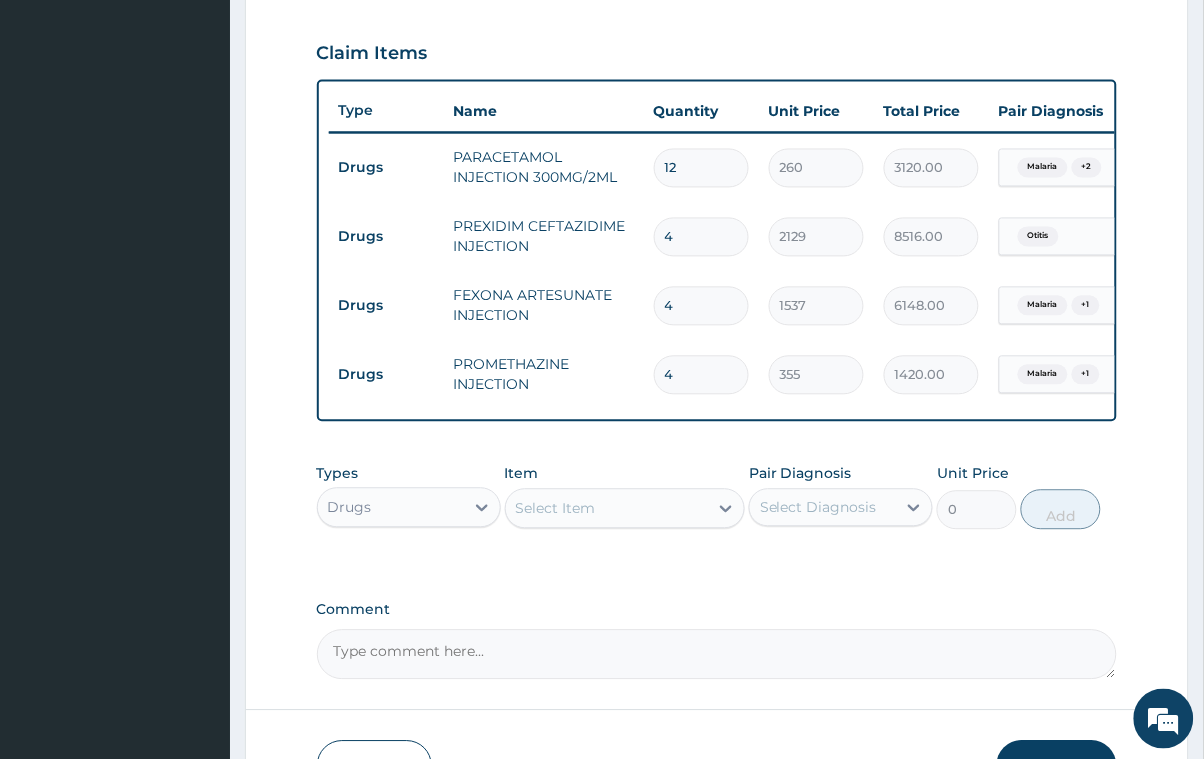 scroll, scrollTop: 731, scrollLeft: 0, axis: vertical 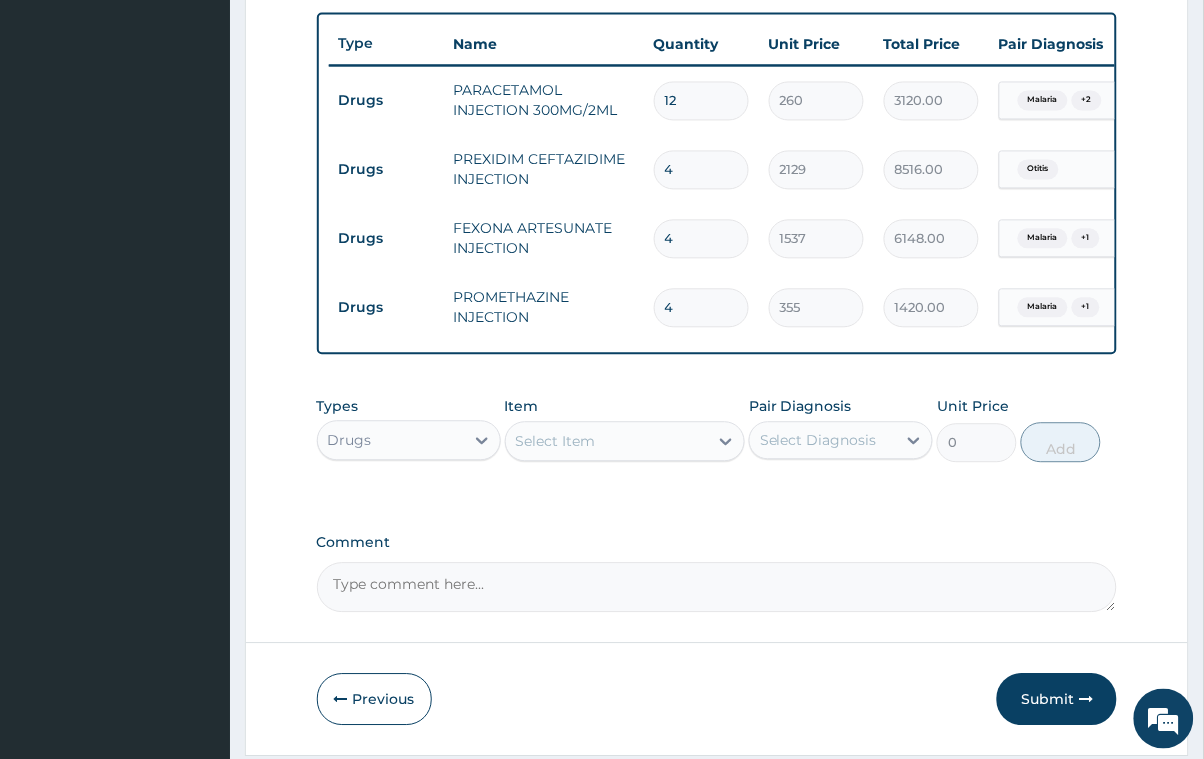 click on "Select Item" at bounding box center (607, 442) 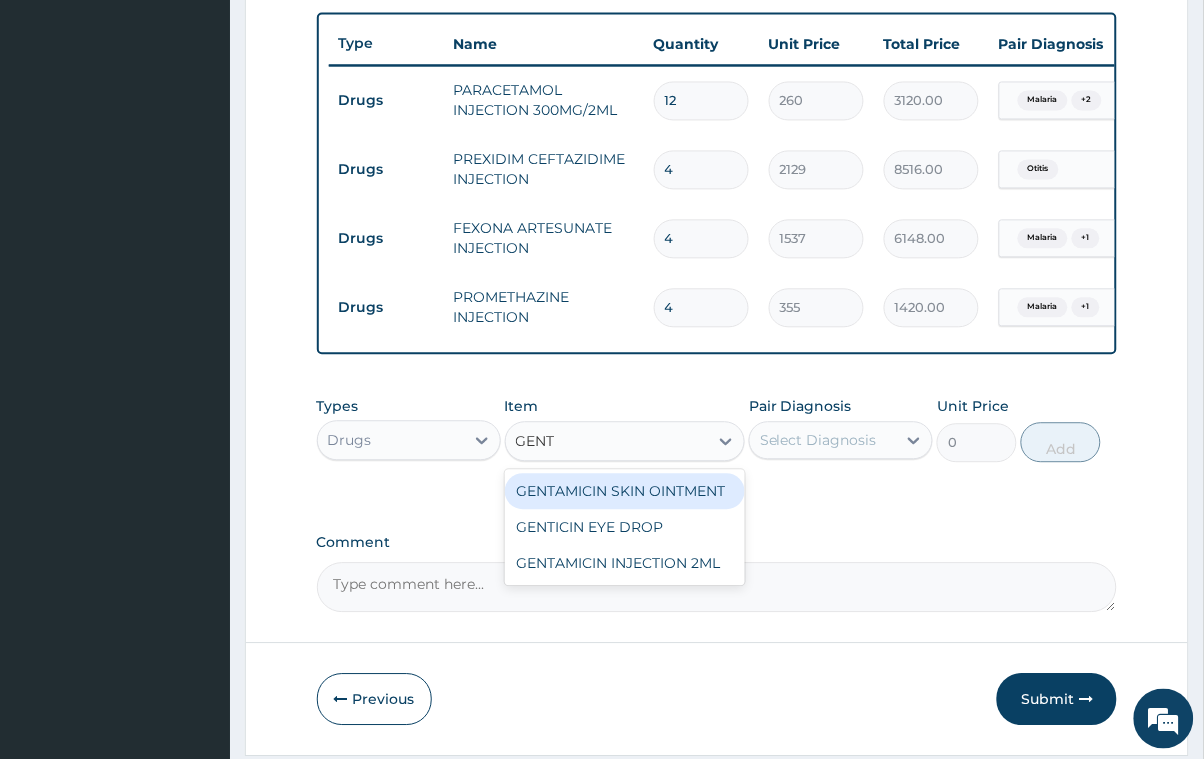 type on "GENTA" 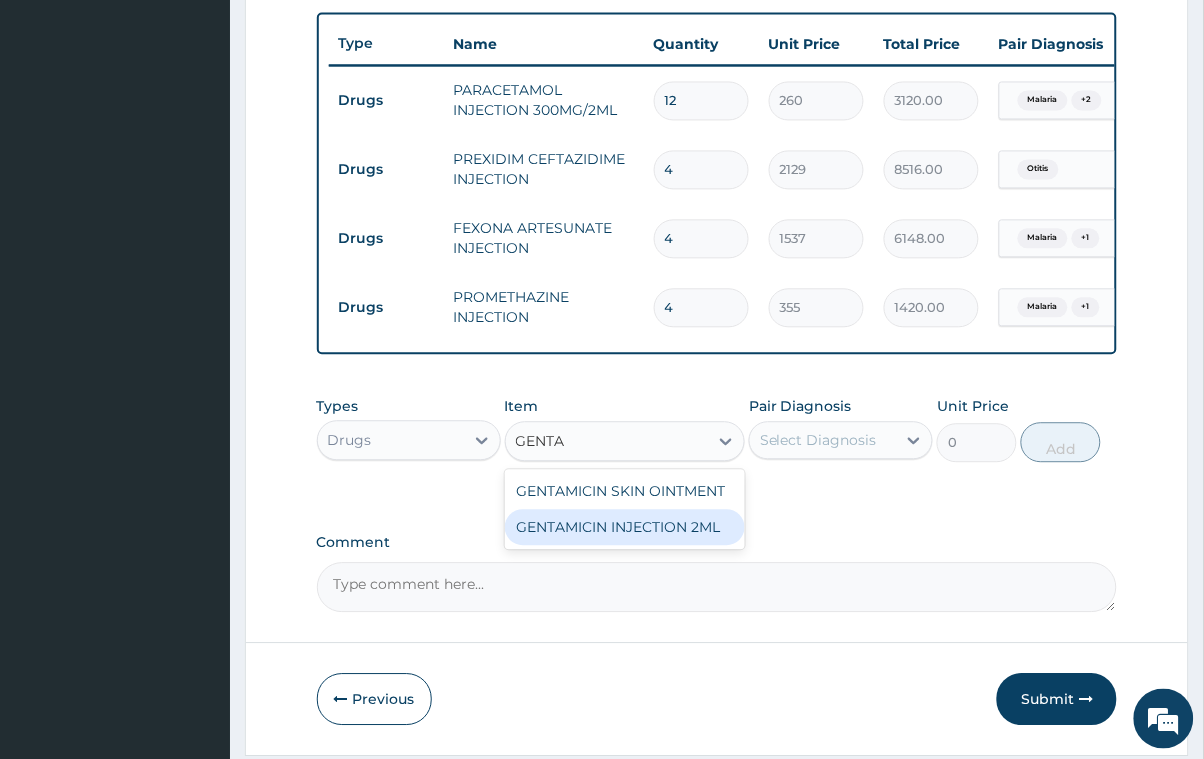 click on "GENTAMICIN INJECTION 2ML" at bounding box center [625, 528] 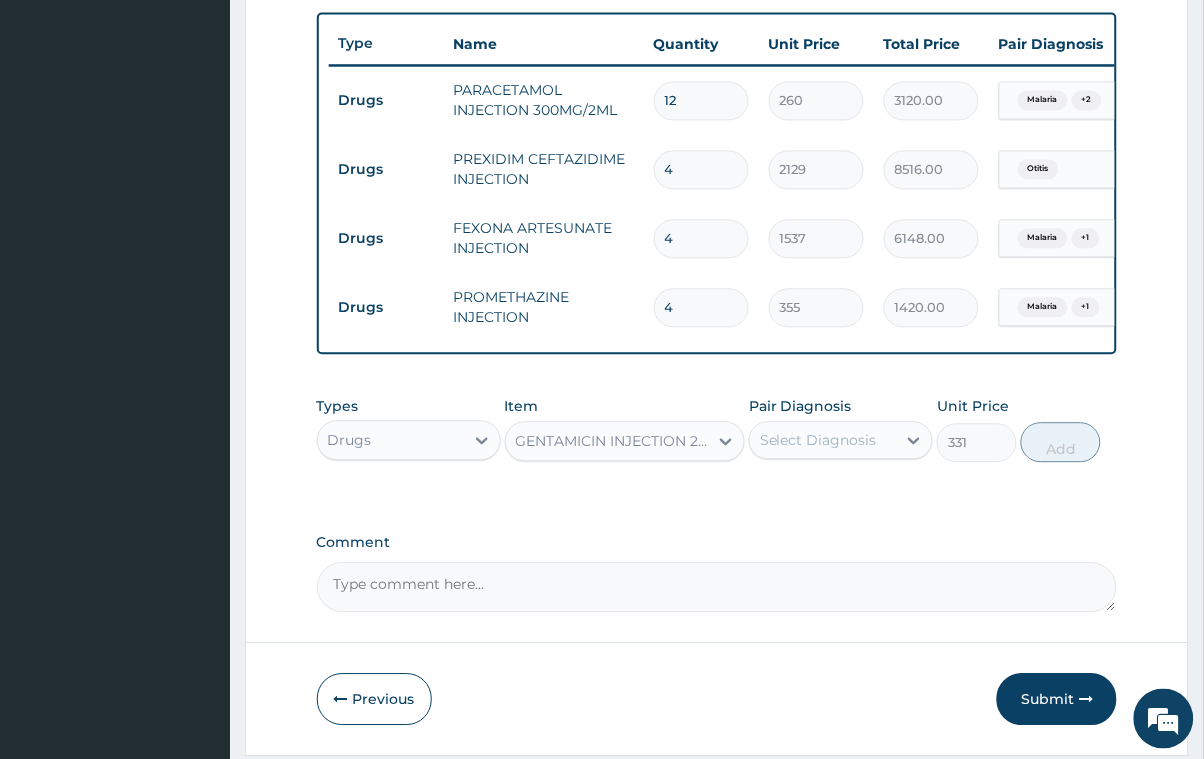 click on "Select Diagnosis" at bounding box center (818, 441) 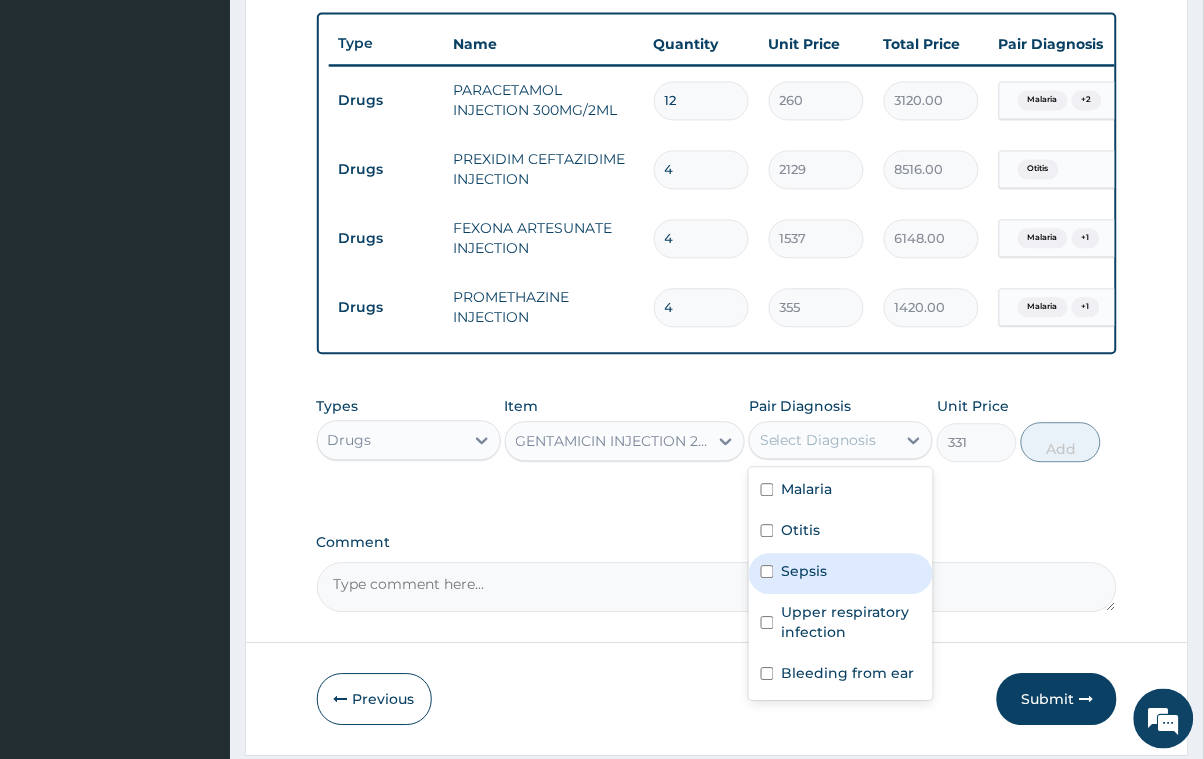 click at bounding box center [767, 572] 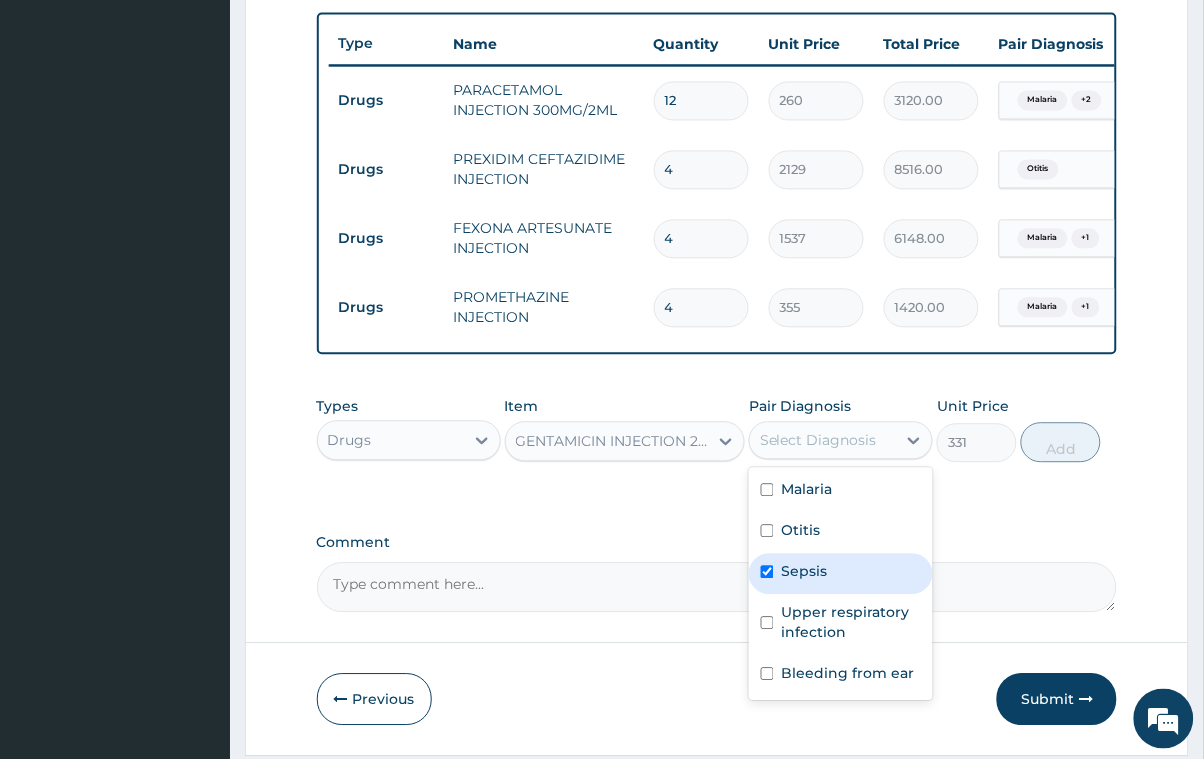 checkbox on "true" 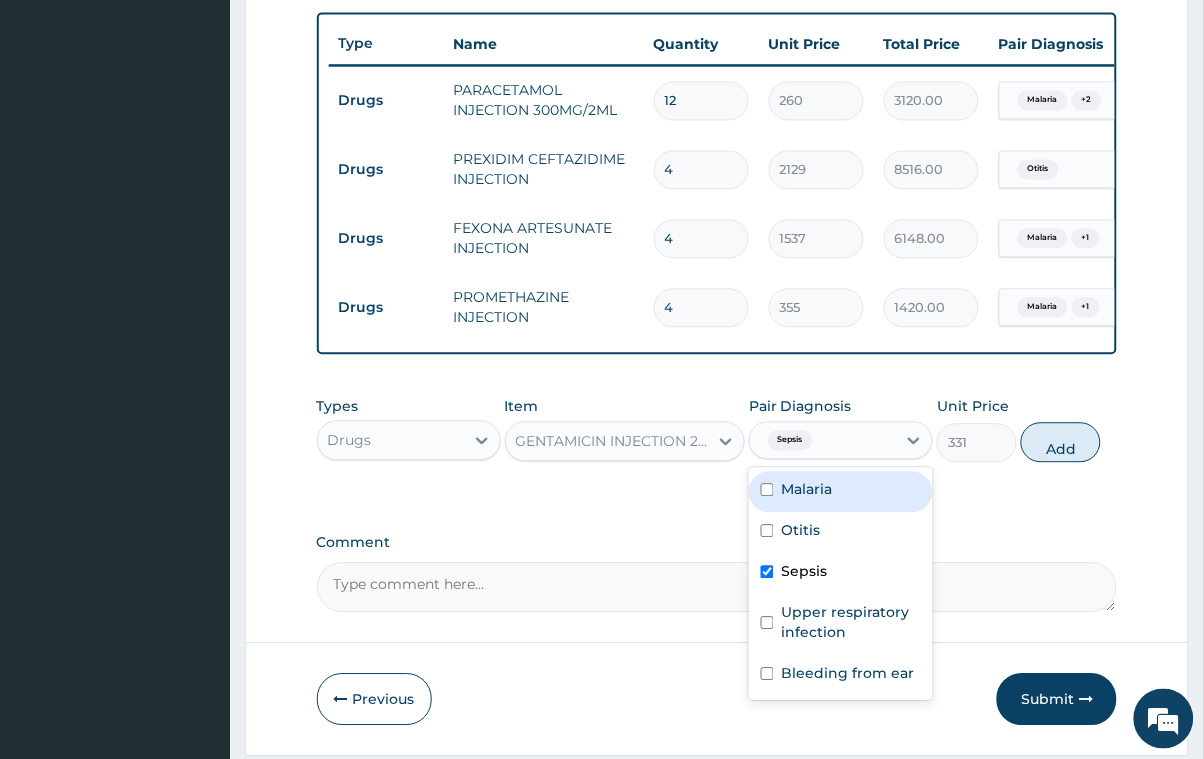 click on "Sepsis" at bounding box center [823, 441] 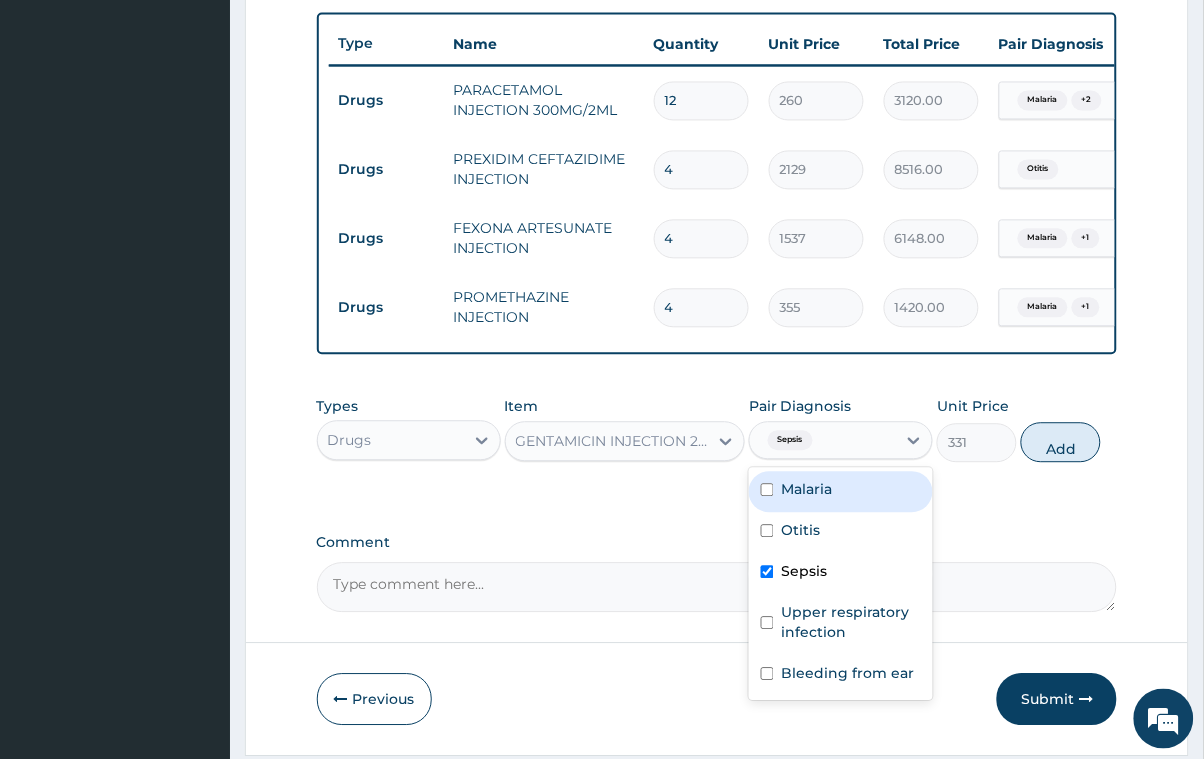 click on "Sepsis" at bounding box center [823, 441] 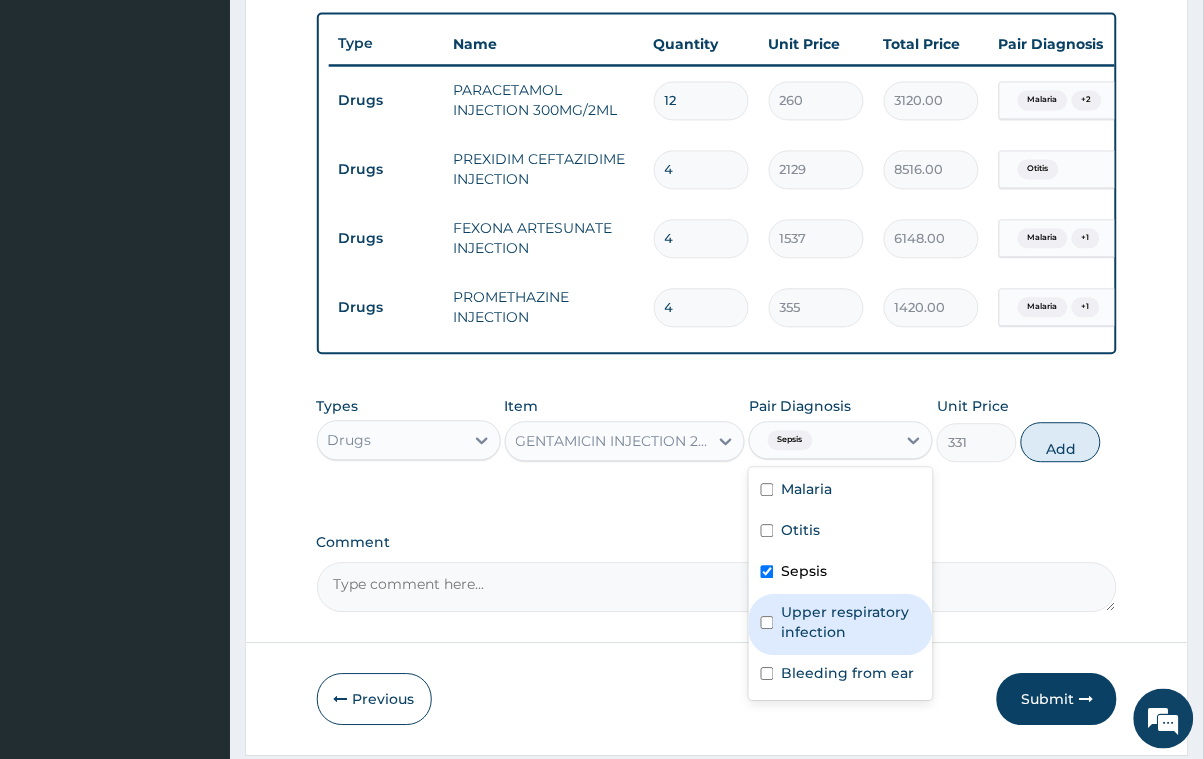 click at bounding box center [767, 623] 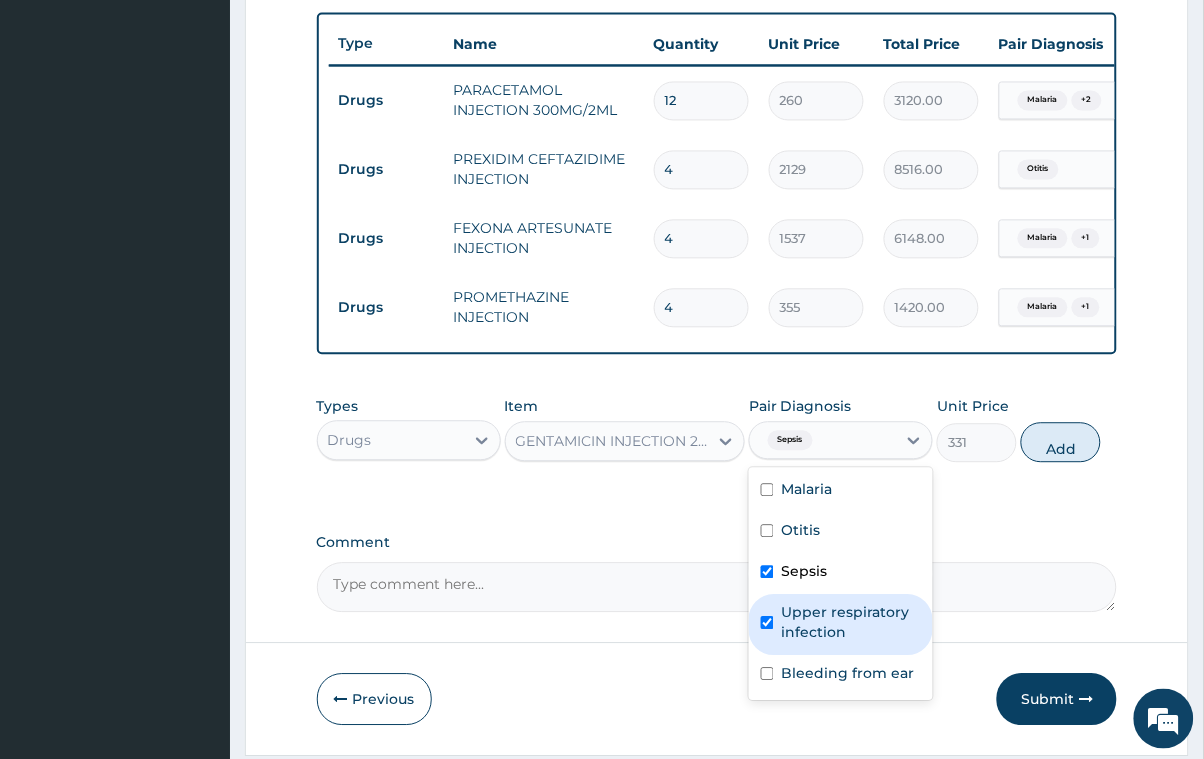 checkbox on "true" 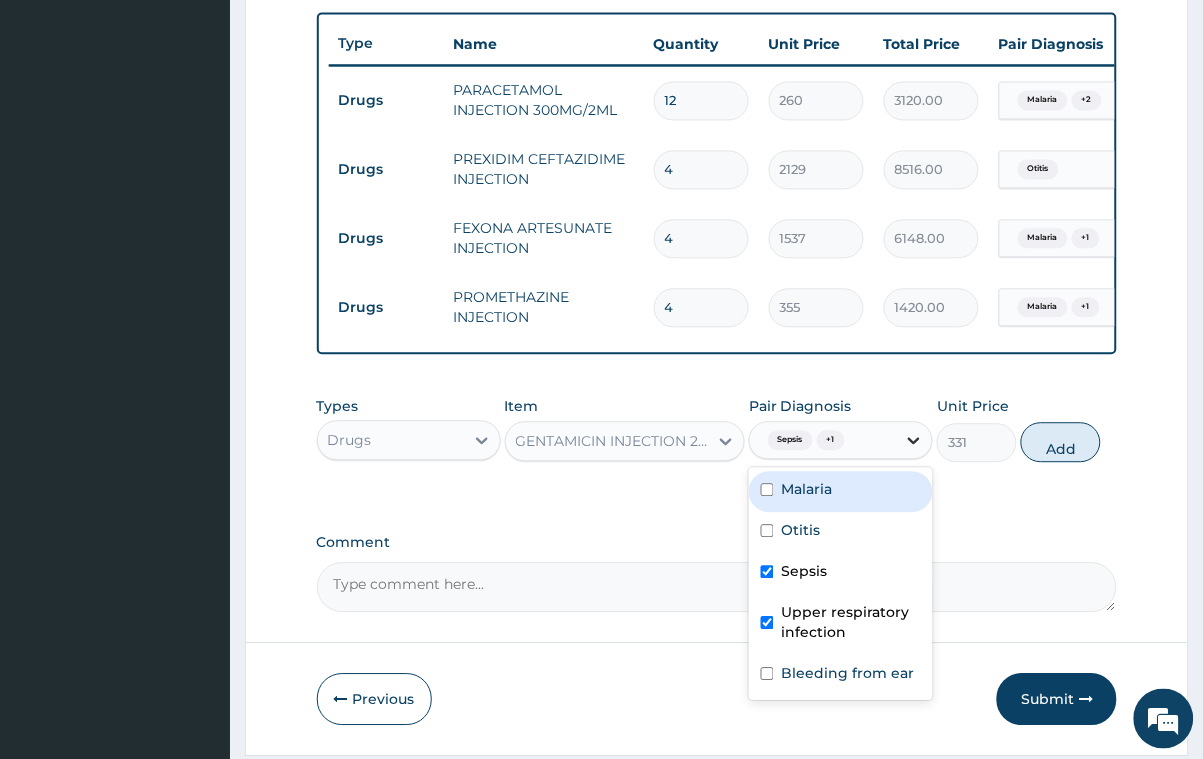 click 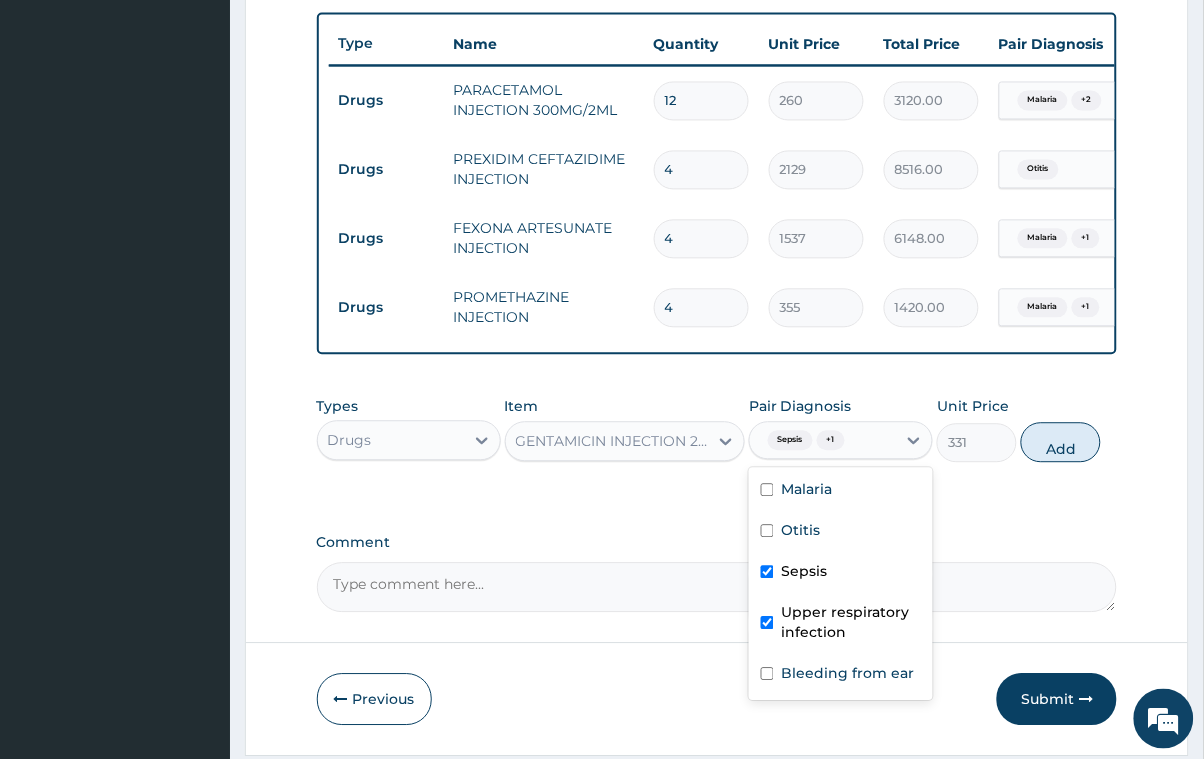 click on "Sepsis" at bounding box center [841, 574] 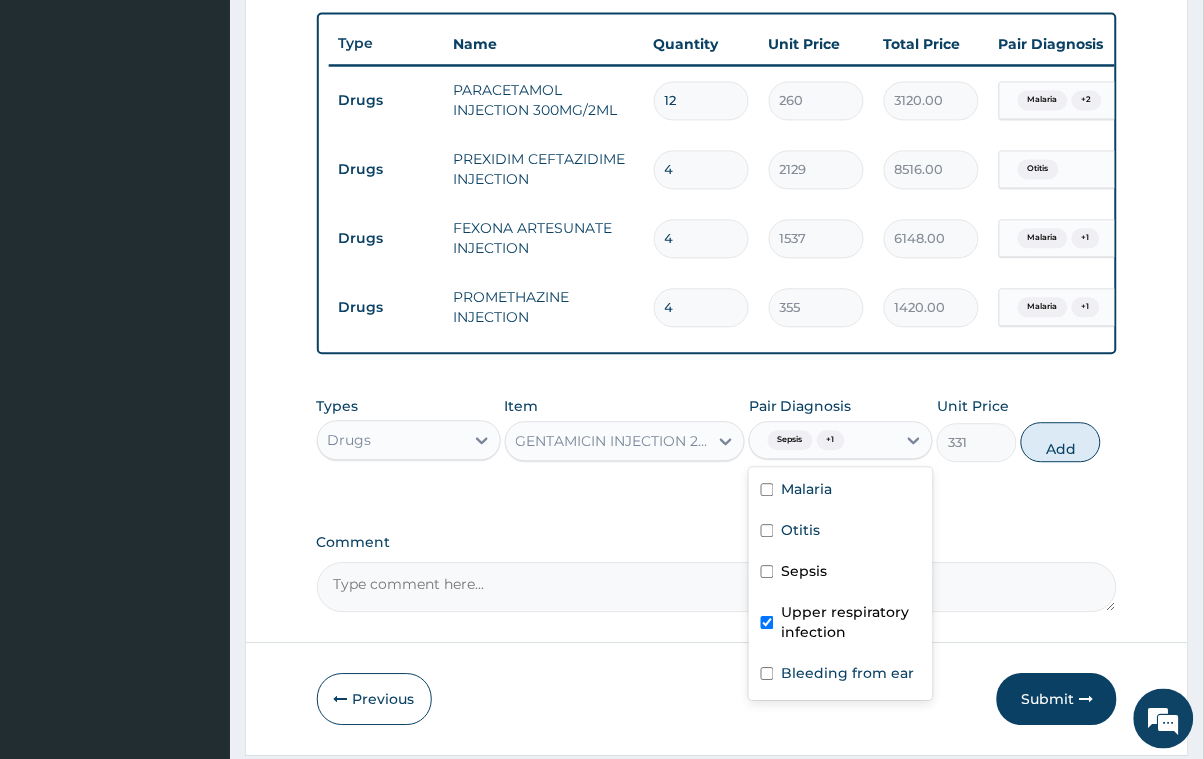 checkbox on "false" 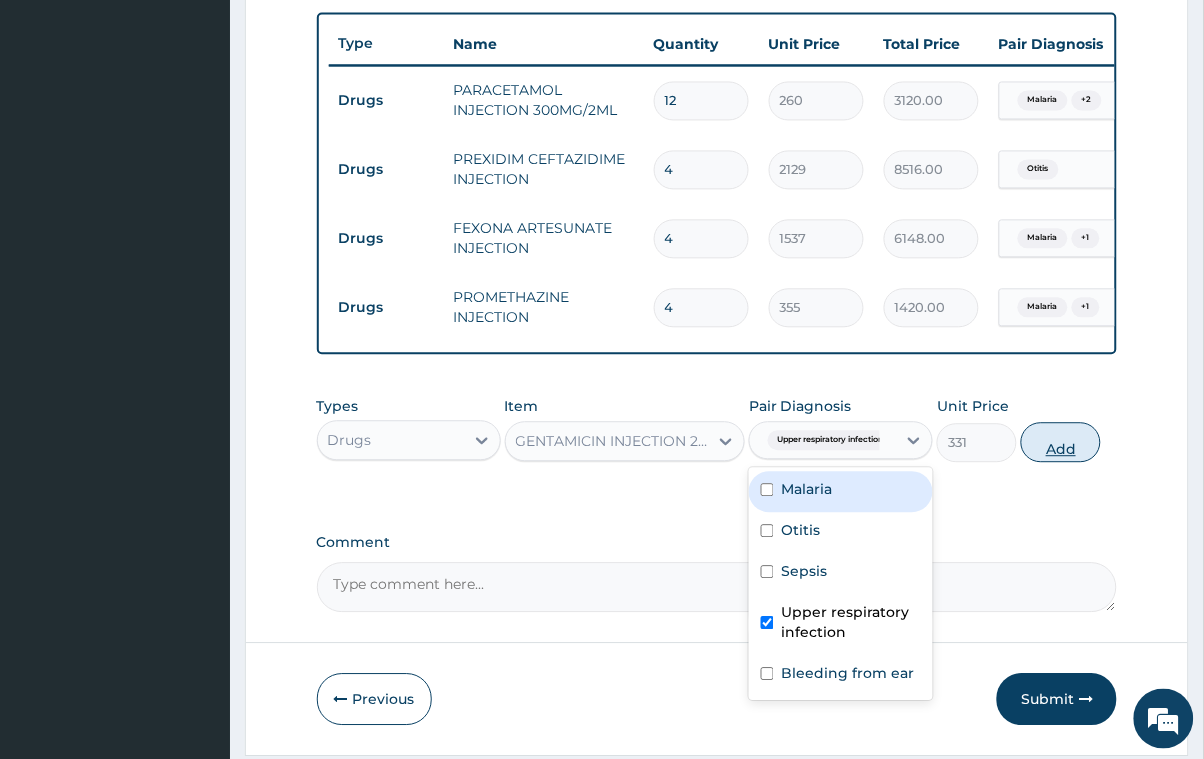 click on "Add" at bounding box center (1061, 443) 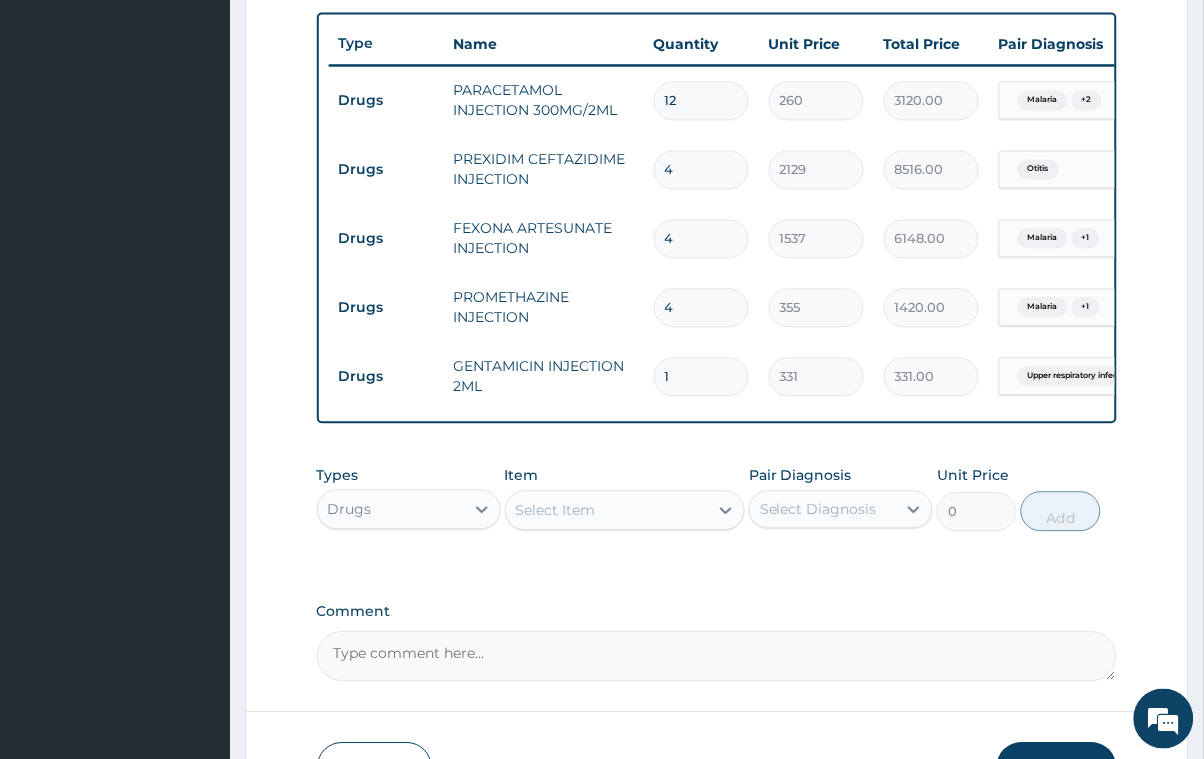 type 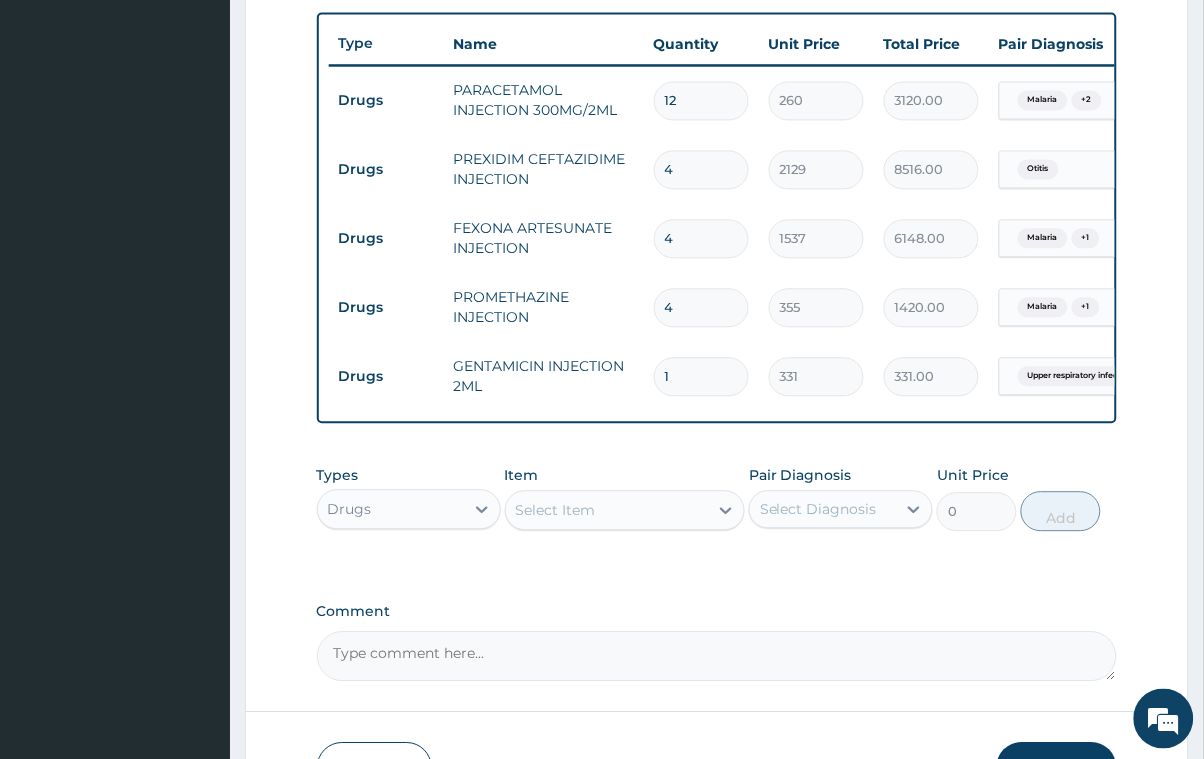type on "0.00" 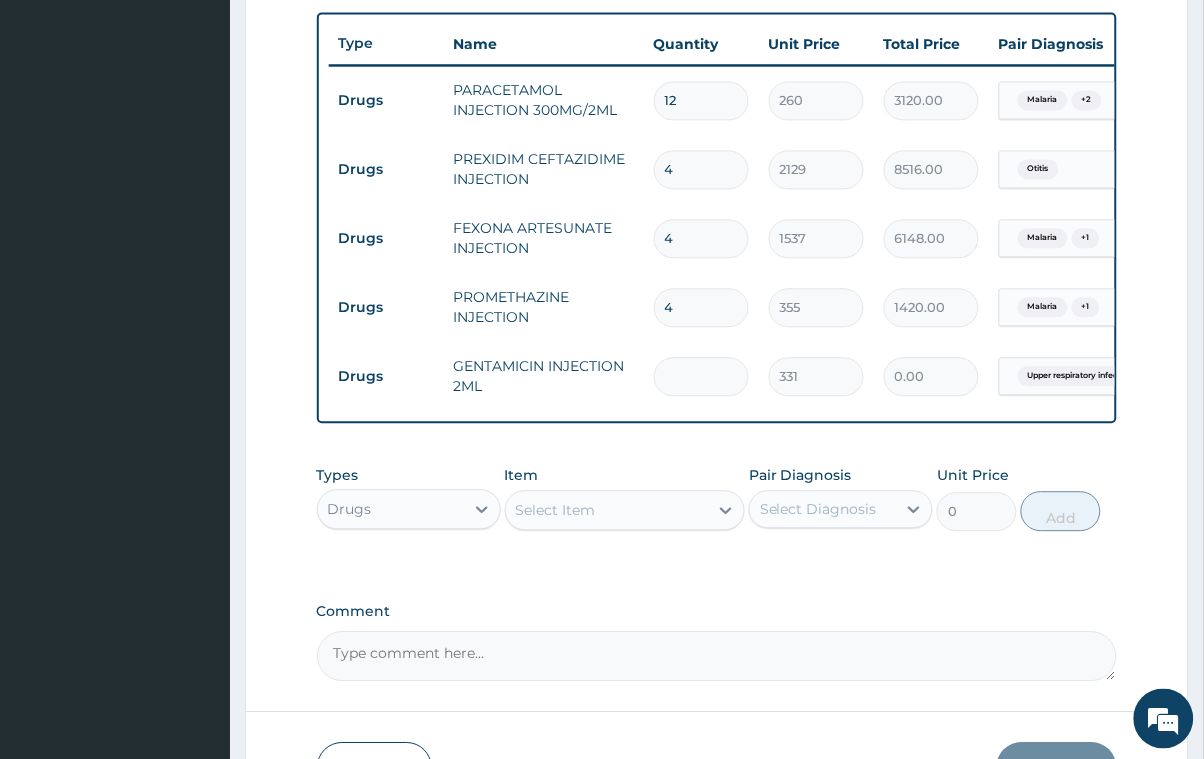 type on "6" 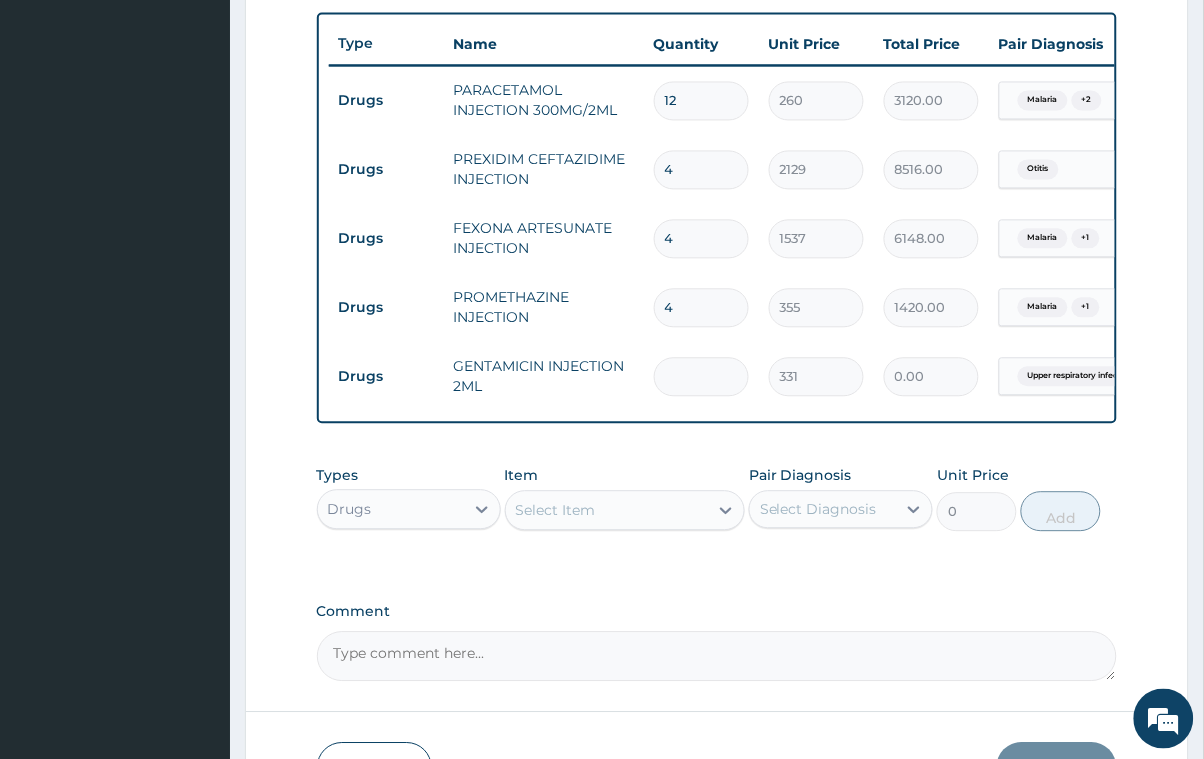 type on "1986.00" 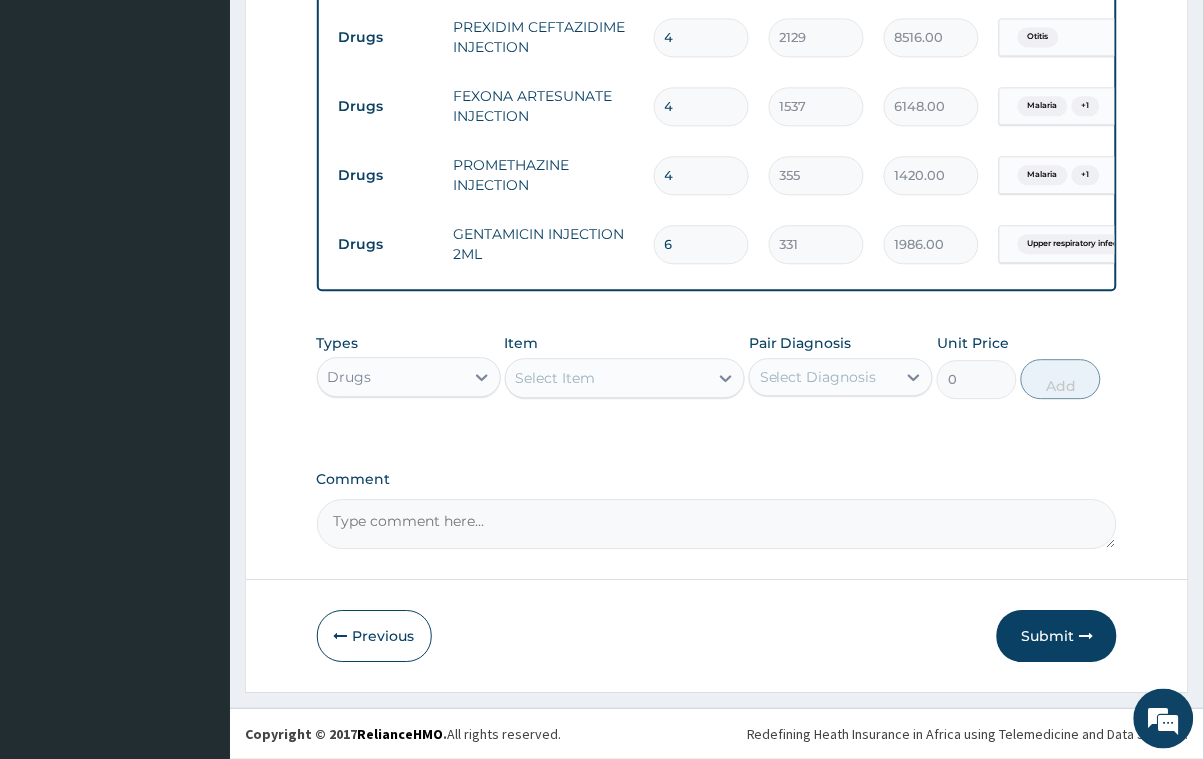 scroll, scrollTop: 901, scrollLeft: 0, axis: vertical 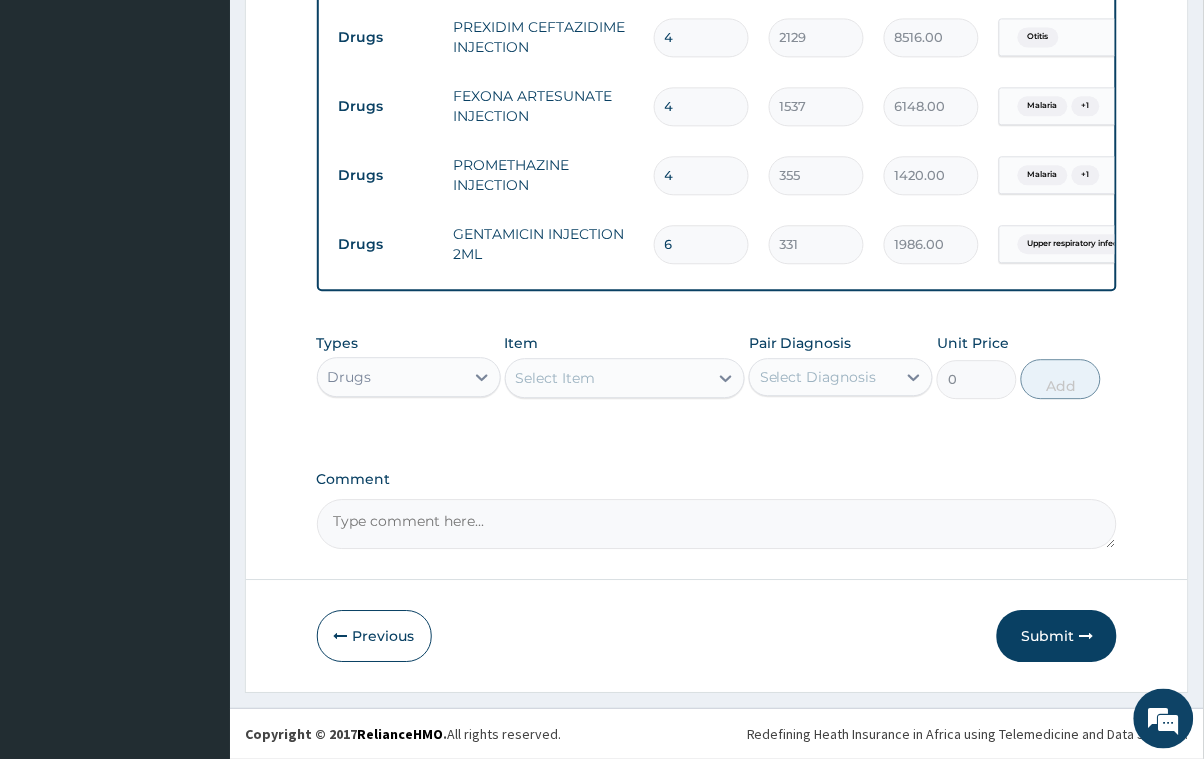 type on "6" 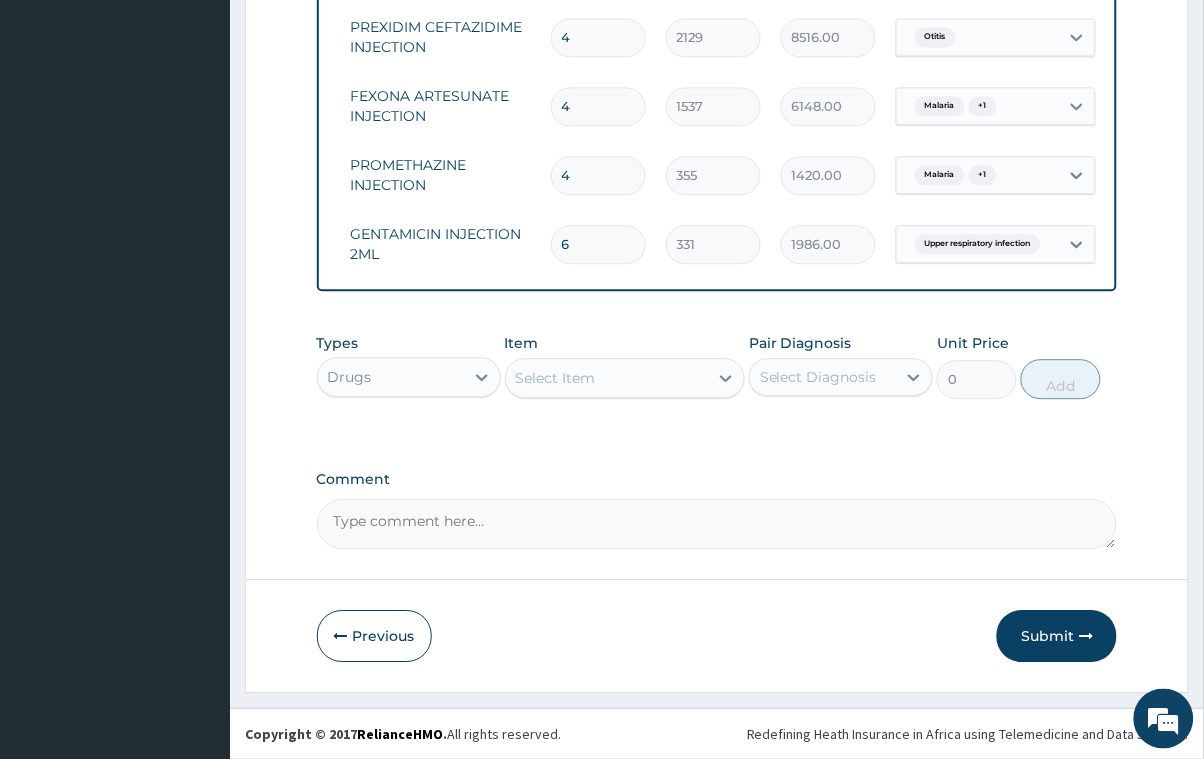 scroll, scrollTop: 0, scrollLeft: 144, axis: horizontal 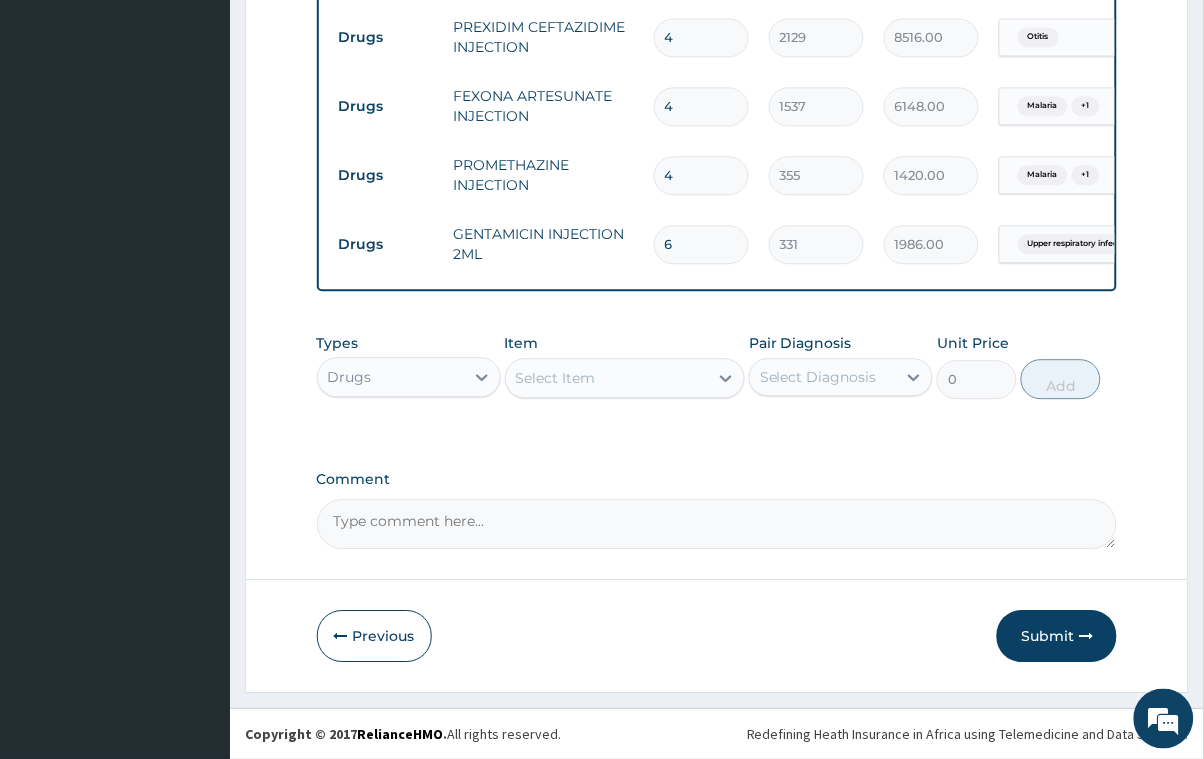 click on "Select Item" at bounding box center [607, 378] 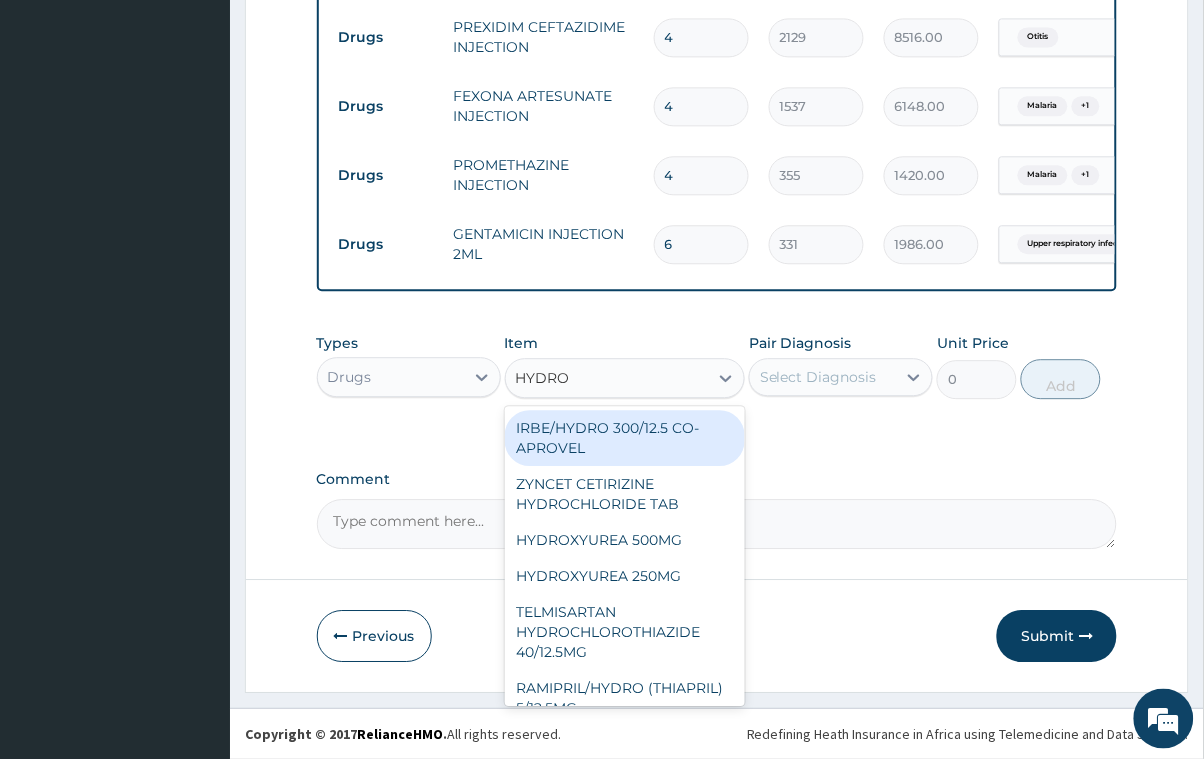 type on "HYDROC" 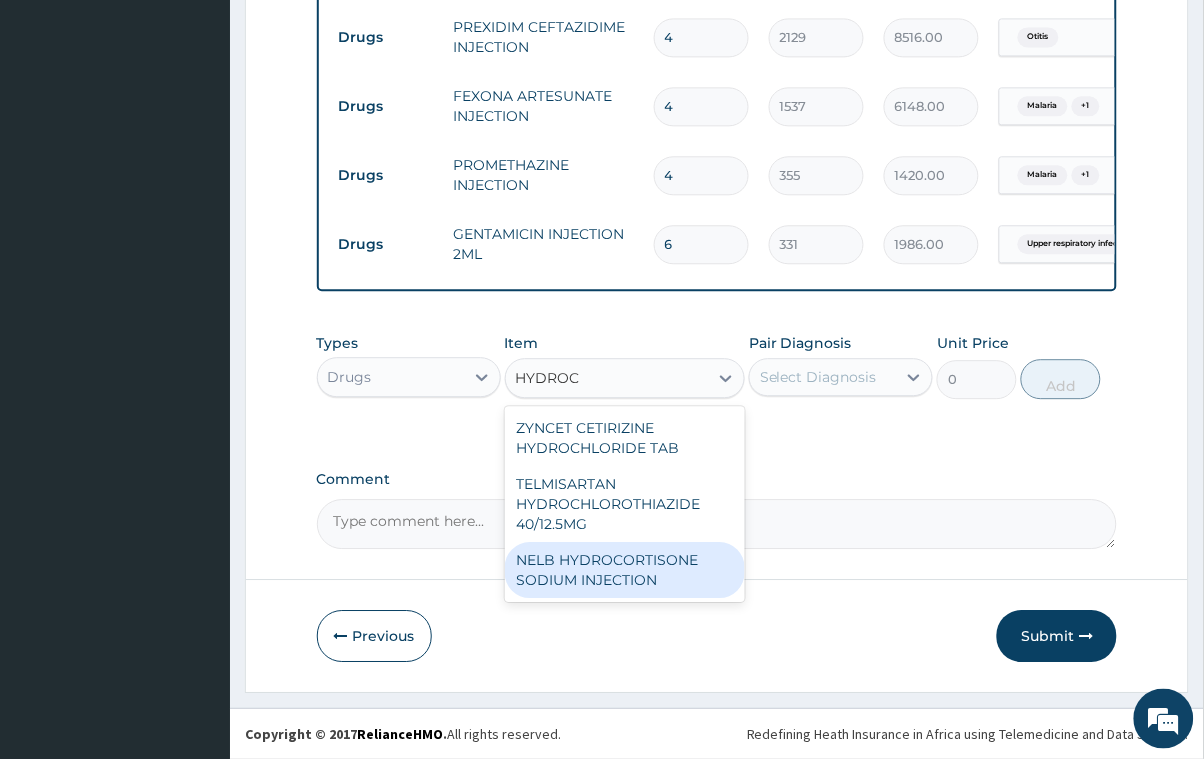 click on "NELB HYDROCORTISONE SODIUM INJECTION" at bounding box center (625, 570) 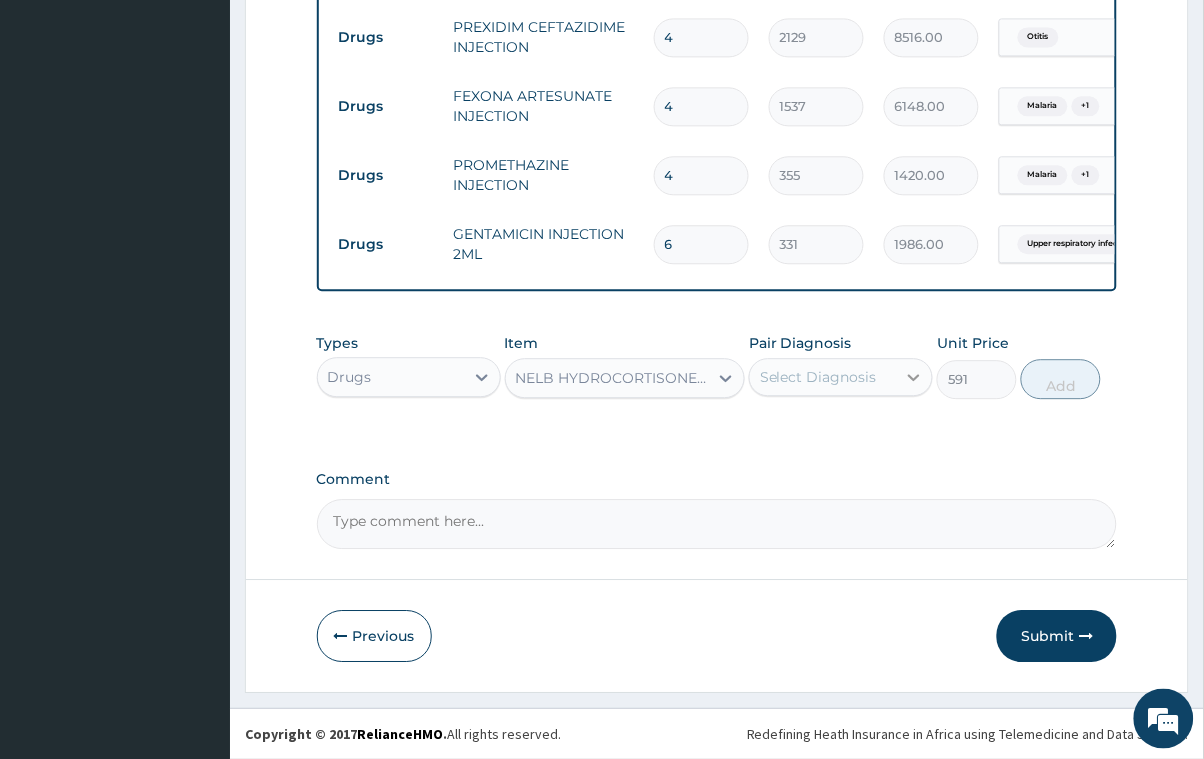 click 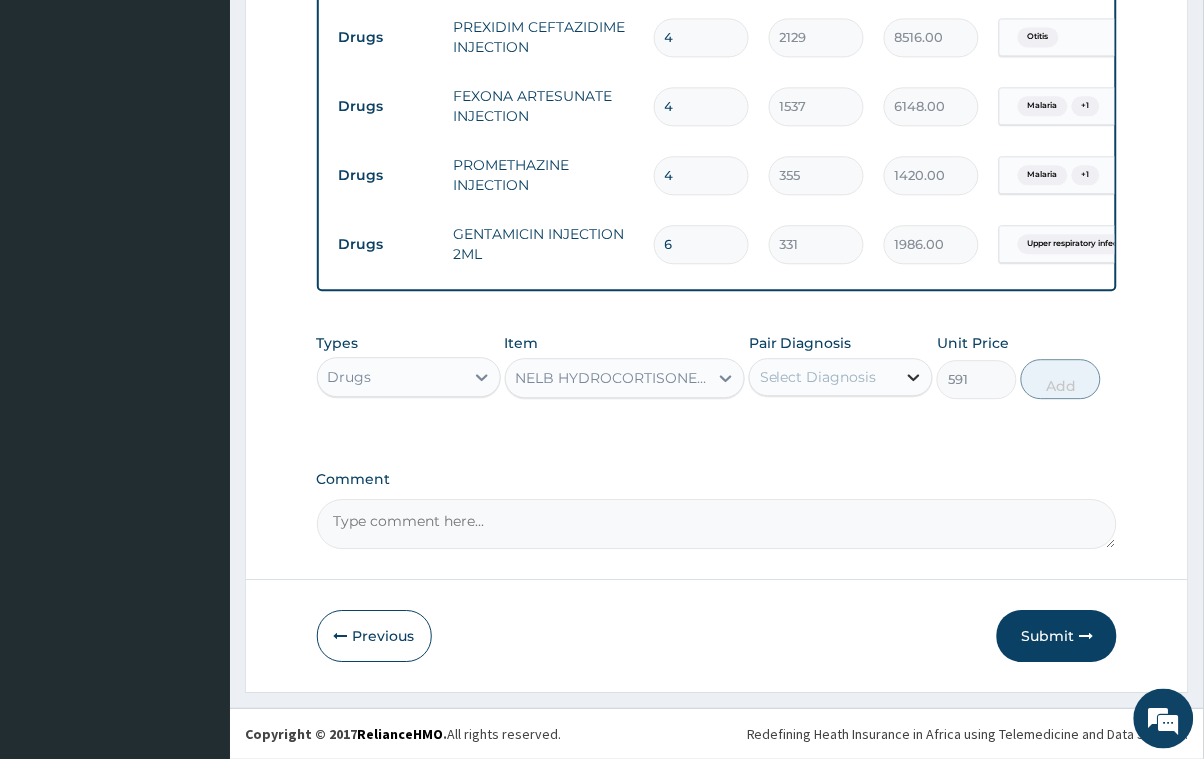 click 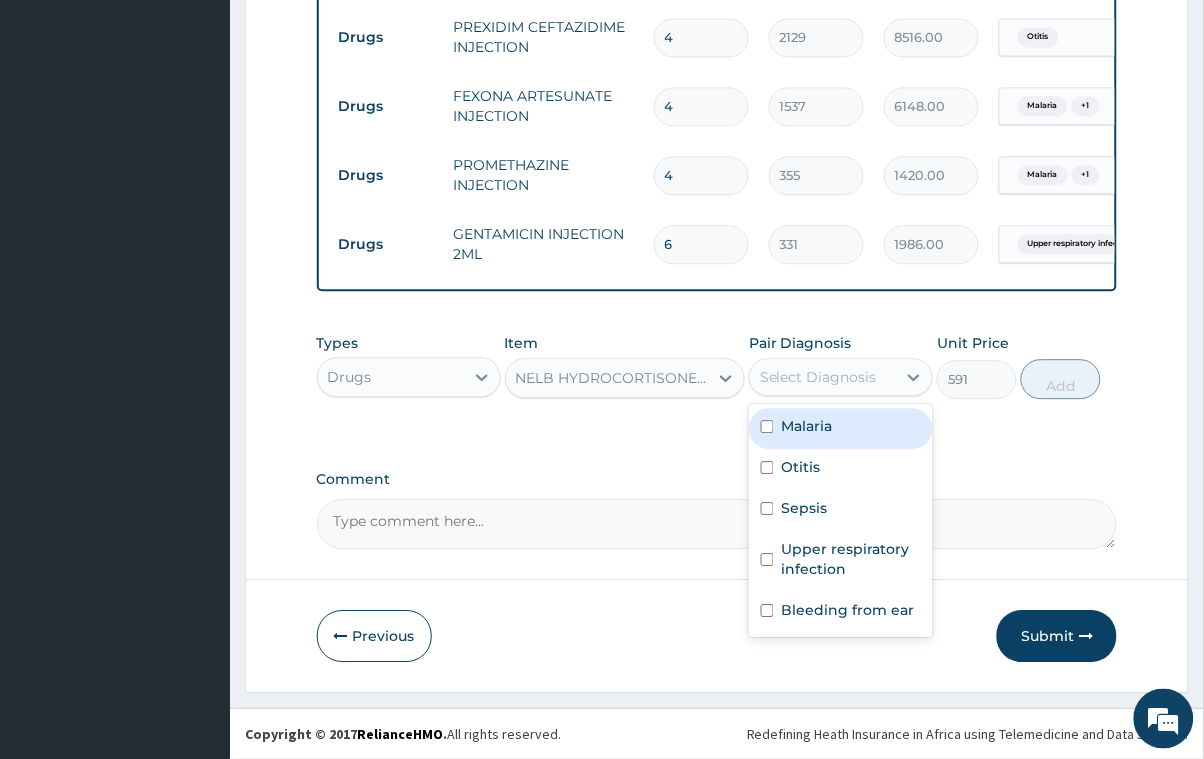 click on "Malaria" at bounding box center [841, 428] 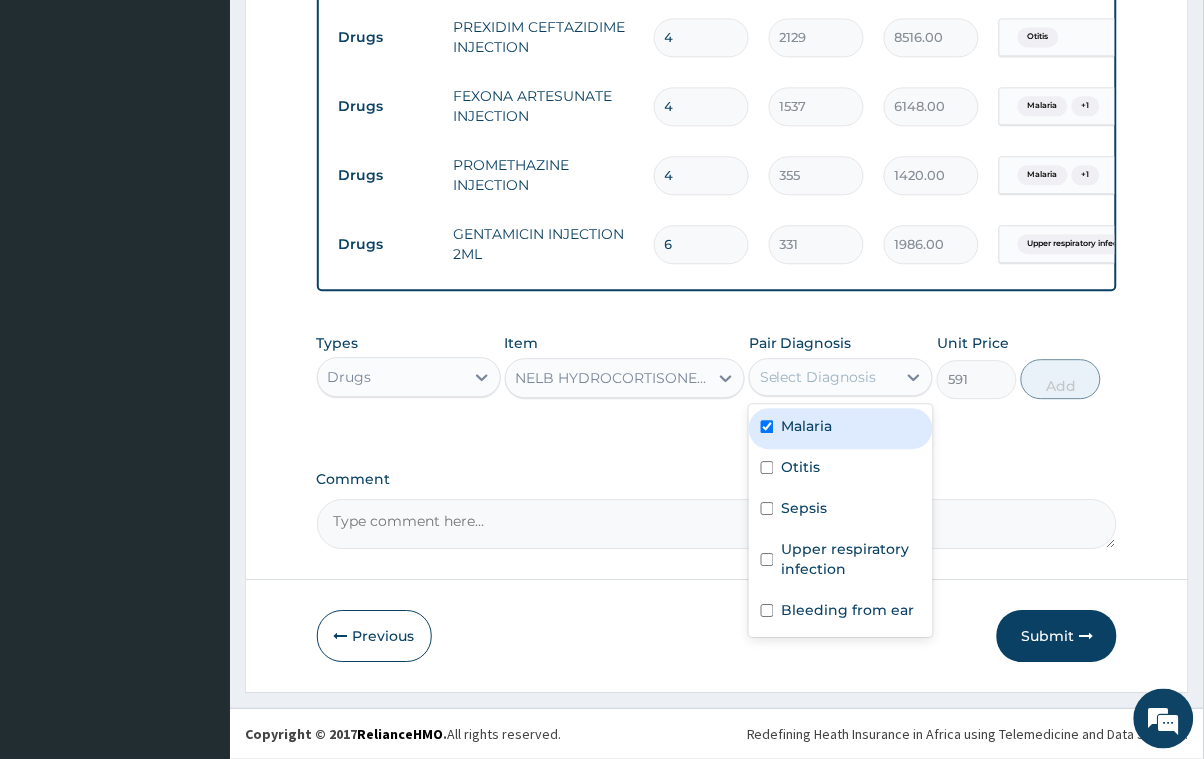 checkbox on "true" 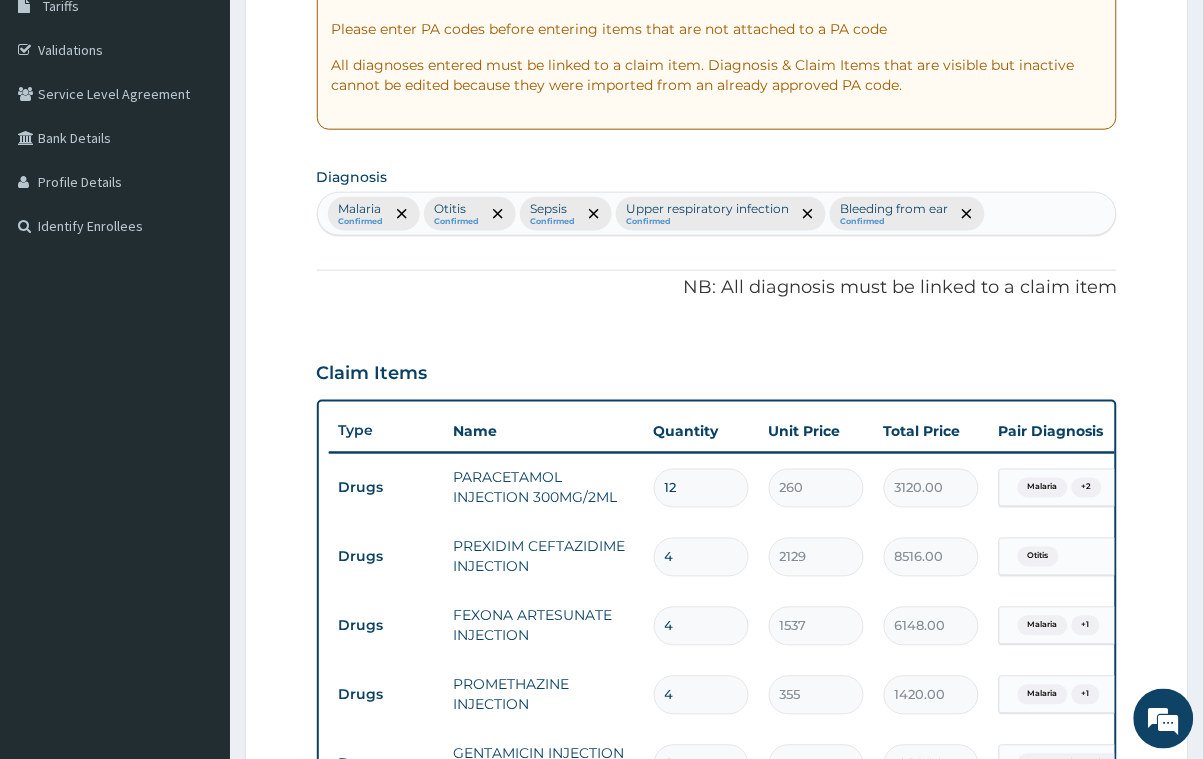 scroll, scrollTop: 327, scrollLeft: 0, axis: vertical 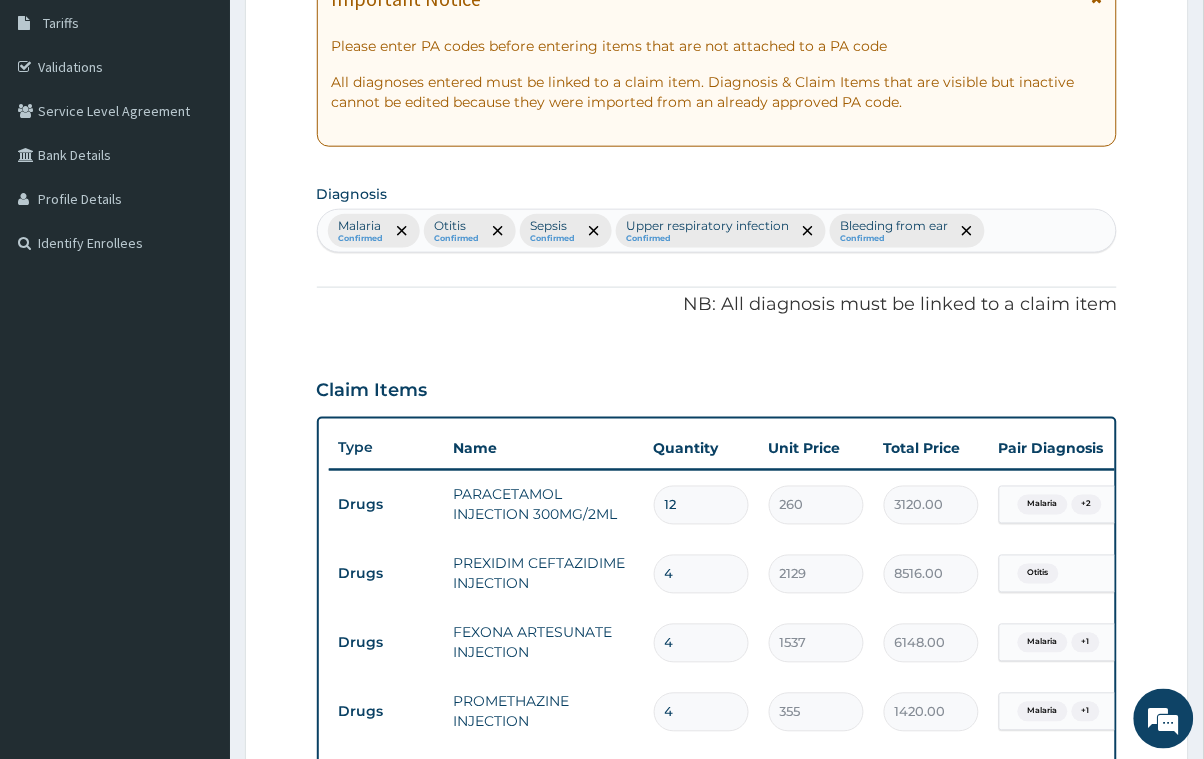 click on "Malaria Confirmed Otitis Confirmed Sepsis Confirmed Upper respiratory infection Confirmed Bleeding from ear Confirmed" at bounding box center (717, 231) 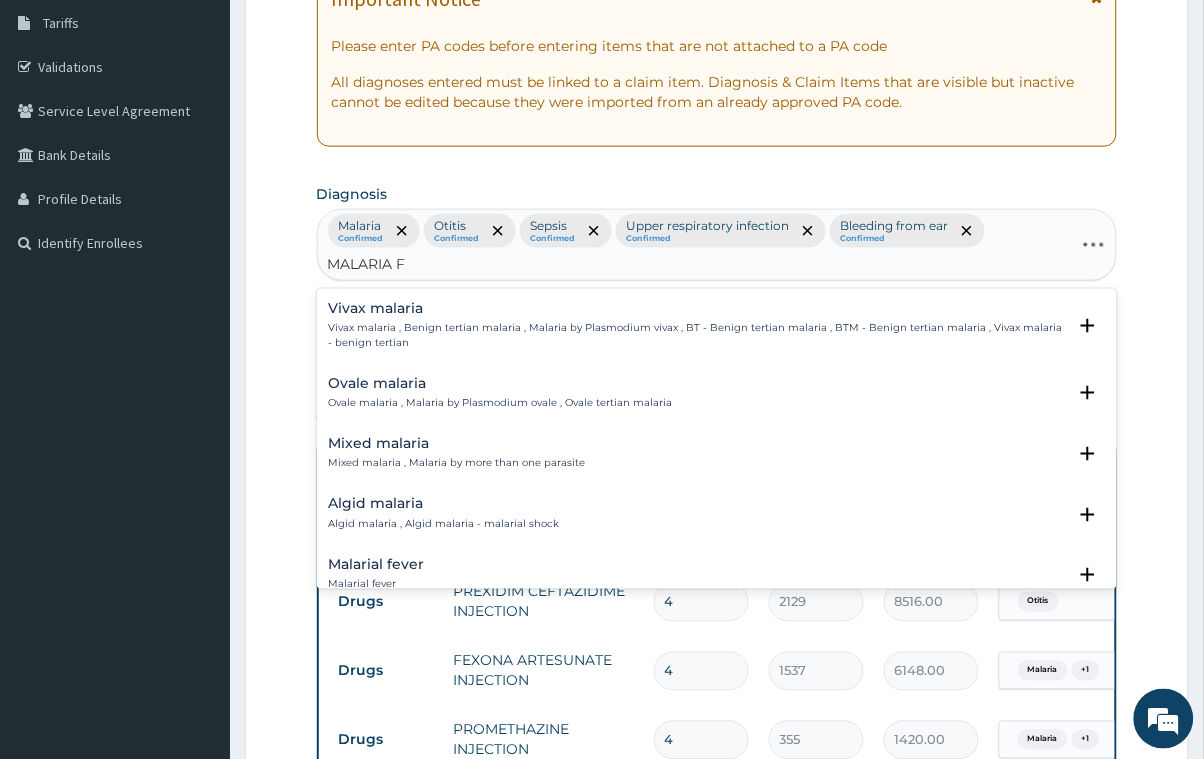 type on "MALARIA FE" 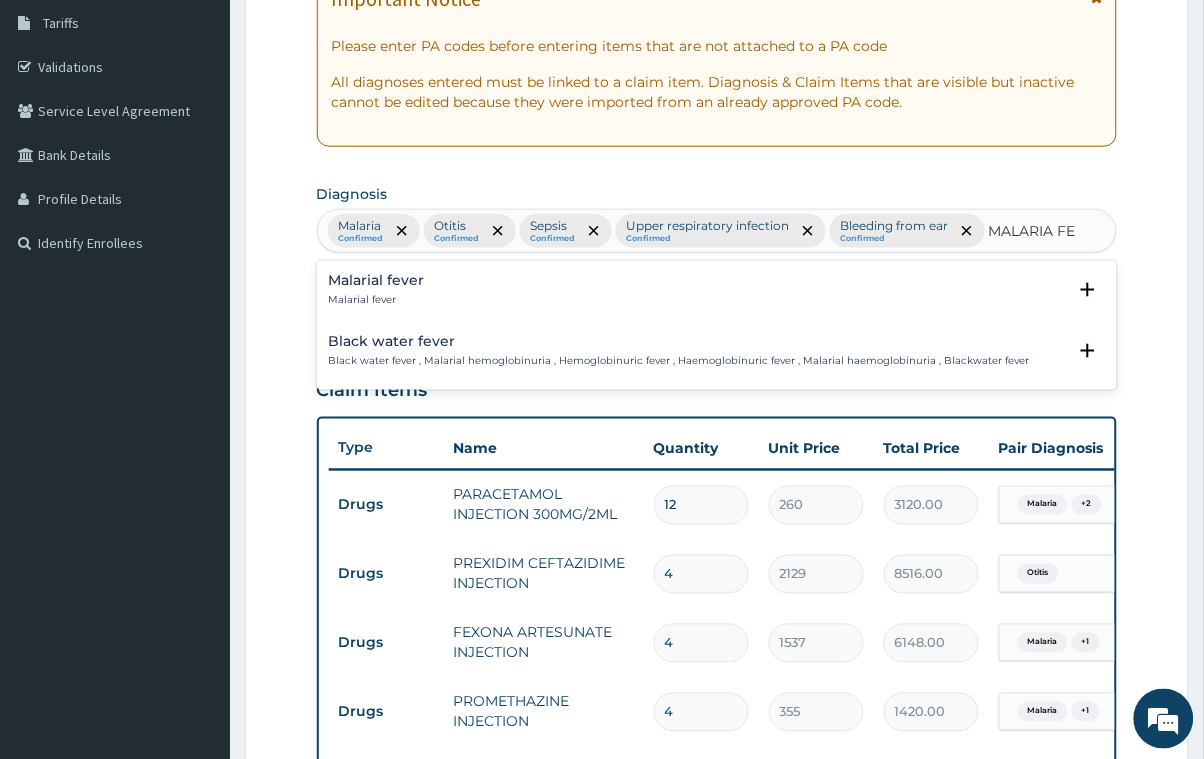 click on "Malarial fever" at bounding box center (377, 280) 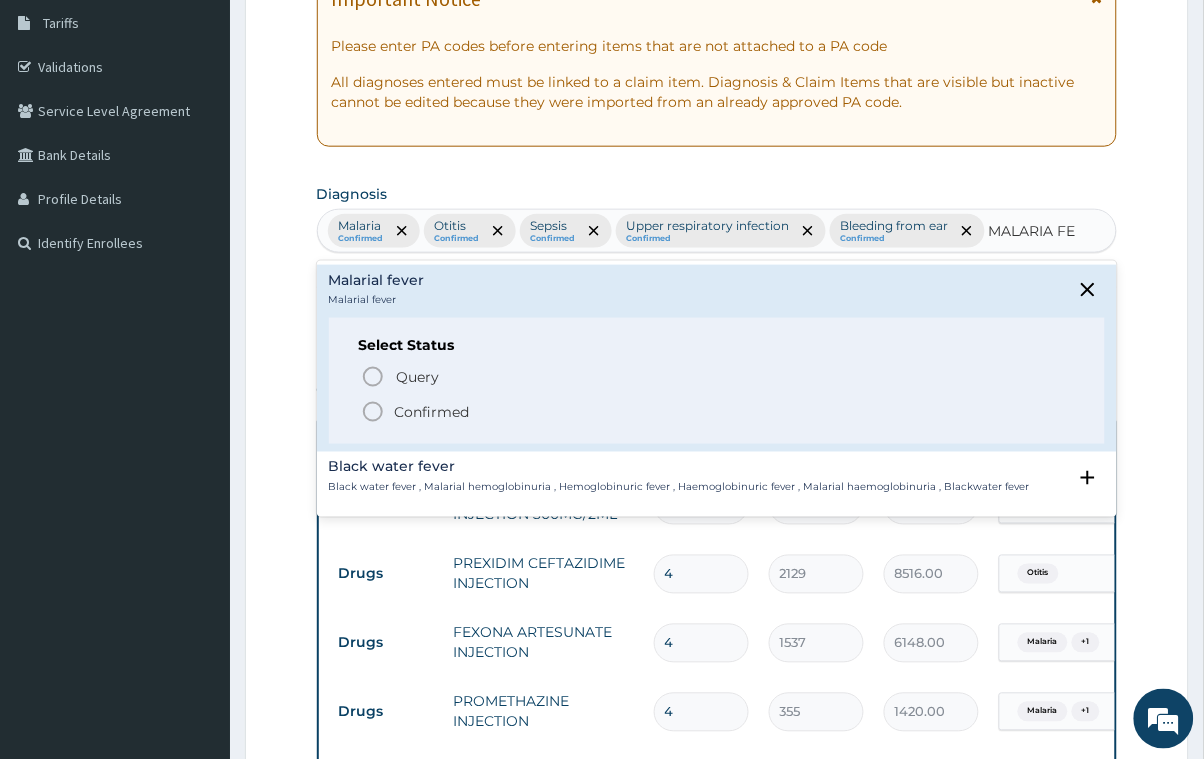 click 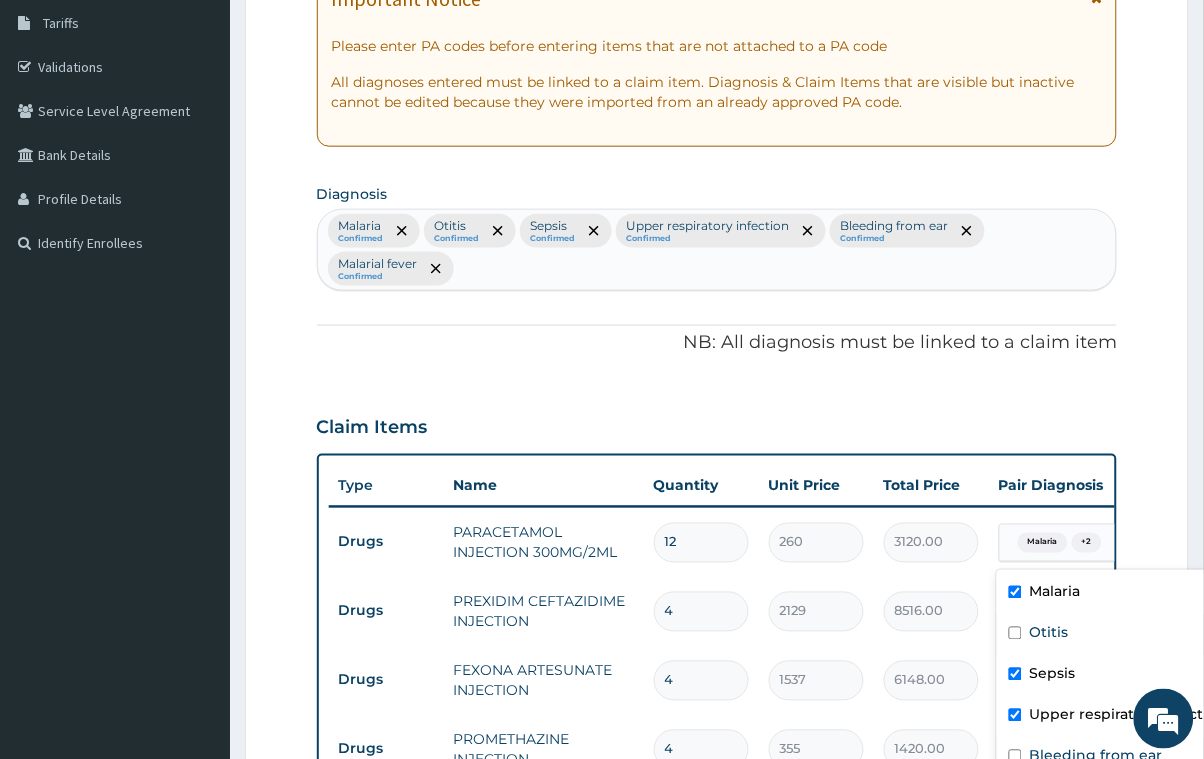 click on "+ 2" at bounding box center (1087, 543) 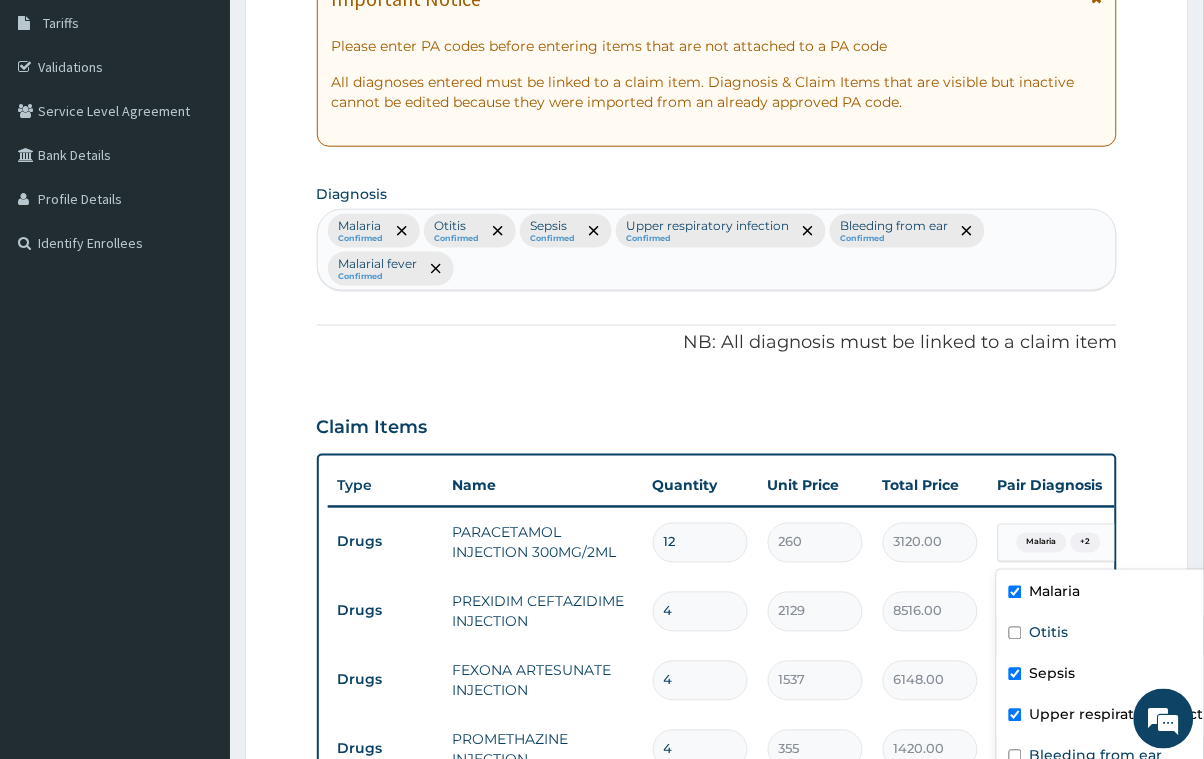 click at bounding box center [1015, 592] 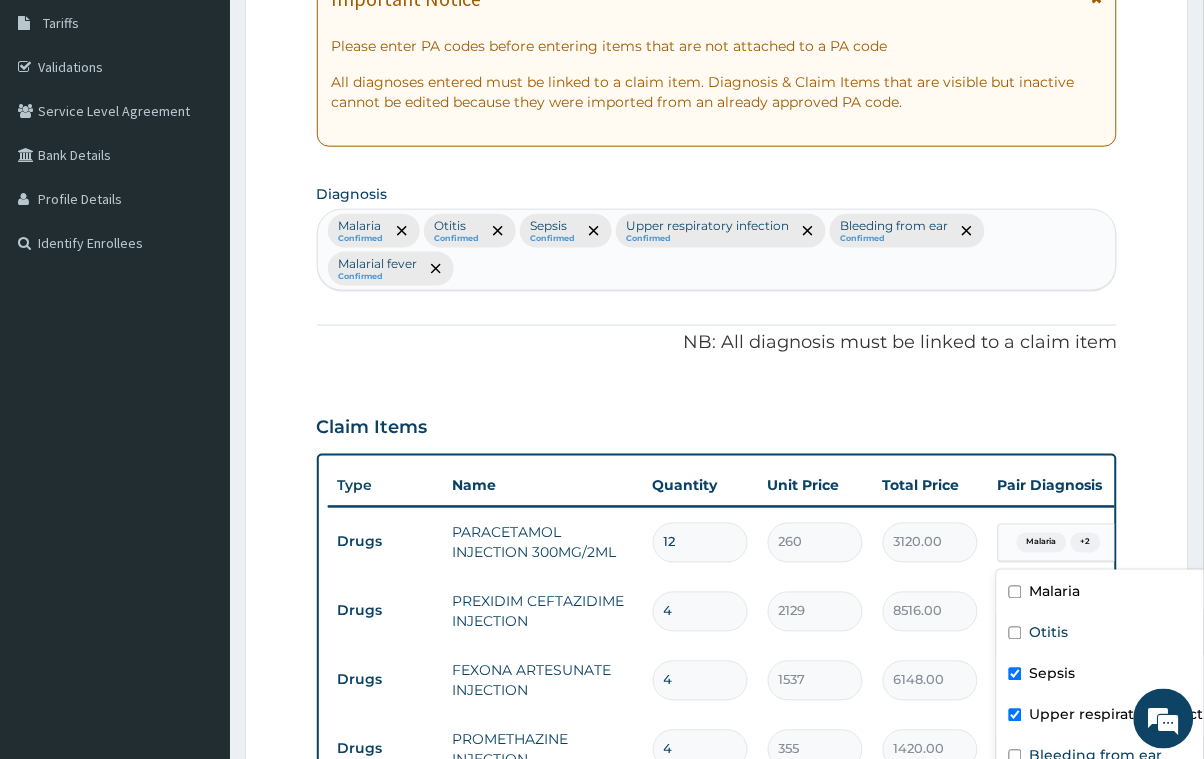 checkbox on "false" 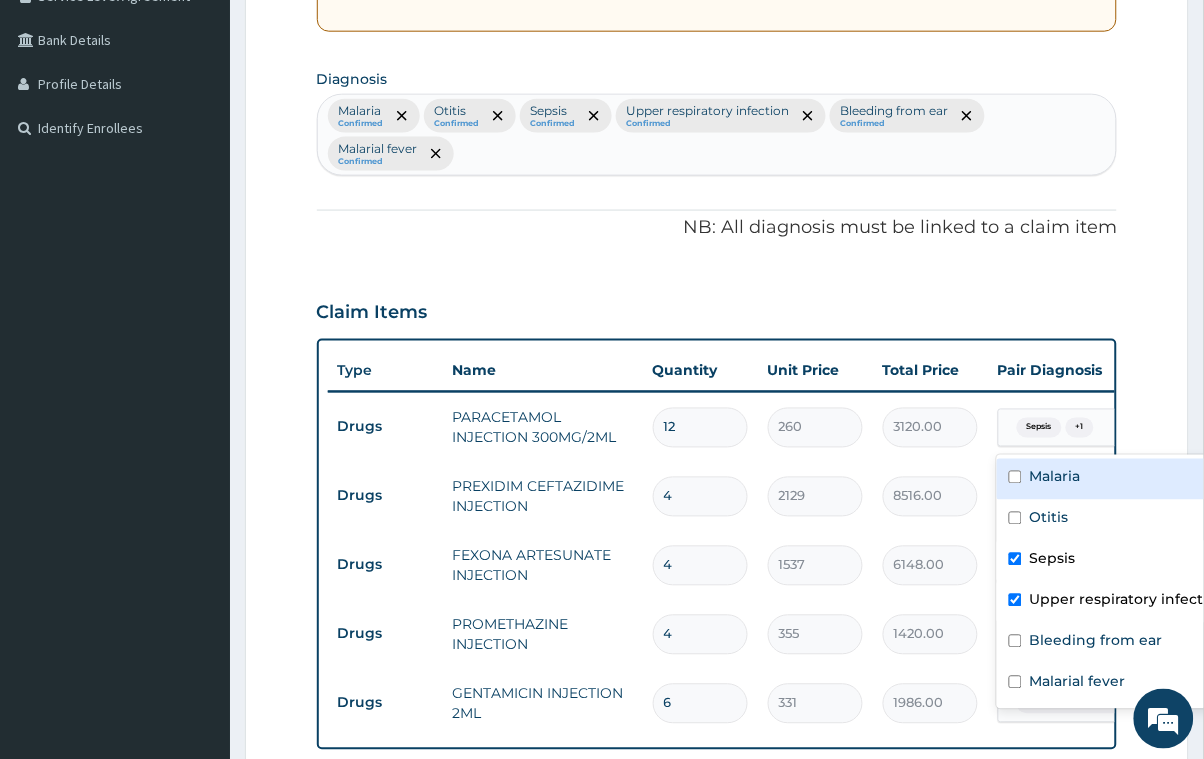 scroll, scrollTop: 477, scrollLeft: 0, axis: vertical 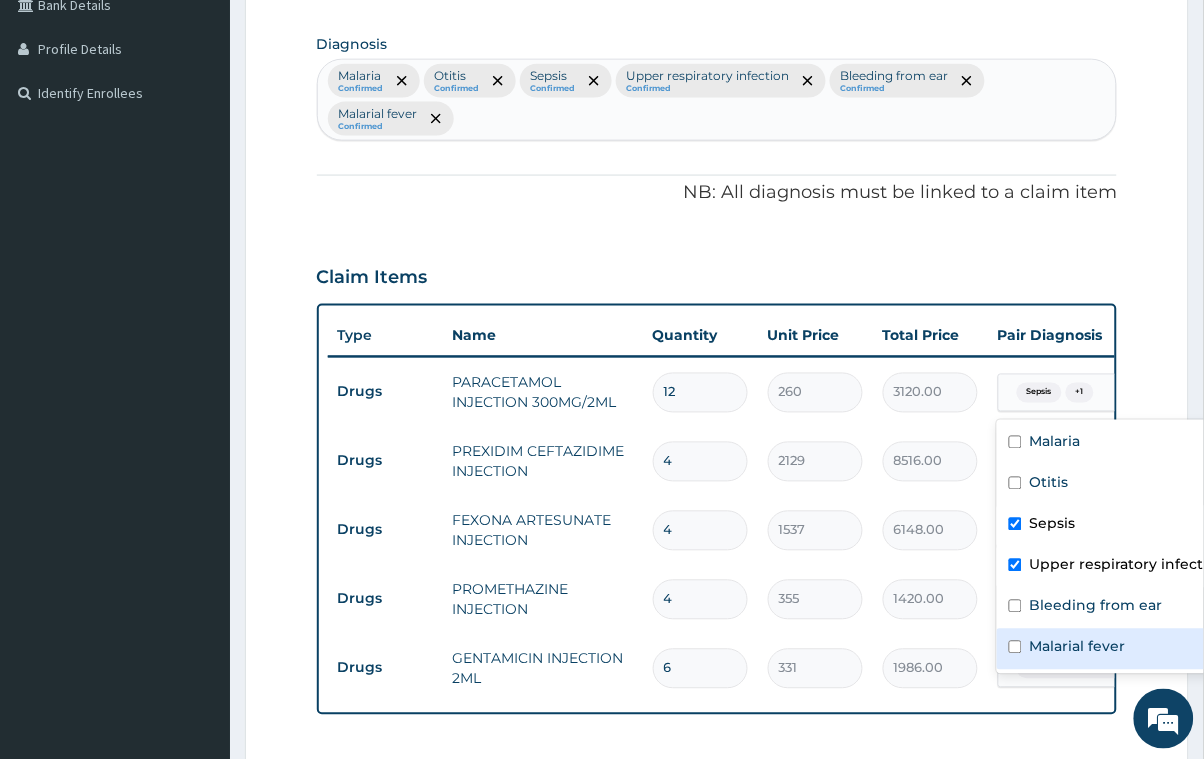 click at bounding box center [1015, 647] 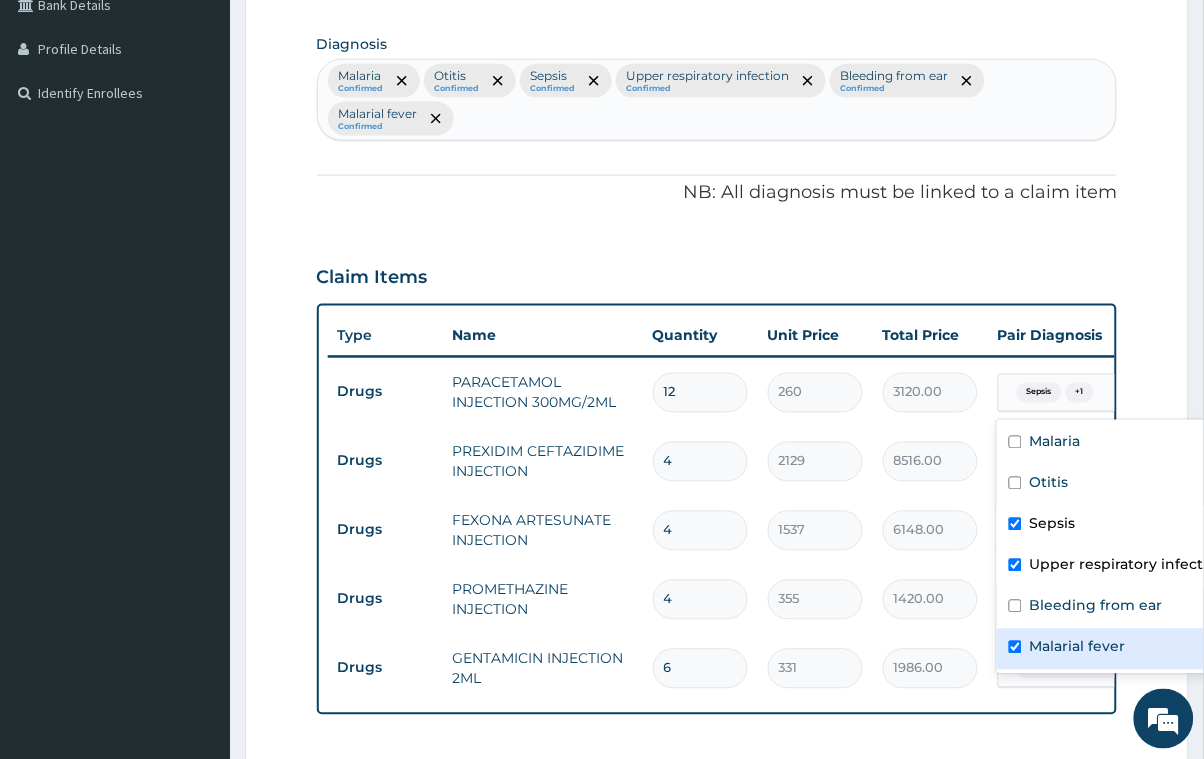 checkbox on "true" 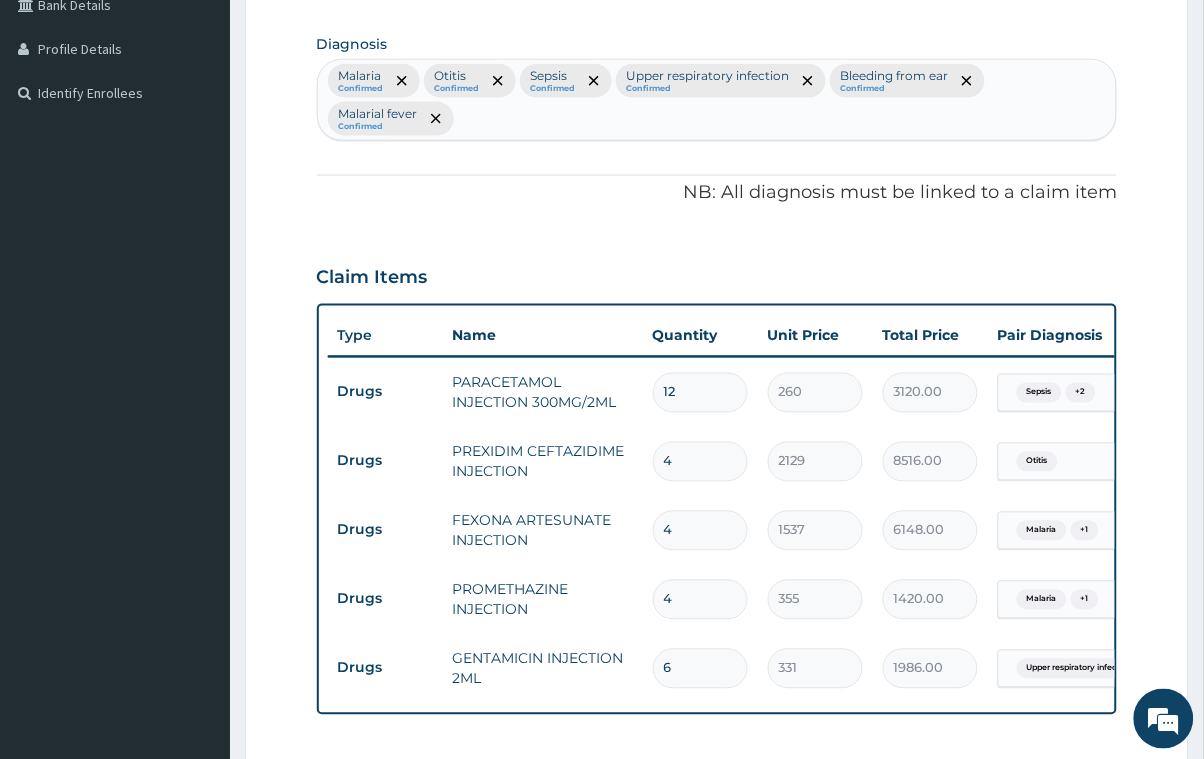 click on "Claim Items" at bounding box center (717, 274) 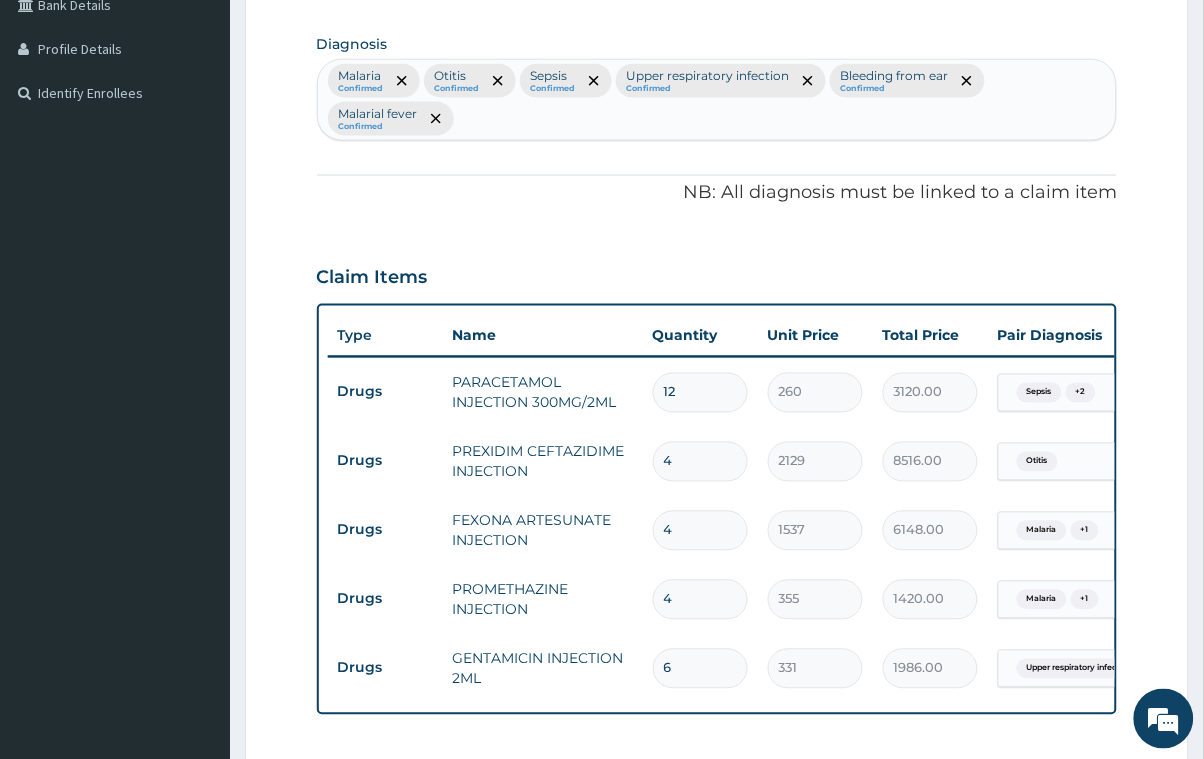 click on "Malaria  + 1" at bounding box center [1055, 531] 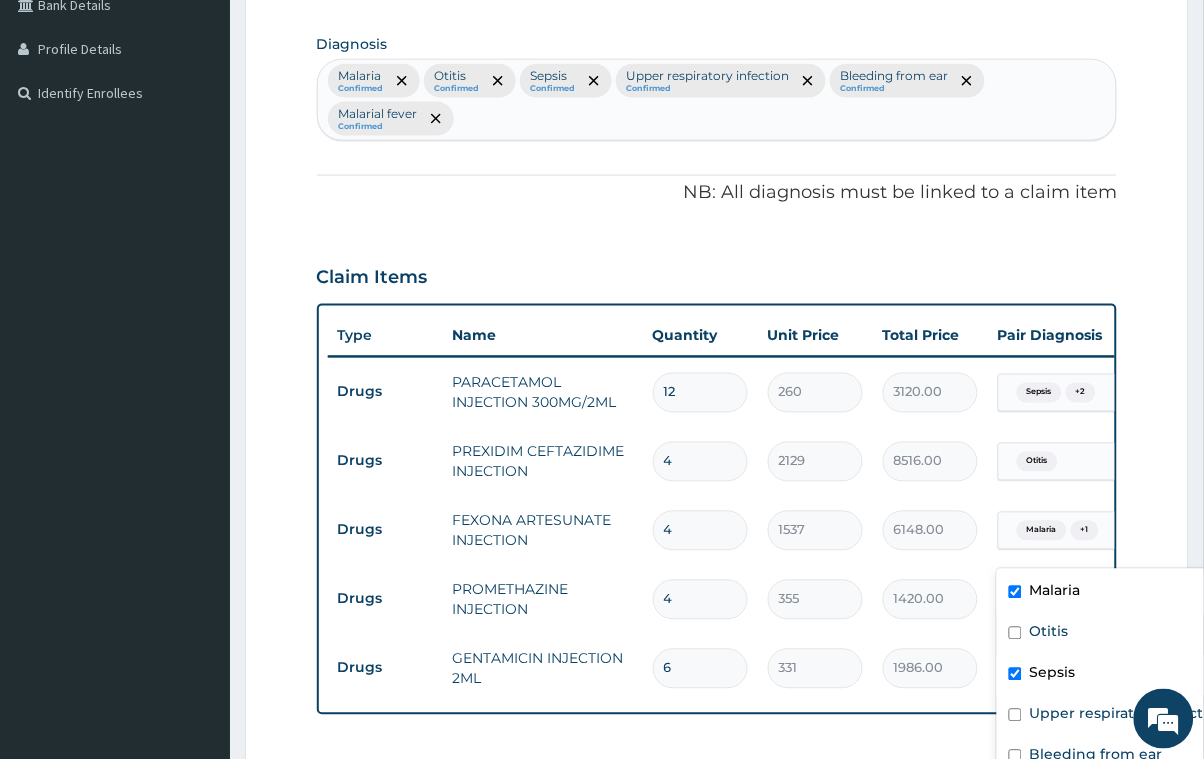 click at bounding box center (1015, 592) 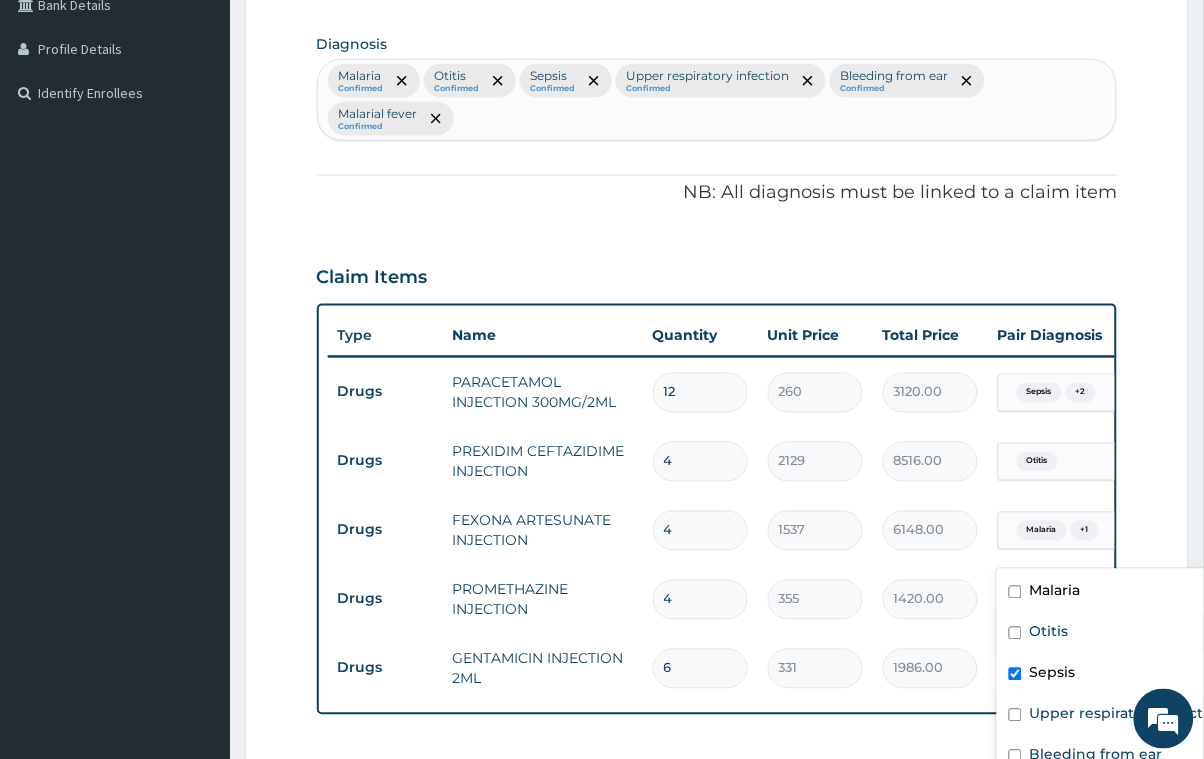 checkbox on "false" 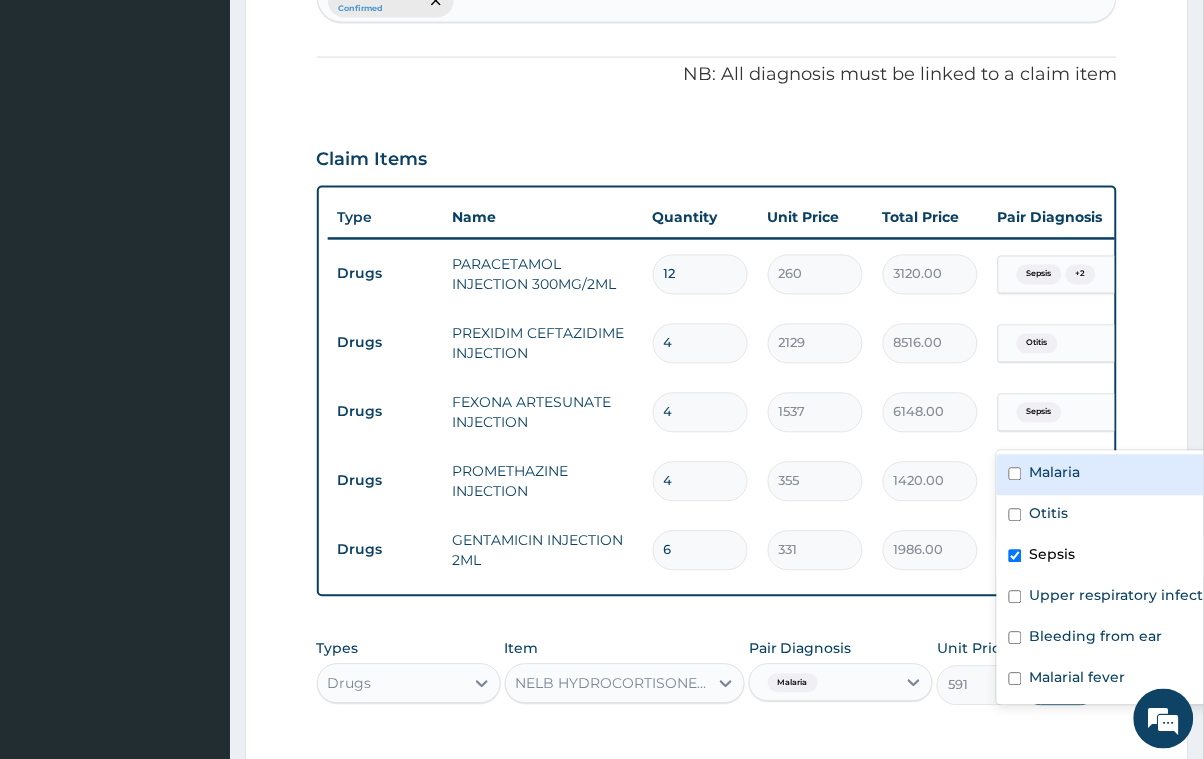 scroll, scrollTop: 777, scrollLeft: 0, axis: vertical 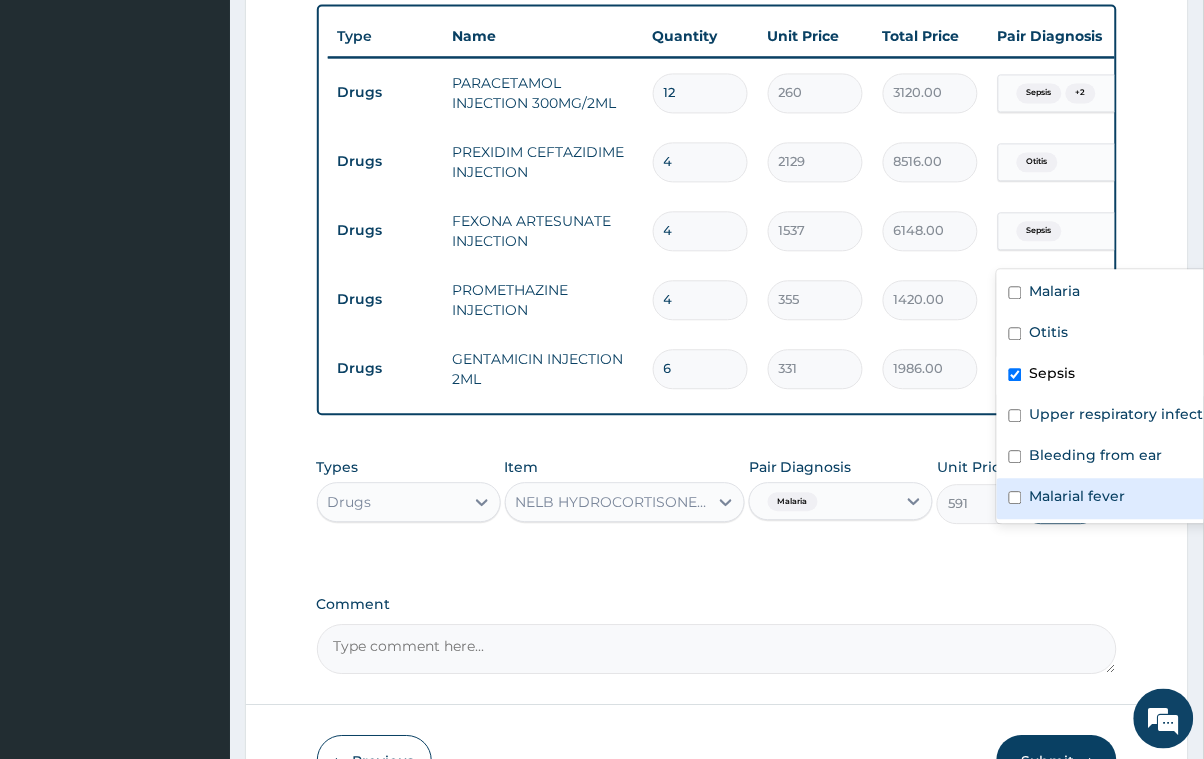 click at bounding box center [1015, 497] 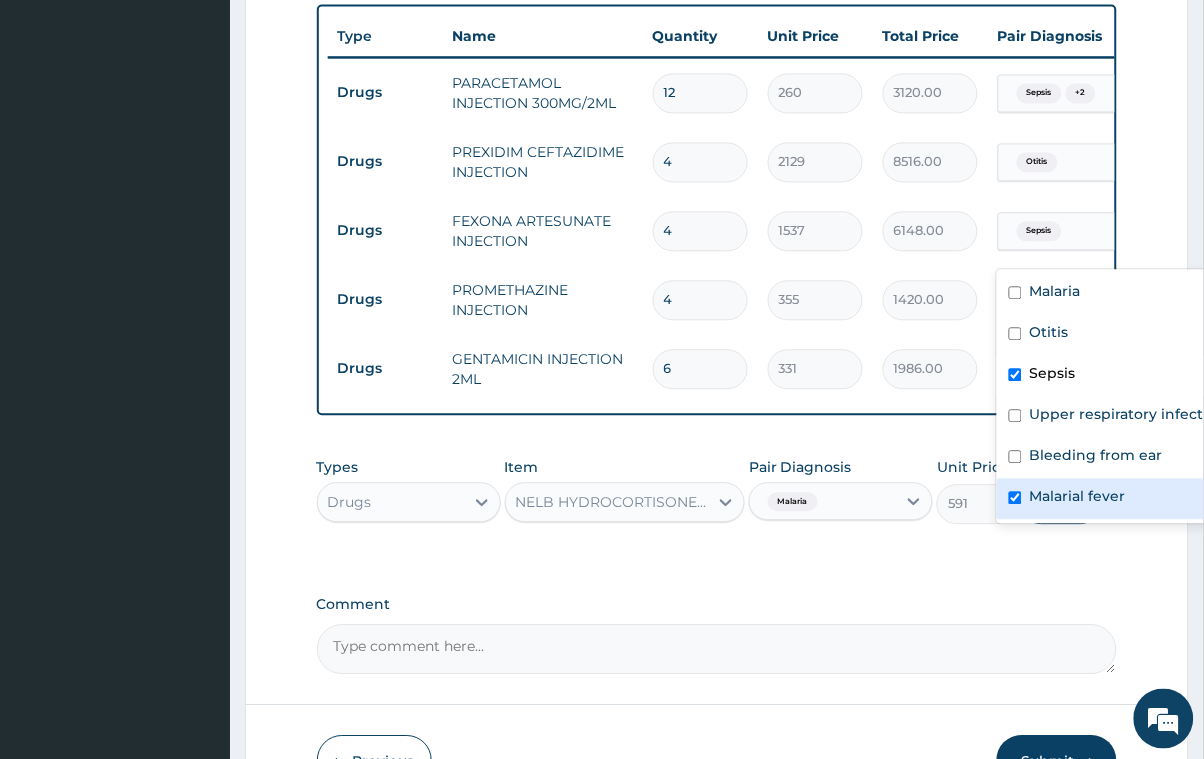 checkbox on "true" 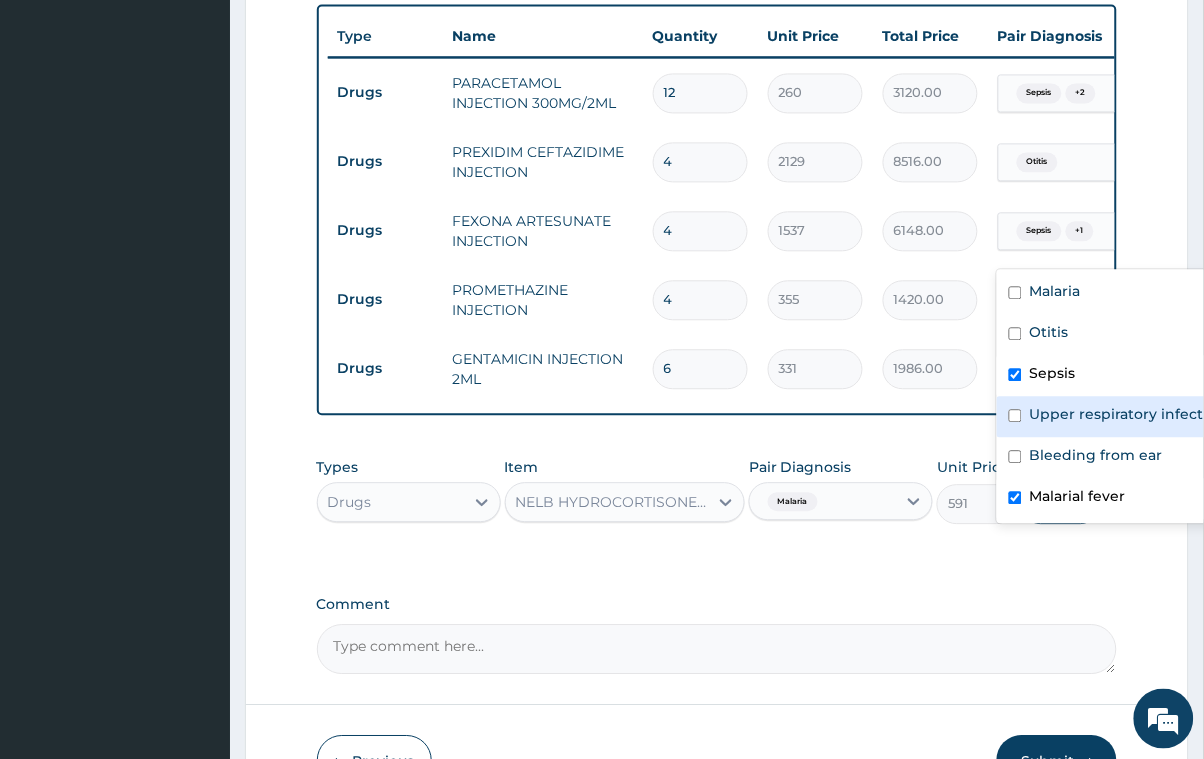 click on "PA Code / Prescription Code Enter Code(Secondary Care Only) Encounter Date [DATE] Important Notice Please enter PA codes before entering items that are not attached to a PA code   All diagnoses entered must be linked to a claim item. Diagnosis & Claim Items that are visible but inactive cannot be edited because they were imported from an already approved PA code. Diagnosis Malaria Confirmed Otitis Confirmed Sepsis Confirmed Upper respiratory infection Confirmed Bleeding from ear Confirmed Malarial fever Confirmed NB: All diagnosis must be linked to a claim item Claim Items Type Name Quantity Unit Price Total Price Pair Diagnosis Actions Drugs PARACETAMOL INJECTION 300MG/2ML 12 260 3120.00 Sepsis  + 2 Delete Drugs PREXIDIM CEFTAZIDIME INJECTION 4 2129 8516.00 Otitis Delete Drugs FEXONA ARTESUNATE INJECTION 4 1537 6148.00 option Malarial fever, selected. Sepsis  + 1 Delete Drugs PROMETHAZINE INJECTION 4 355 1420.00 Malaria  + 1 Delete Drugs GENTAMICIN INJECTION 2ML 6 331 1986.00 Upper respiratory infection" at bounding box center [717, 43] 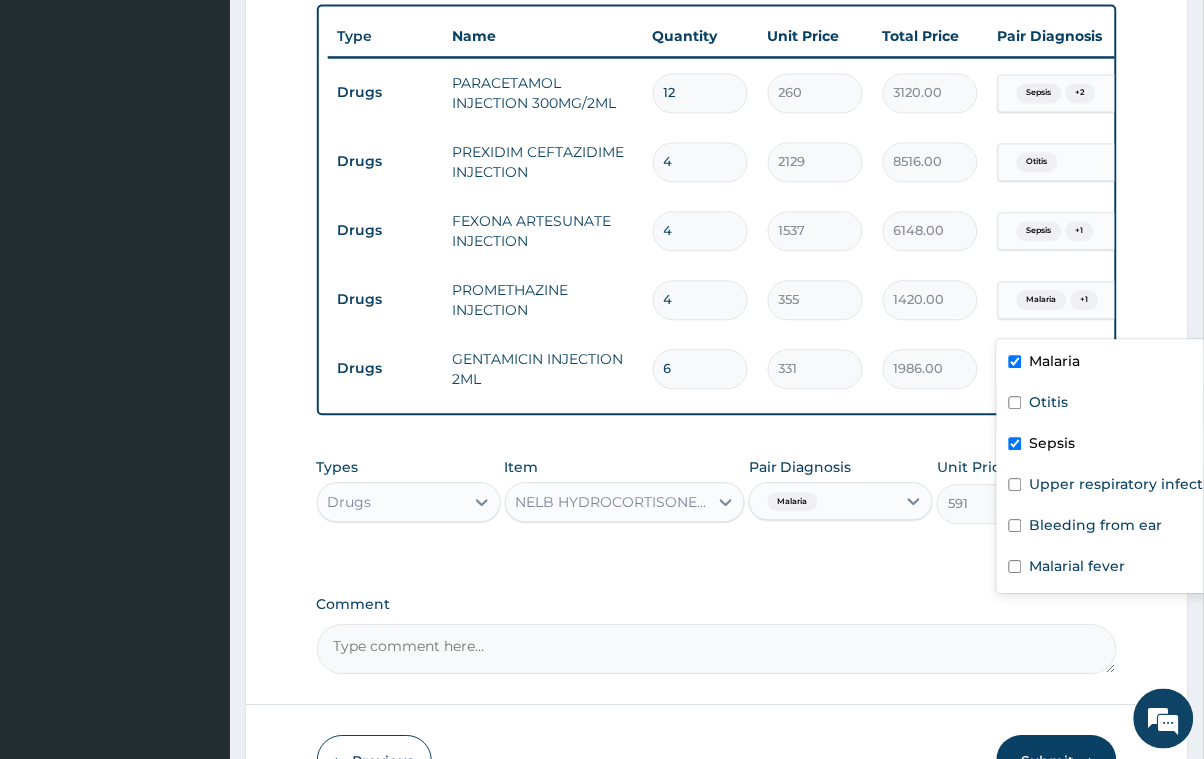 click on "+ 1" at bounding box center (1085, 300) 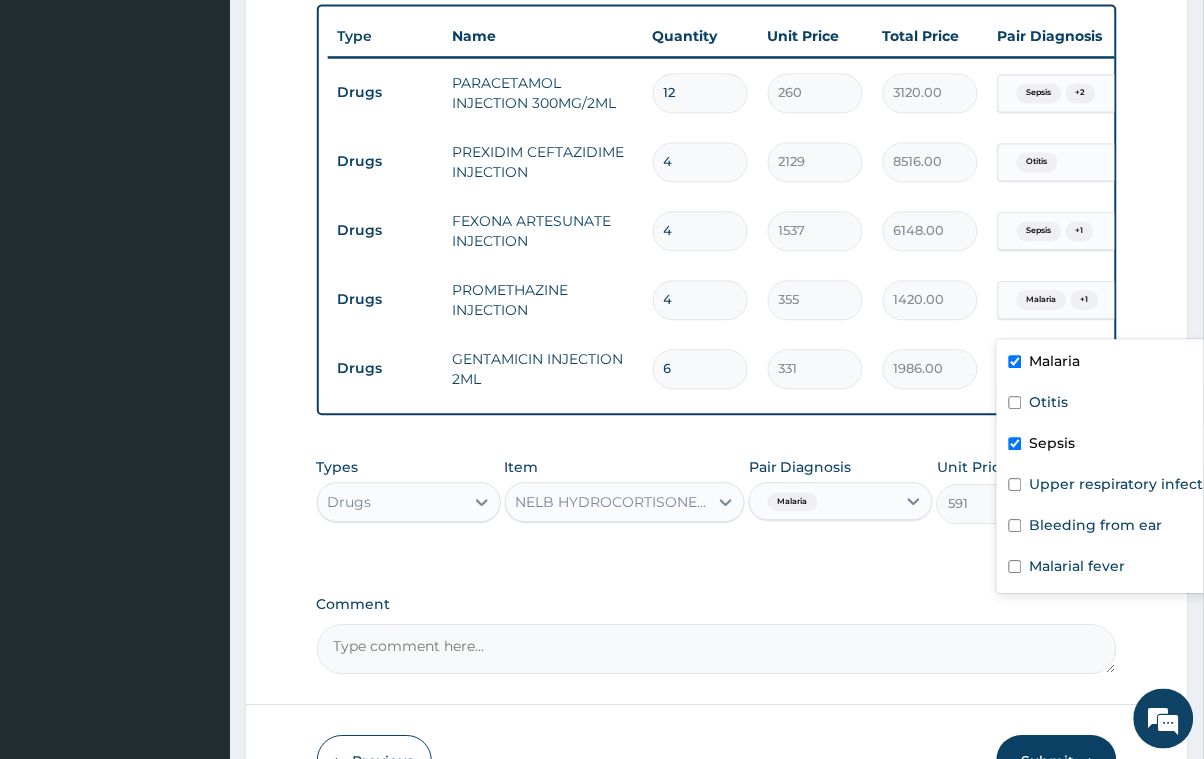 click at bounding box center (1015, 361) 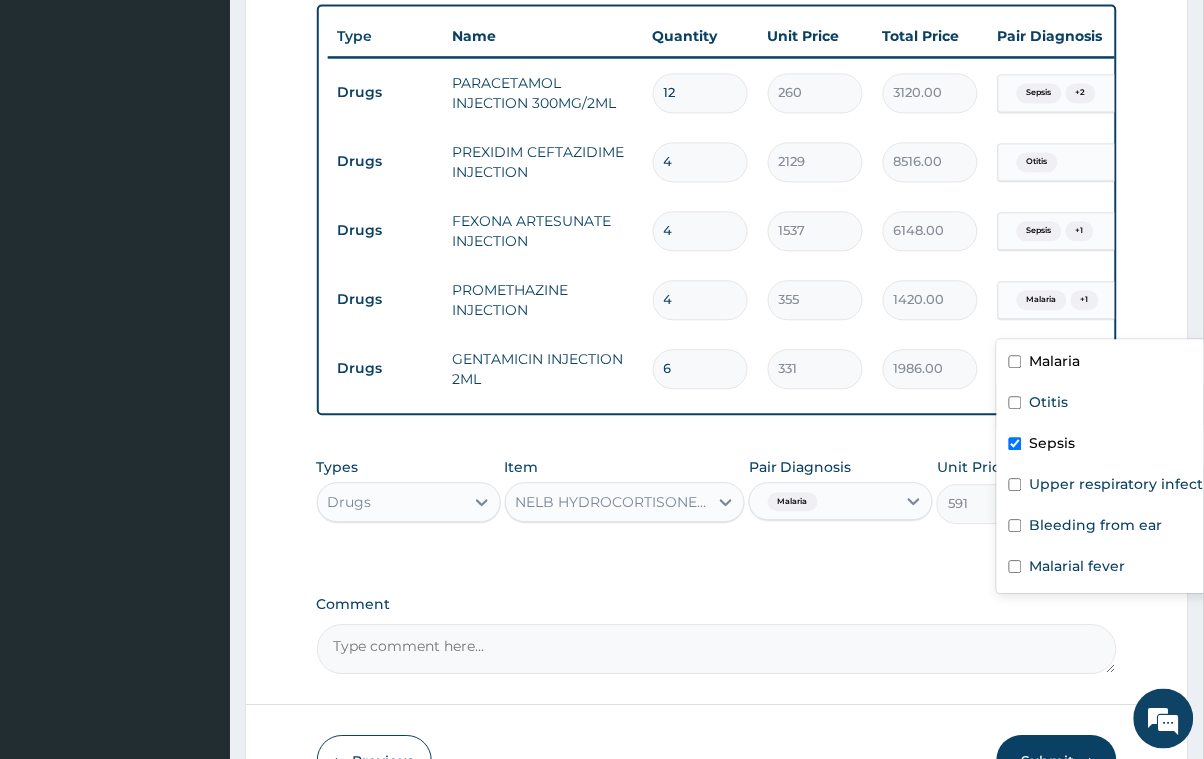 checkbox on "false" 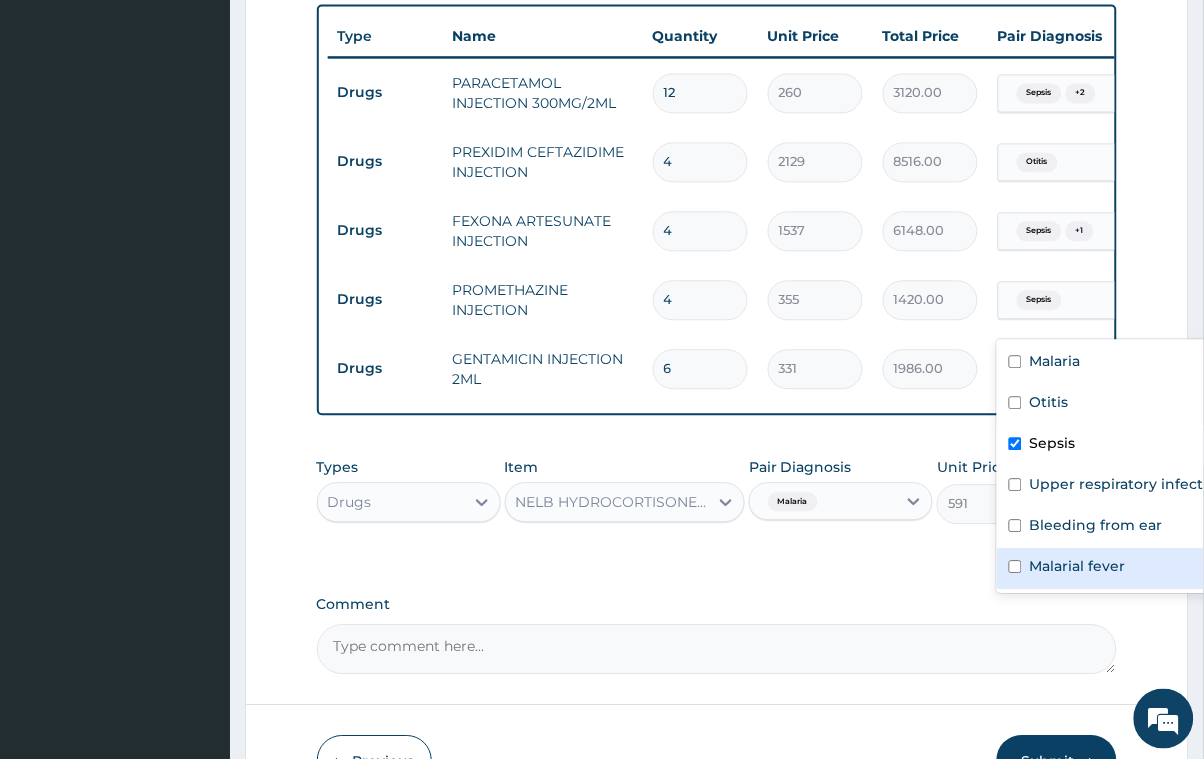 click at bounding box center [1015, 566] 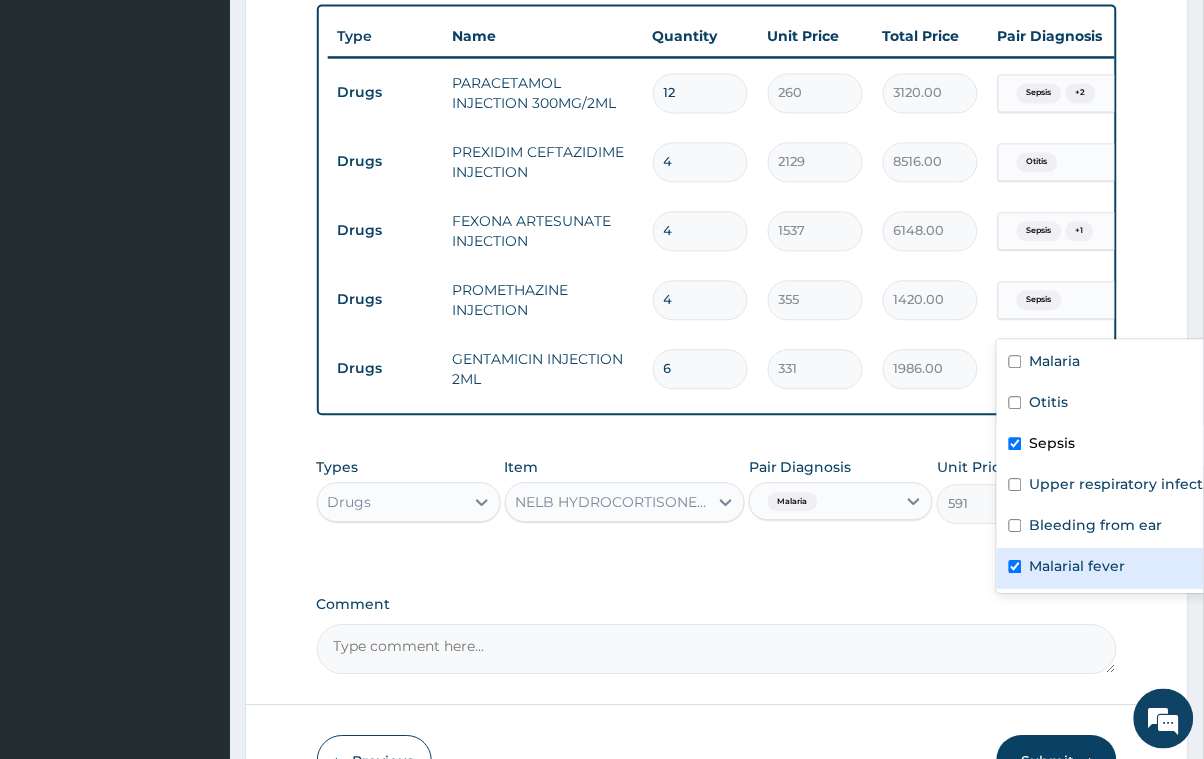 checkbox on "true" 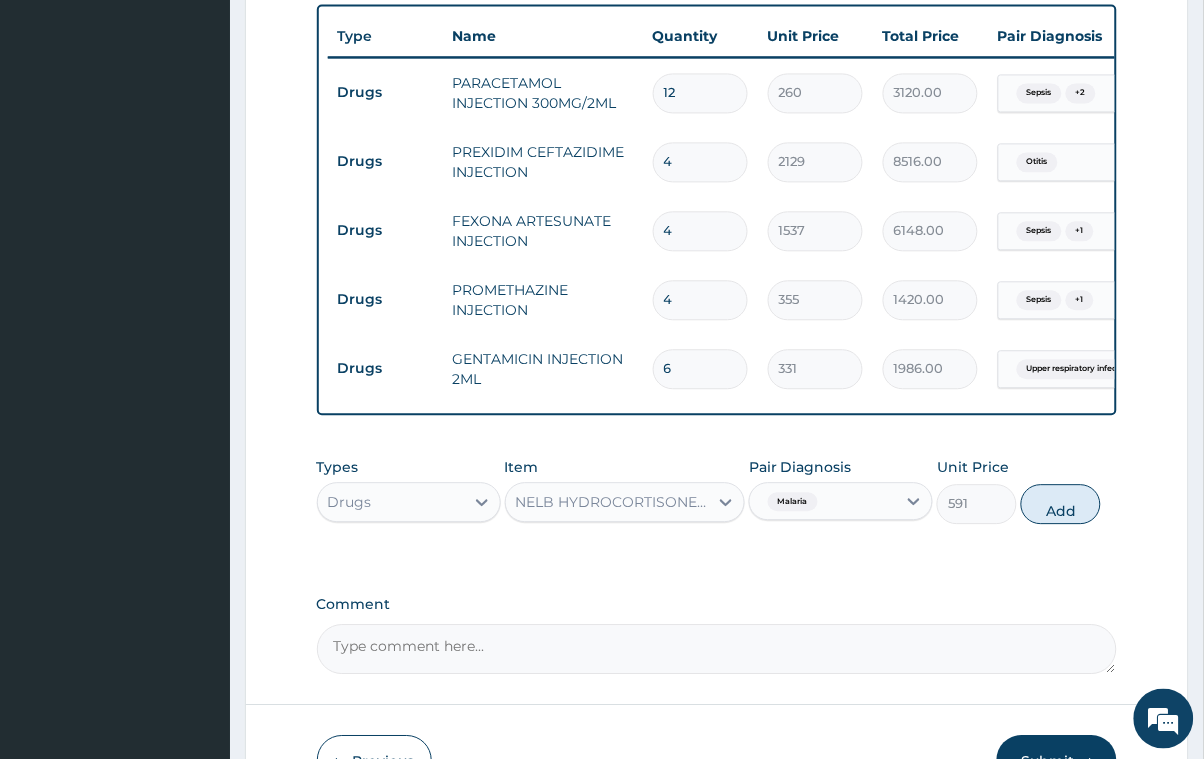 click on "Types Drugs Item NELB HYDROCORTISONE SODIUM INJECTION Pair Diagnosis Malaria Unit Price [NUMBER] Add" at bounding box center (717, 505) 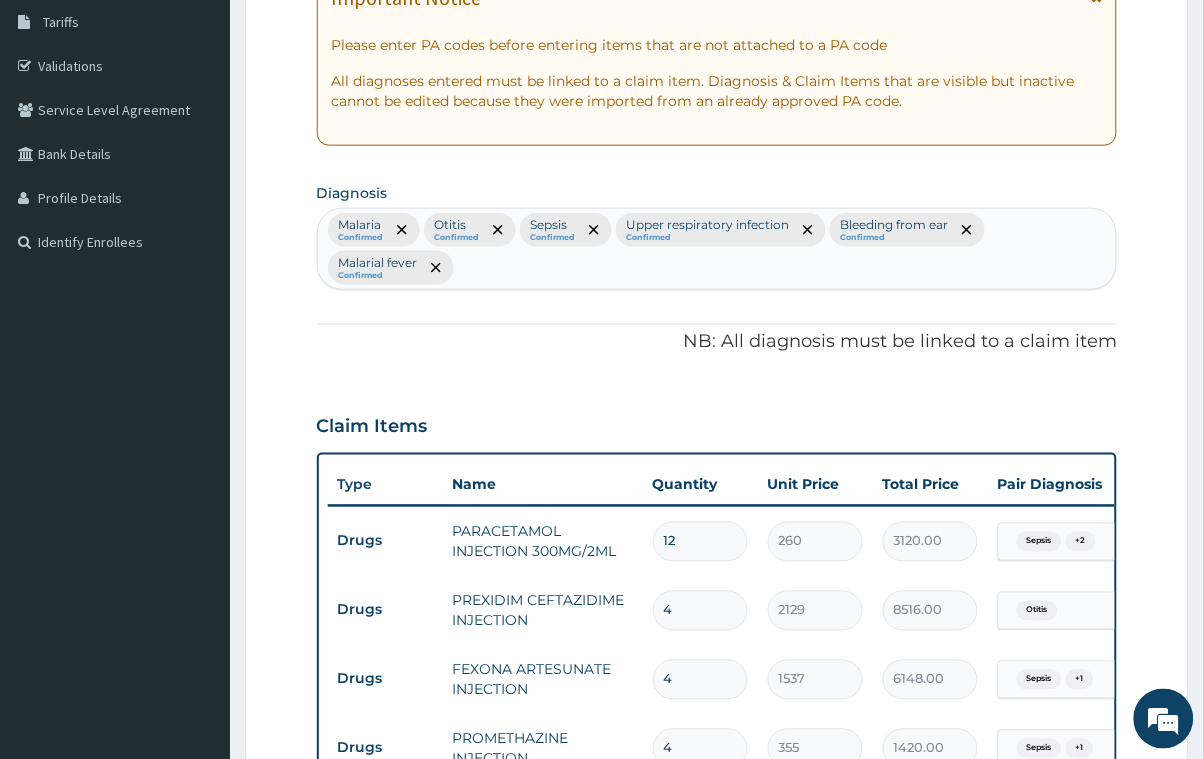 scroll, scrollTop: 327, scrollLeft: 0, axis: vertical 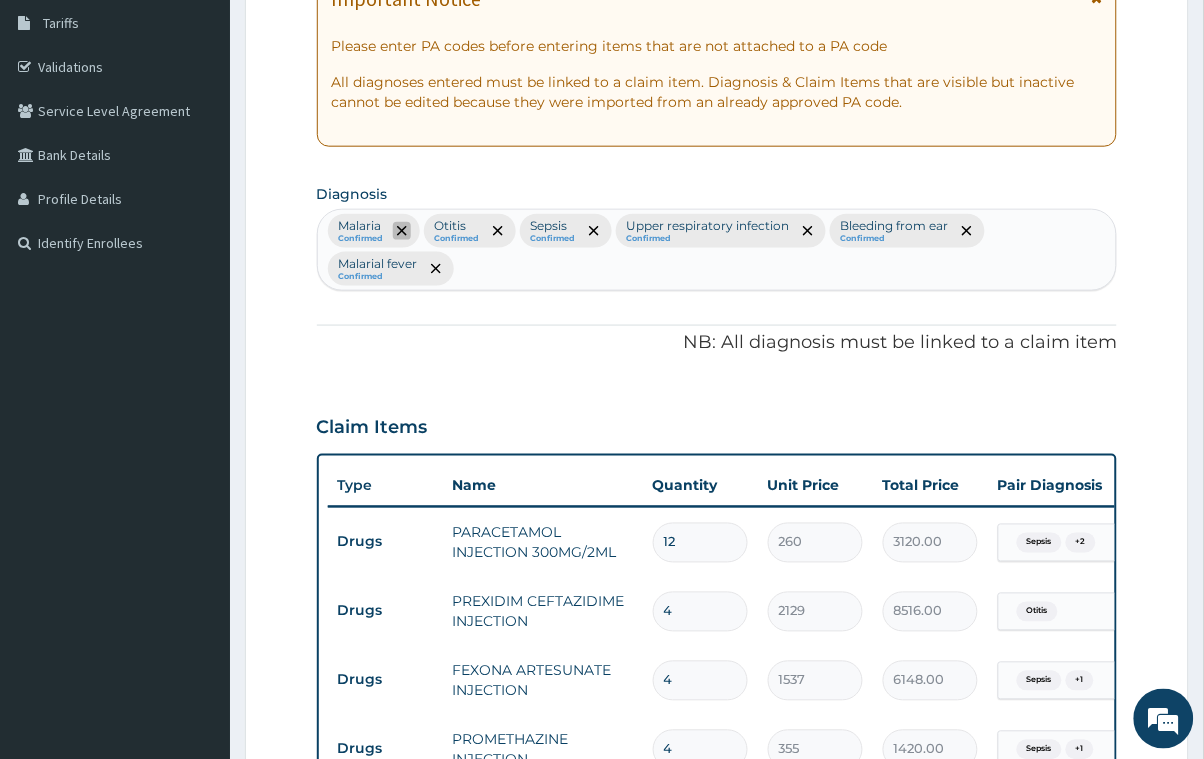 click 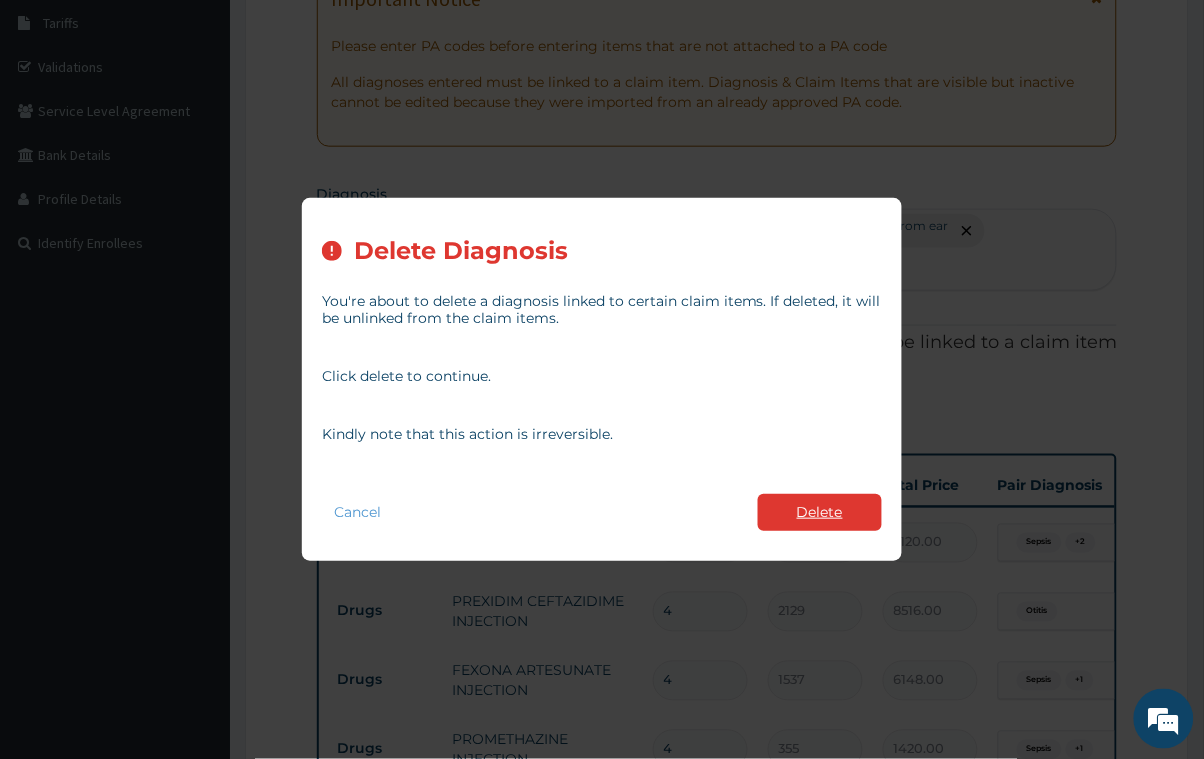 click on "Delete" at bounding box center (820, 512) 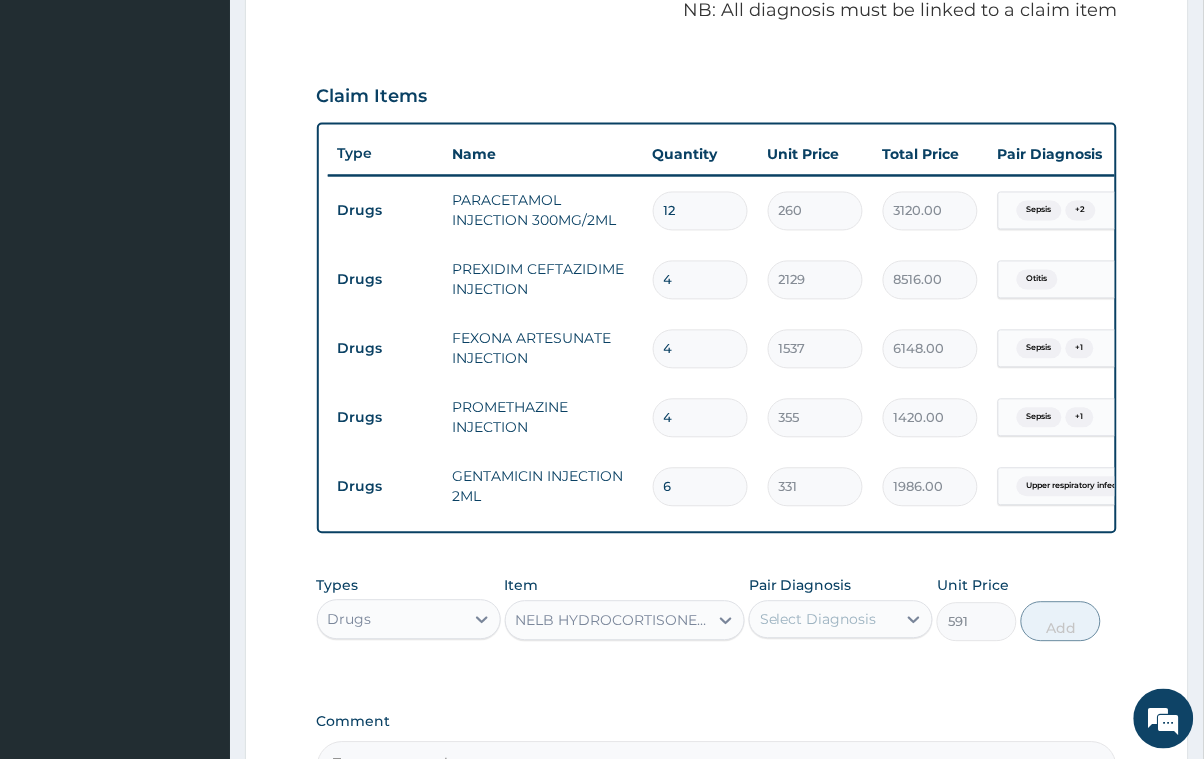 scroll, scrollTop: 627, scrollLeft: 0, axis: vertical 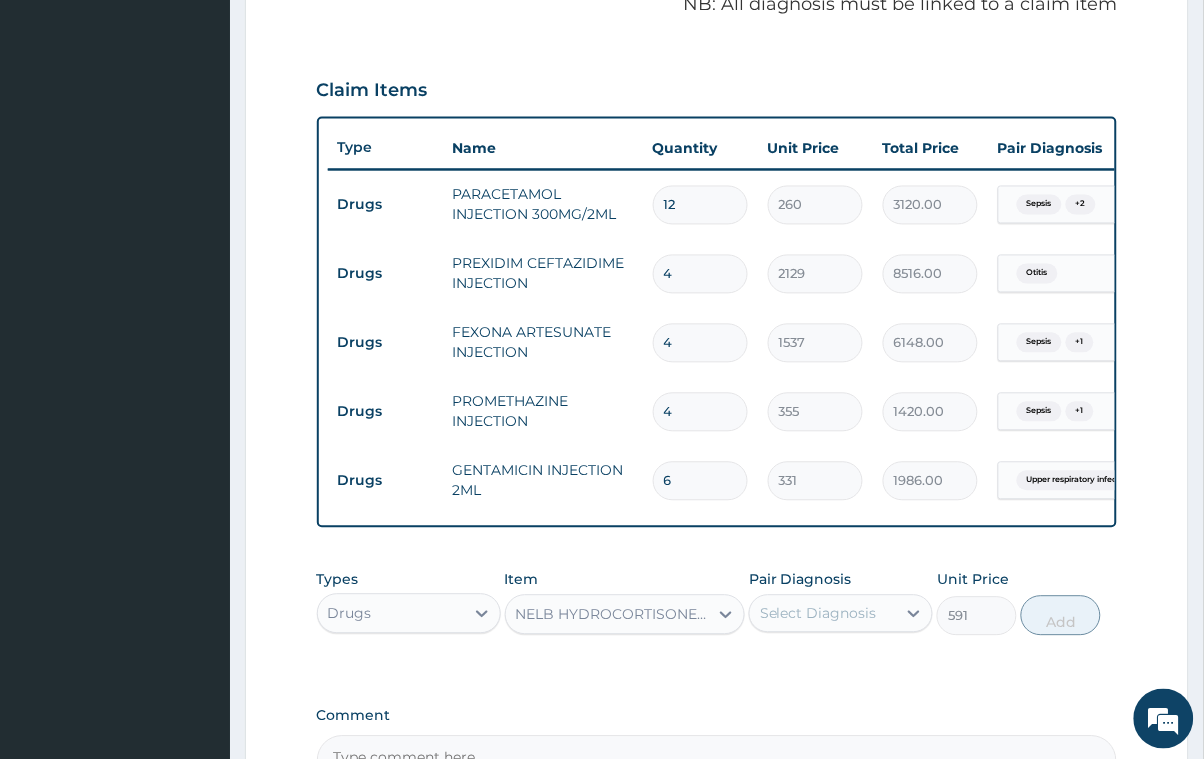 click on "Sepsis" at bounding box center [1039, 343] 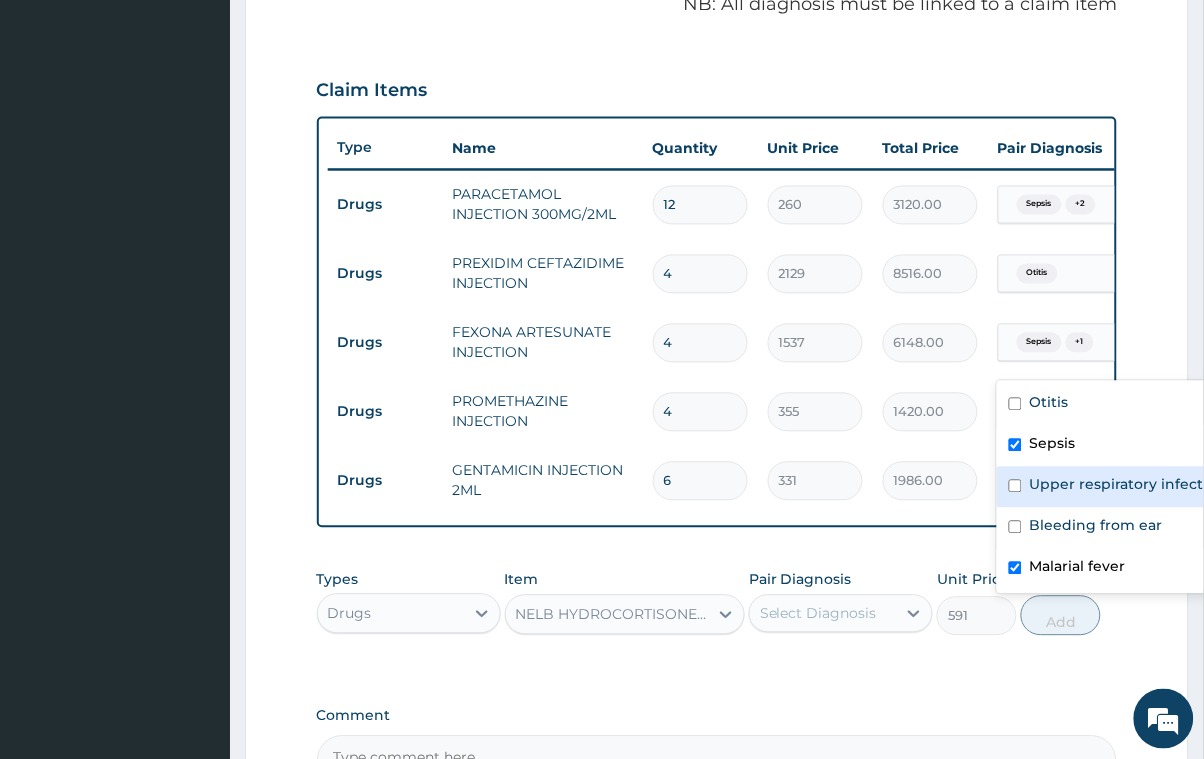 click on "Types Drugs Item NELB HYDROCORTISONE SODIUM INJECTION Pair Diagnosis Select Diagnosis Unit Price [NUMBER] Add" at bounding box center (717, 618) 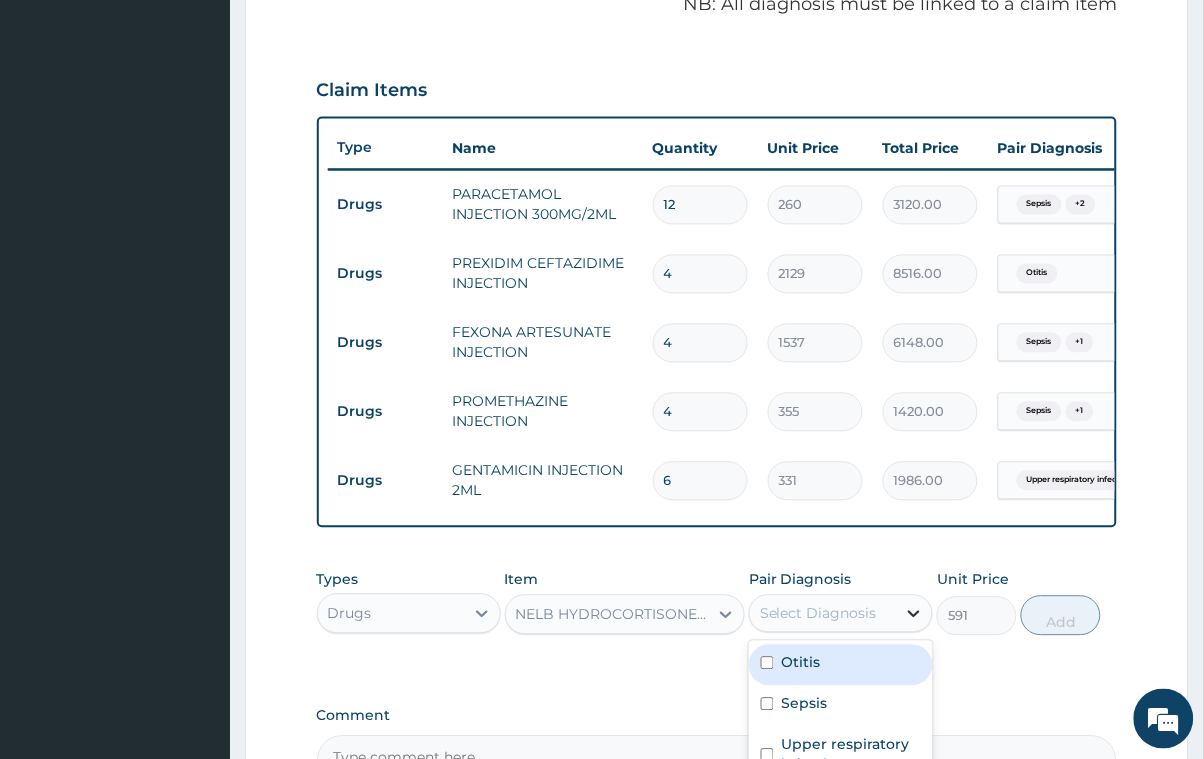 click at bounding box center (914, 614) 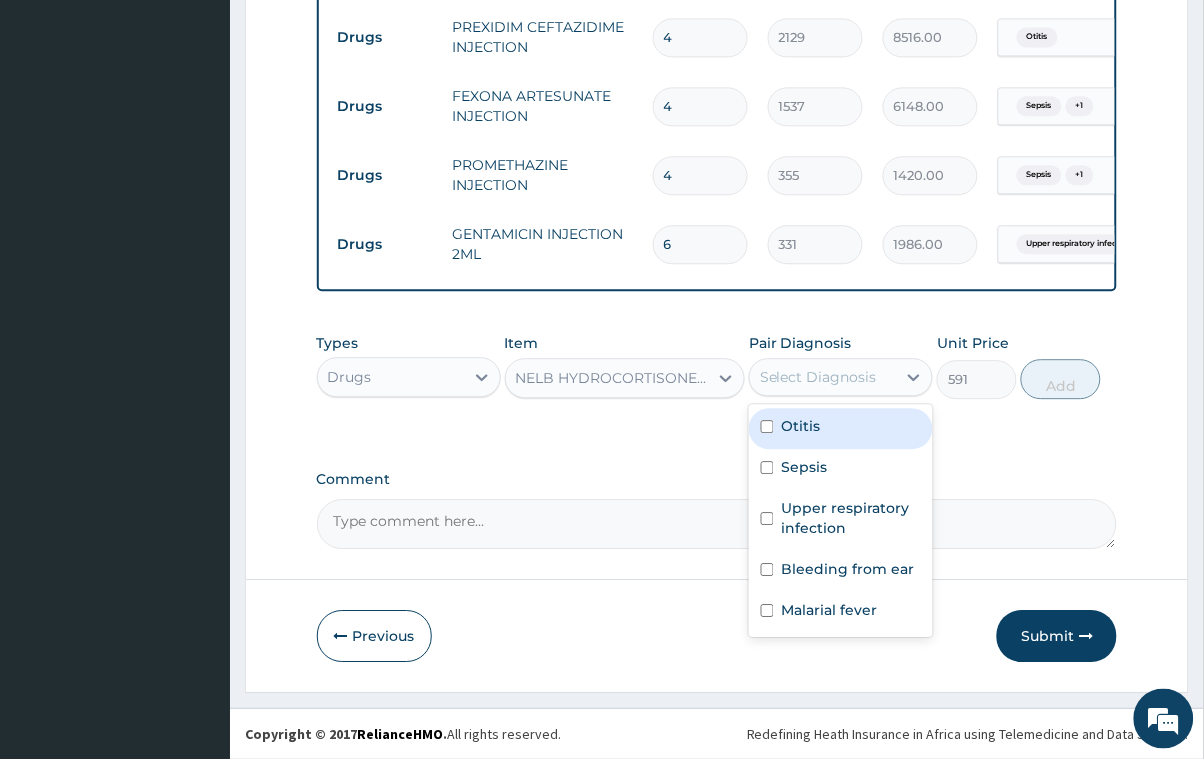 scroll, scrollTop: 901, scrollLeft: 0, axis: vertical 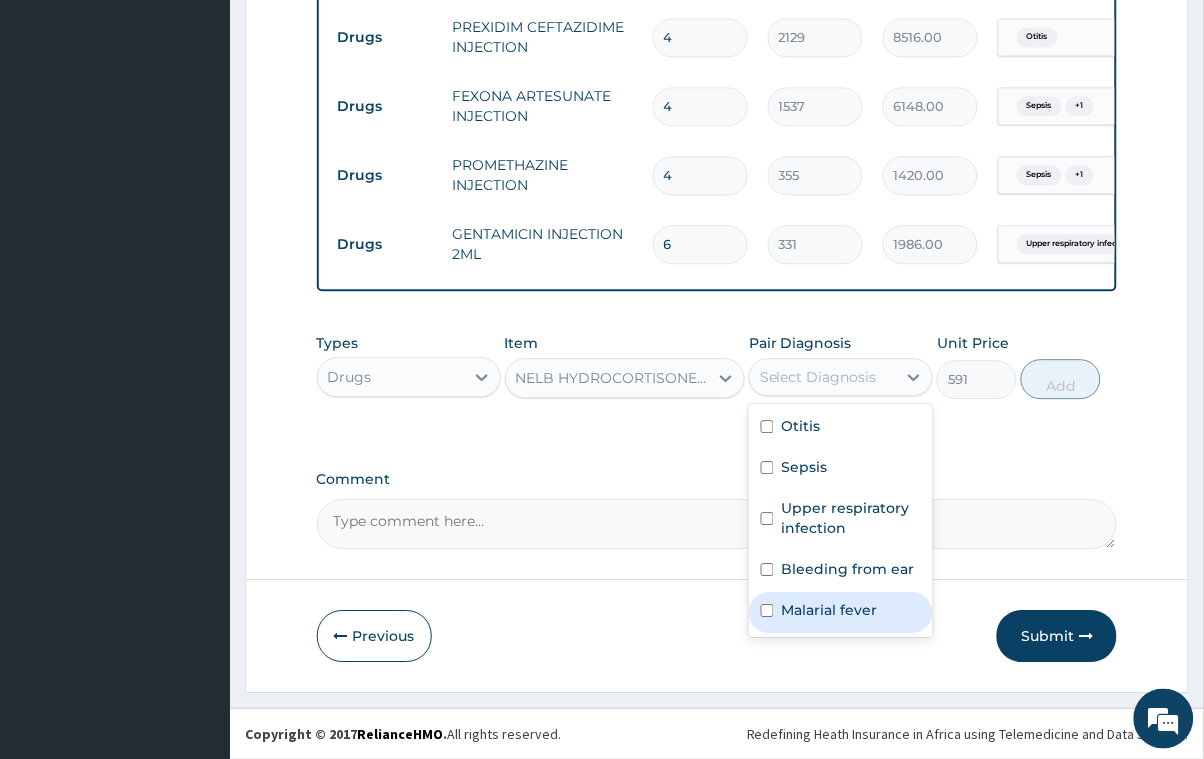 click at bounding box center (767, 610) 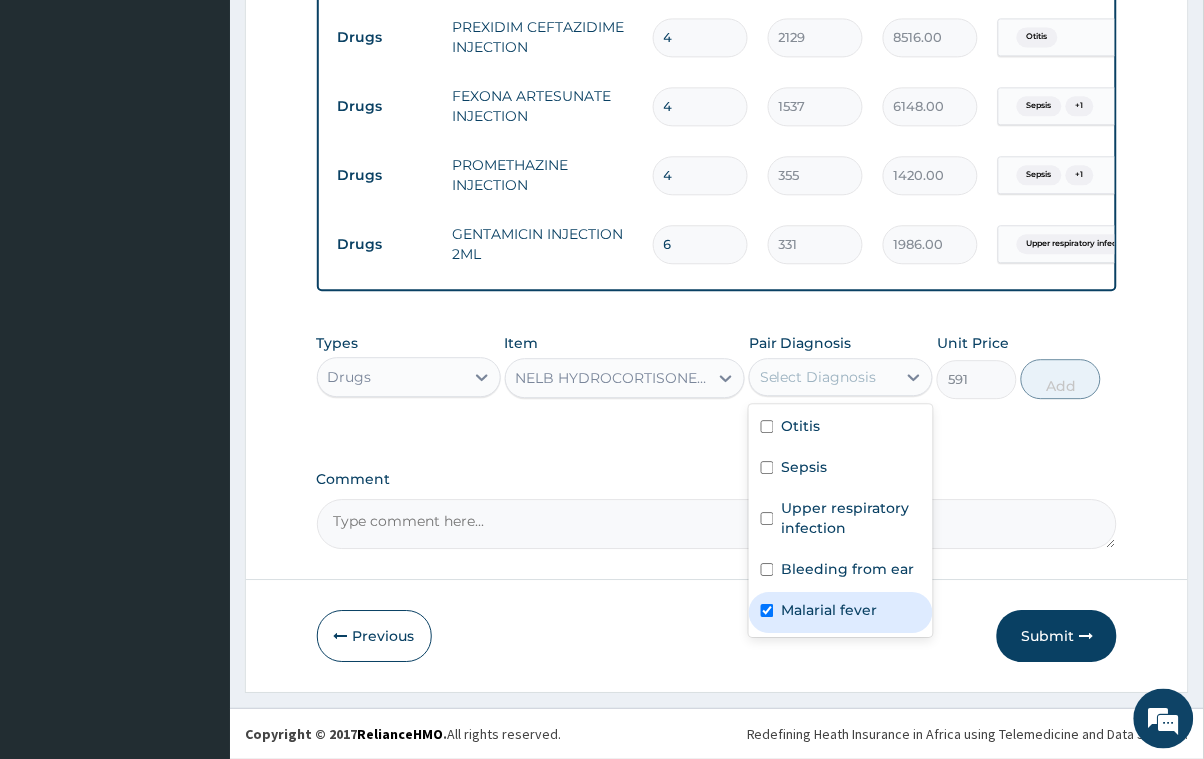 checkbox on "true" 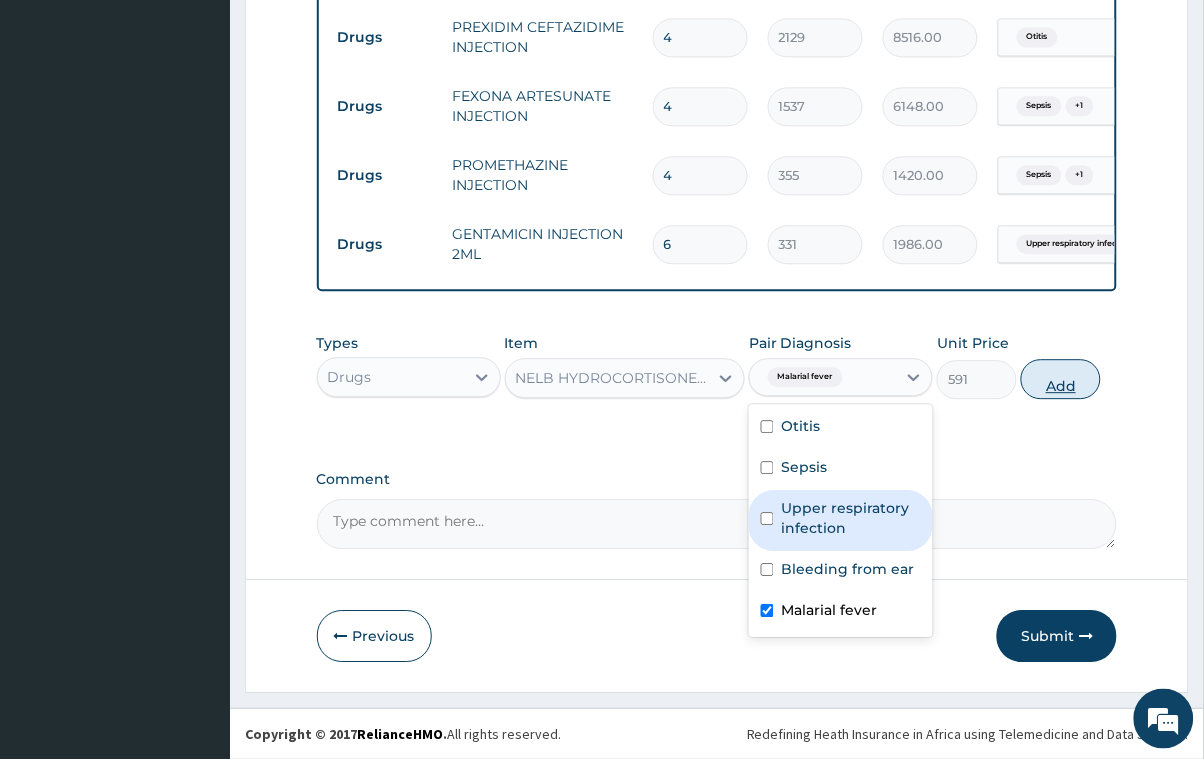 click on "Add" at bounding box center [1061, 379] 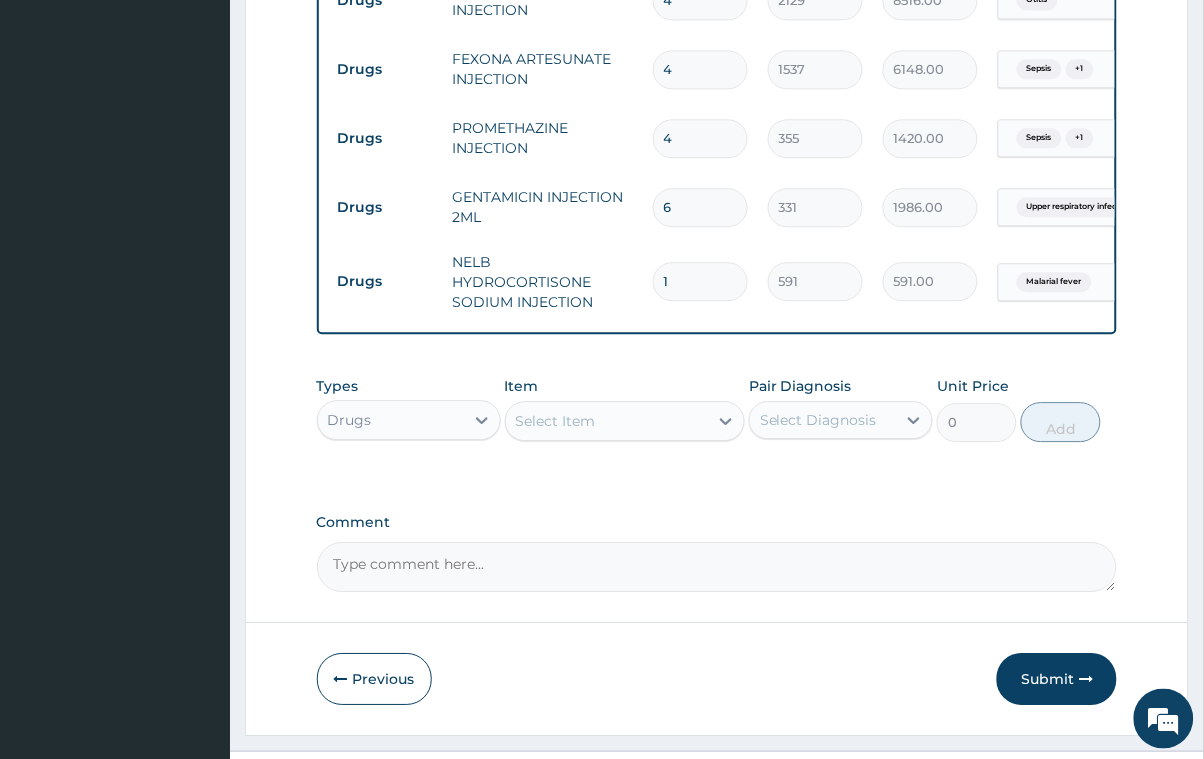 type 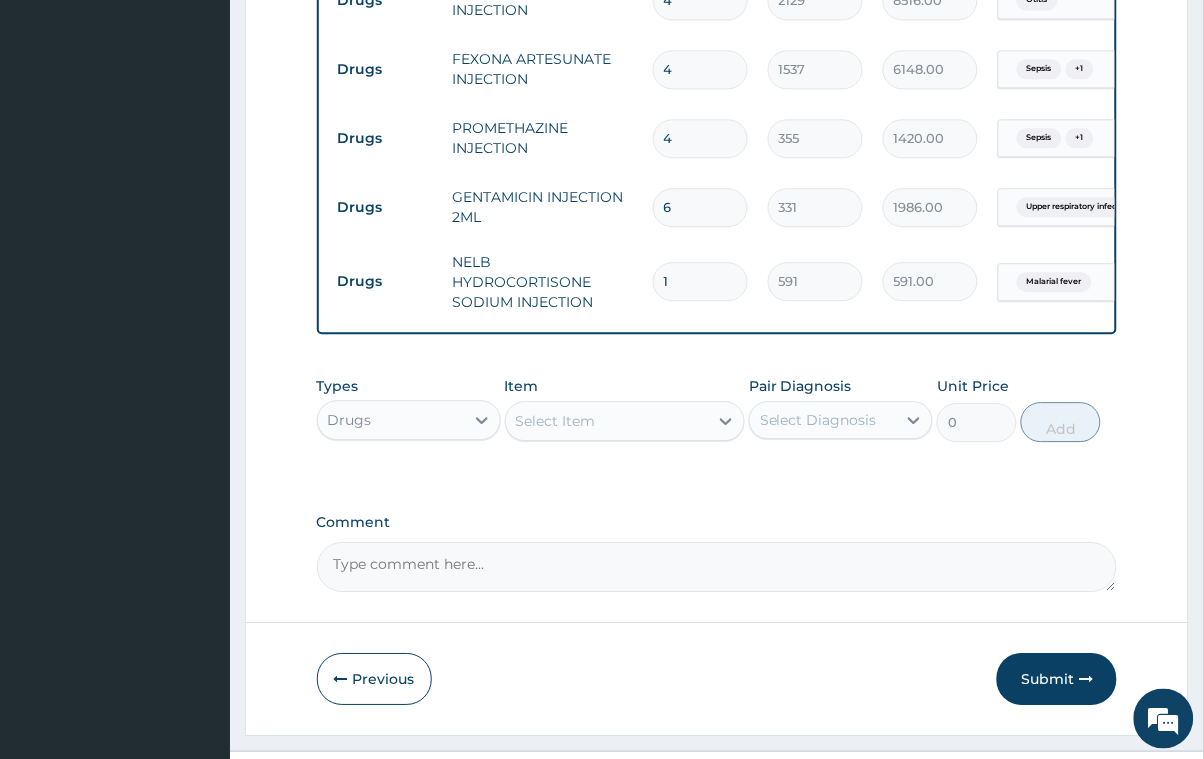 type on "0.00" 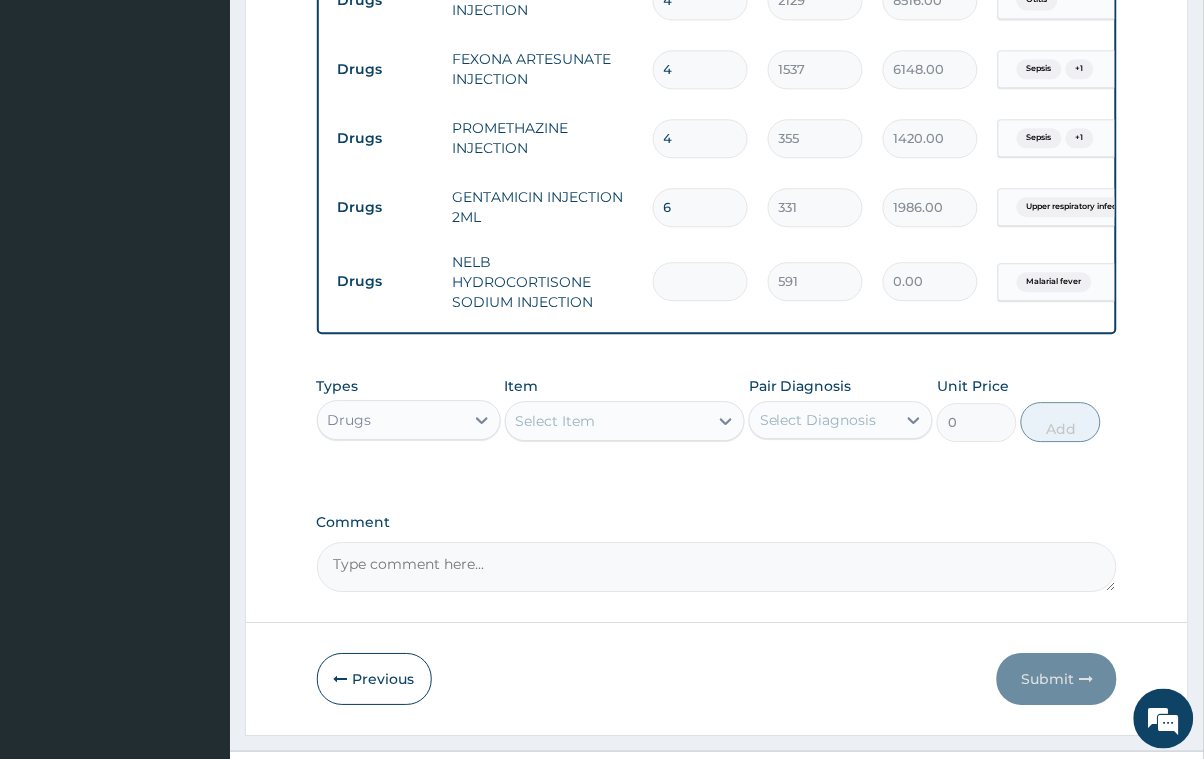 type on "4" 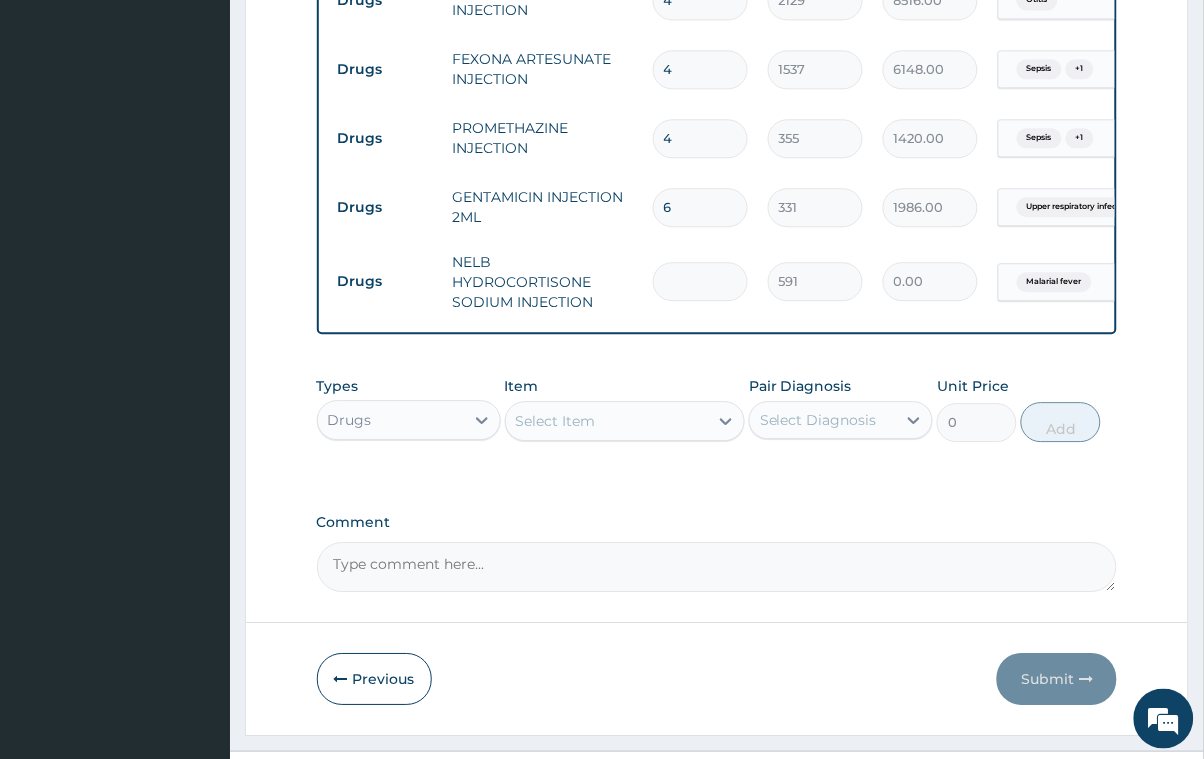 type on "2364.00" 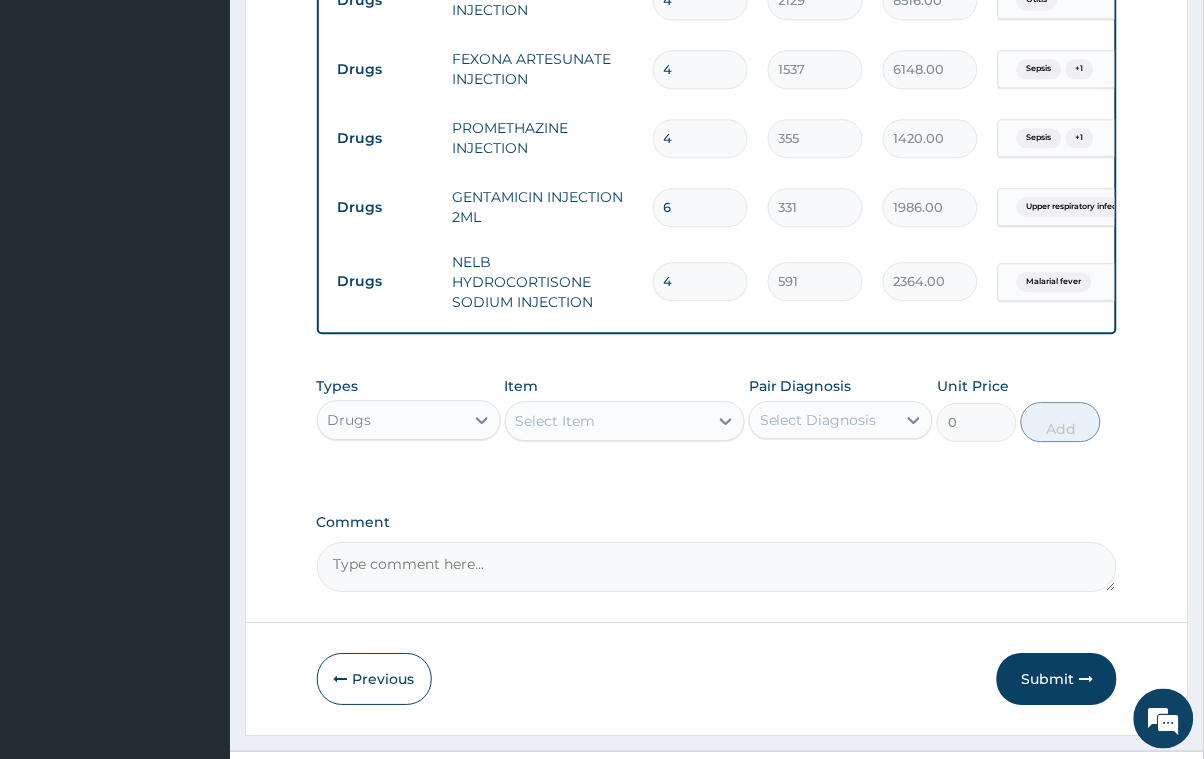 type on "4" 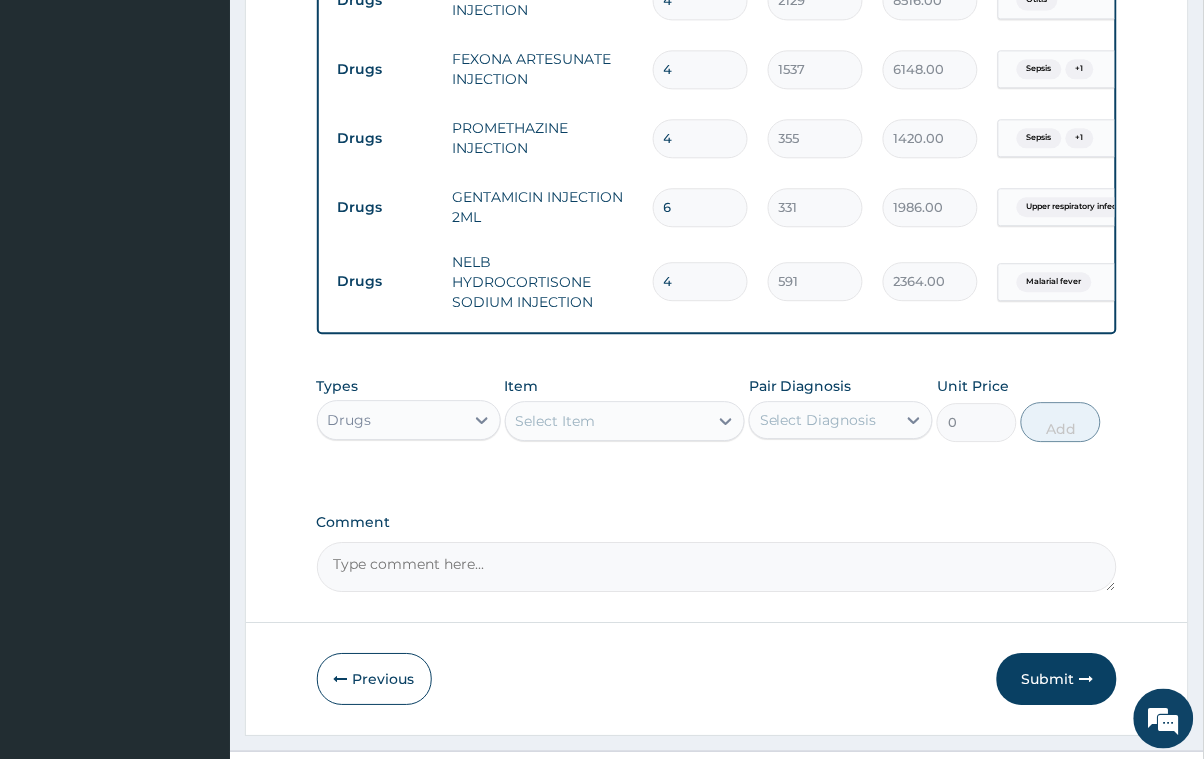 click on "Select Item" at bounding box center (607, 421) 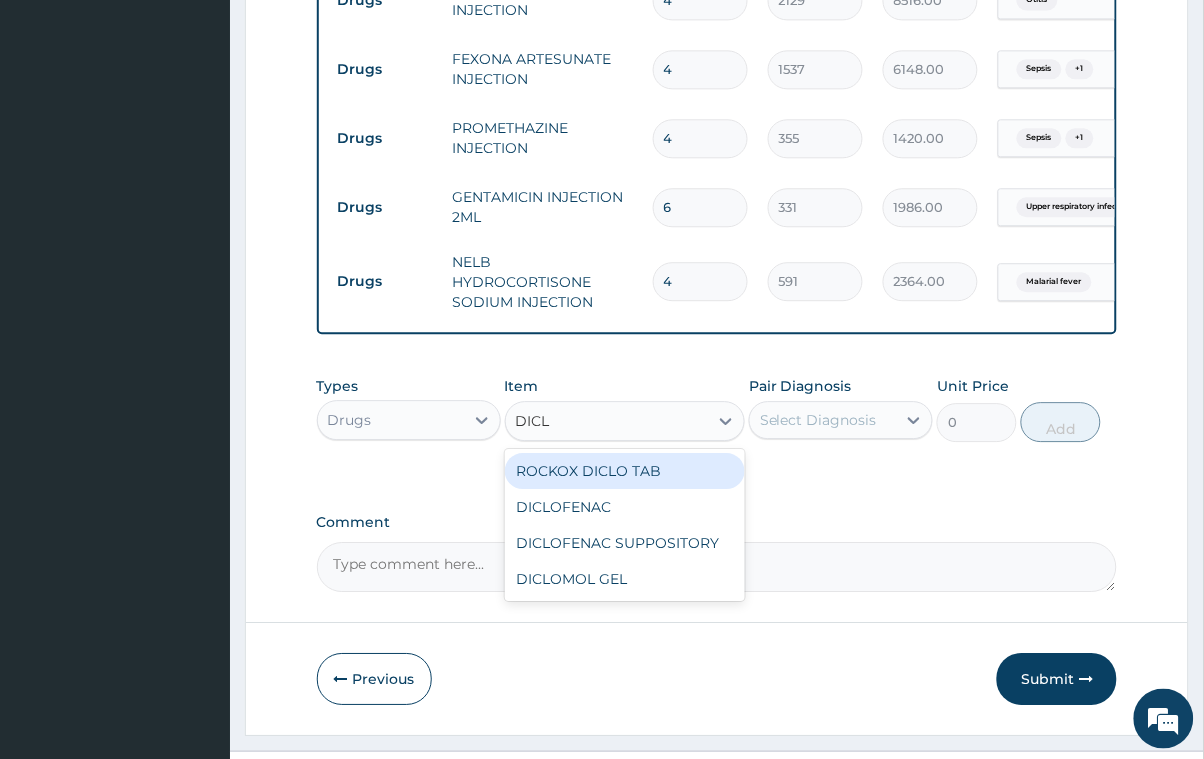 type on "DICL" 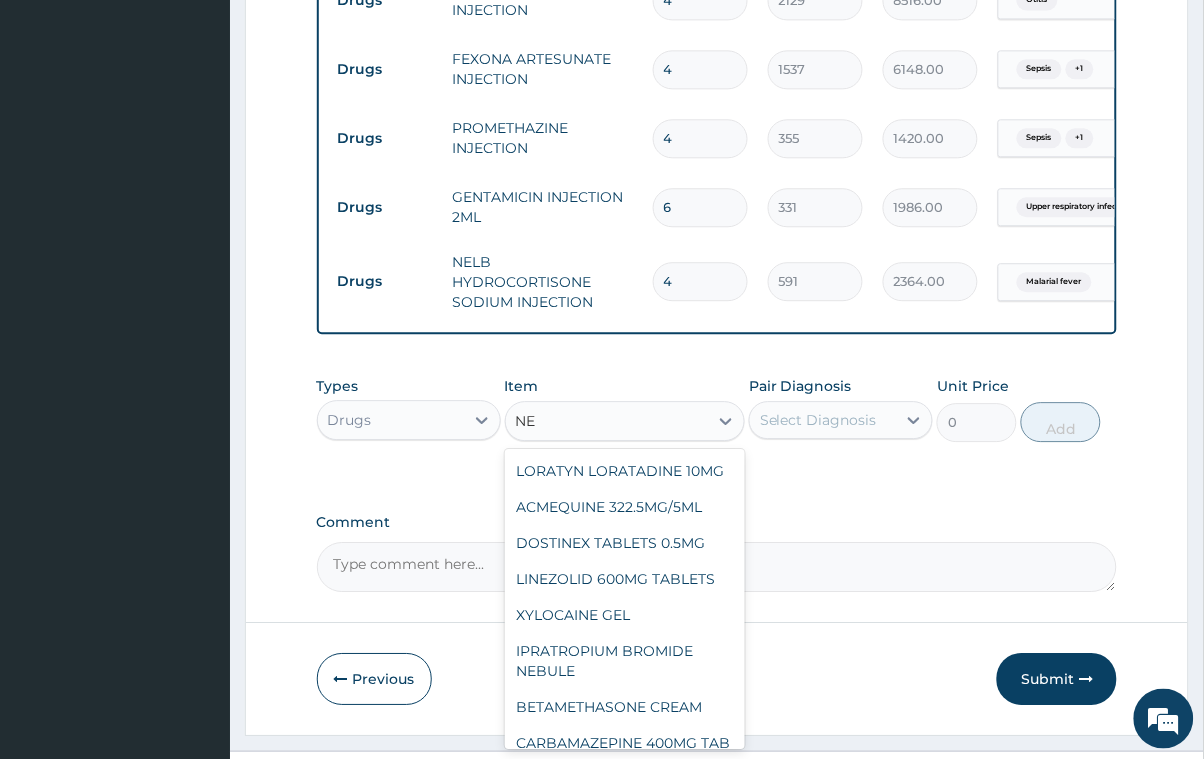 type on "N" 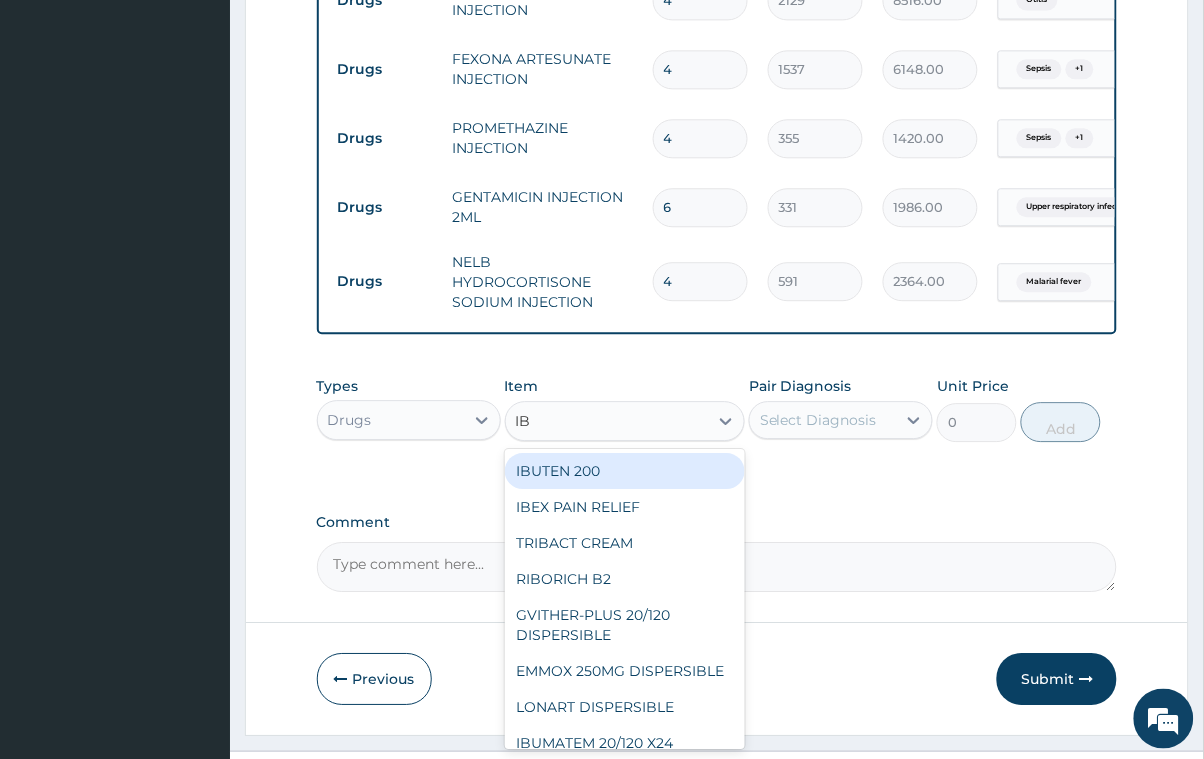 type on "I" 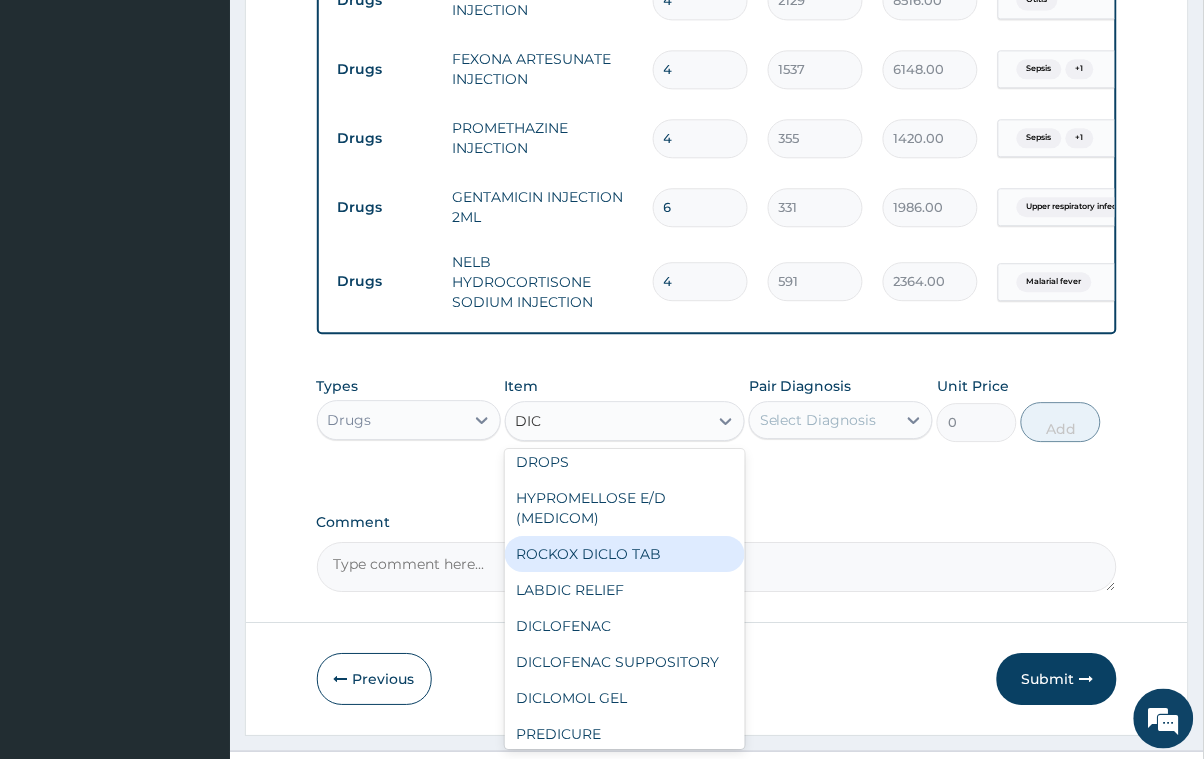 scroll, scrollTop: 75, scrollLeft: 0, axis: vertical 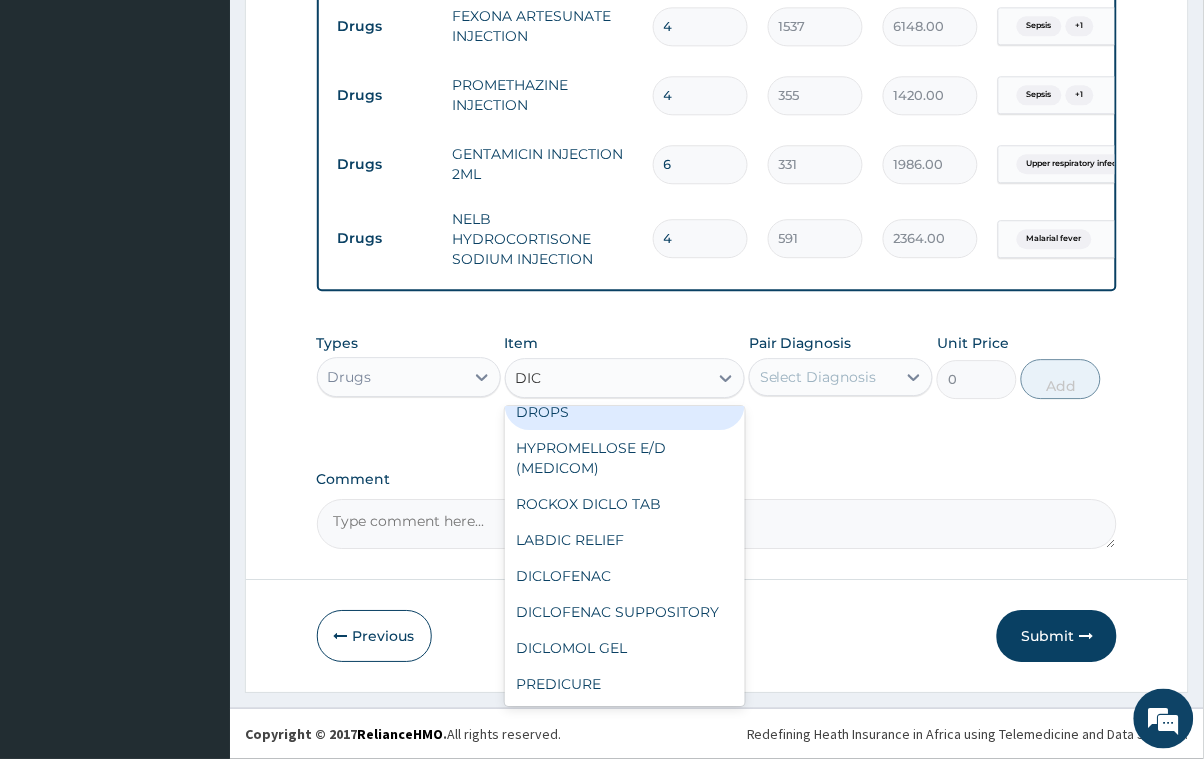 type on "DIC" 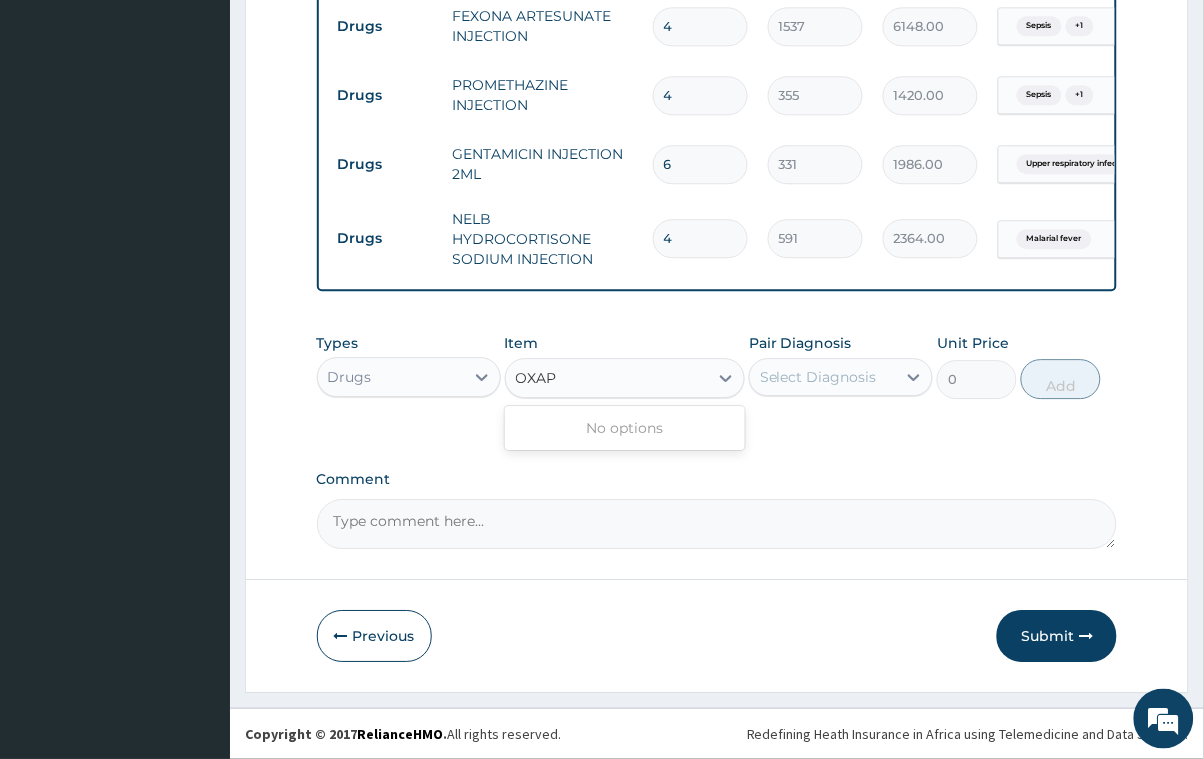 type on "OXA" 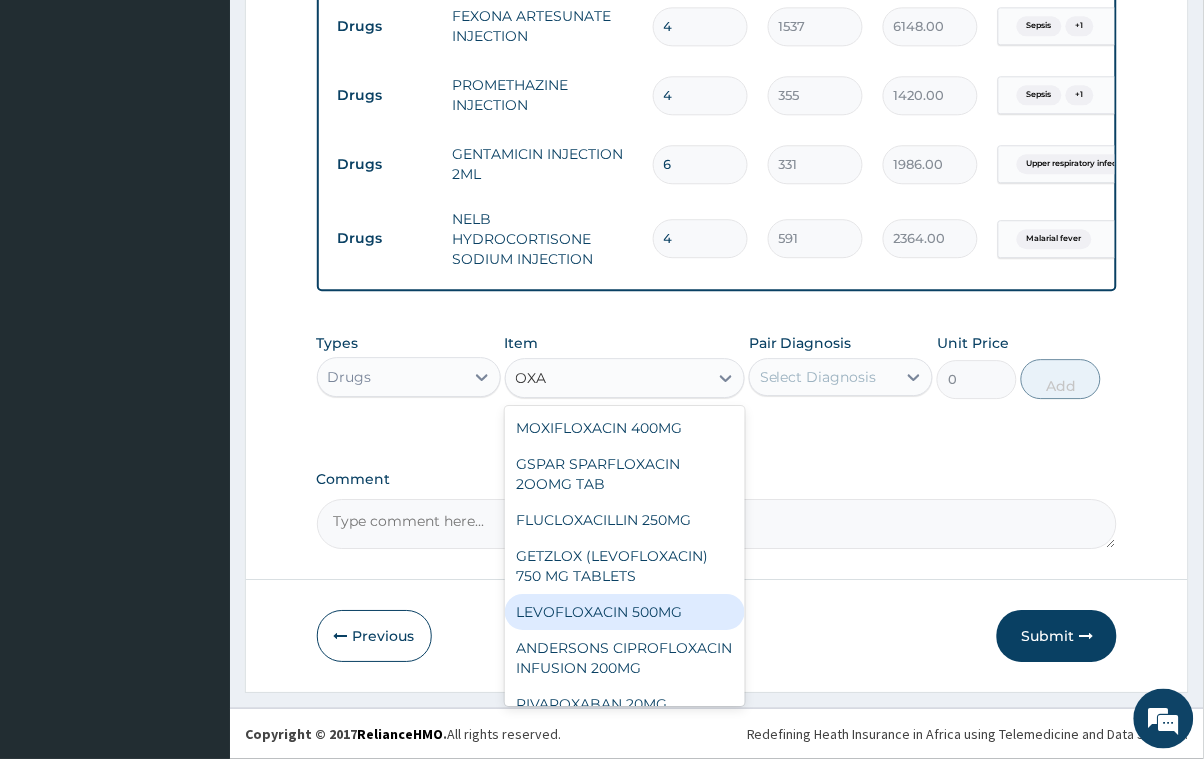 scroll, scrollTop: 47, scrollLeft: 0, axis: vertical 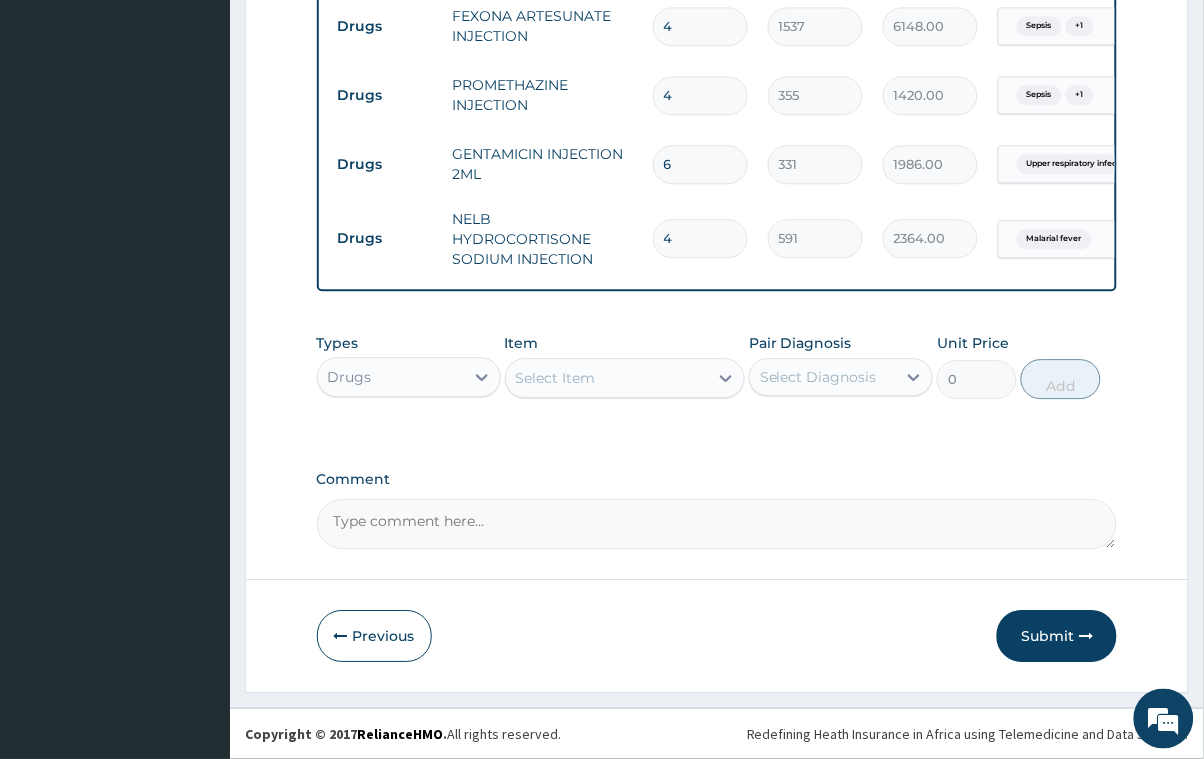 click on "Select Item" at bounding box center [607, 378] 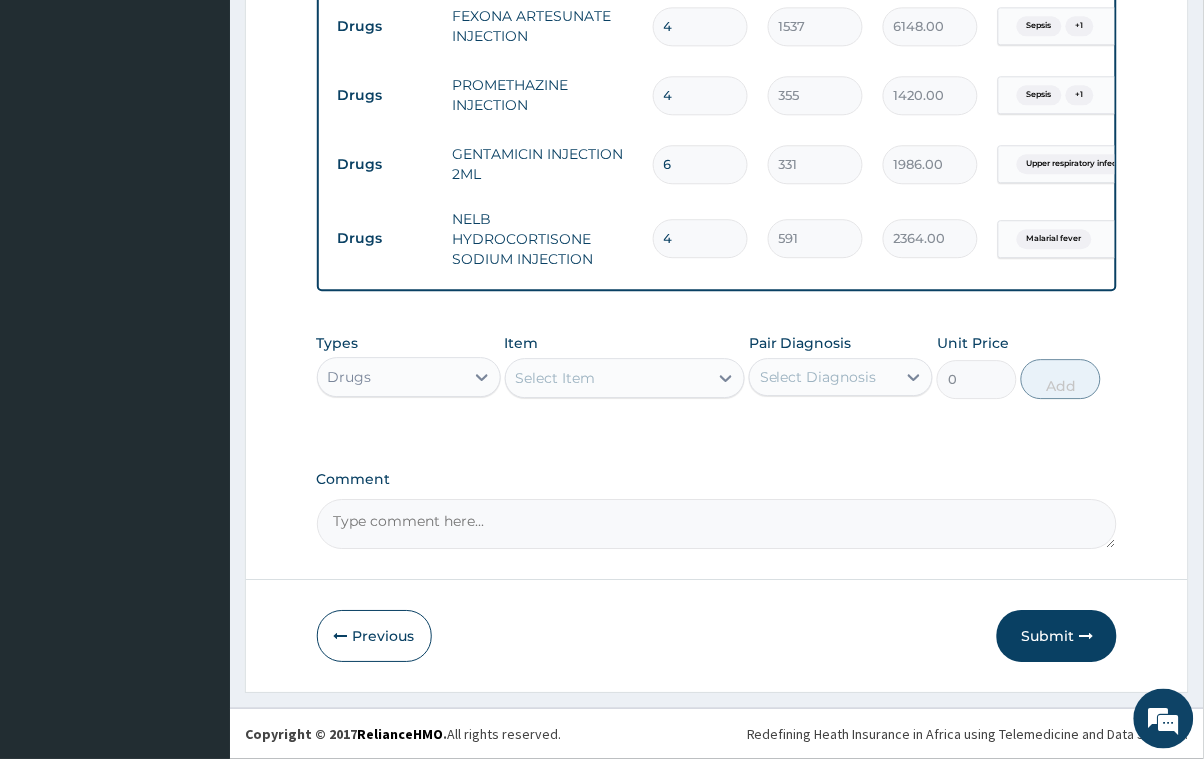 click on "Select Item" at bounding box center (607, 378) 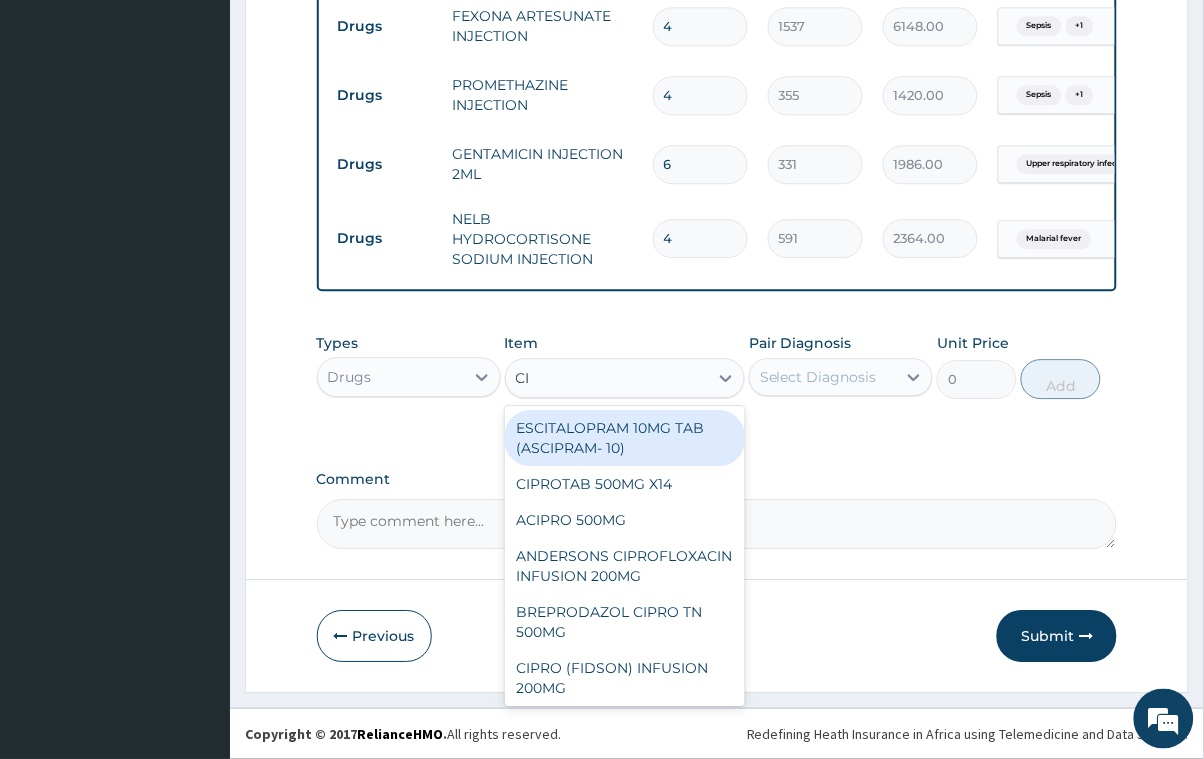 type on "C" 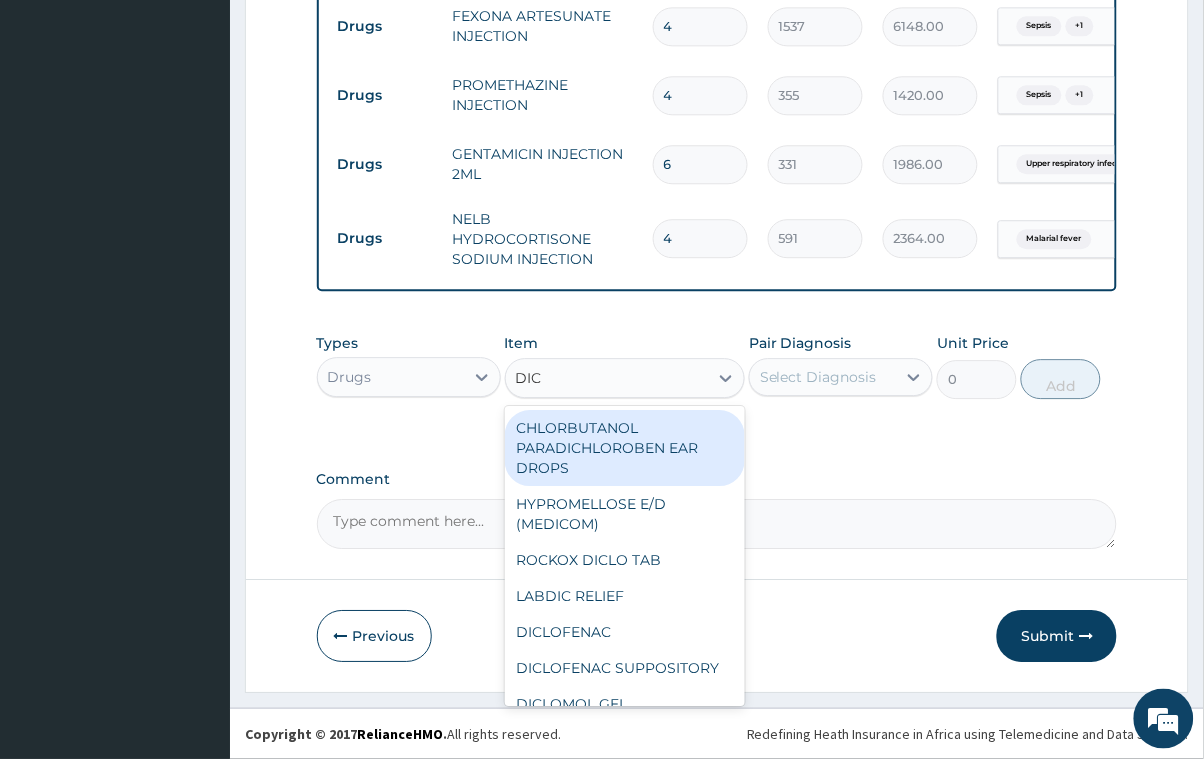 type on "DICL" 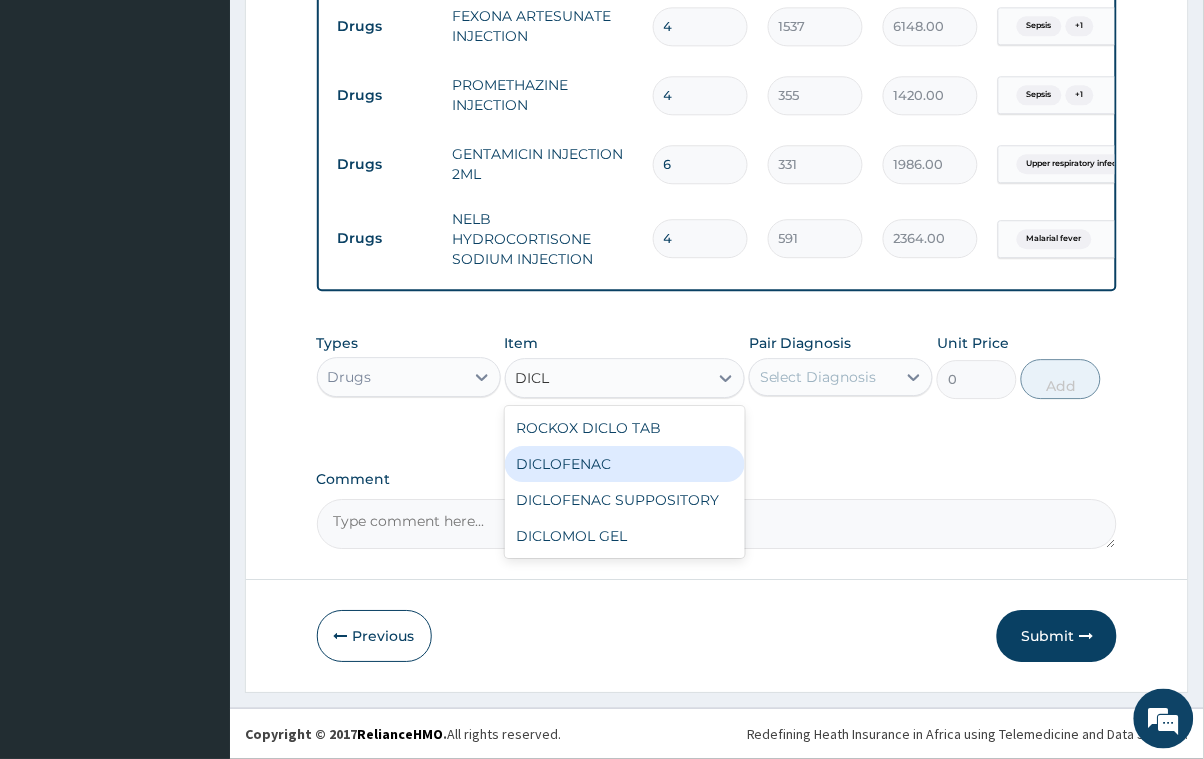 click on "DICLOFENAC" at bounding box center [625, 464] 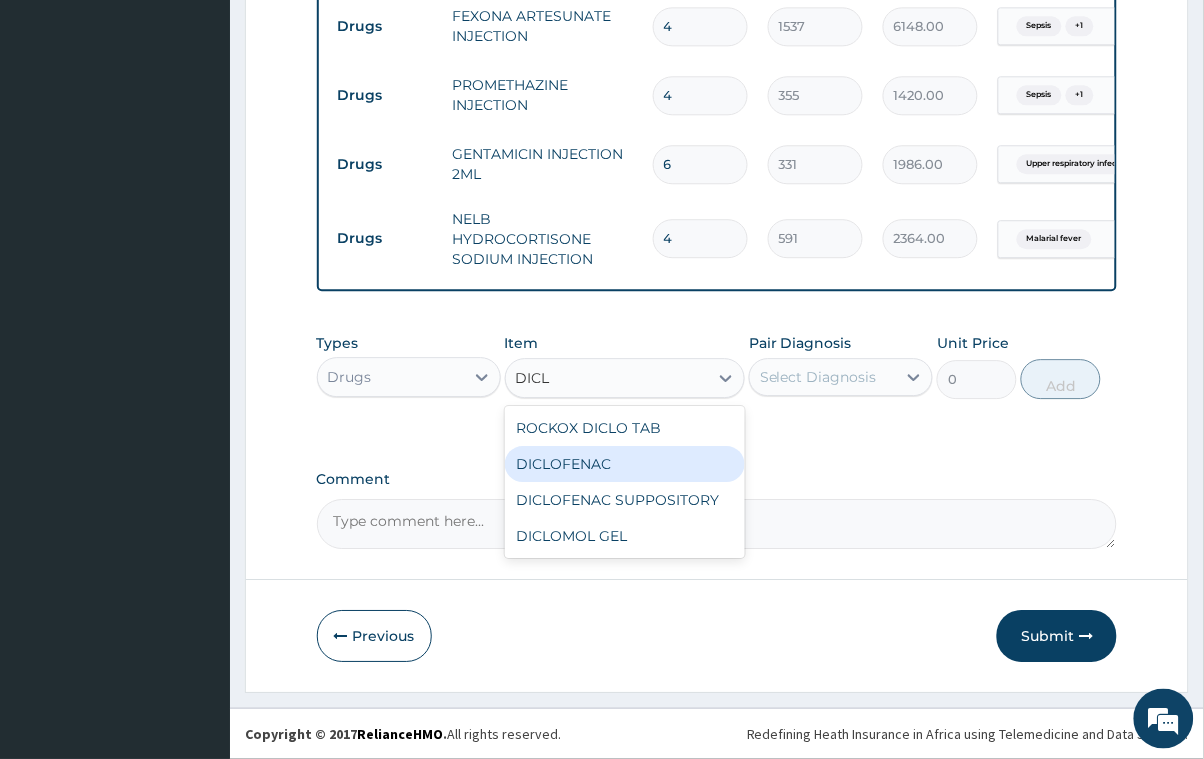 type 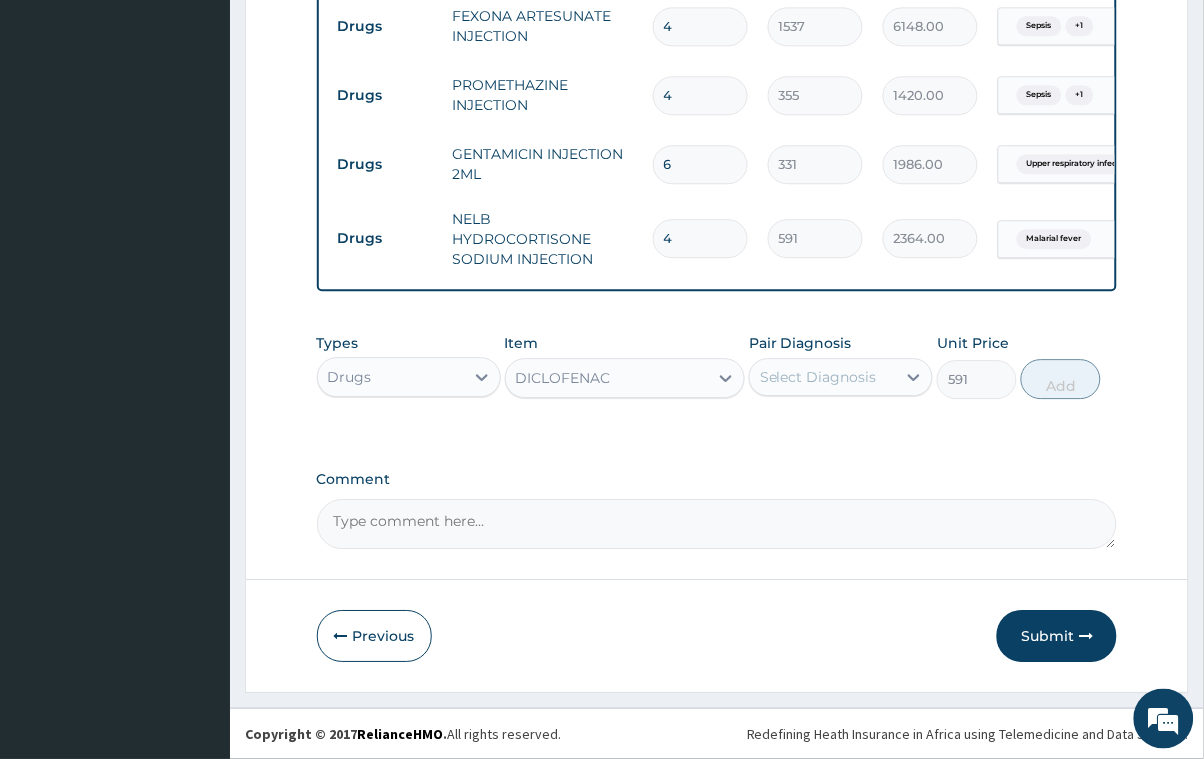 click on "Select Diagnosis" at bounding box center [823, 377] 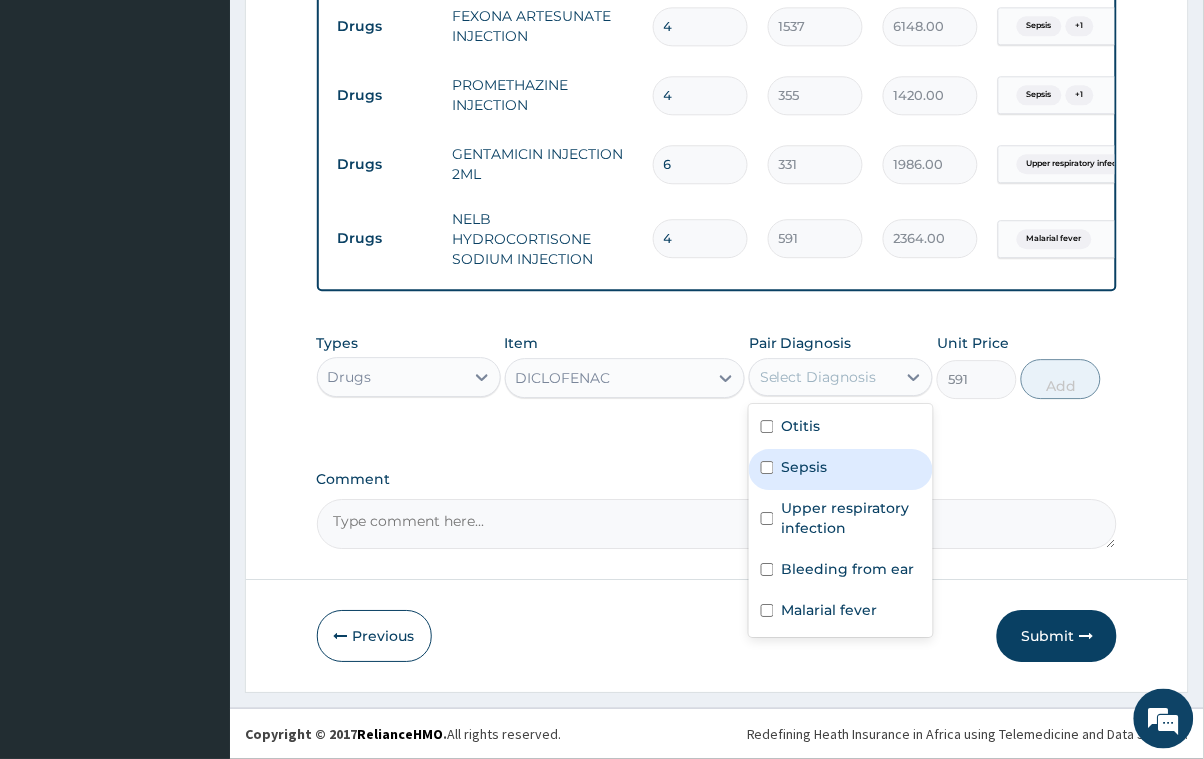 click on "Sepsis" at bounding box center [841, 469] 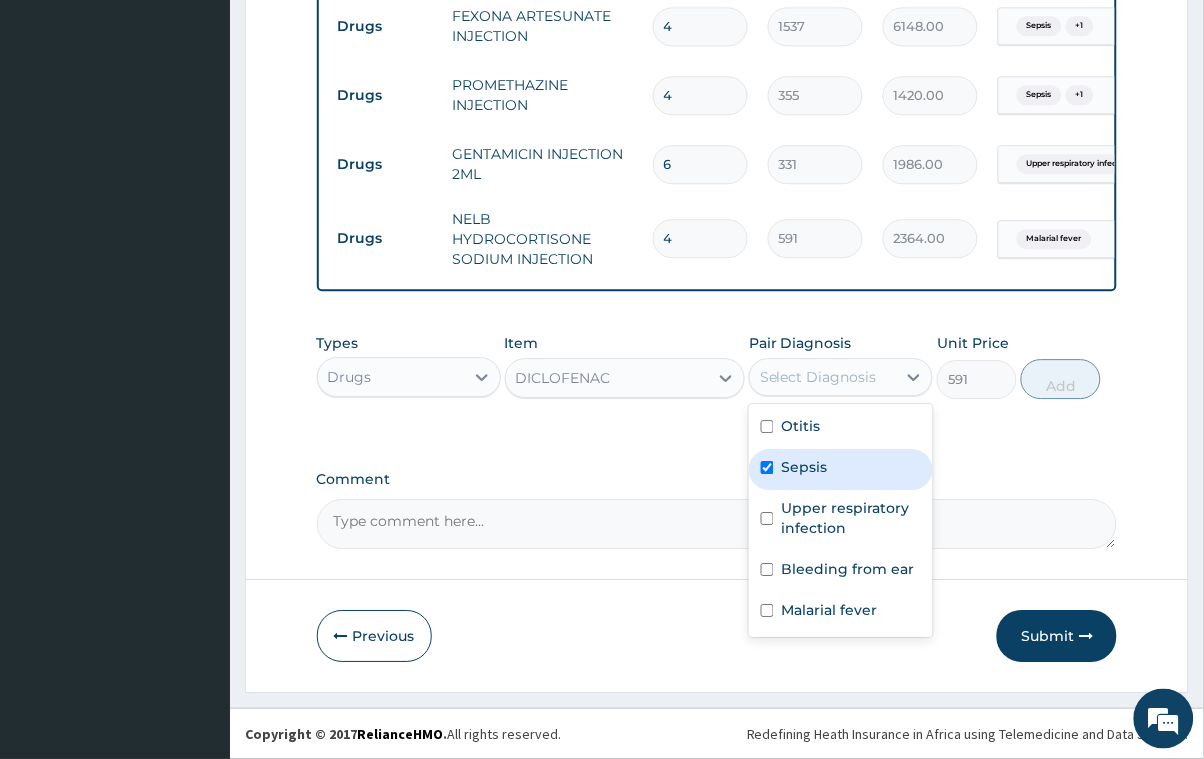 checkbox on "true" 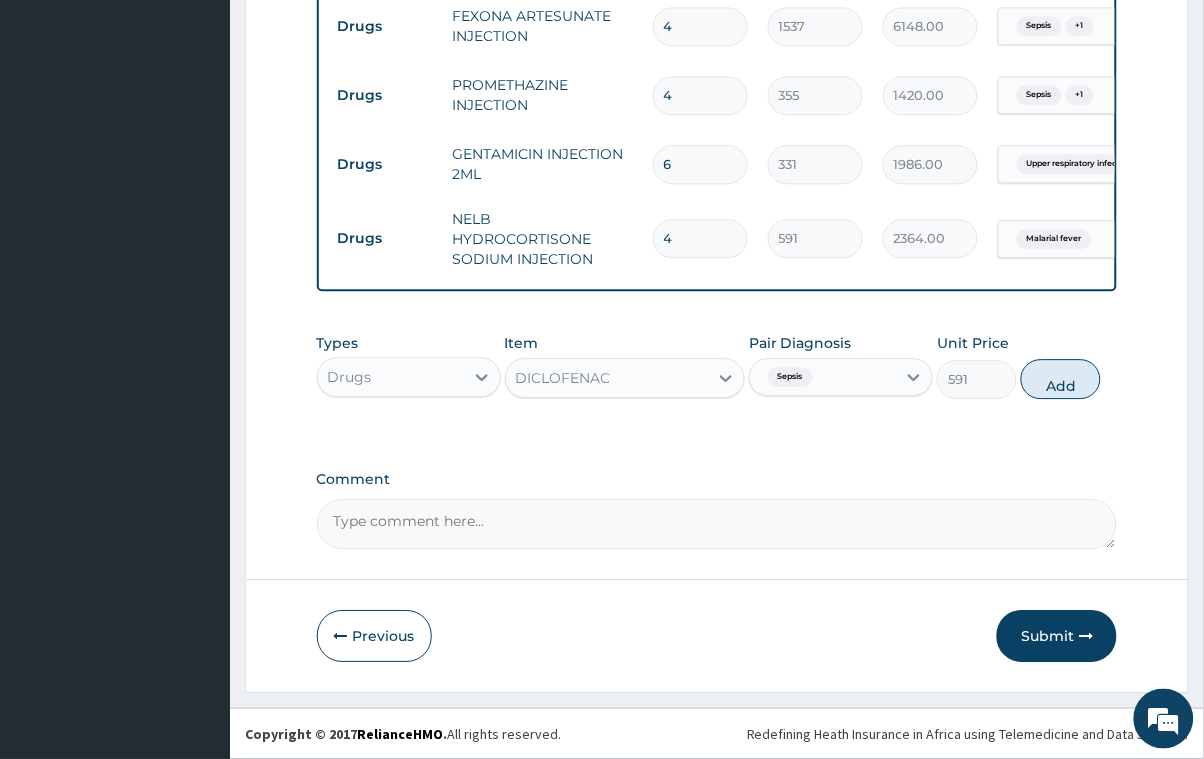 click on "Sepsis" at bounding box center [823, 377] 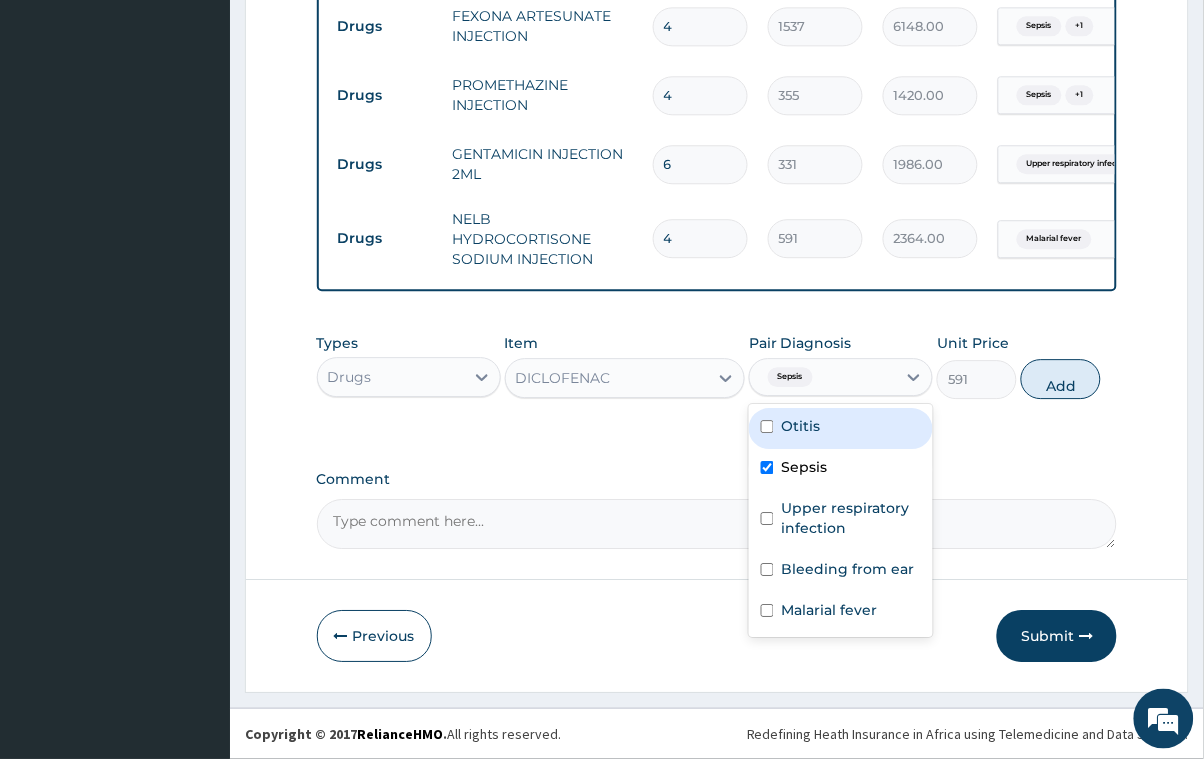click on "Sepsis" at bounding box center (823, 377) 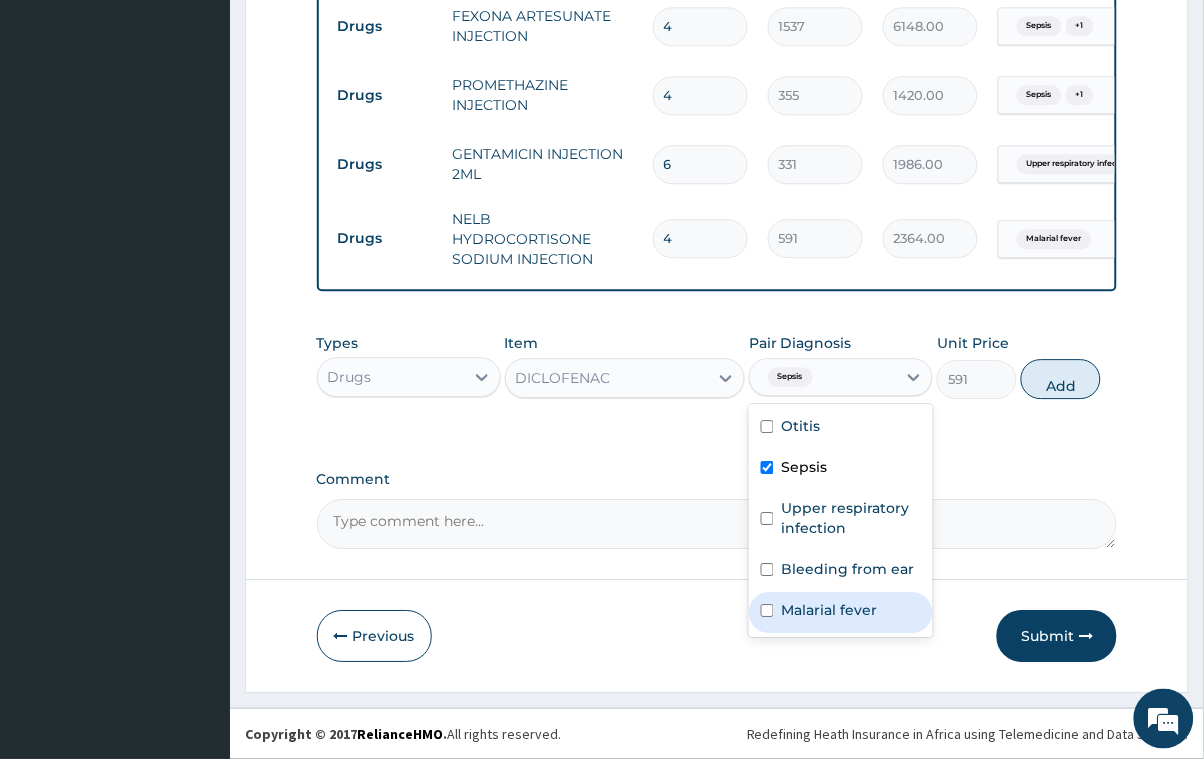 click on "Malarial fever" at bounding box center [841, 612] 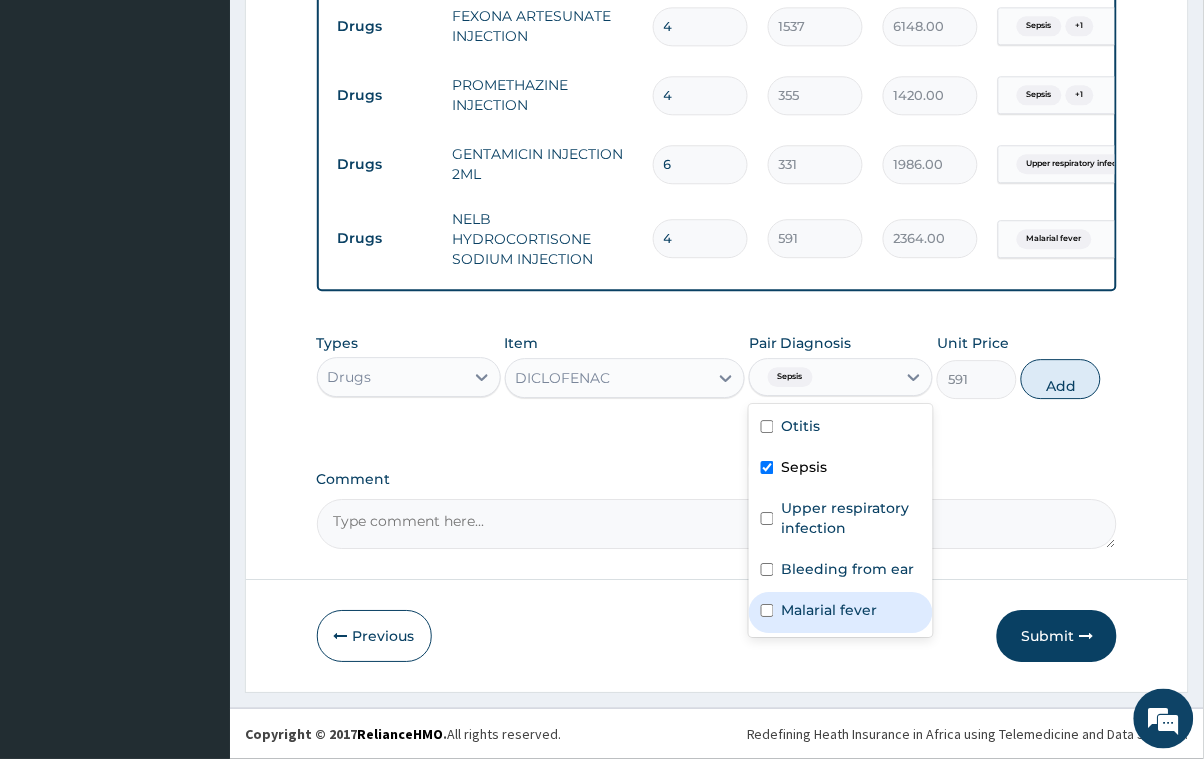 checkbox on "true" 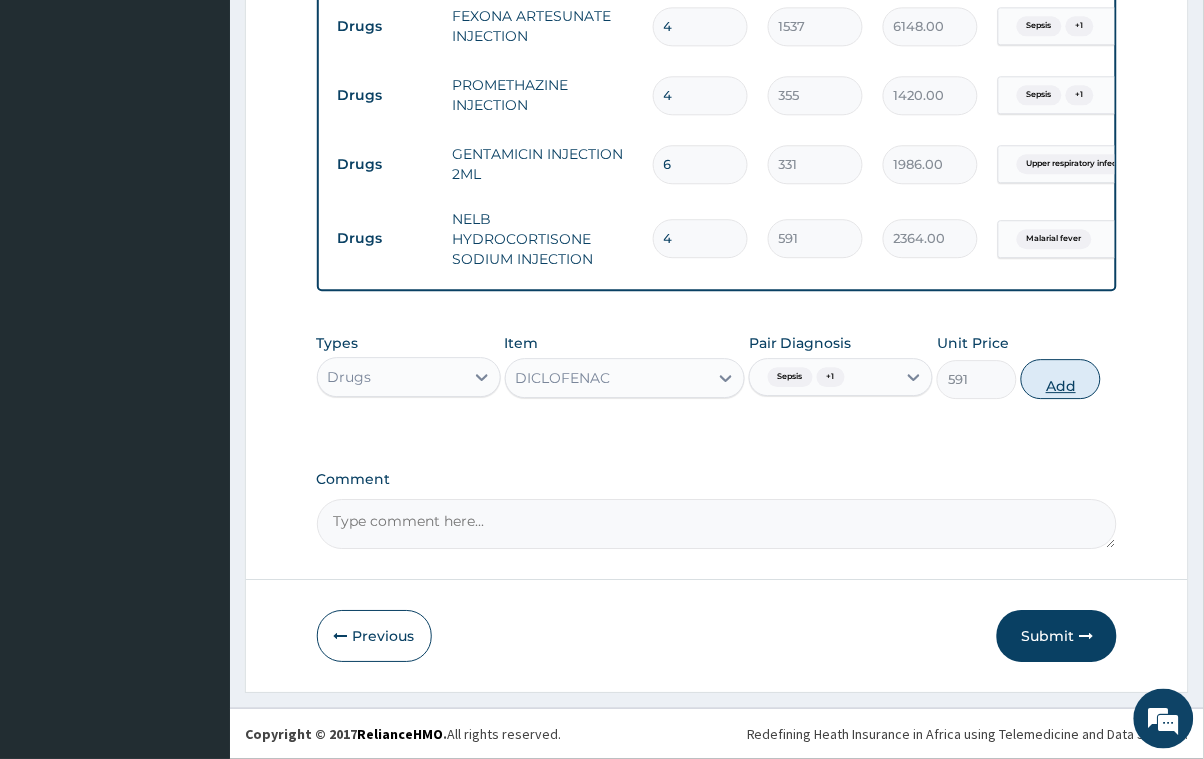 click on "Add" at bounding box center (1061, 379) 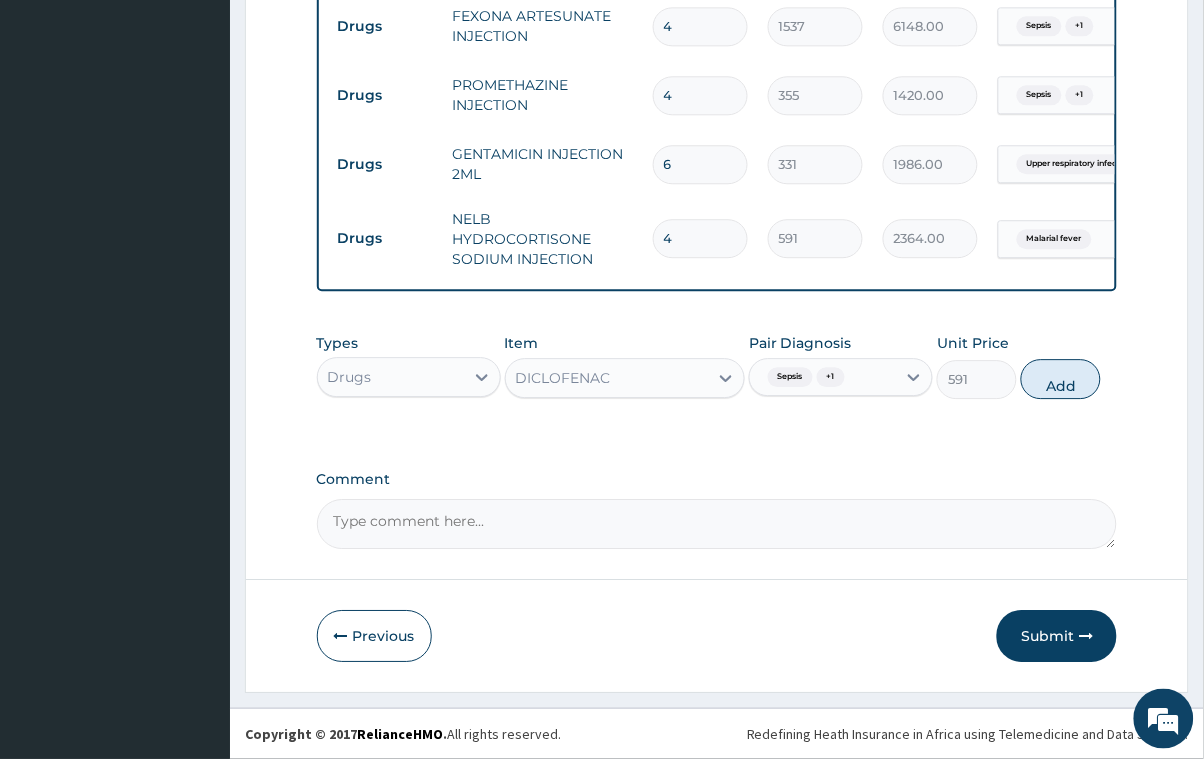 type on "0" 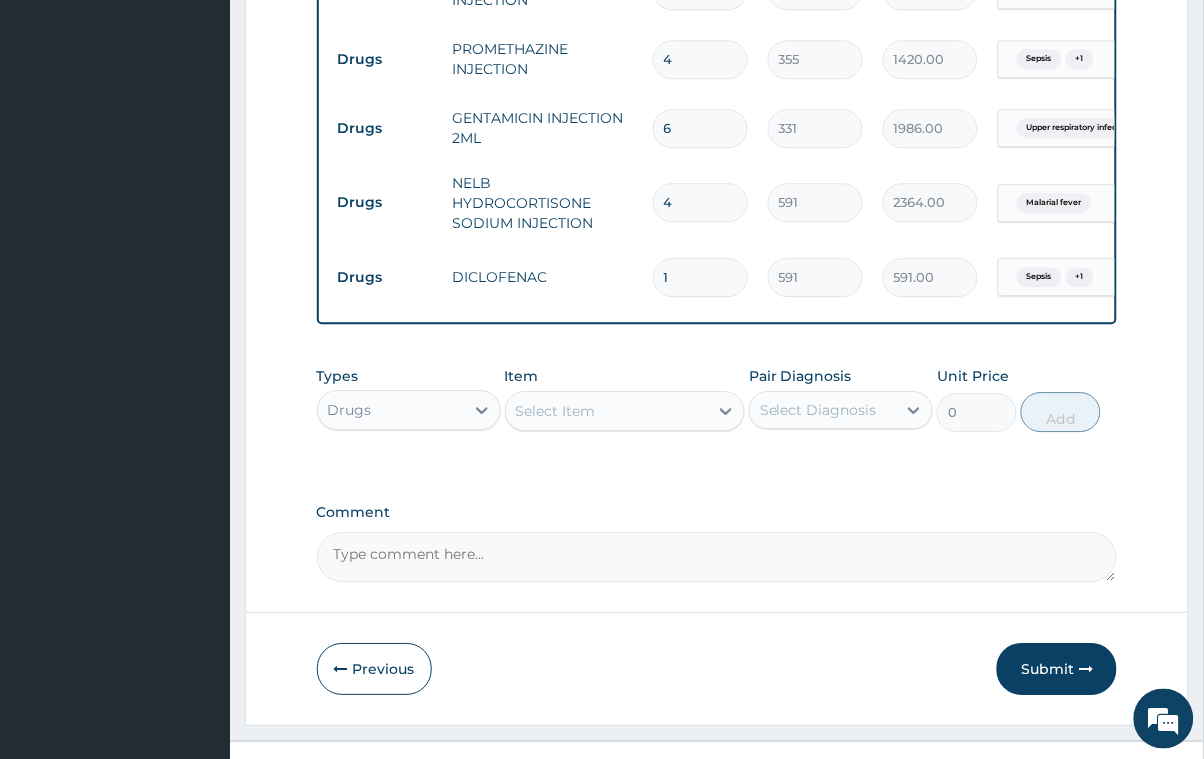 type 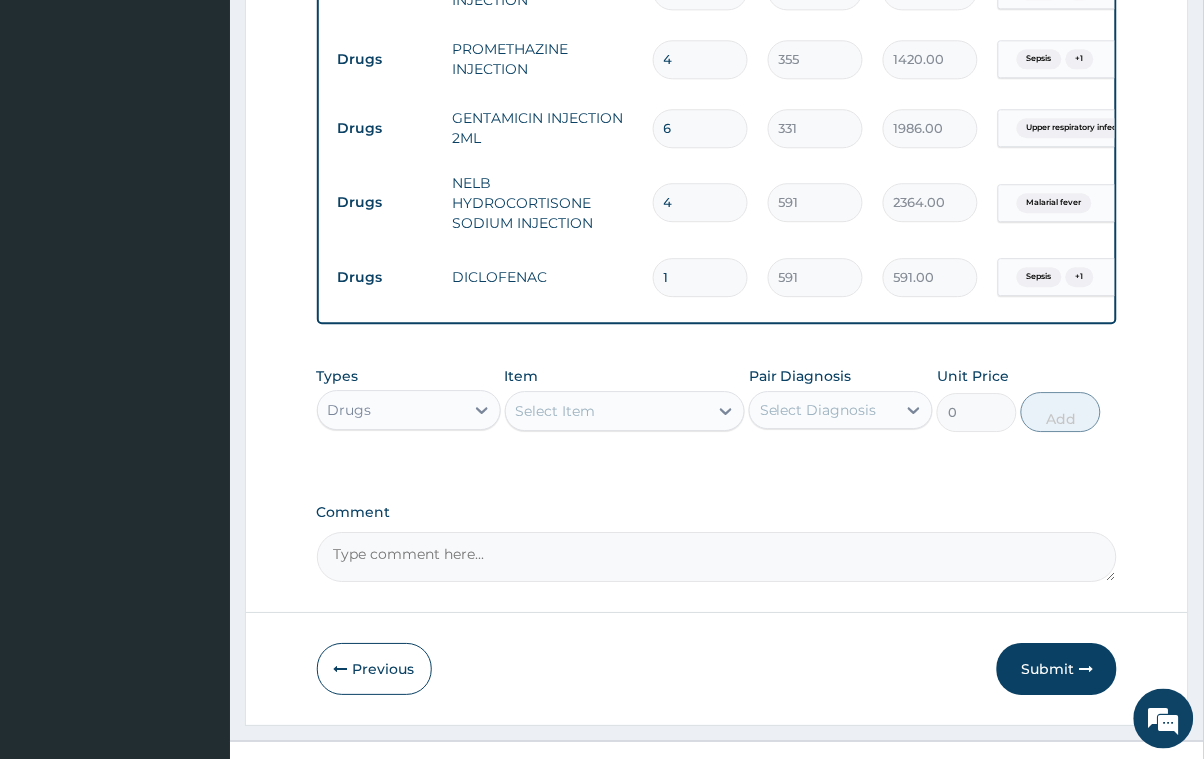 type on "0.00" 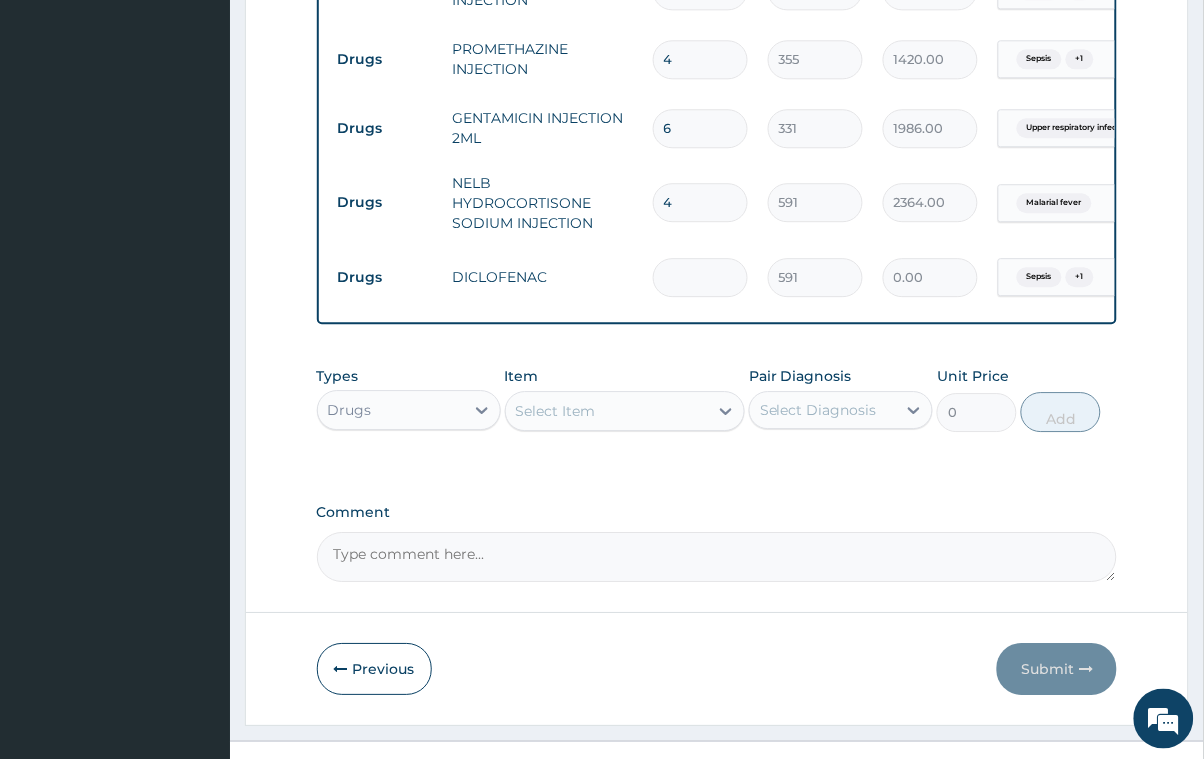 type on "4" 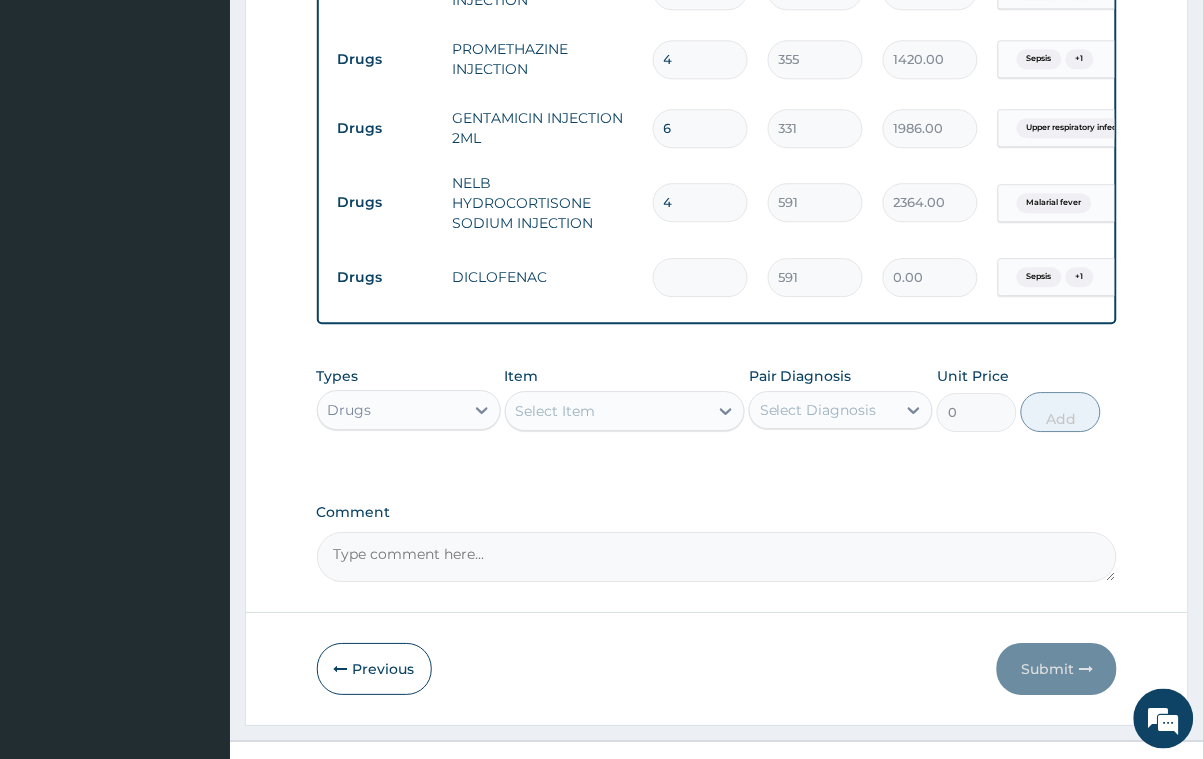 type on "2364.00" 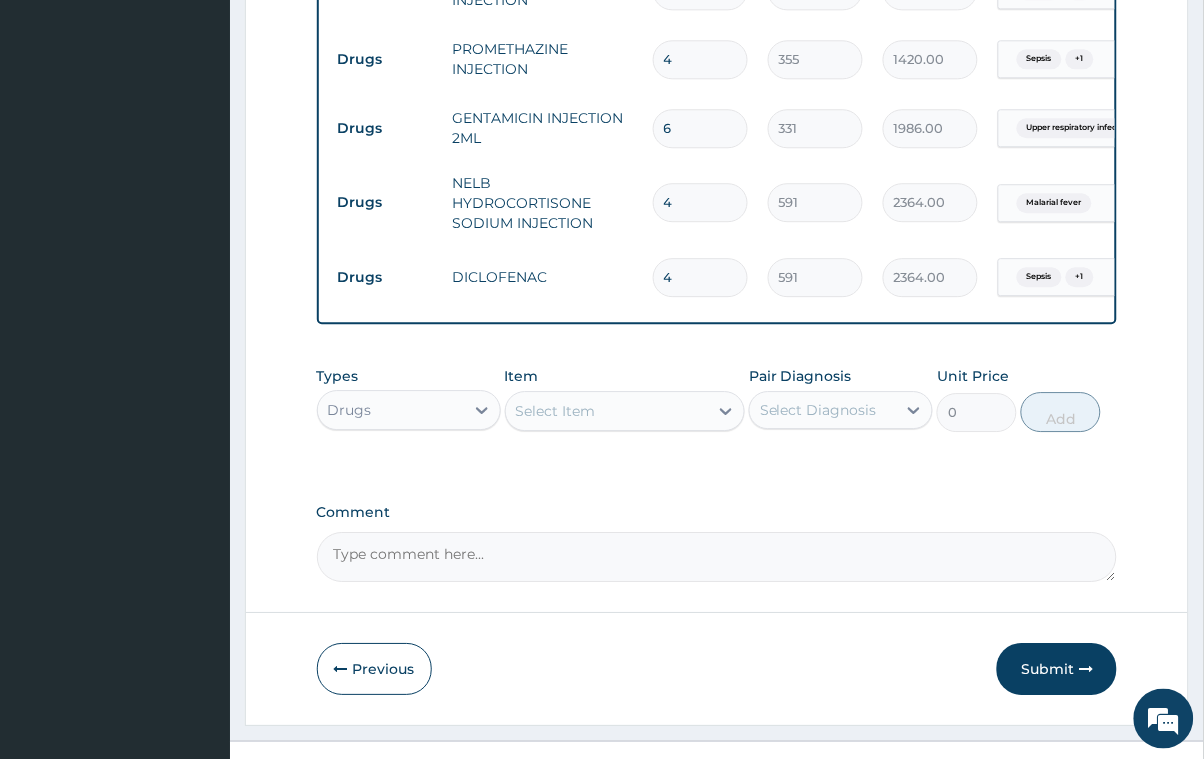 type on "4" 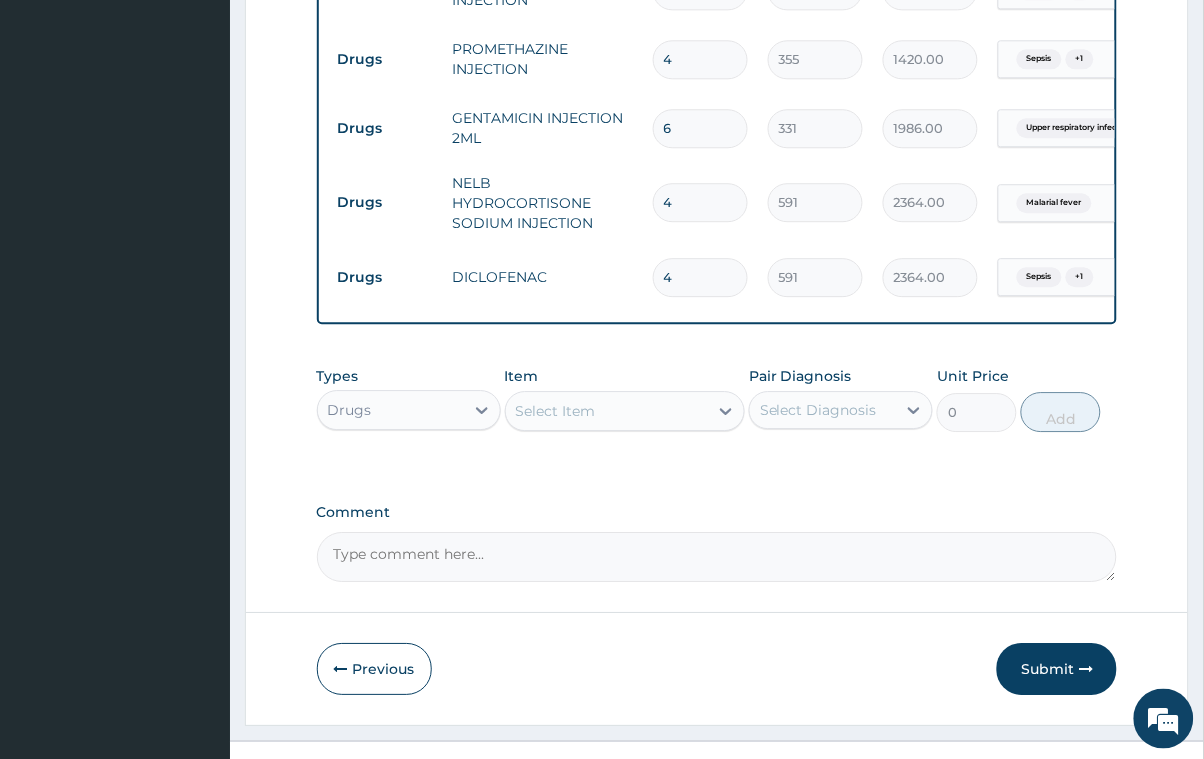 click on "Select Item" at bounding box center (607, 411) 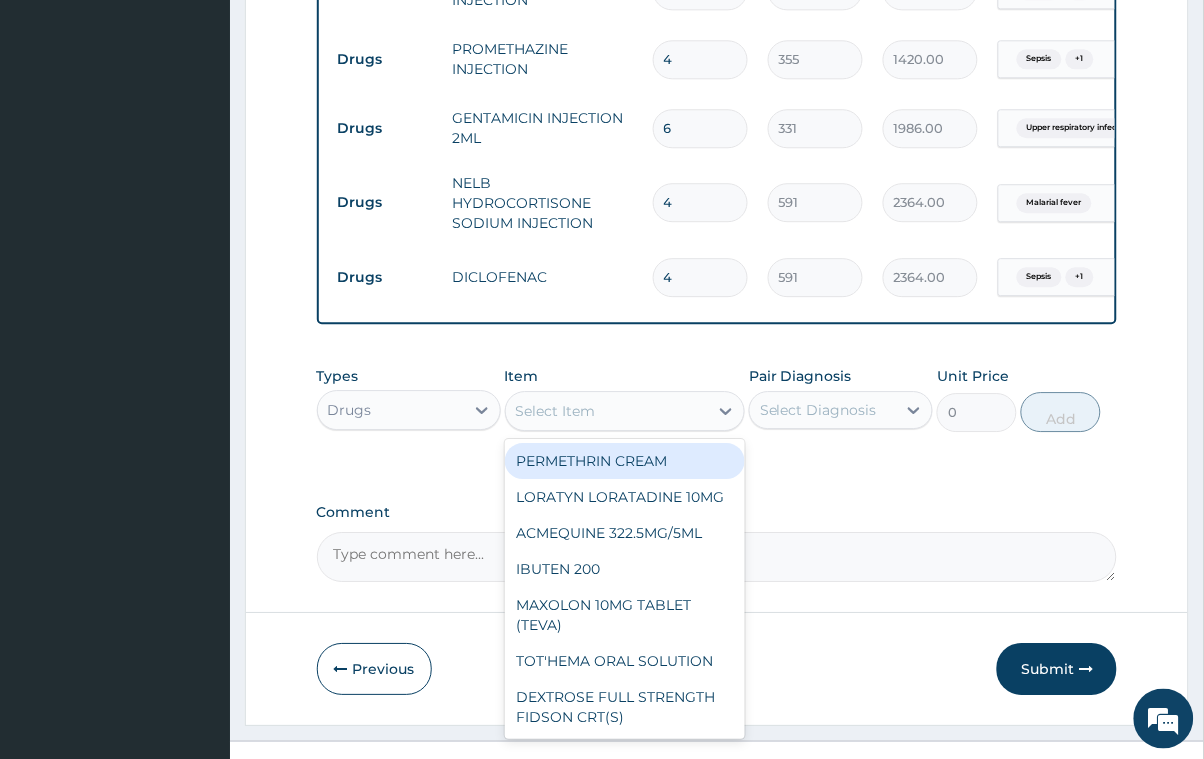 click on "Select Item" at bounding box center [556, 411] 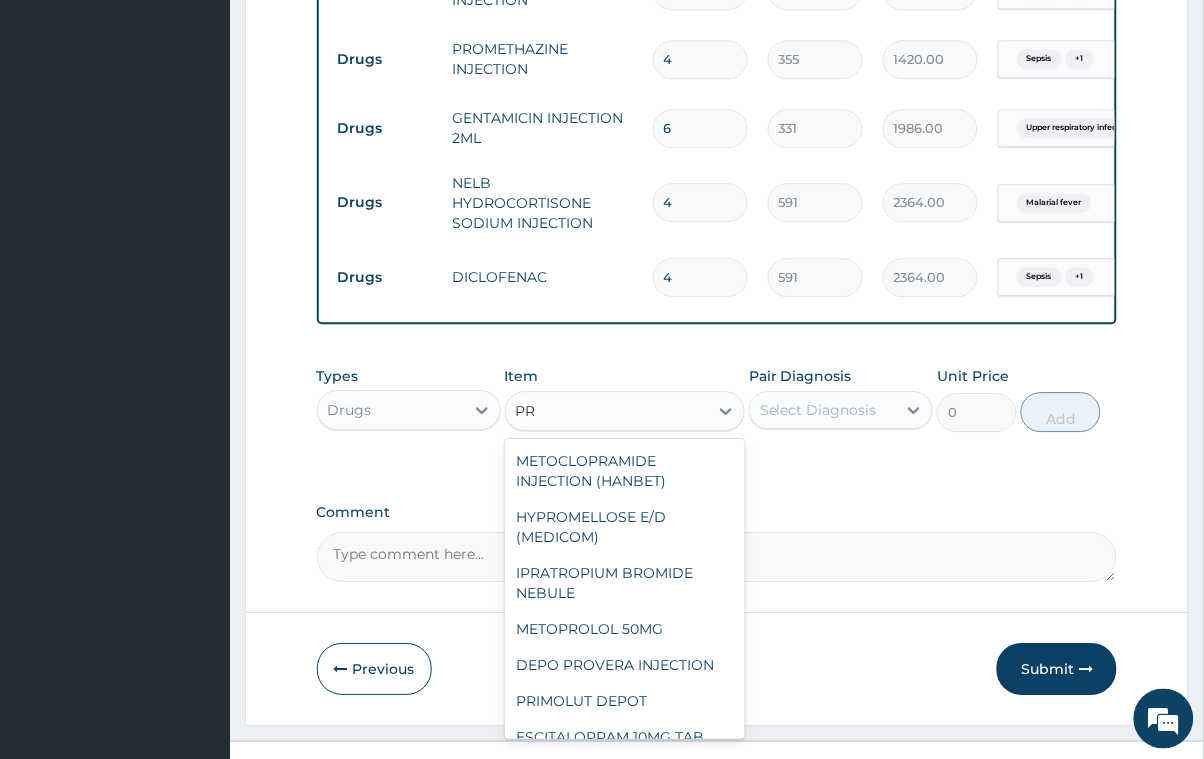 type on "P" 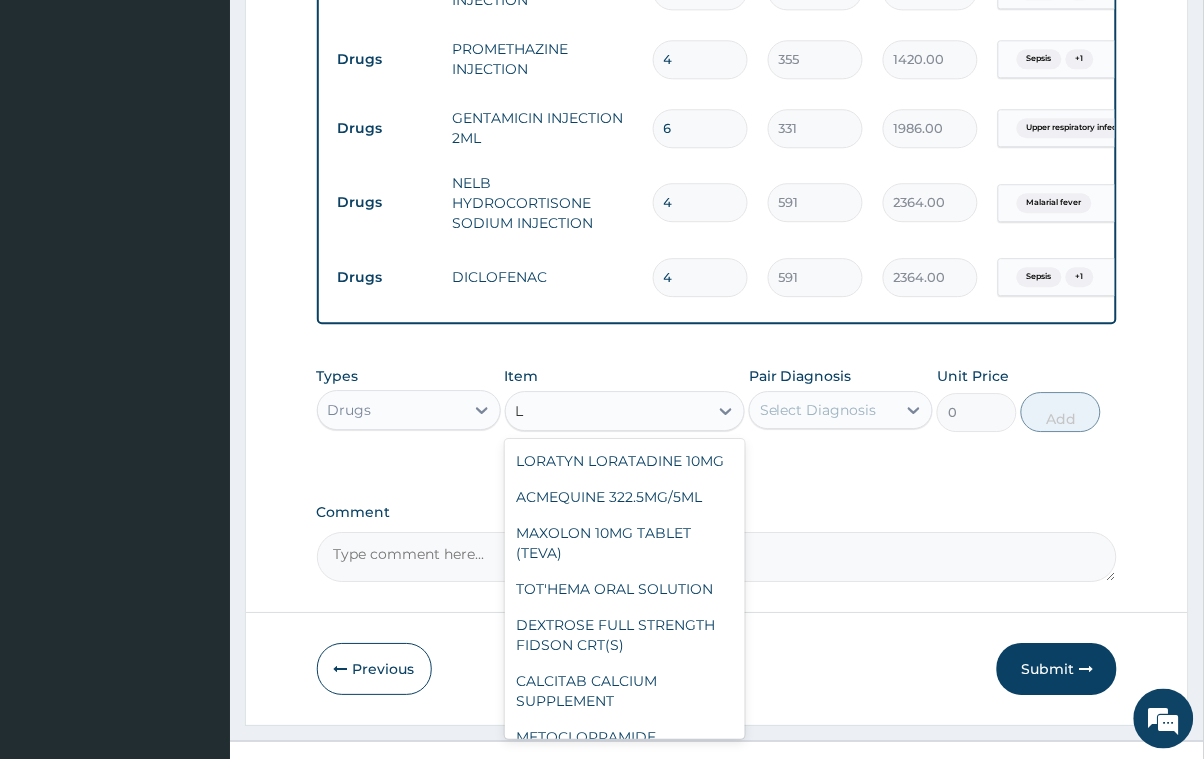 scroll, scrollTop: 1050, scrollLeft: 0, axis: vertical 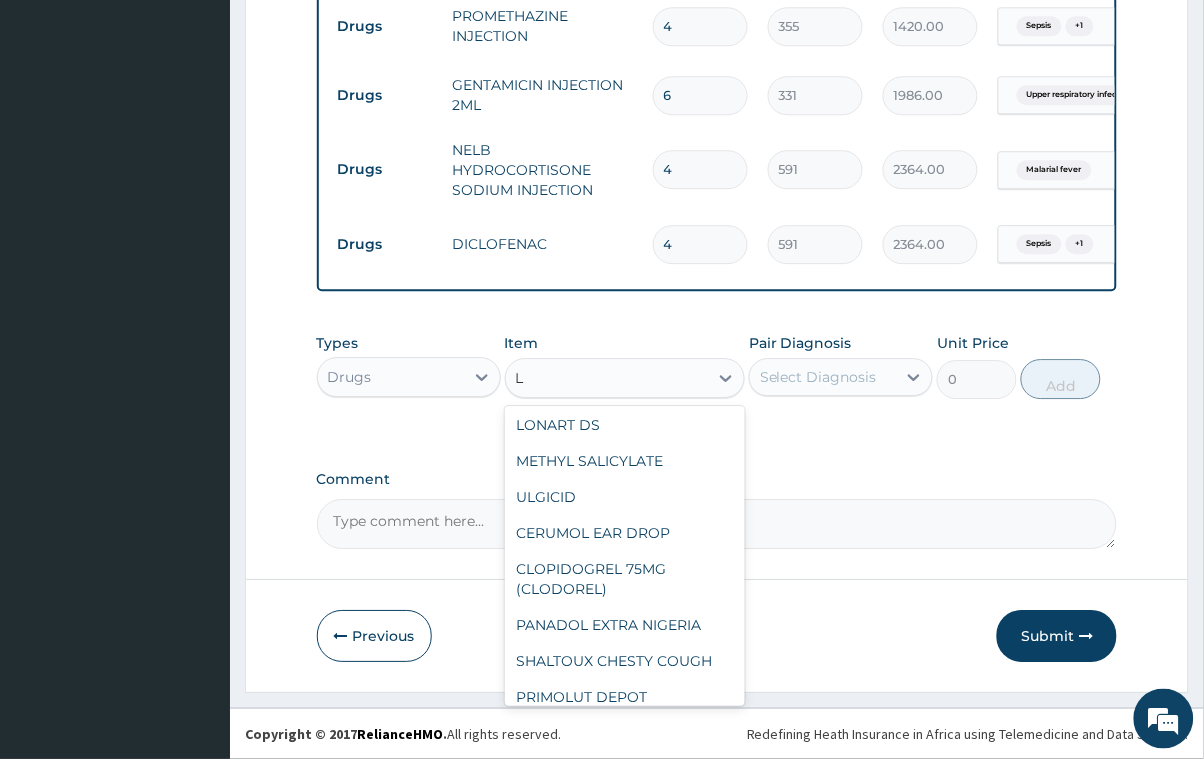 type on "L" 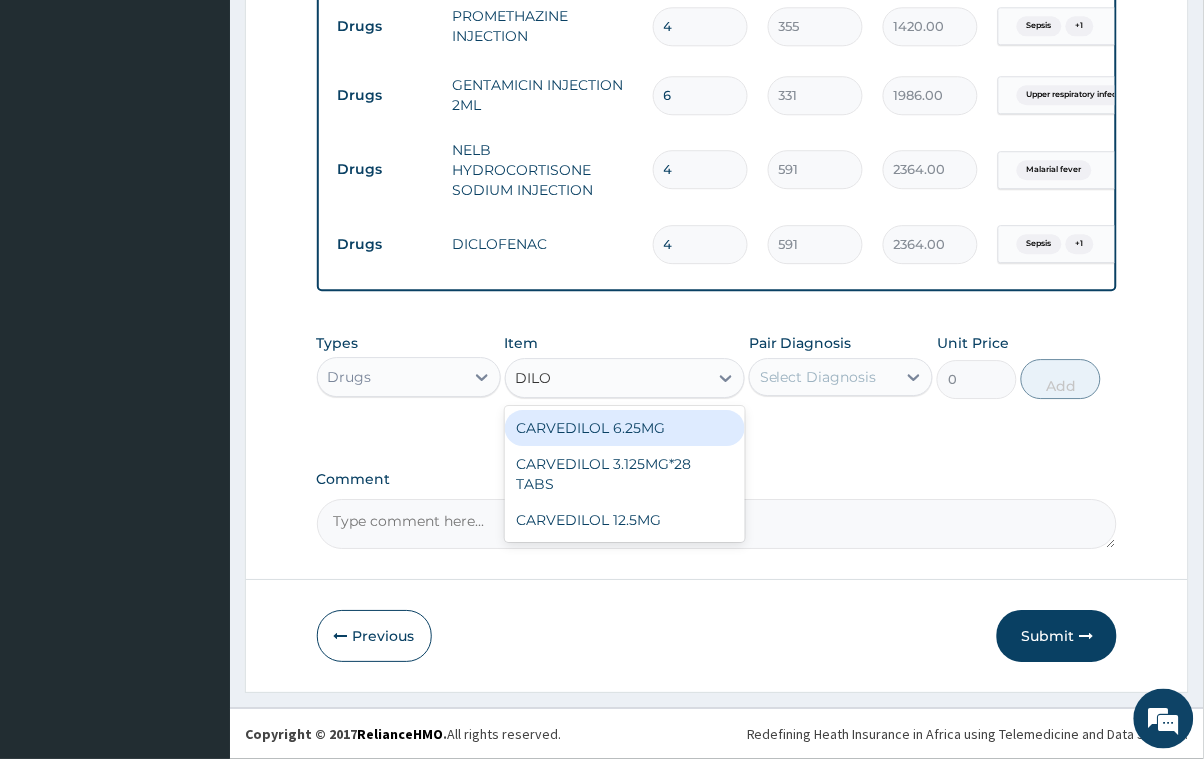 type on "DILO" 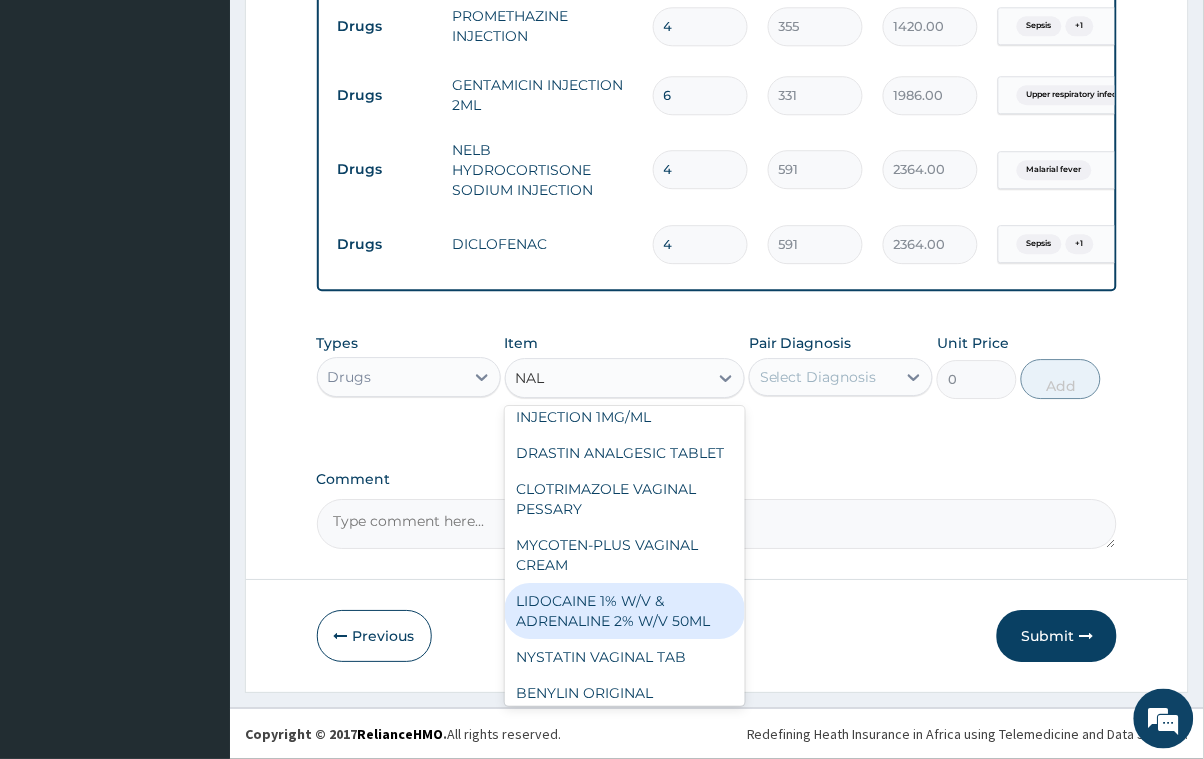 scroll, scrollTop: 47, scrollLeft: 0, axis: vertical 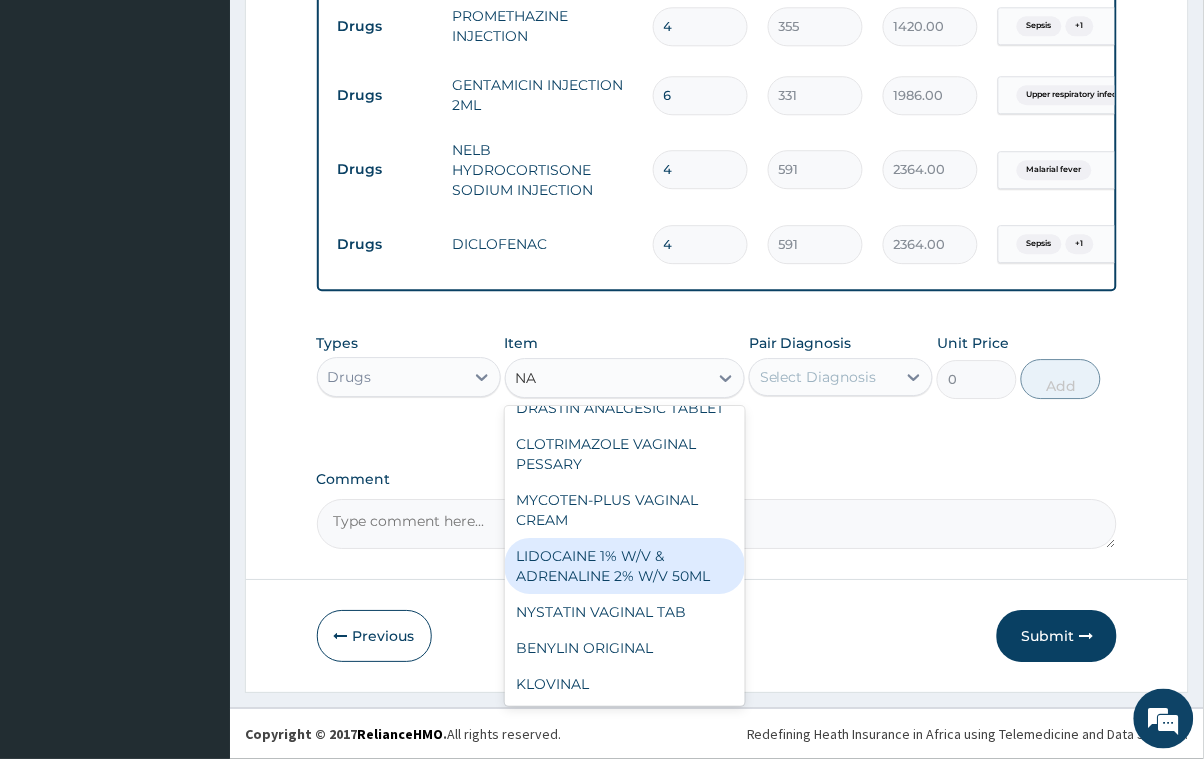 type on "N" 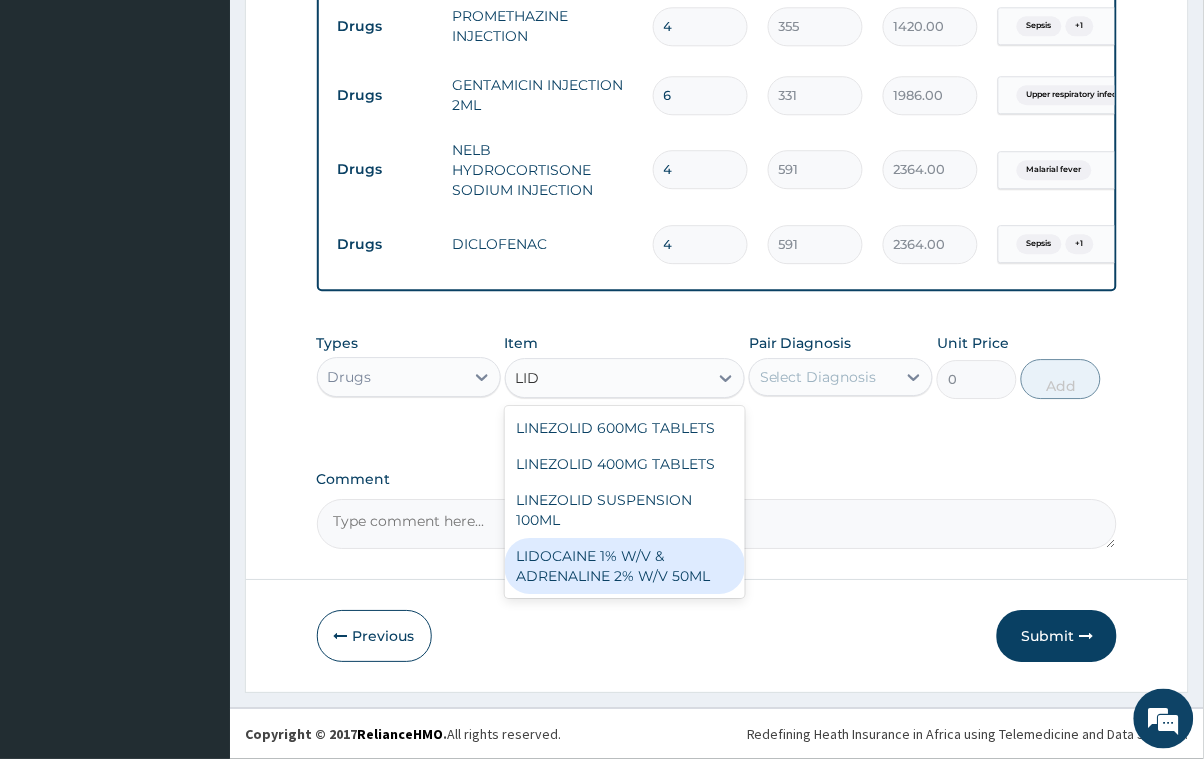 scroll, scrollTop: 0, scrollLeft: 0, axis: both 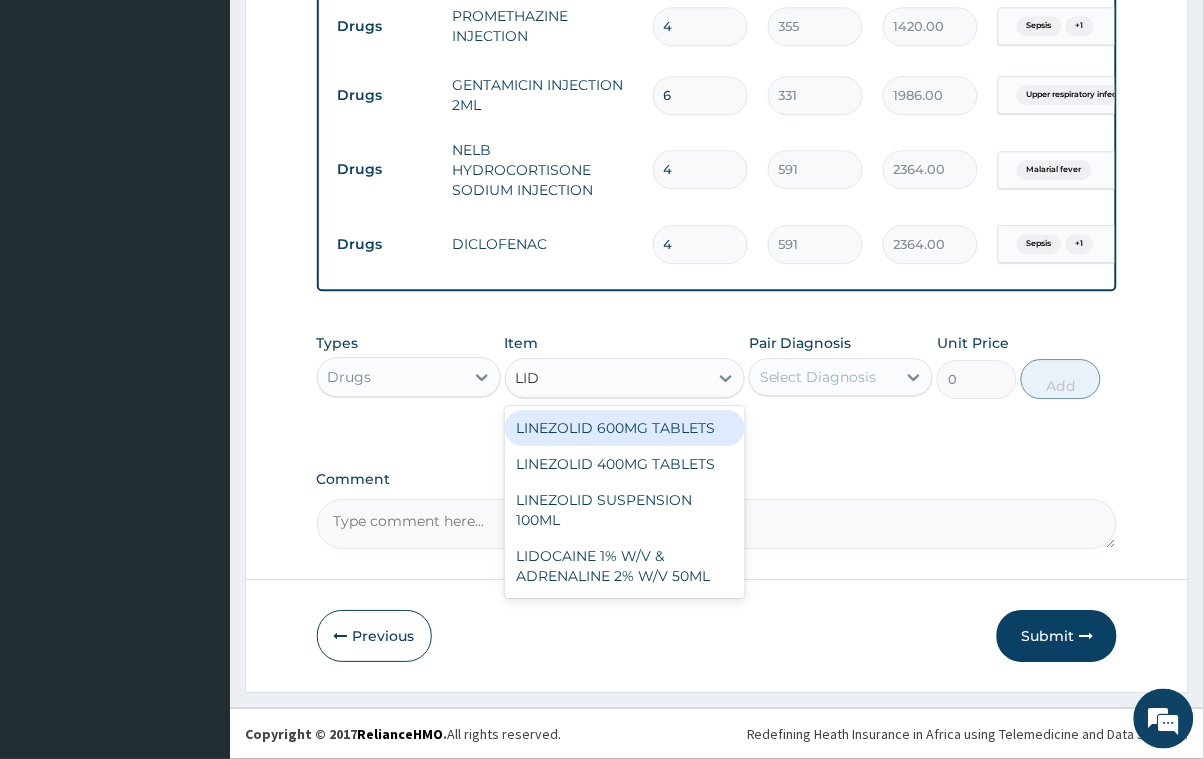 type on "LID" 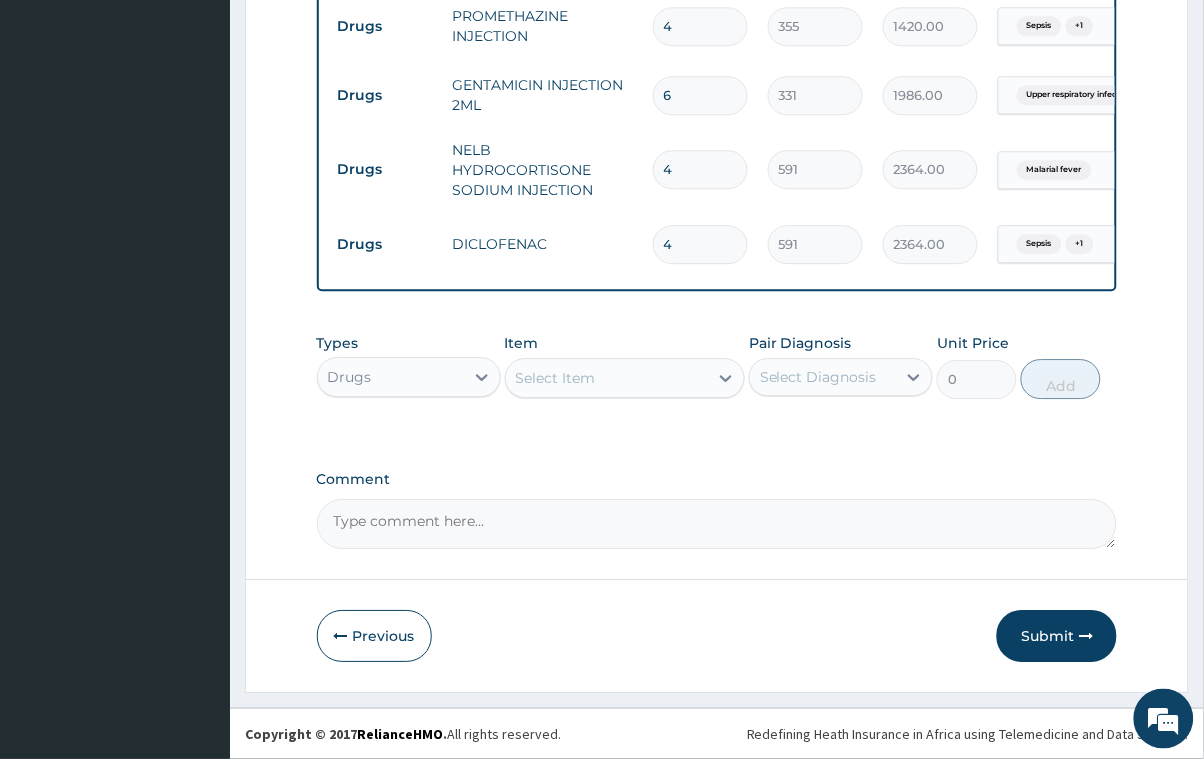 scroll, scrollTop: 1050, scrollLeft: 0, axis: vertical 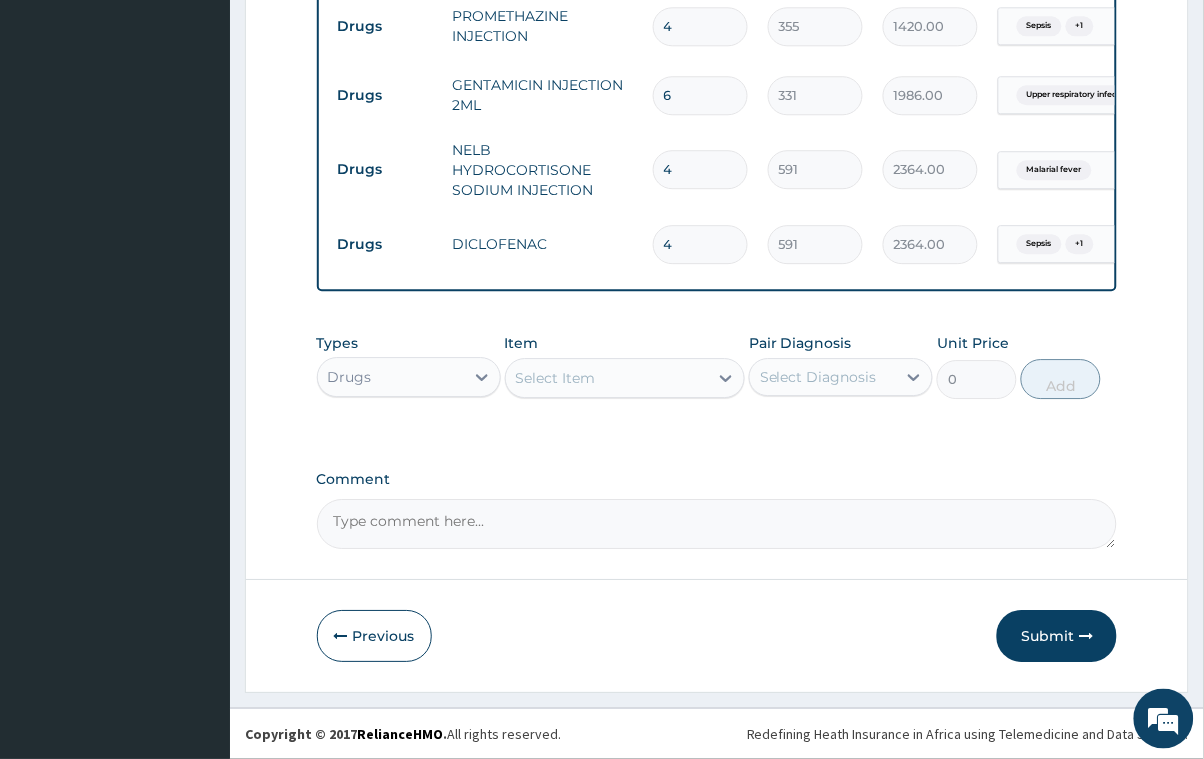 click on "Select Item" at bounding box center (556, 378) 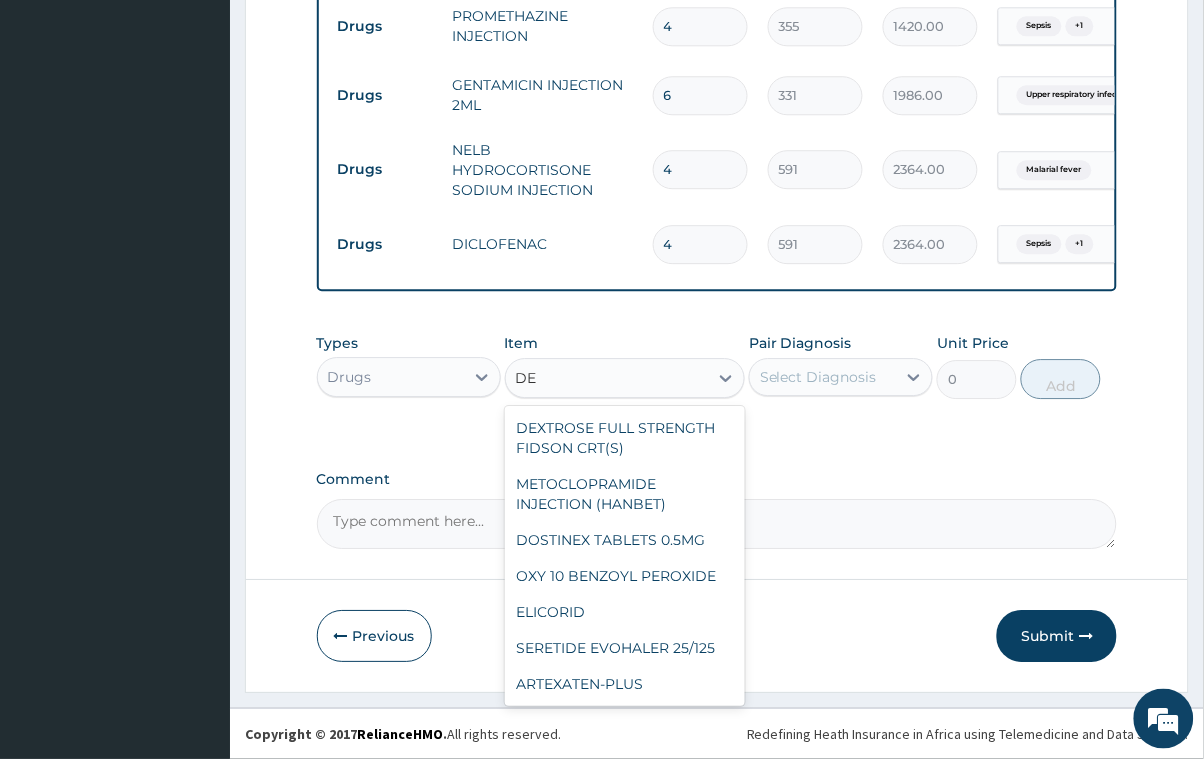 type on "D" 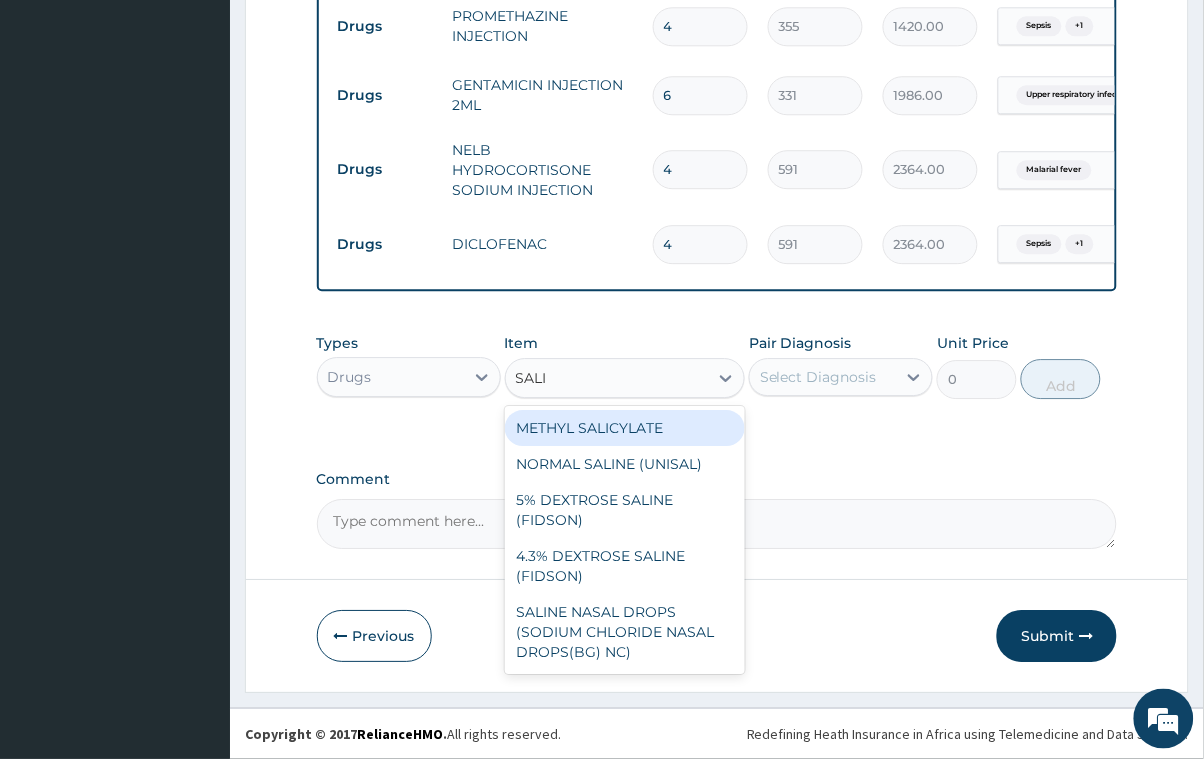 type on "SALIN" 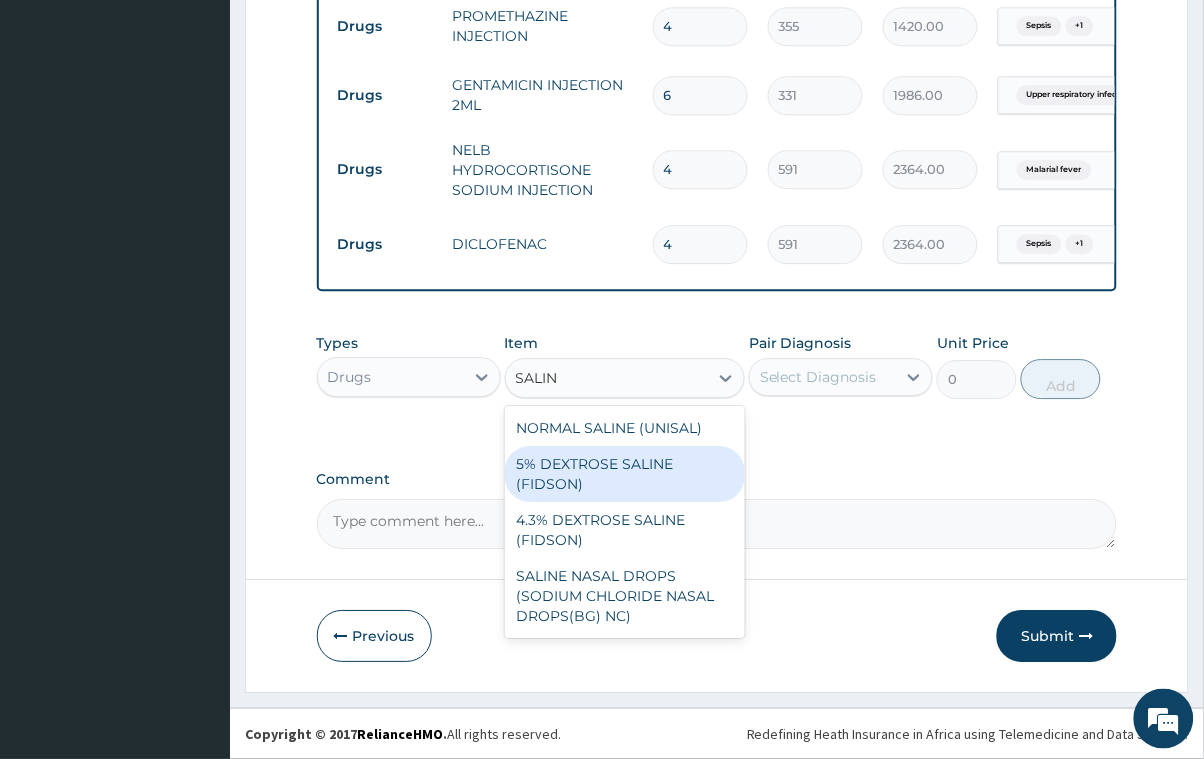 click on "5% DEXTROSE SALINE (FIDSON)" at bounding box center [625, 474] 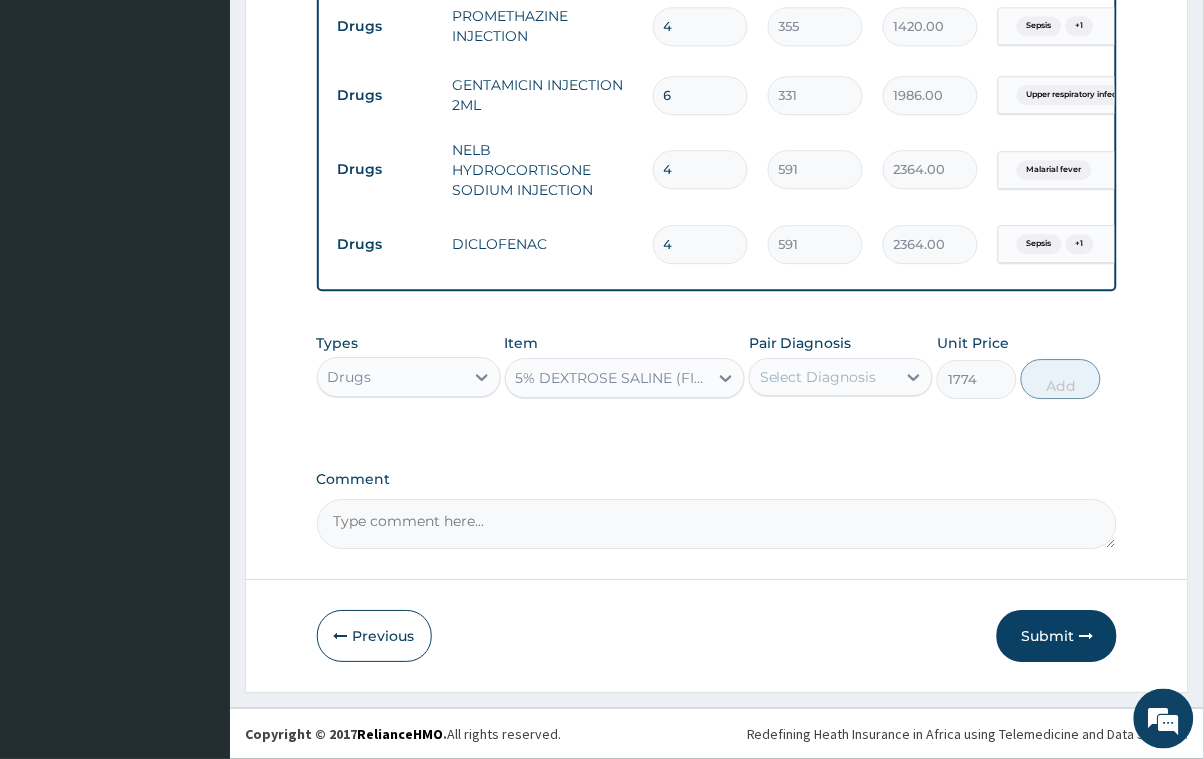 click on "Select Diagnosis" at bounding box center [818, 377] 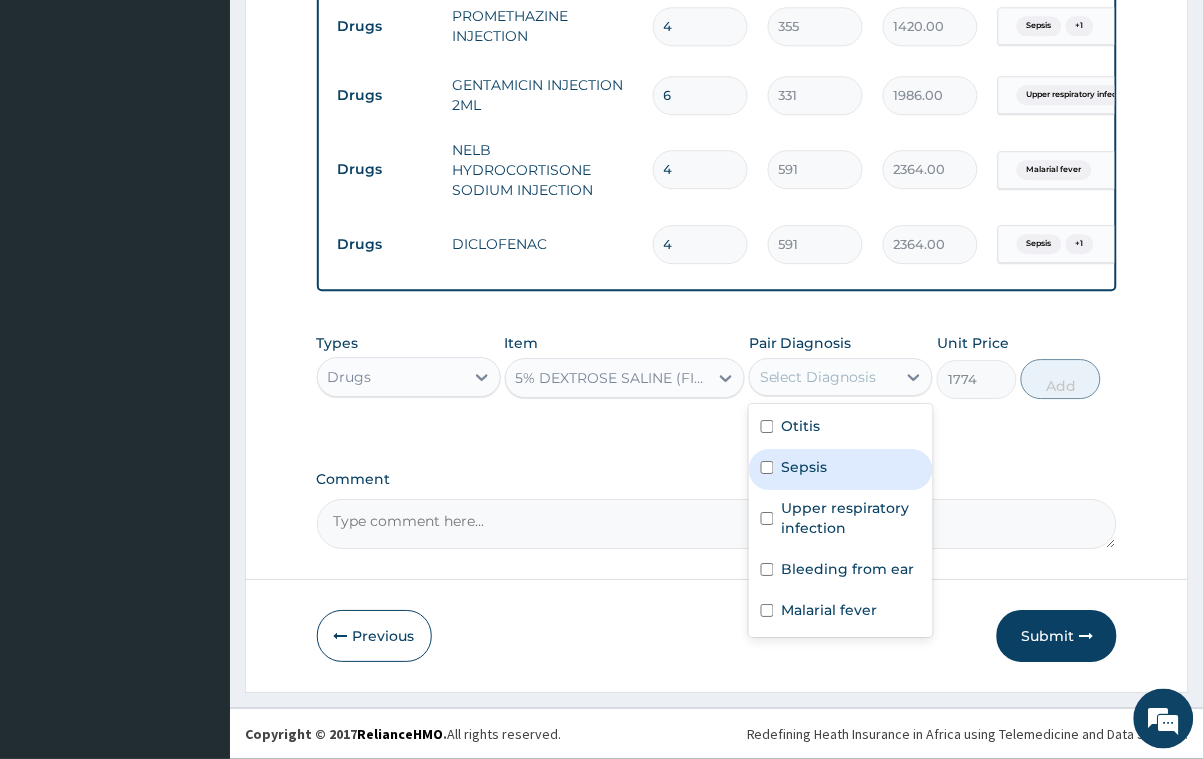 click at bounding box center (767, 467) 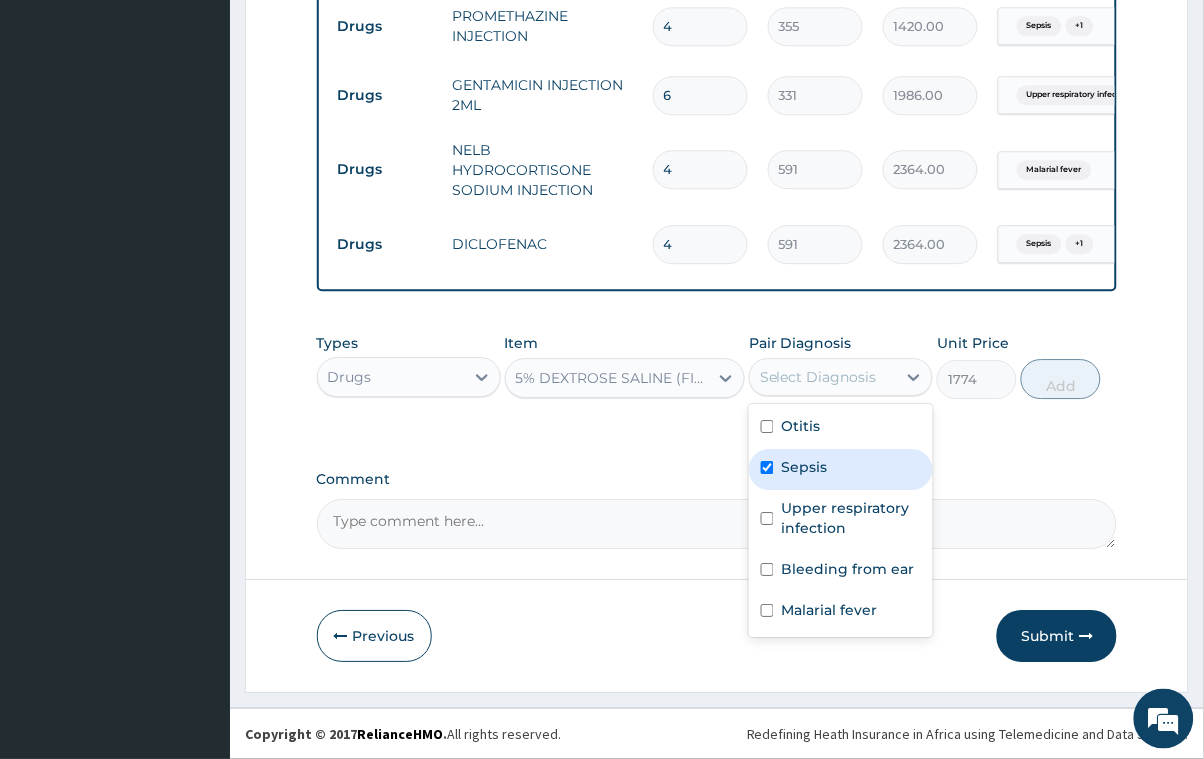 checkbox on "true" 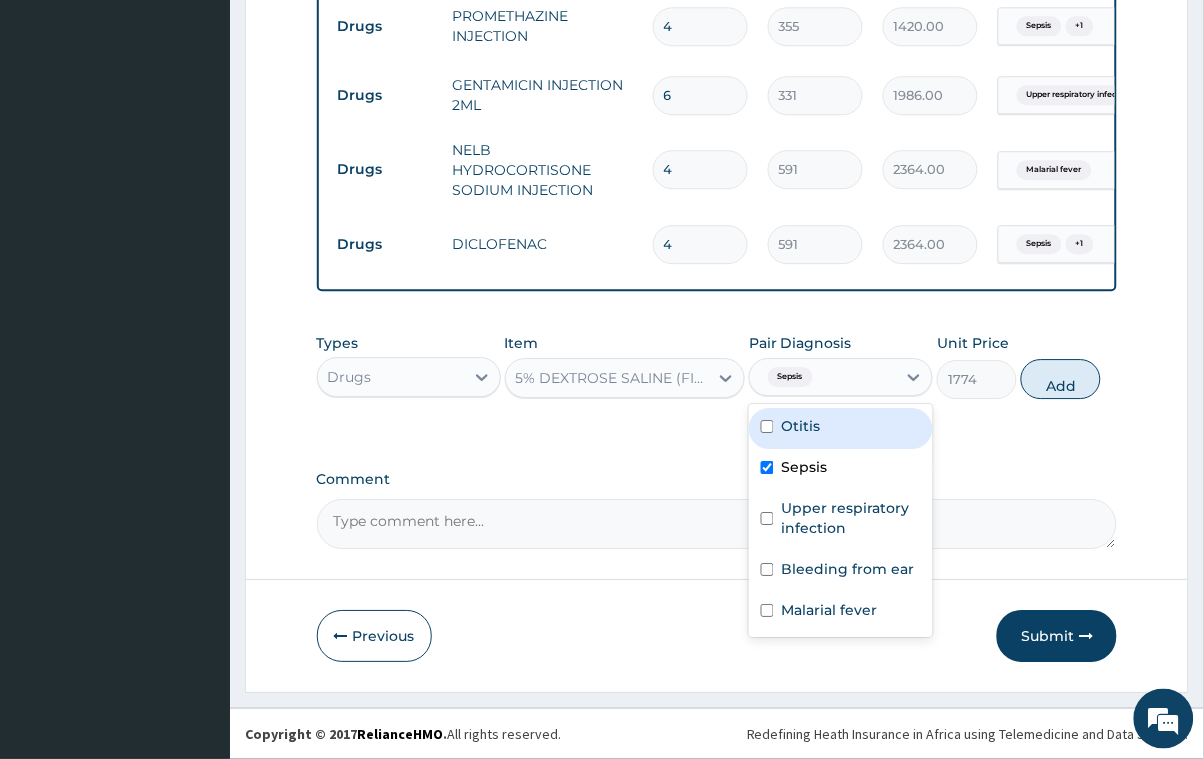 click on "Sepsis" at bounding box center (823, 377) 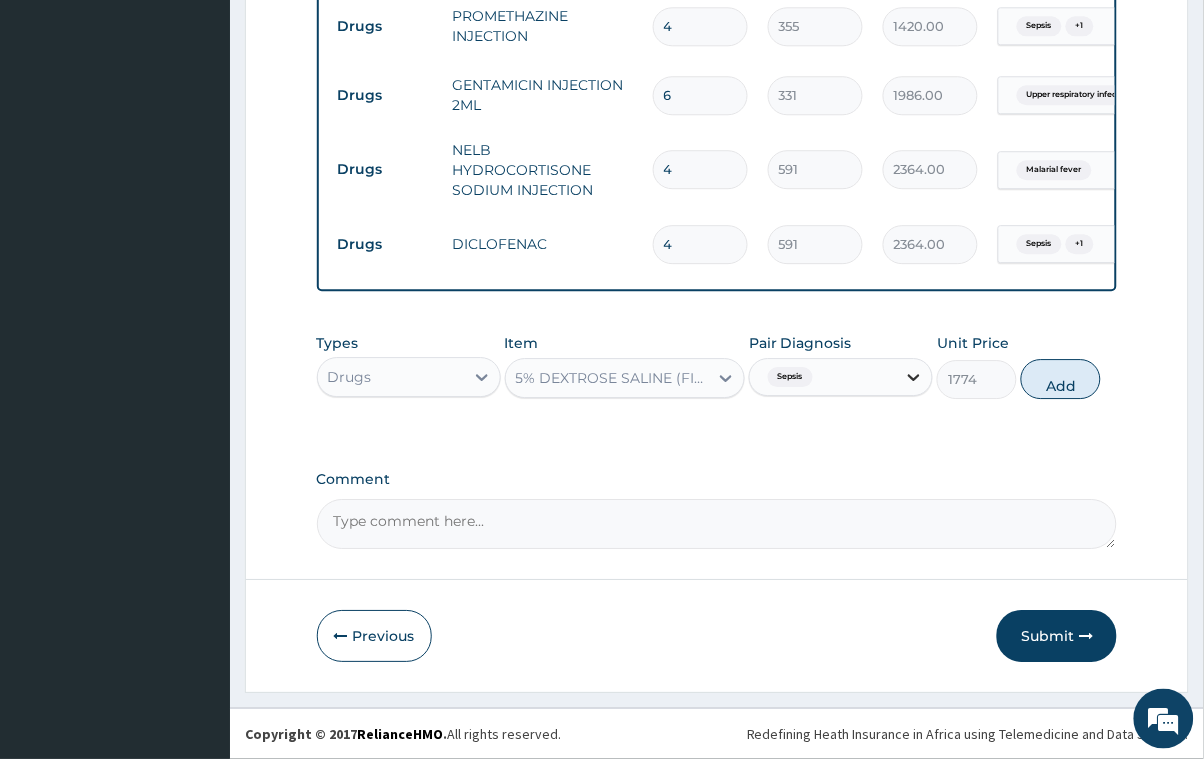 click at bounding box center (914, 377) 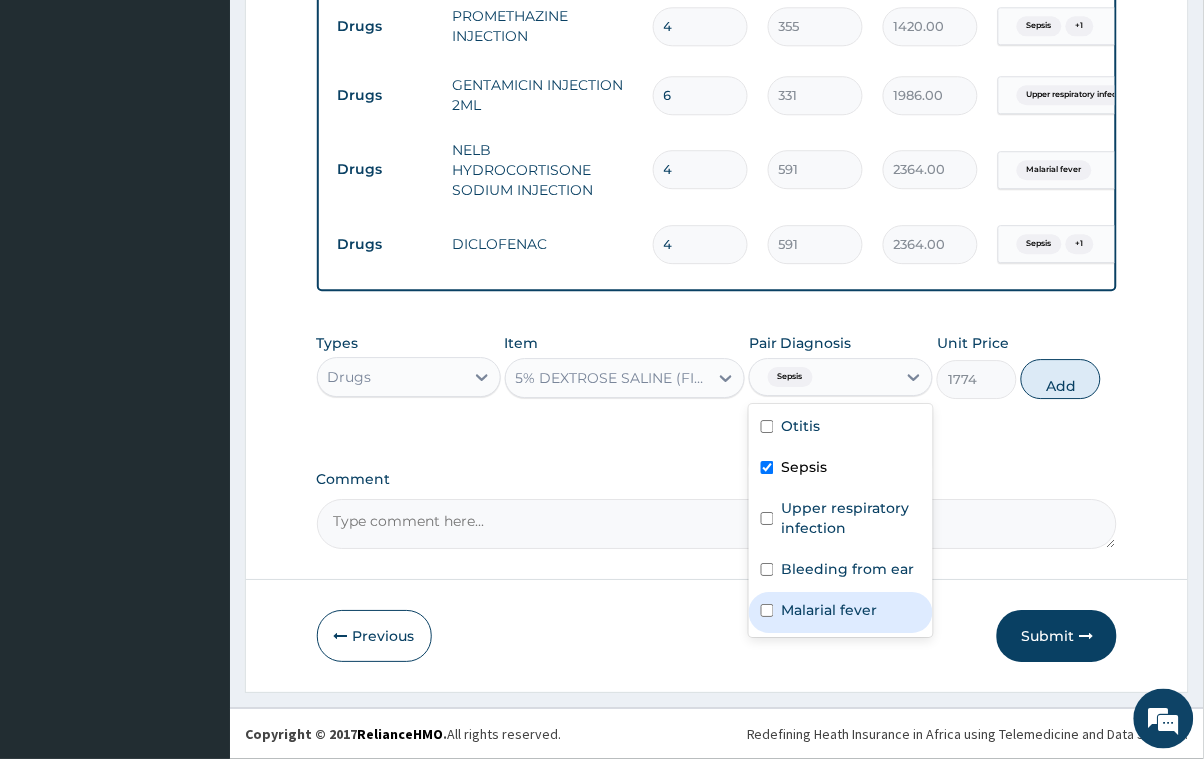 click at bounding box center (767, 610) 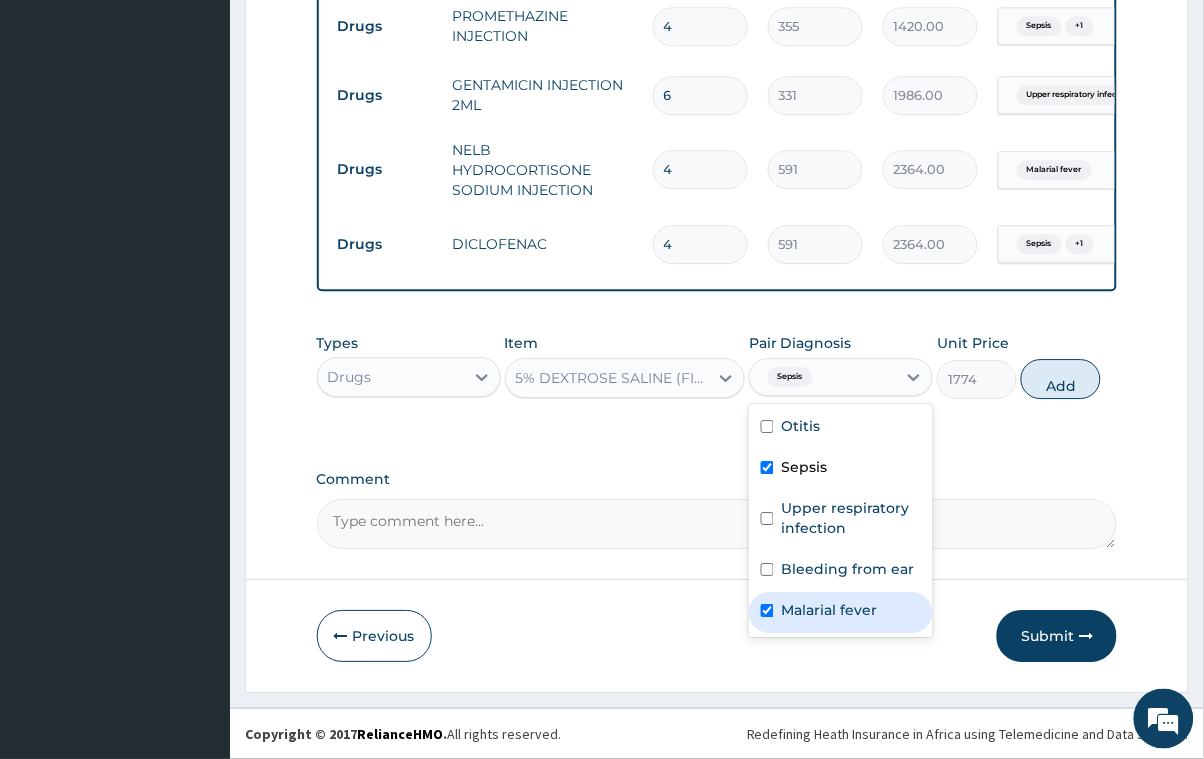 checkbox on "true" 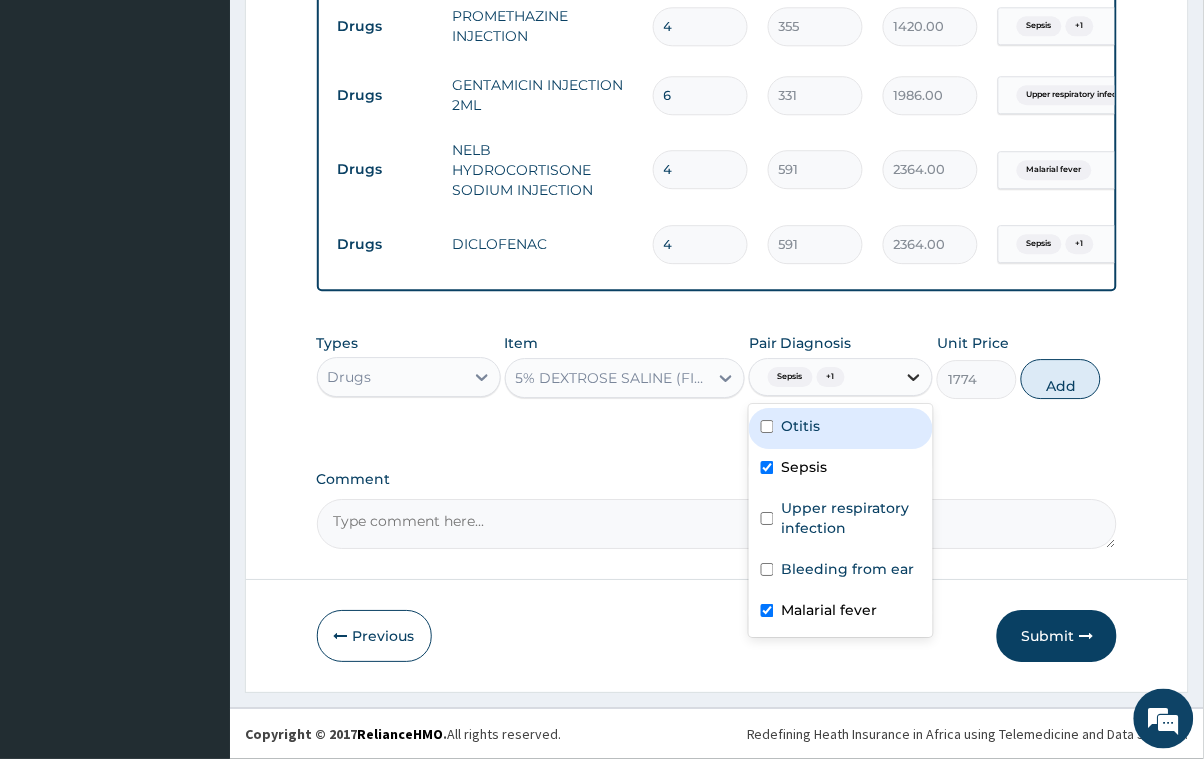 click at bounding box center [914, 377] 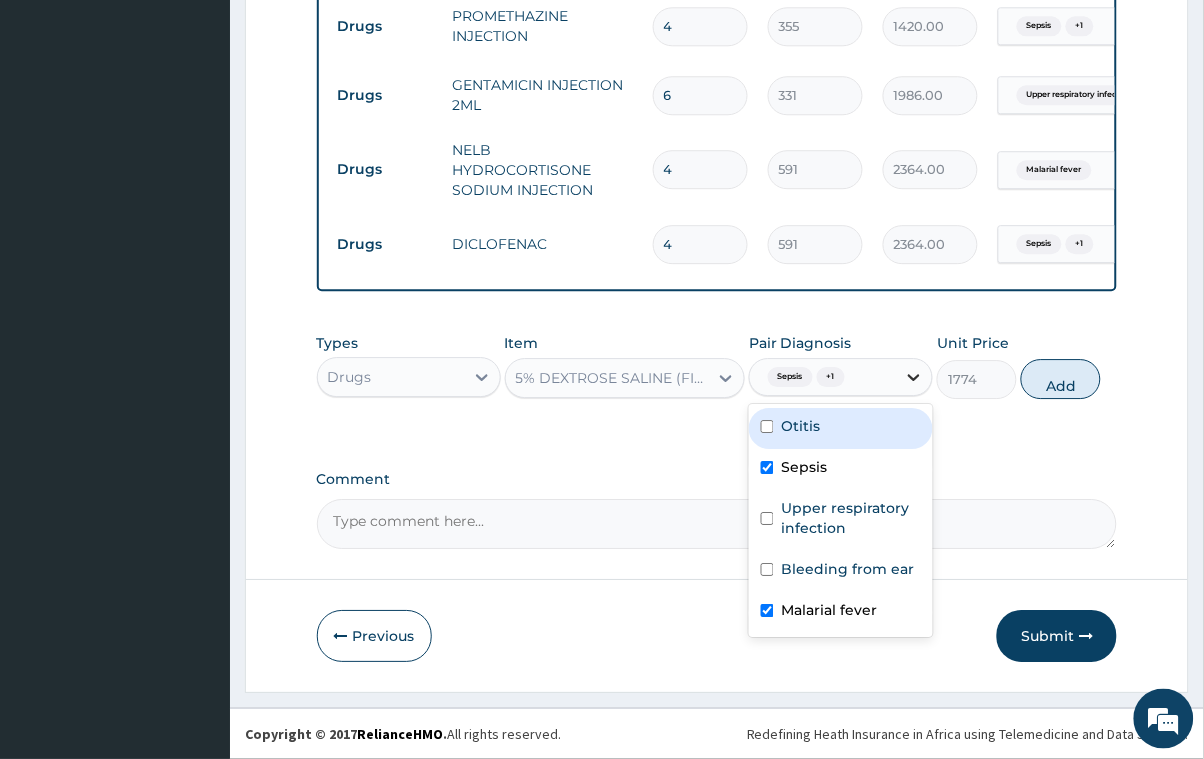 click at bounding box center [914, 377] 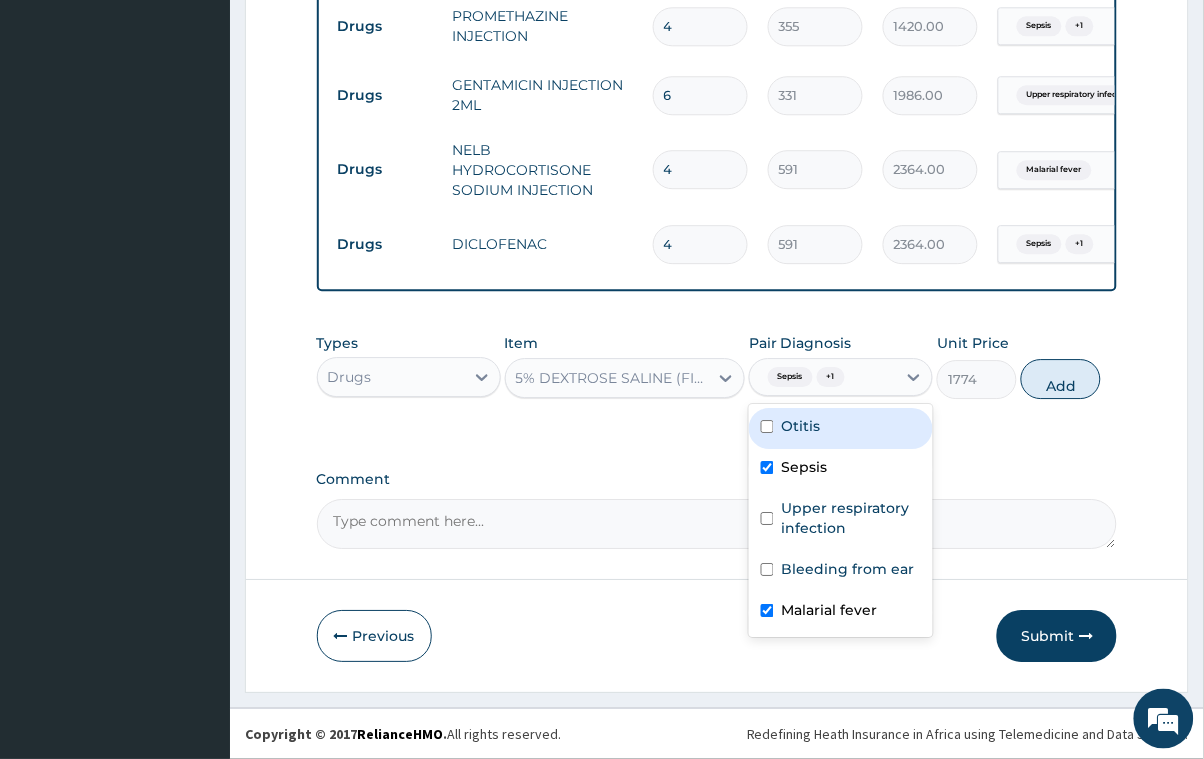 click at bounding box center [767, 426] 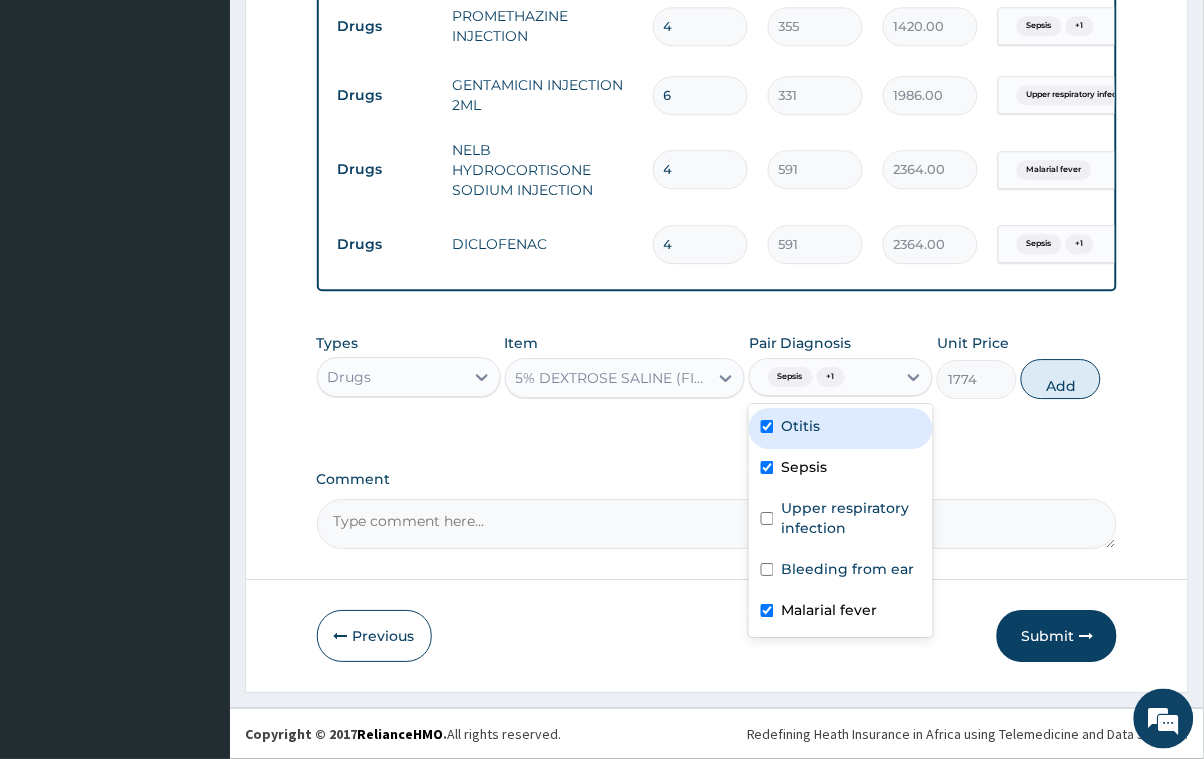 checkbox on "true" 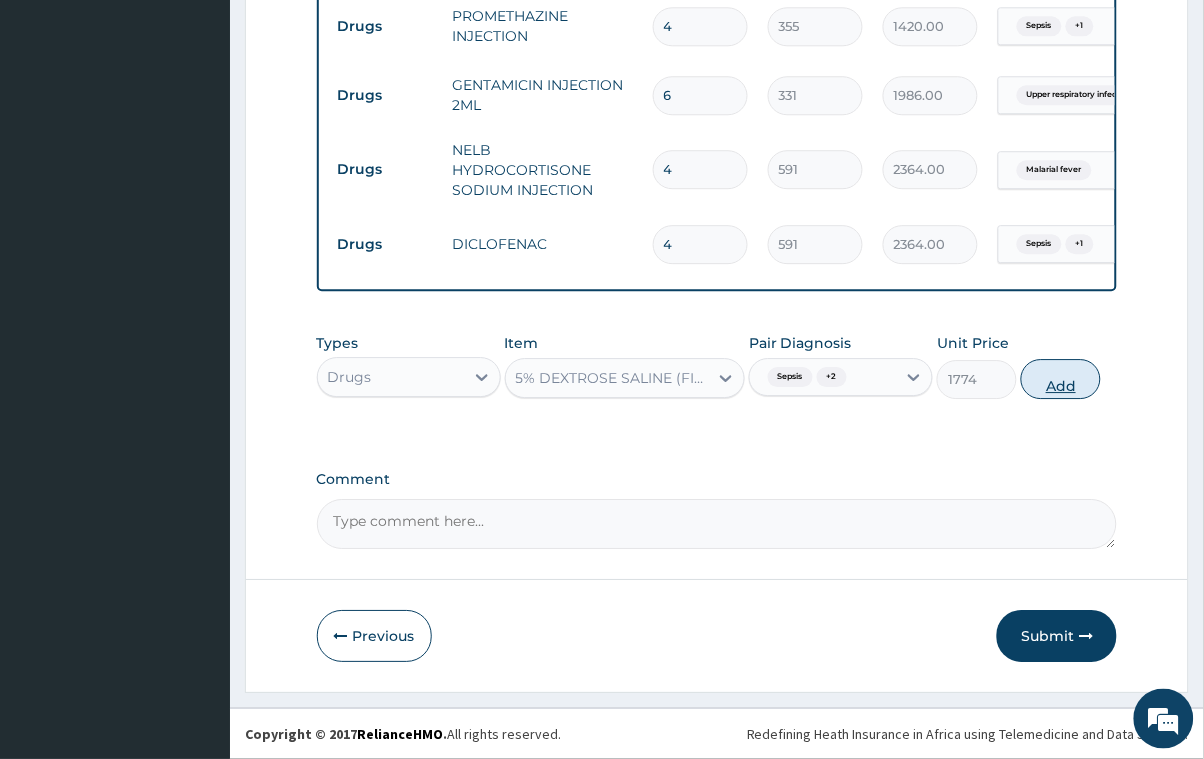 click on "Add" at bounding box center (1061, 379) 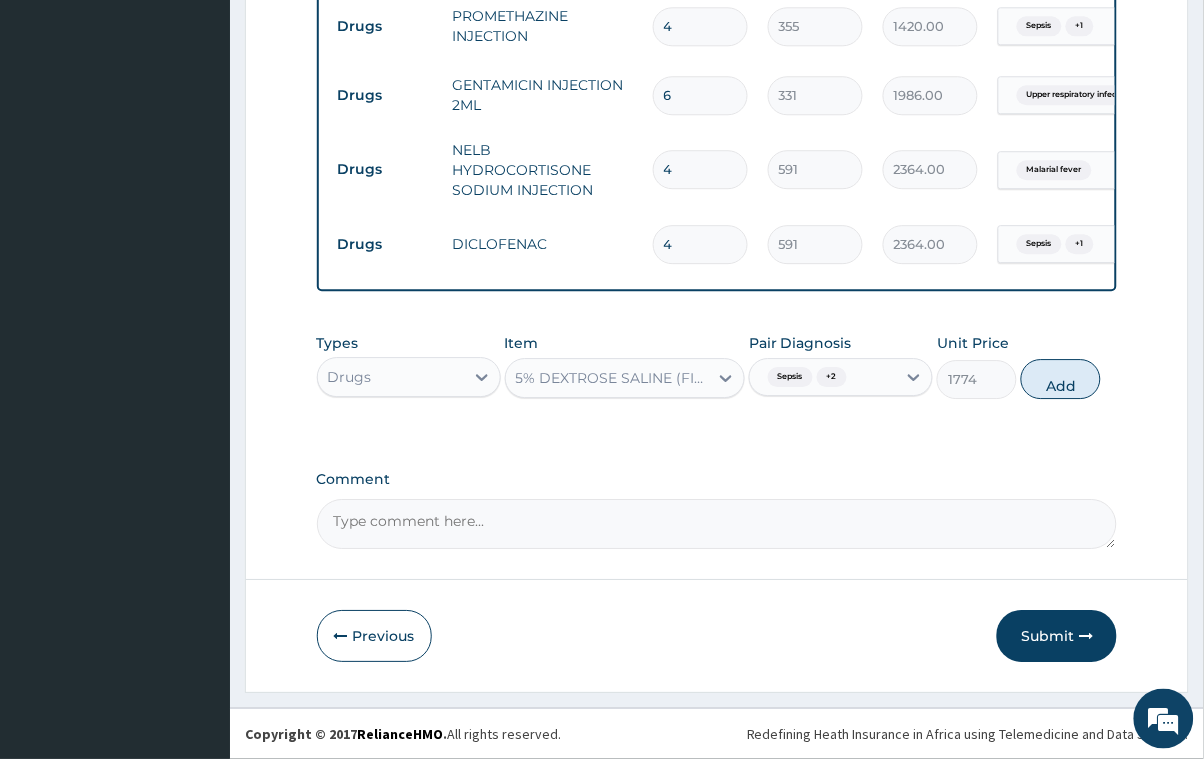 type on "0" 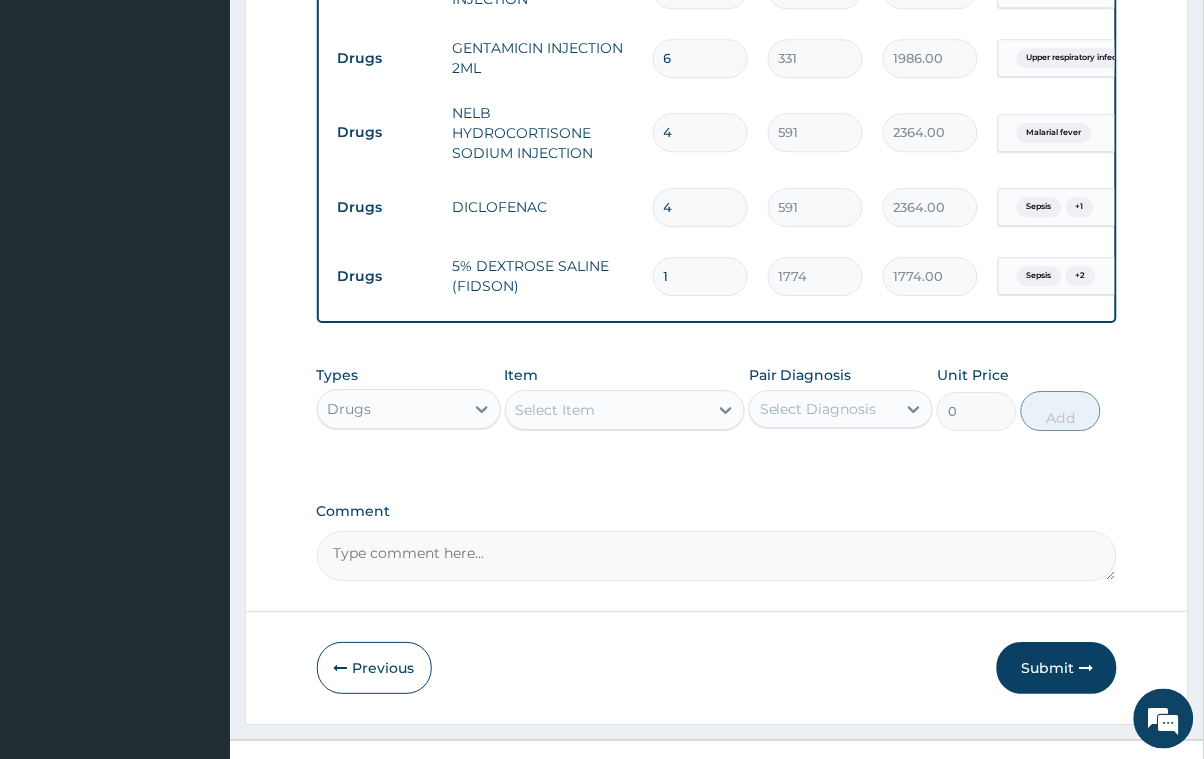 click on "Select Item" at bounding box center [556, 410] 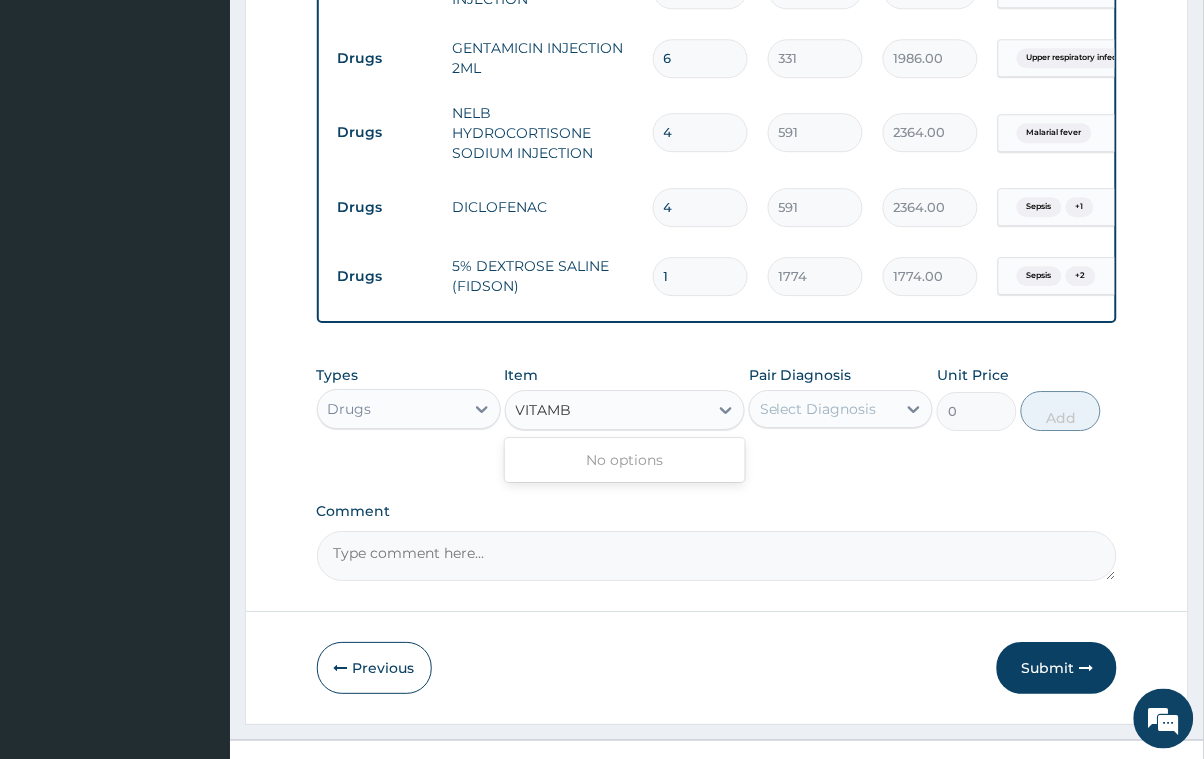 type on "VITAM" 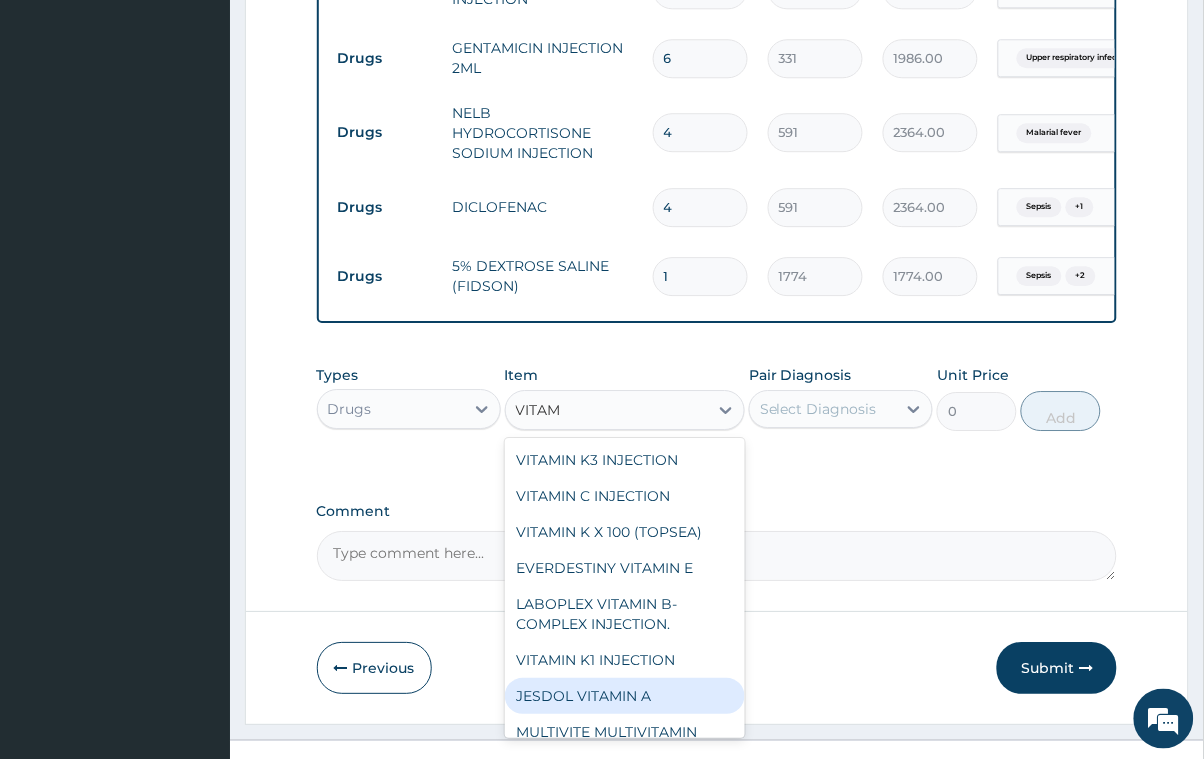 scroll, scrollTop: 1119, scrollLeft: 0, axis: vertical 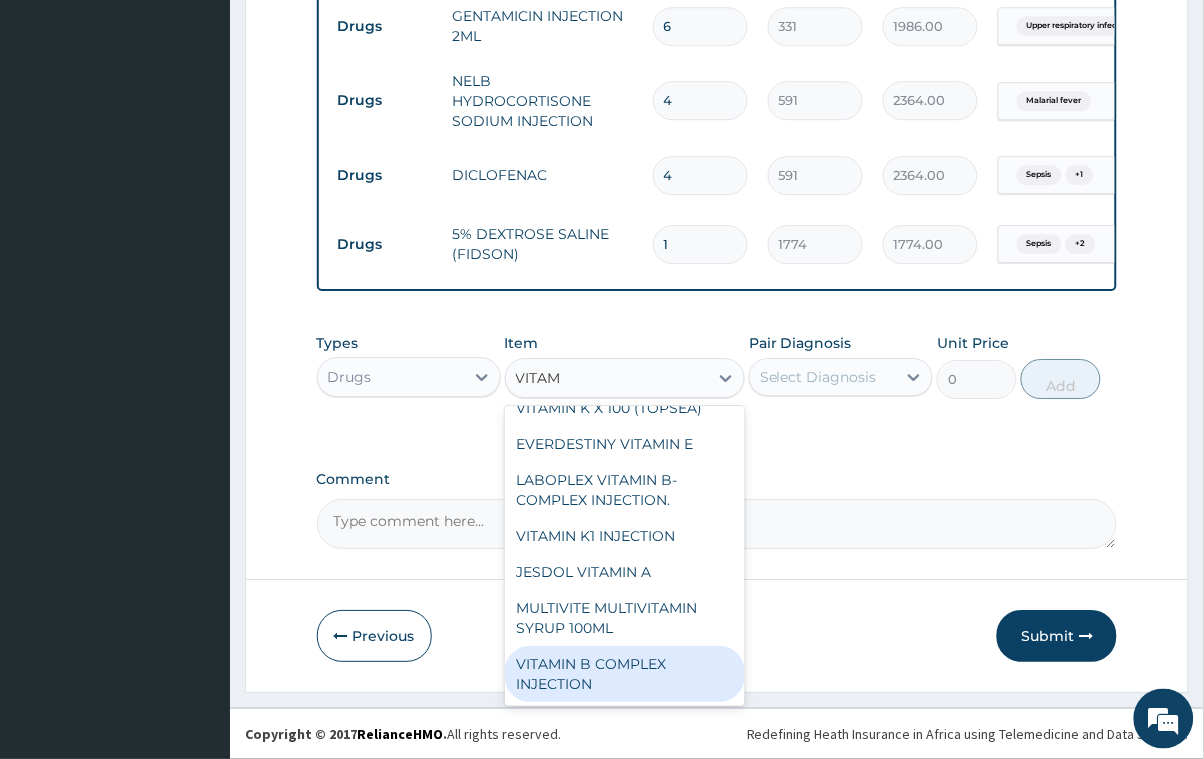 click on "VITAMIN B COMPLEX INJECTION" at bounding box center [625, 674] 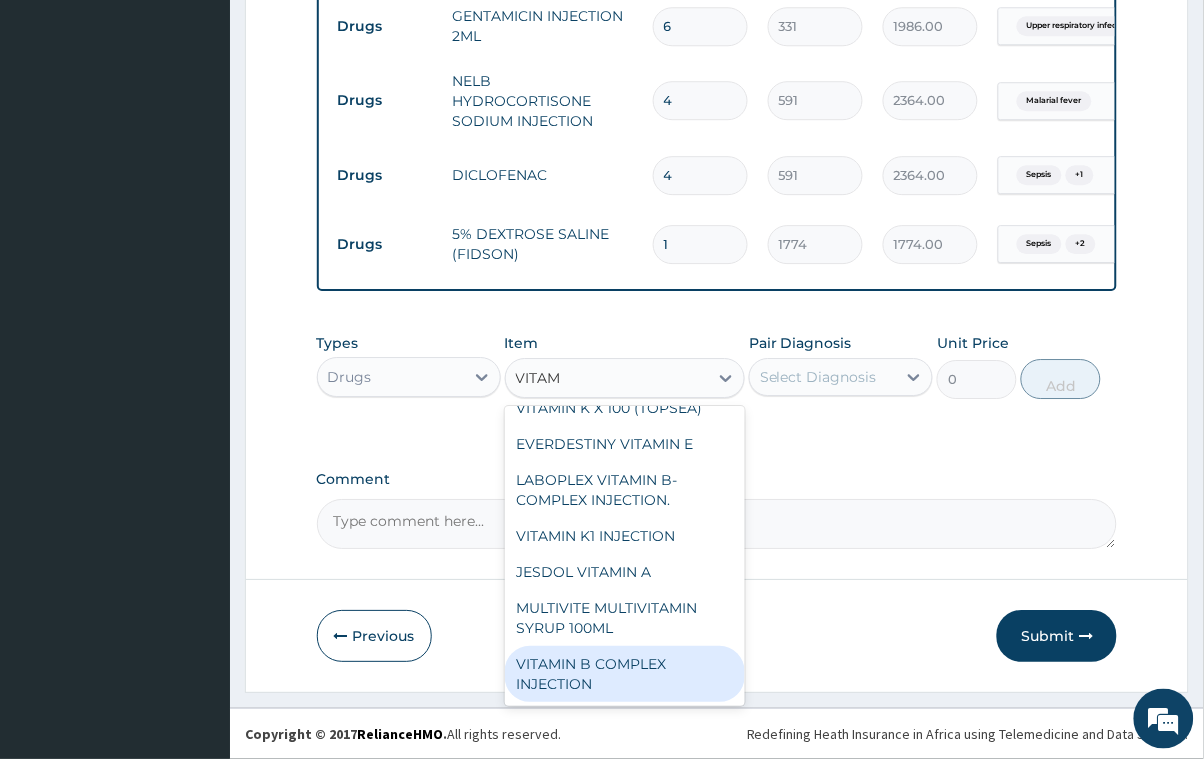 type 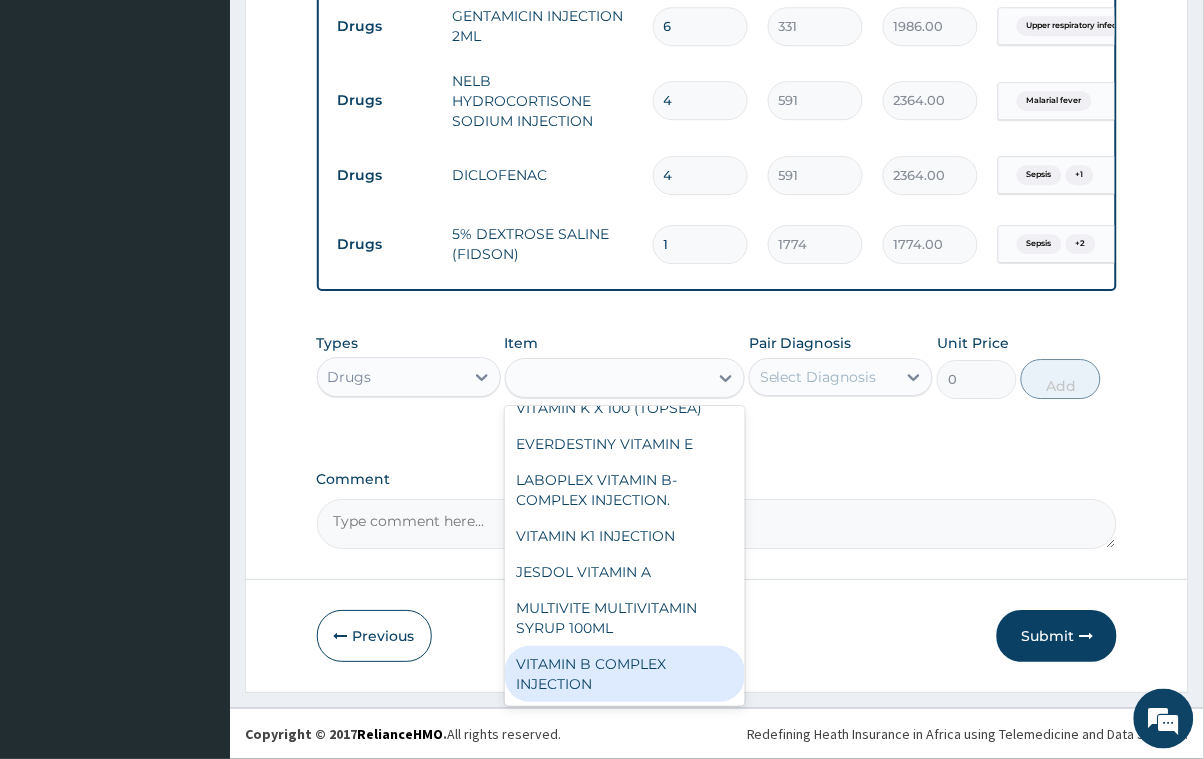type on "355" 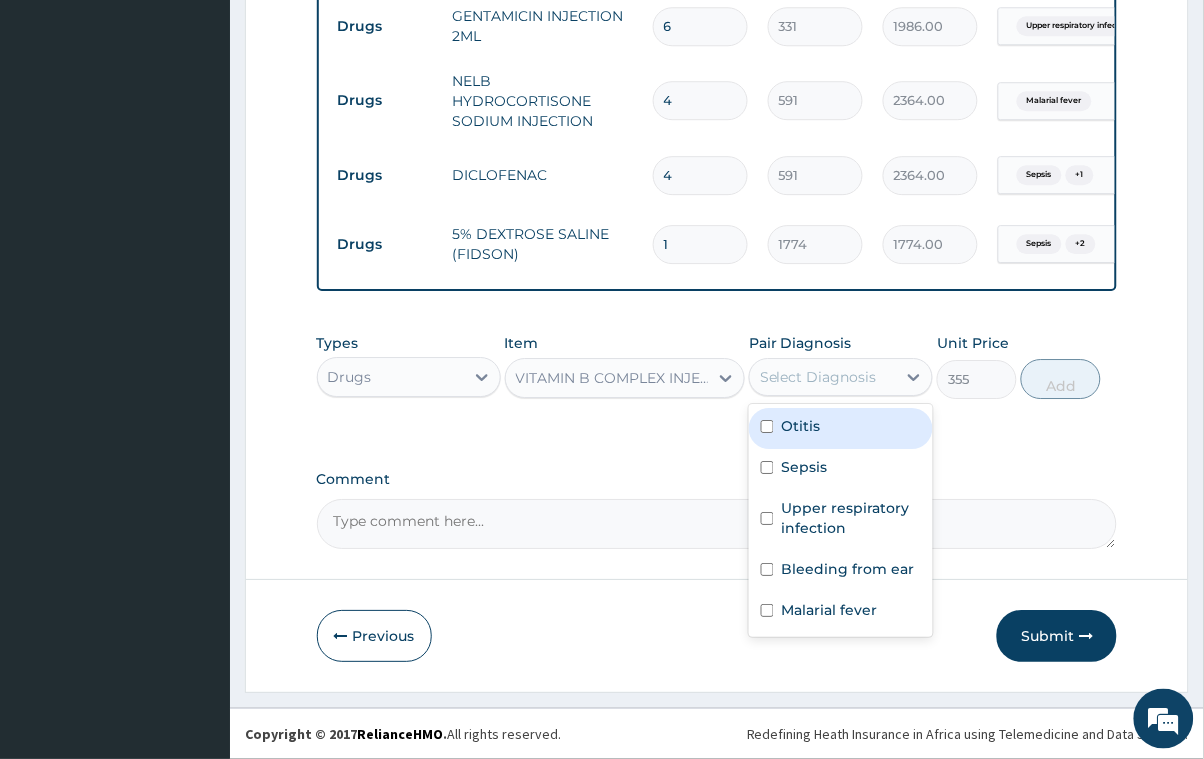 click on "Select Diagnosis" at bounding box center (823, 377) 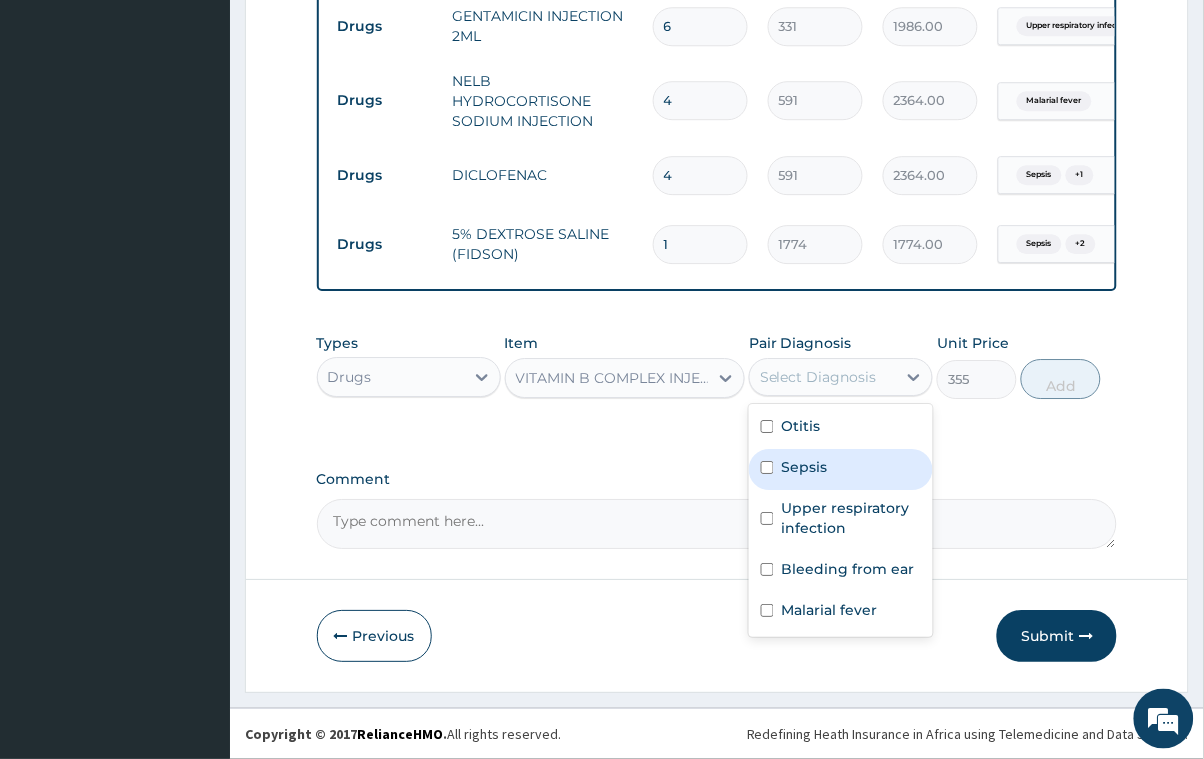 click on "Sepsis" at bounding box center [841, 469] 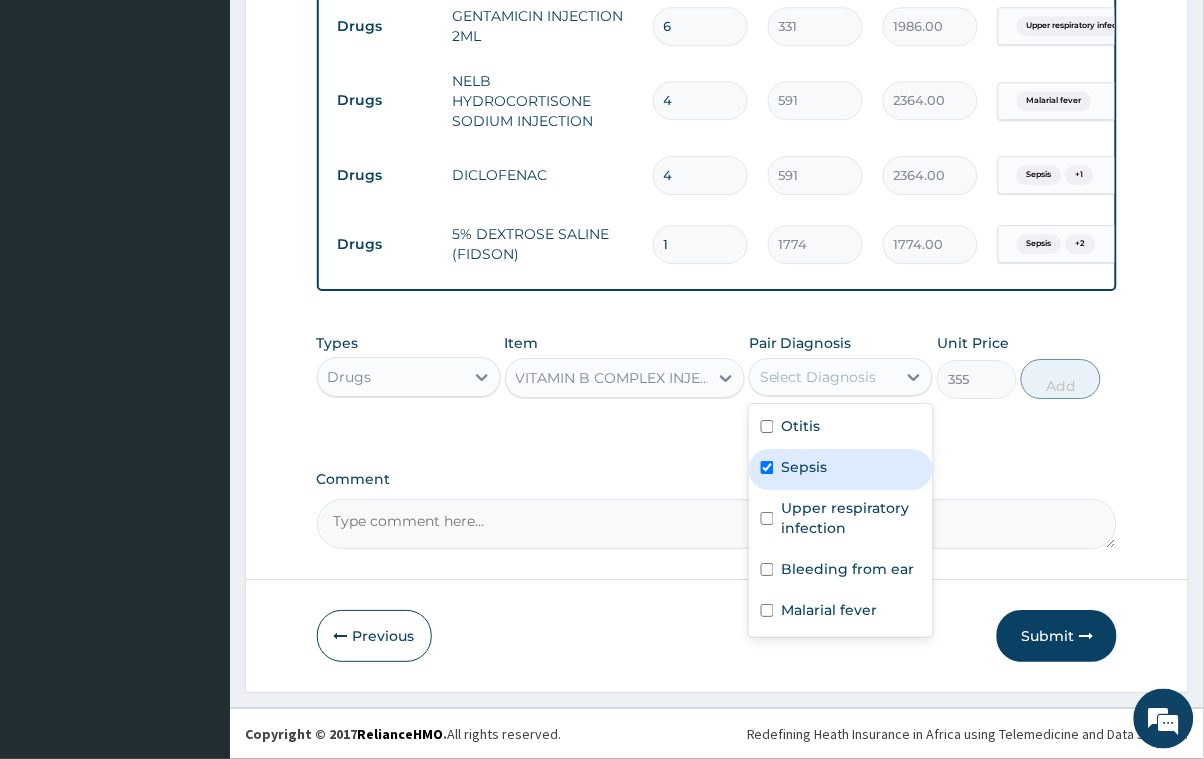 checkbox on "true" 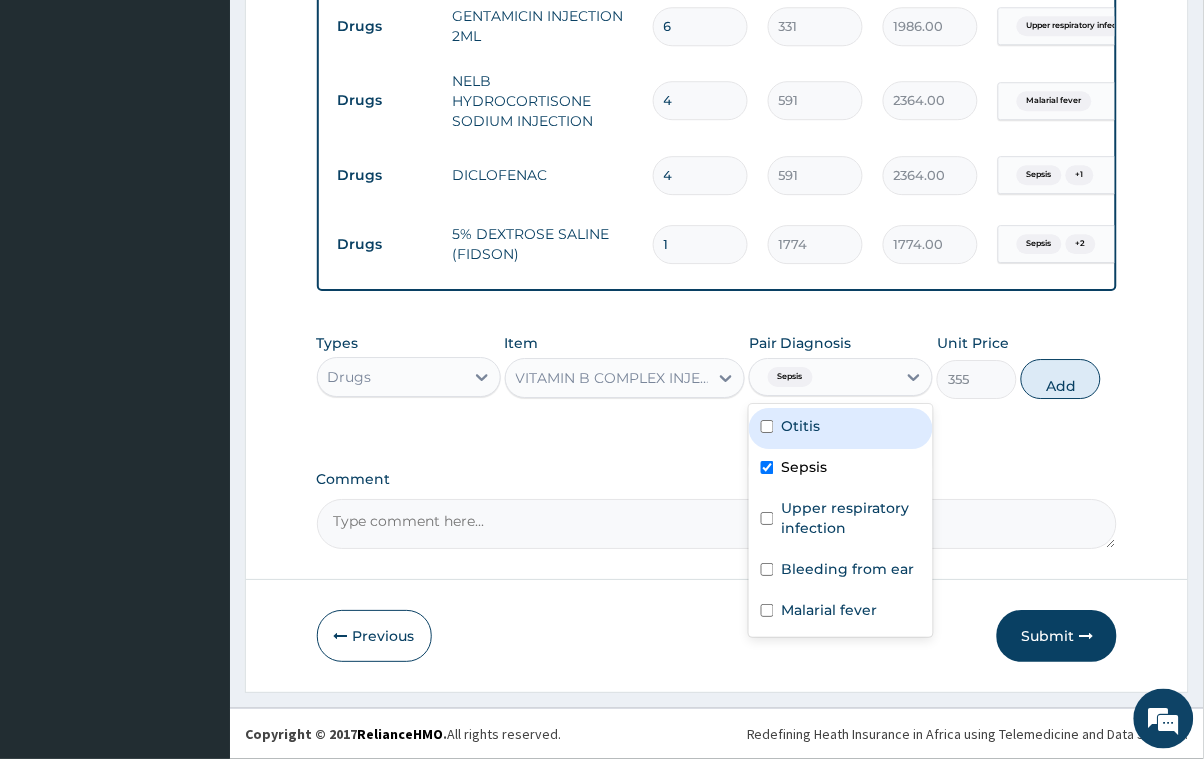 click on "Sepsis" at bounding box center (823, 377) 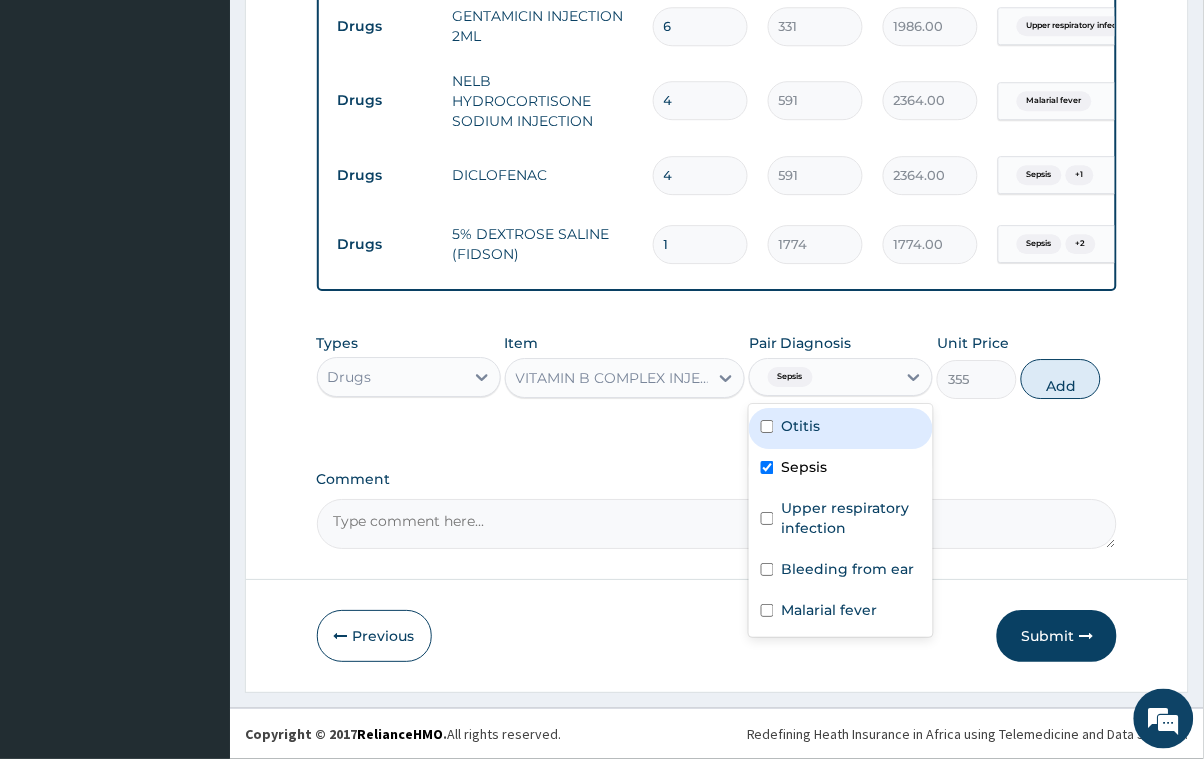 click on "Sepsis" at bounding box center [823, 377] 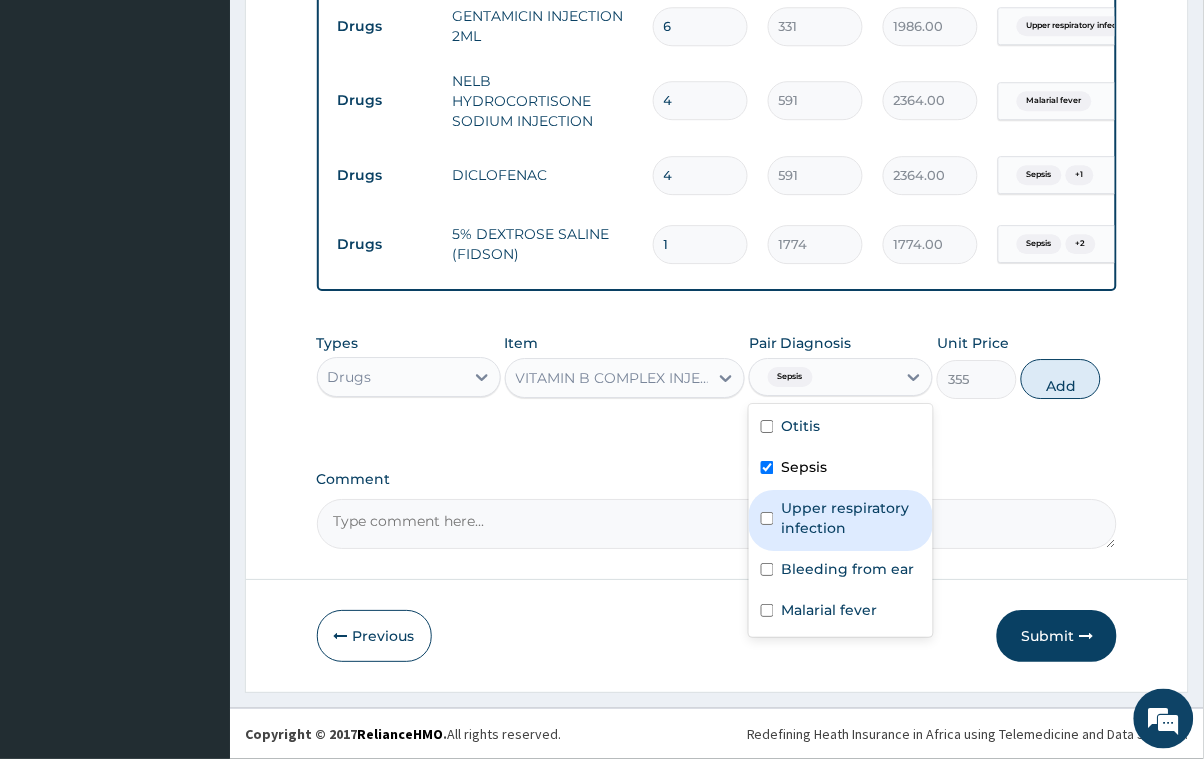 drag, startPoint x: 770, startPoint y: 521, endPoint x: 847, endPoint y: 437, distance: 113.951744 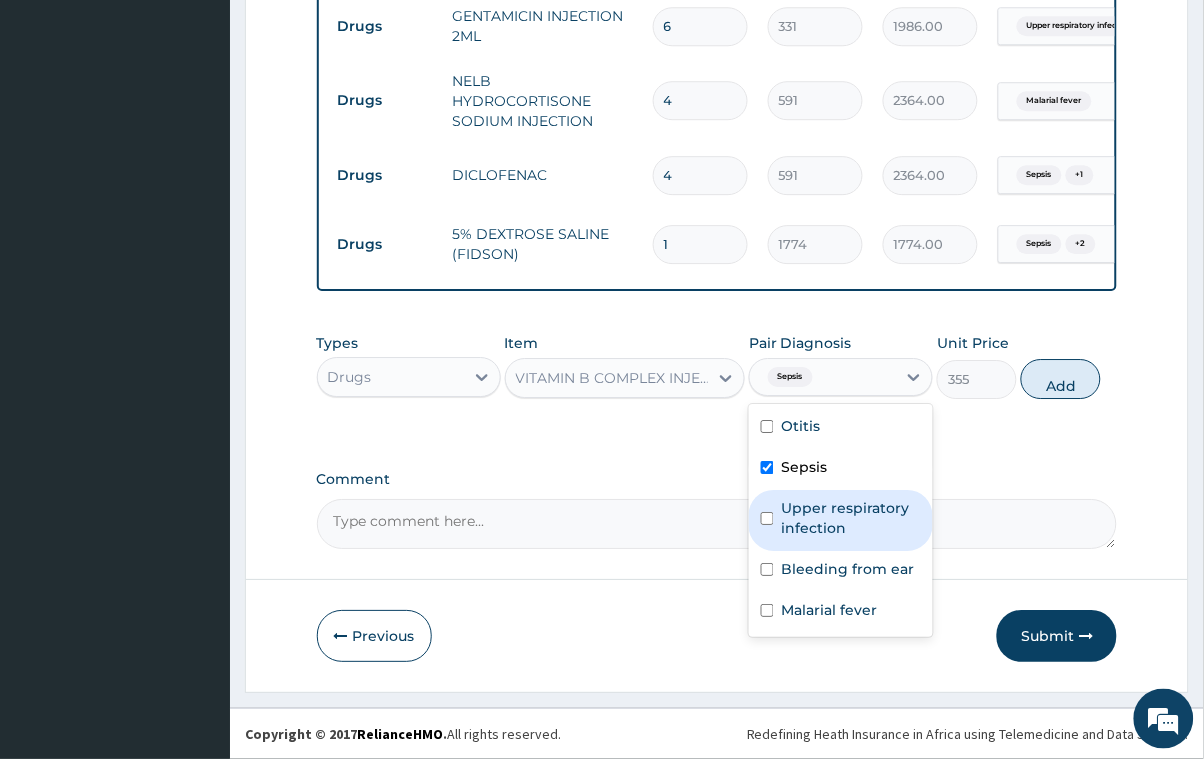 click at bounding box center (767, 518) 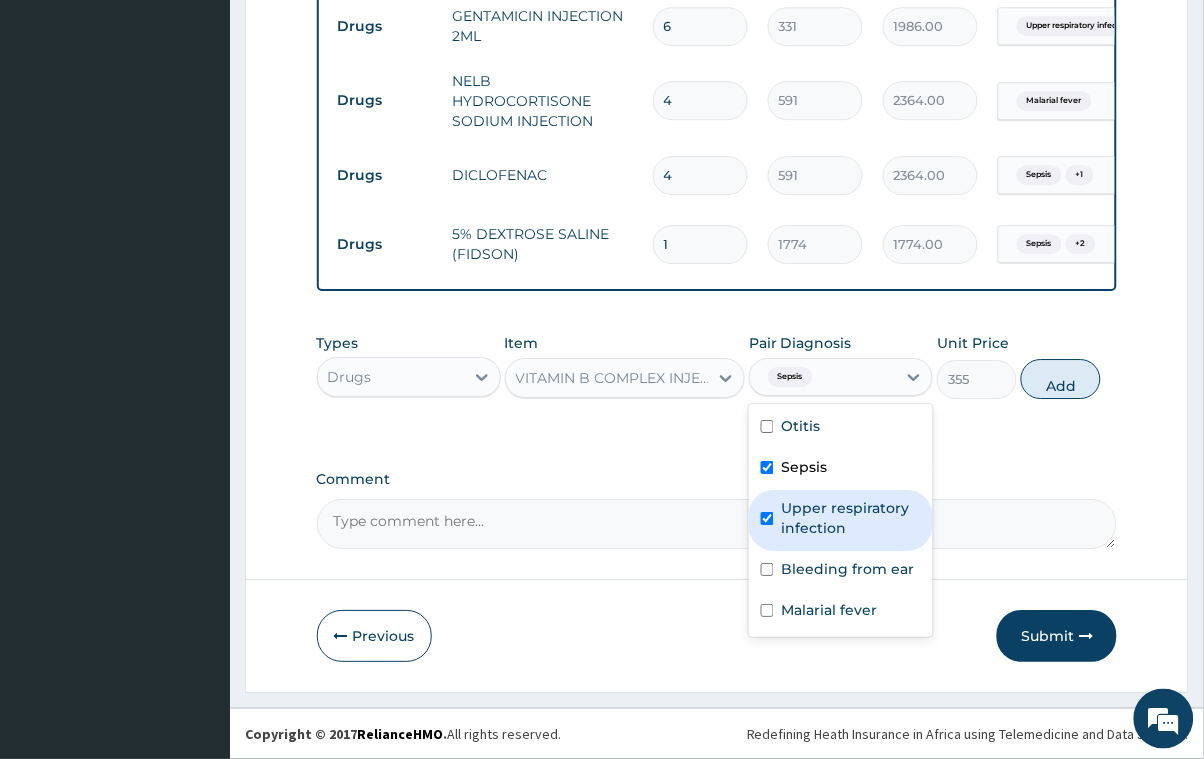 checkbox on "true" 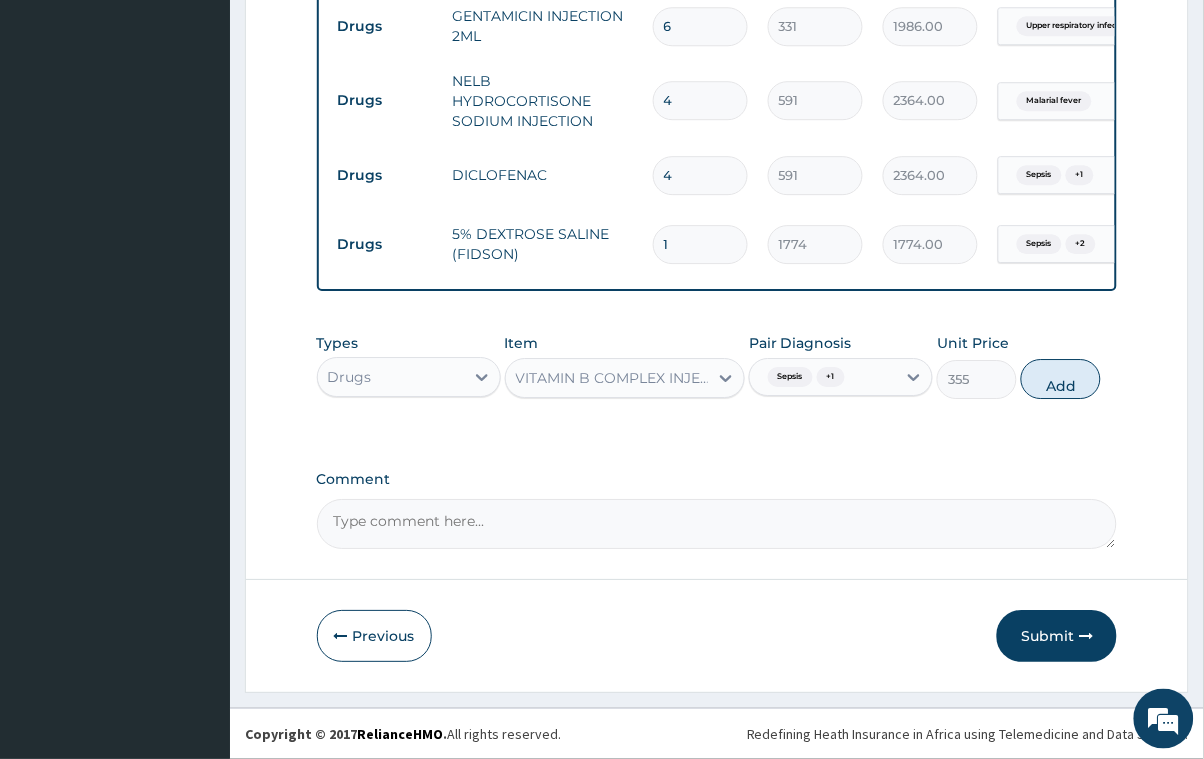 click on "Sepsis  + 1" at bounding box center [823, 377] 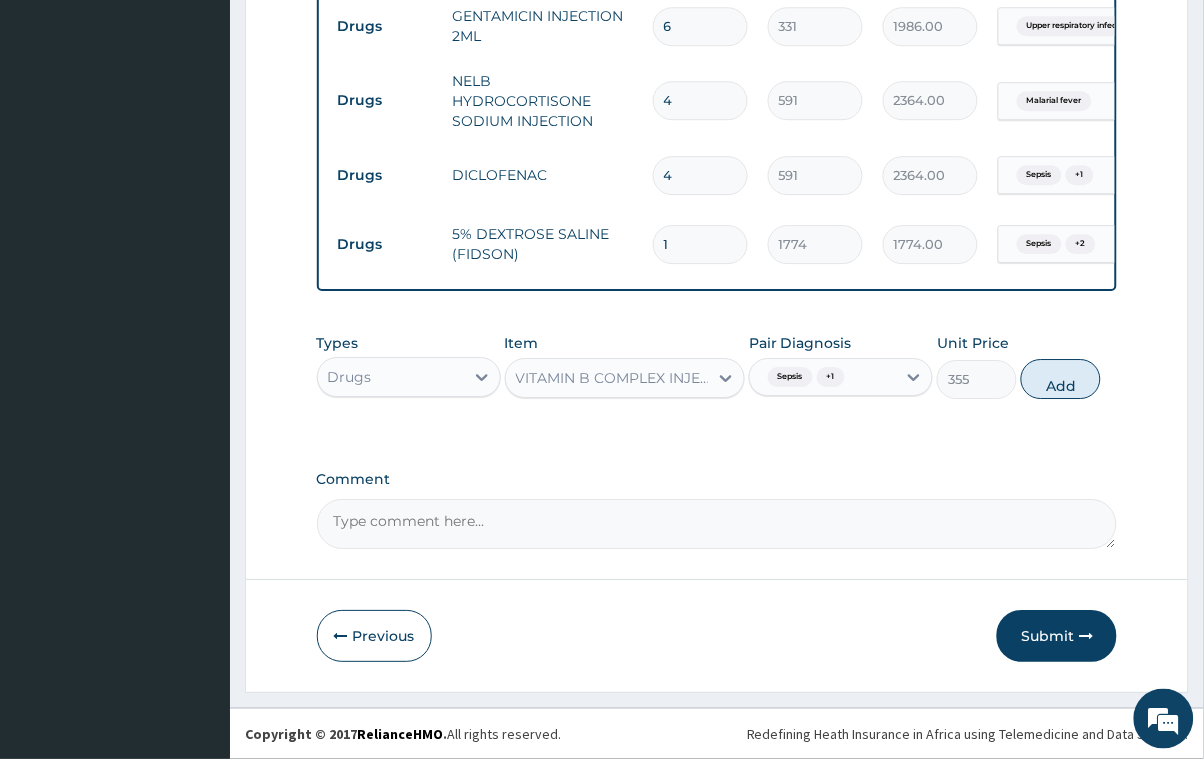 click on "Sepsis  + 1" at bounding box center (823, 377) 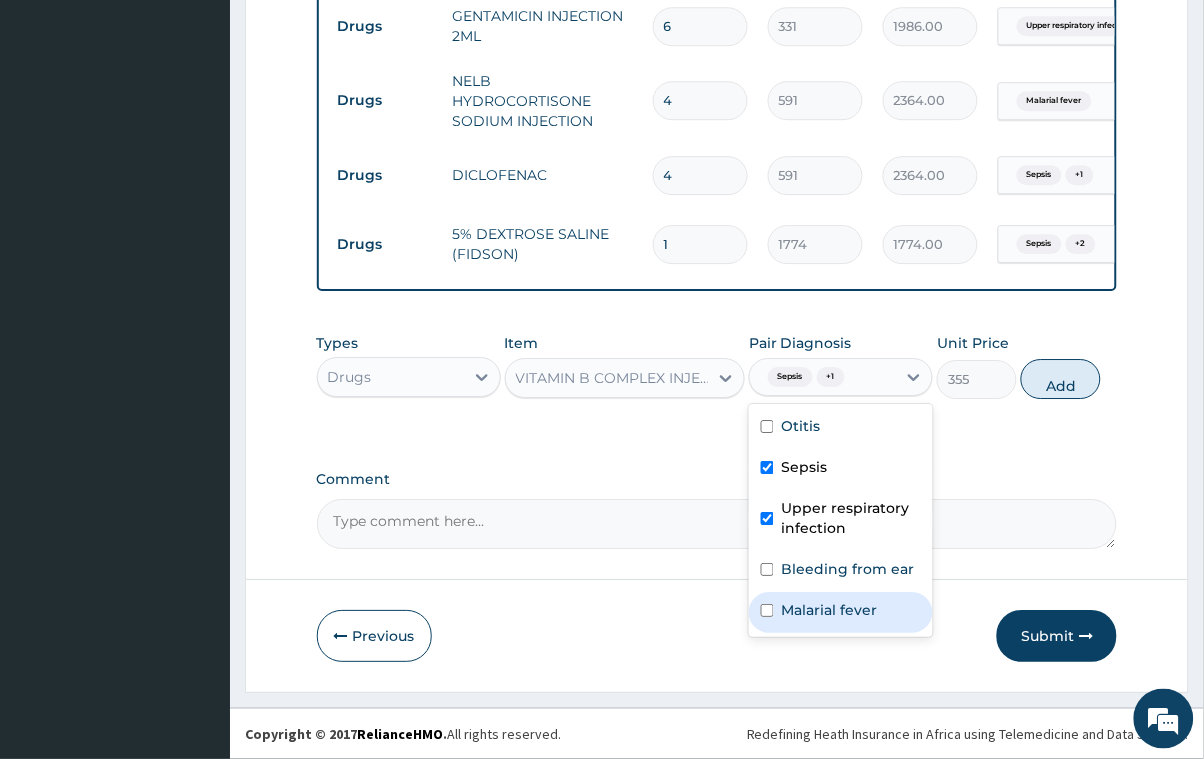 click at bounding box center (767, 610) 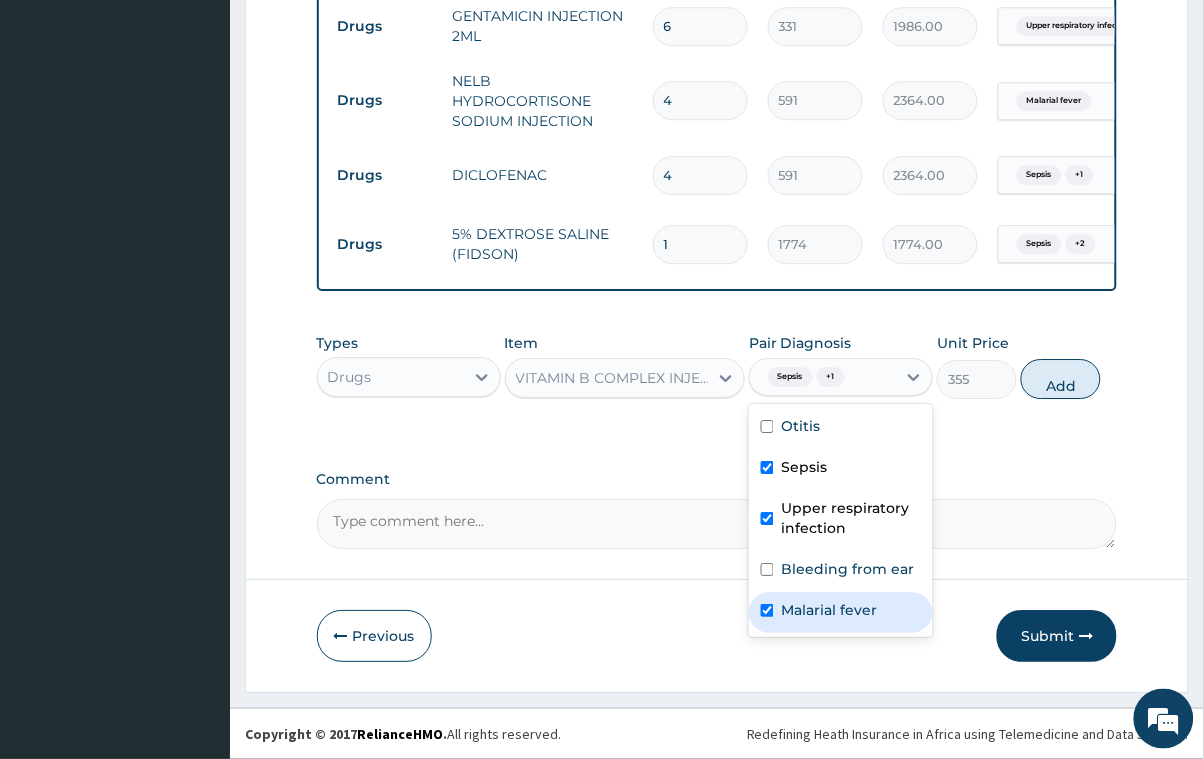 checkbox on "true" 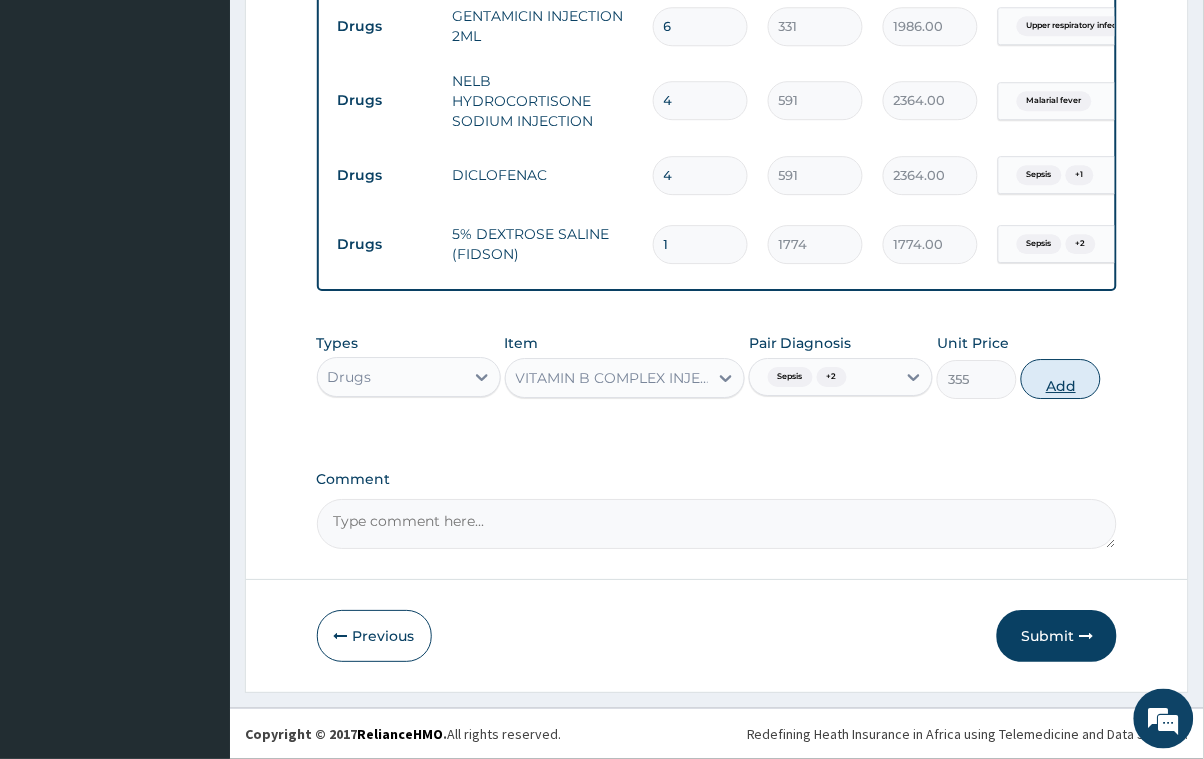 click on "Add" at bounding box center (1061, 379) 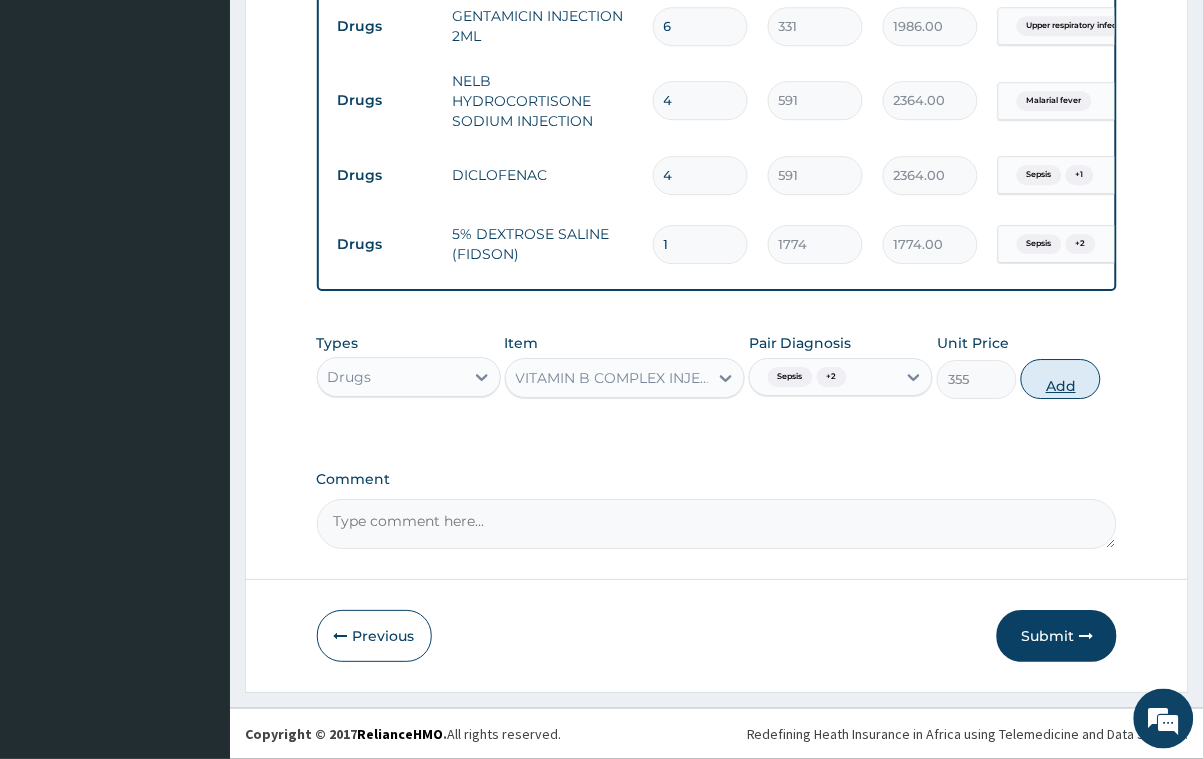 type on "0" 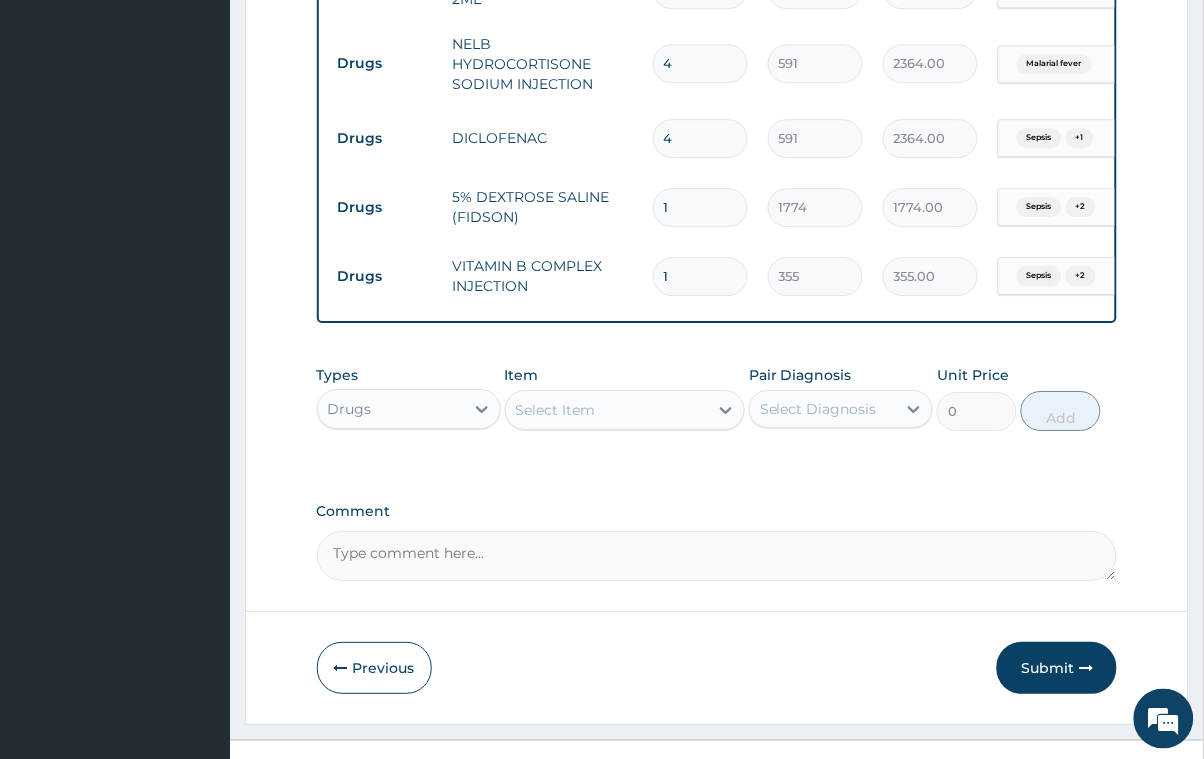 click on "1" at bounding box center [700, 207] 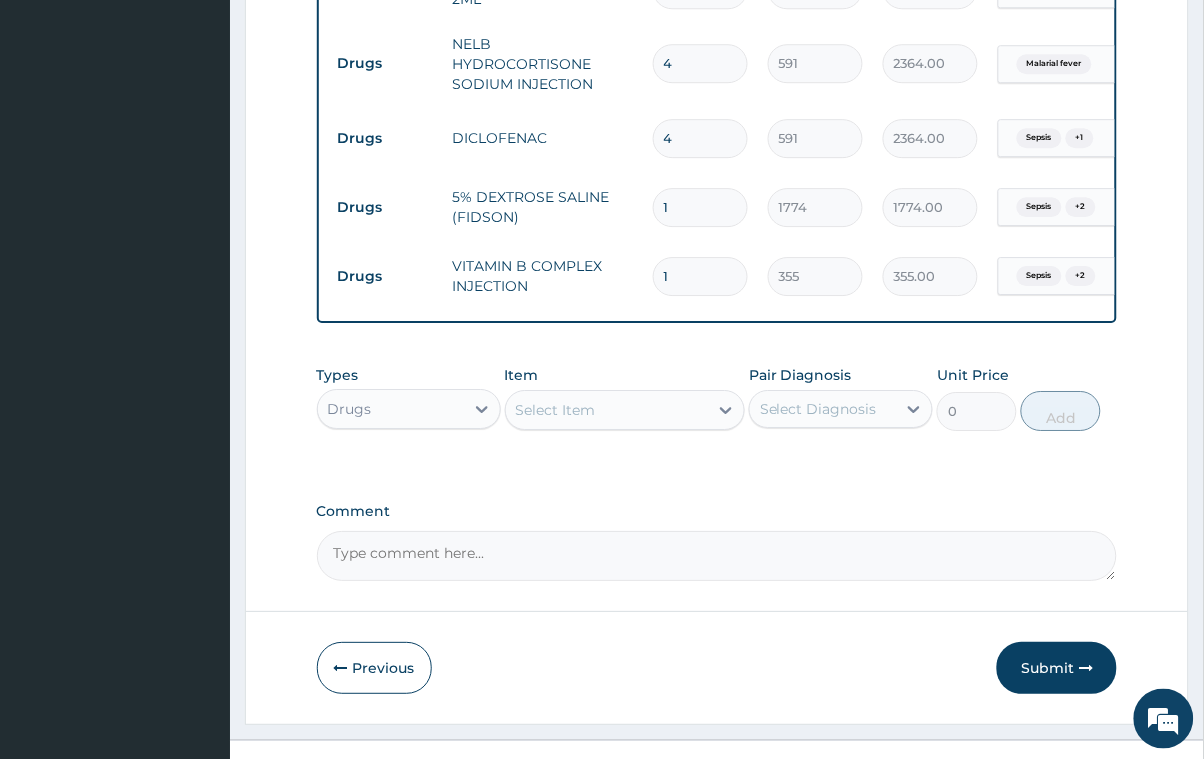 type 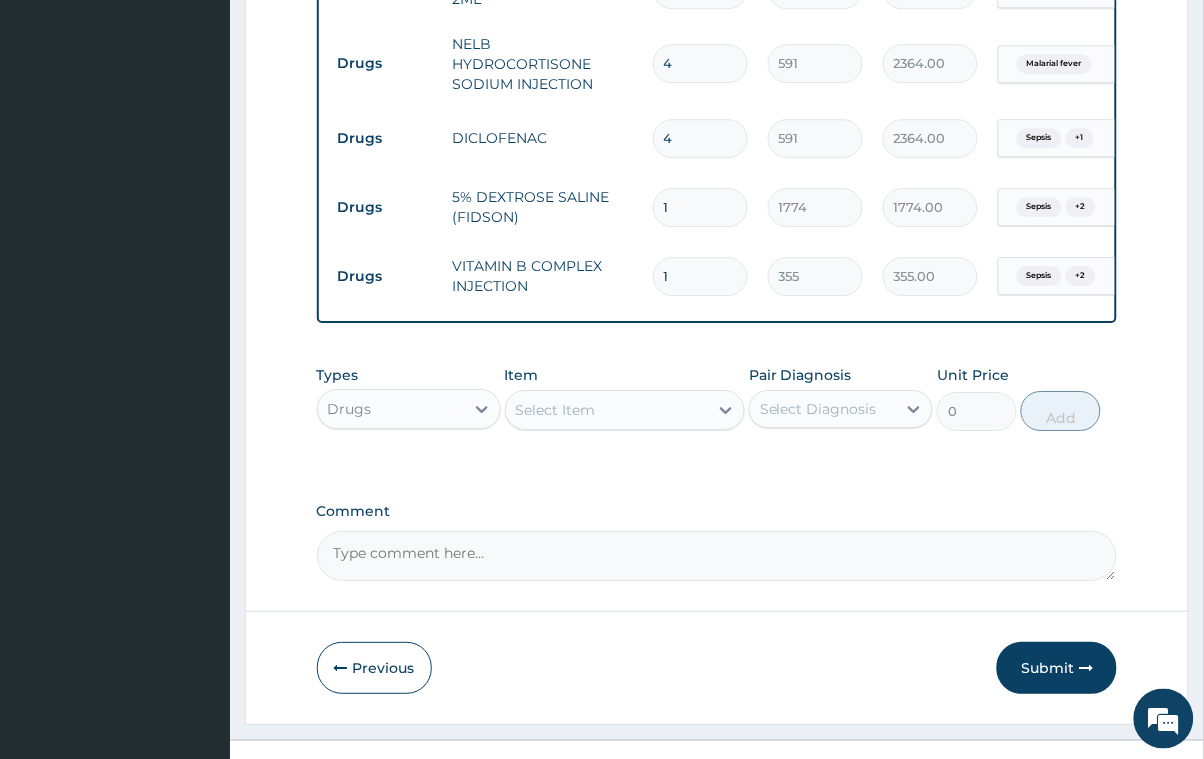 type on "0.00" 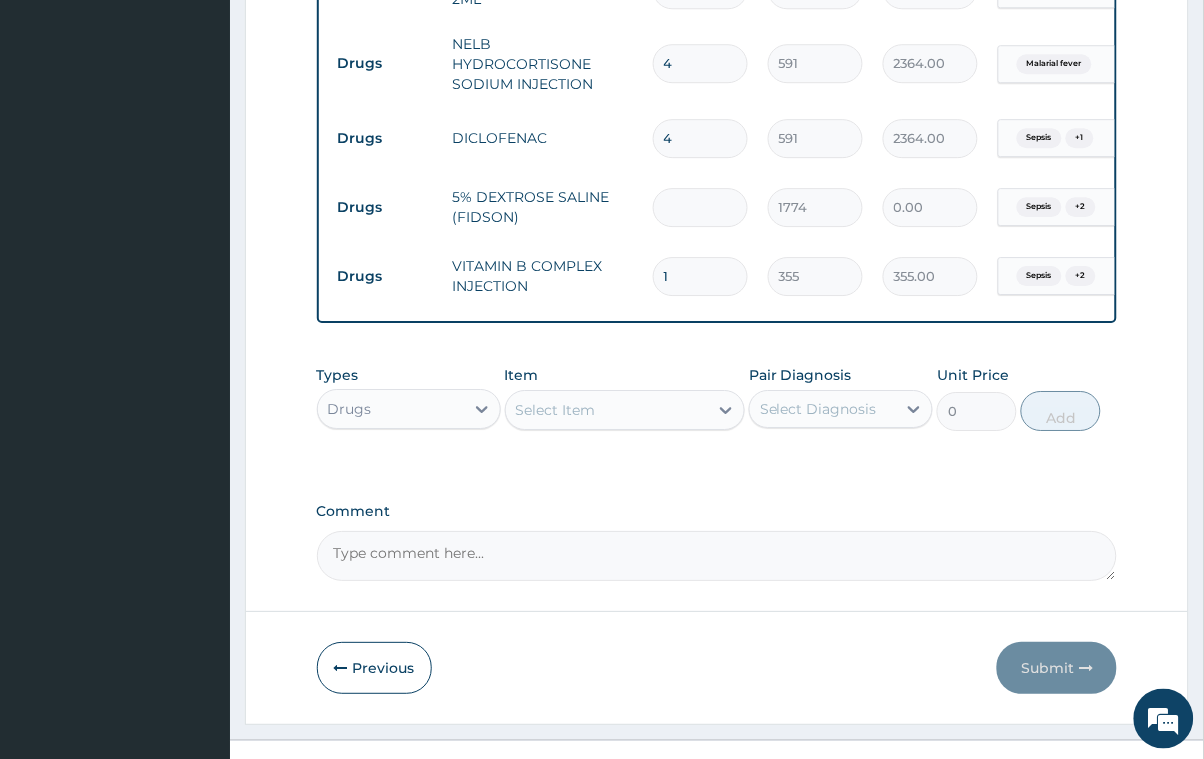 type on "2" 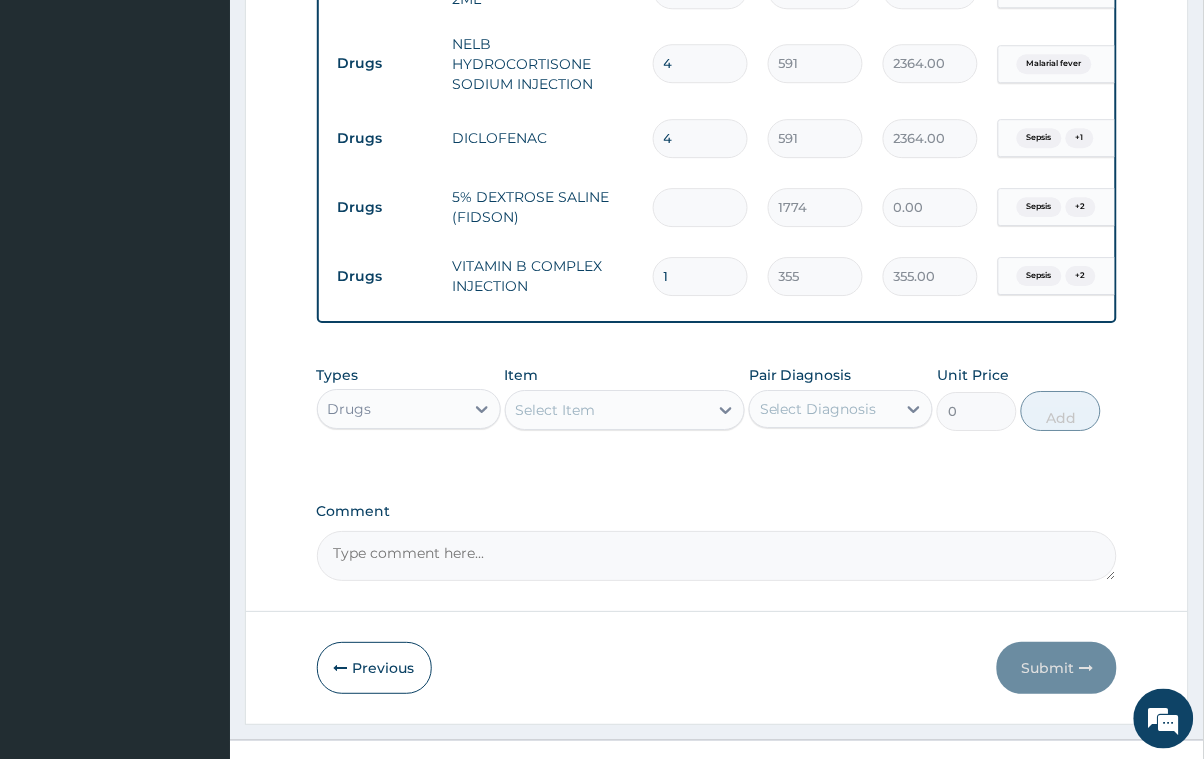 type on "3548.00" 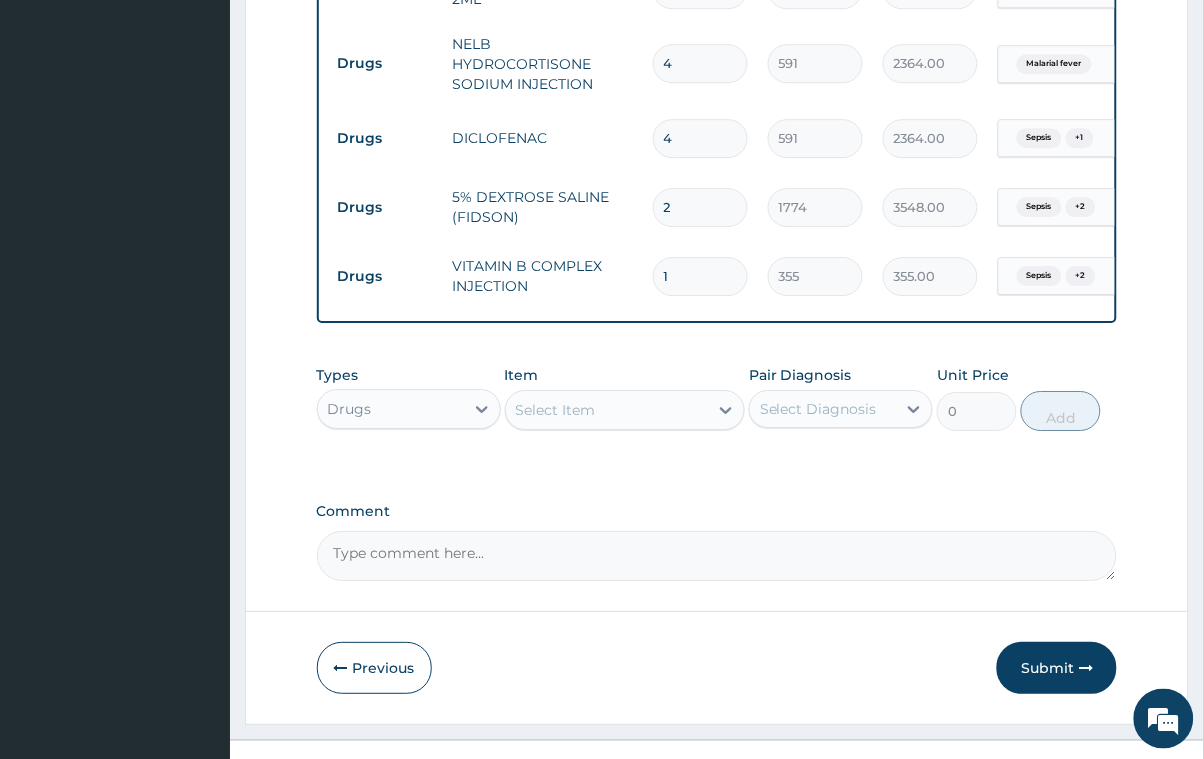 type on "2" 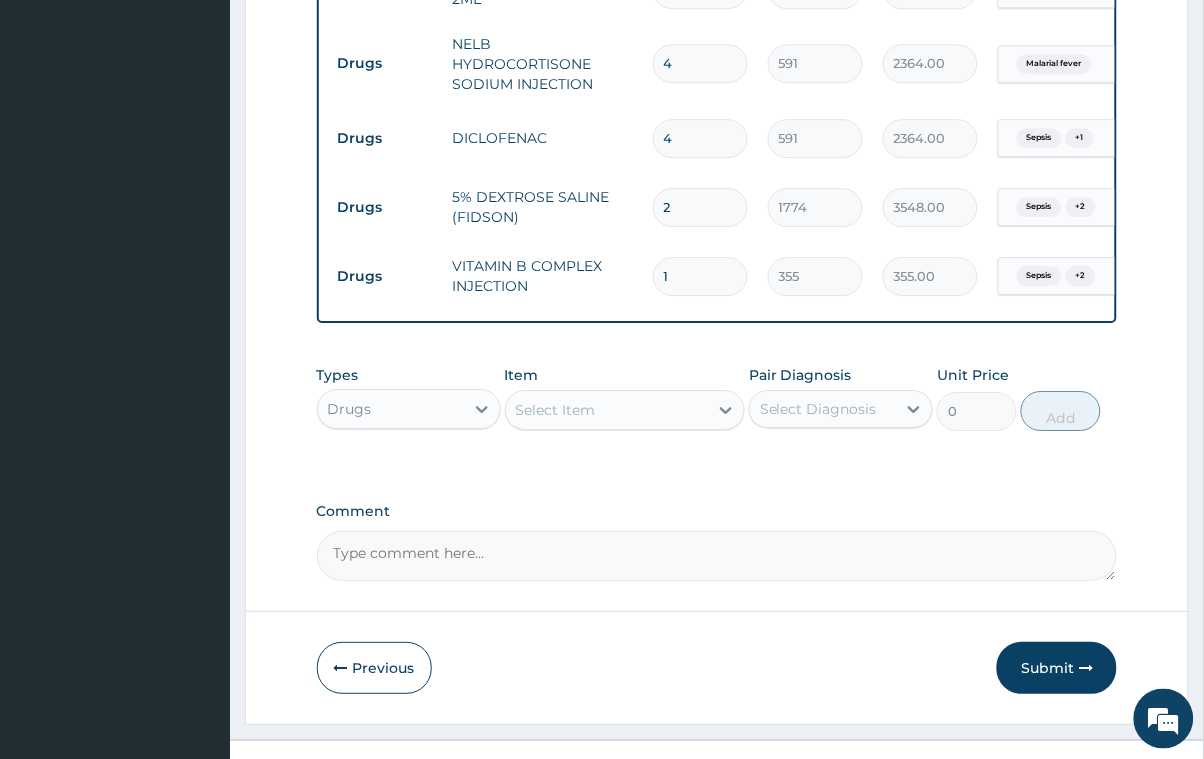 click on "1" at bounding box center [700, 276] 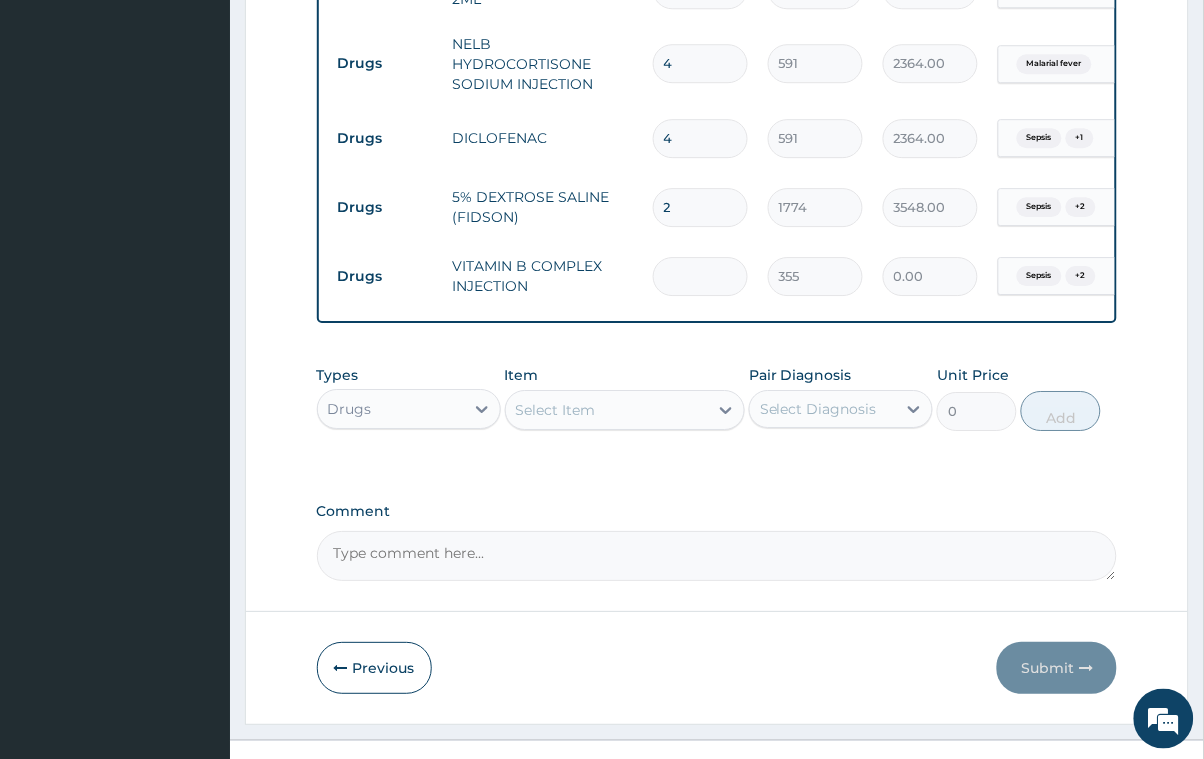 type on "2" 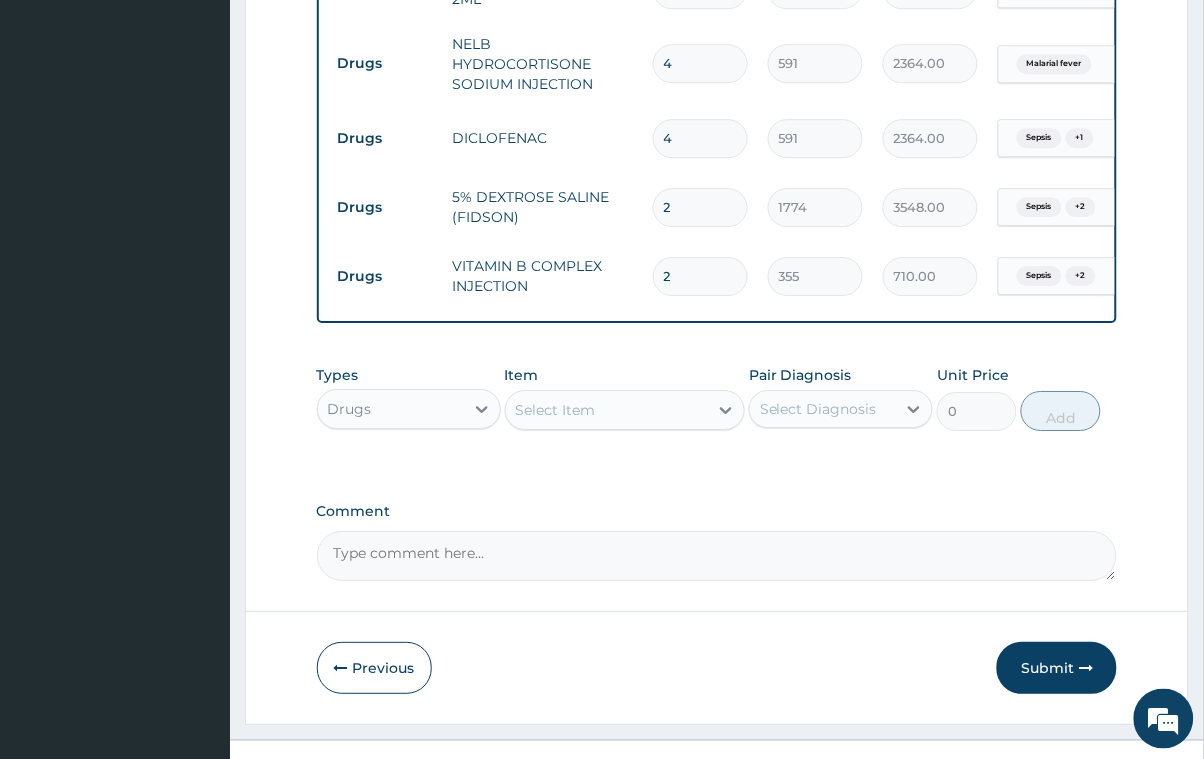 type on "2" 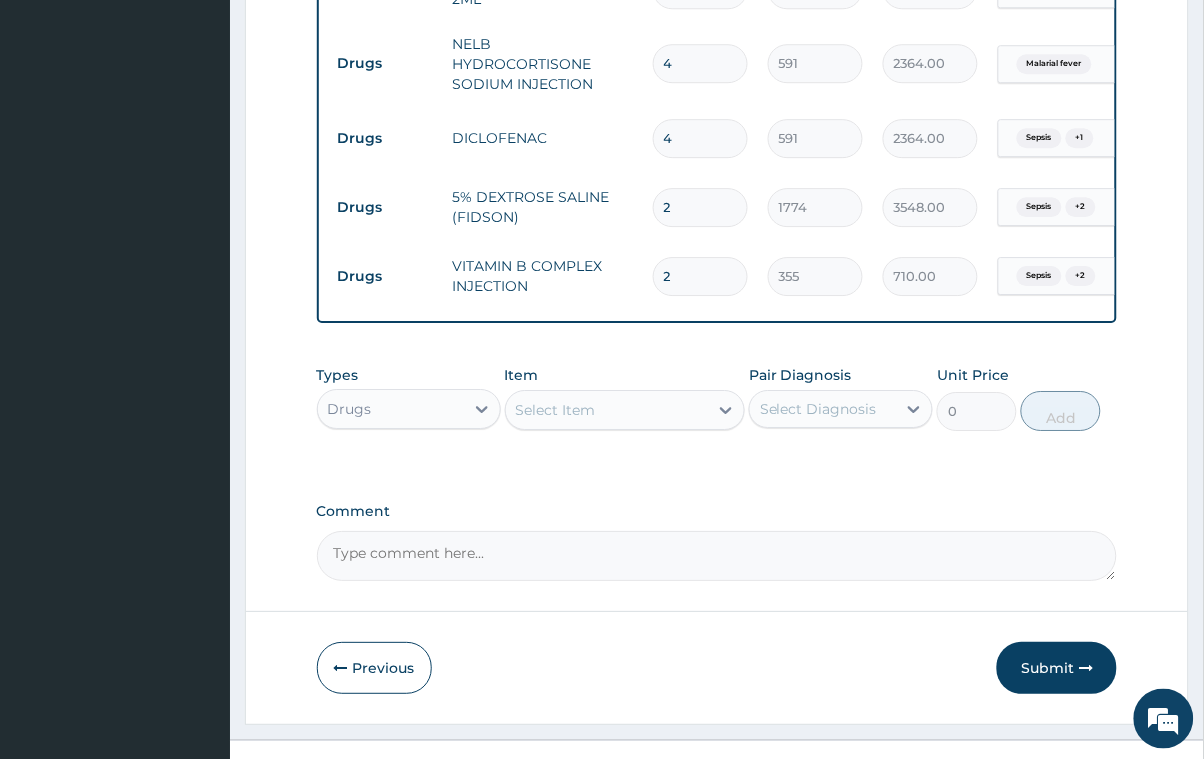 click on "Select Item" at bounding box center (556, 410) 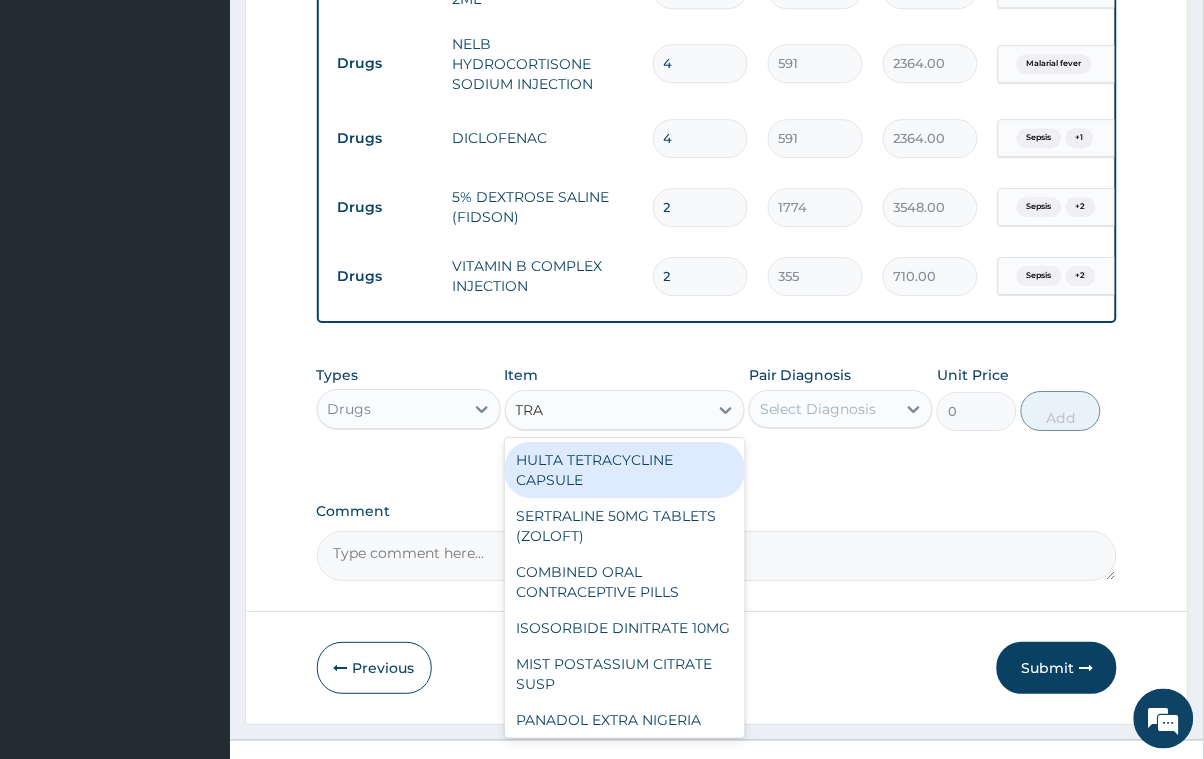 type on "TRAN" 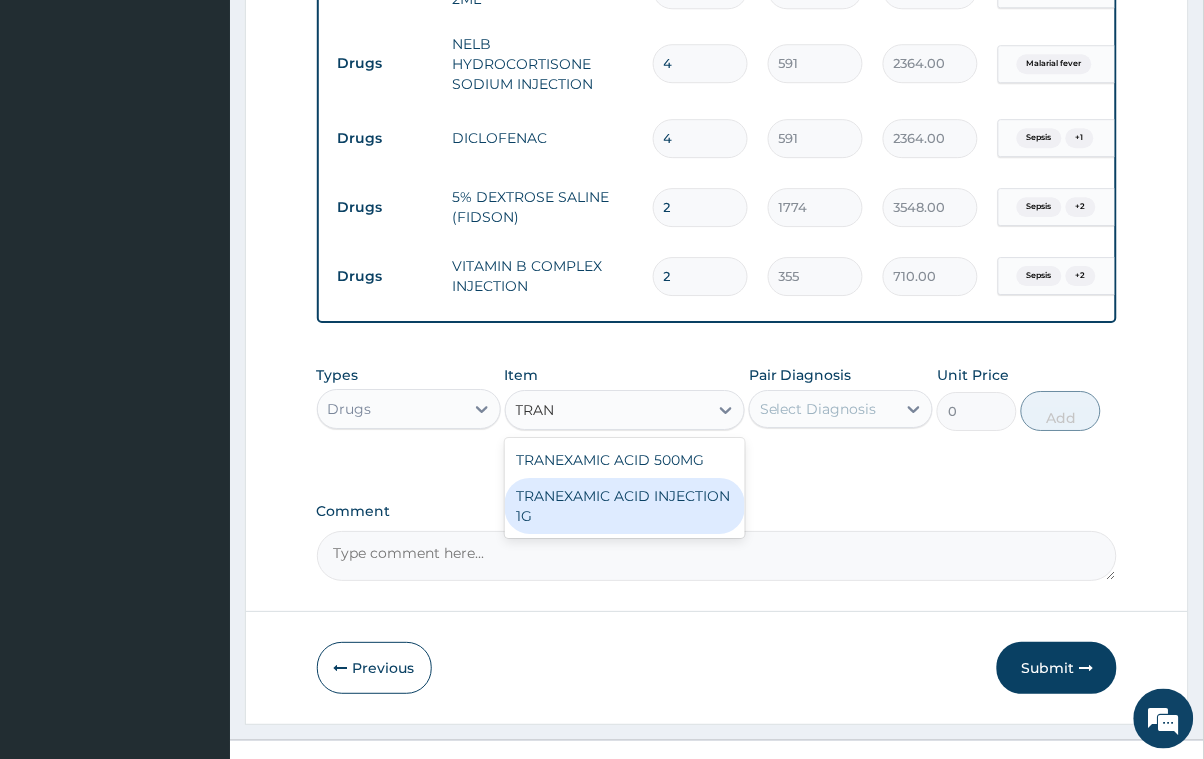 click on "TRANEXAMIC ACID INJECTION 1G" at bounding box center [625, 506] 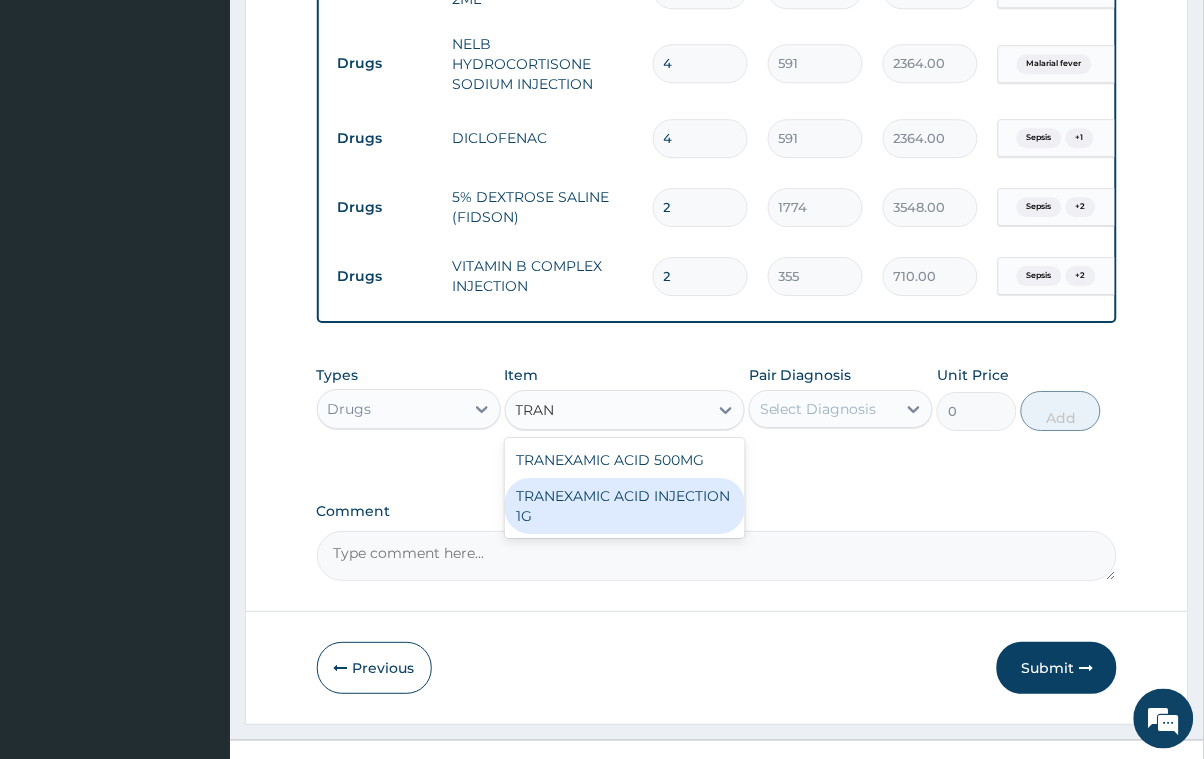 type 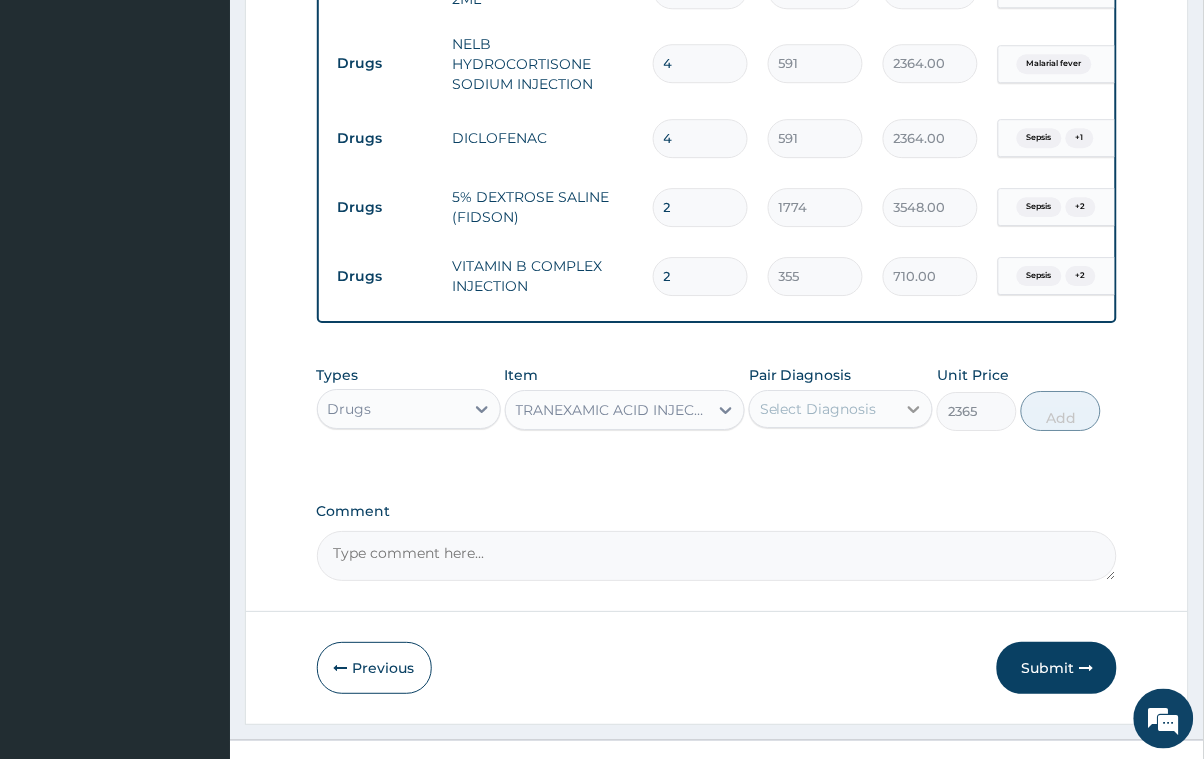 click at bounding box center (914, 409) 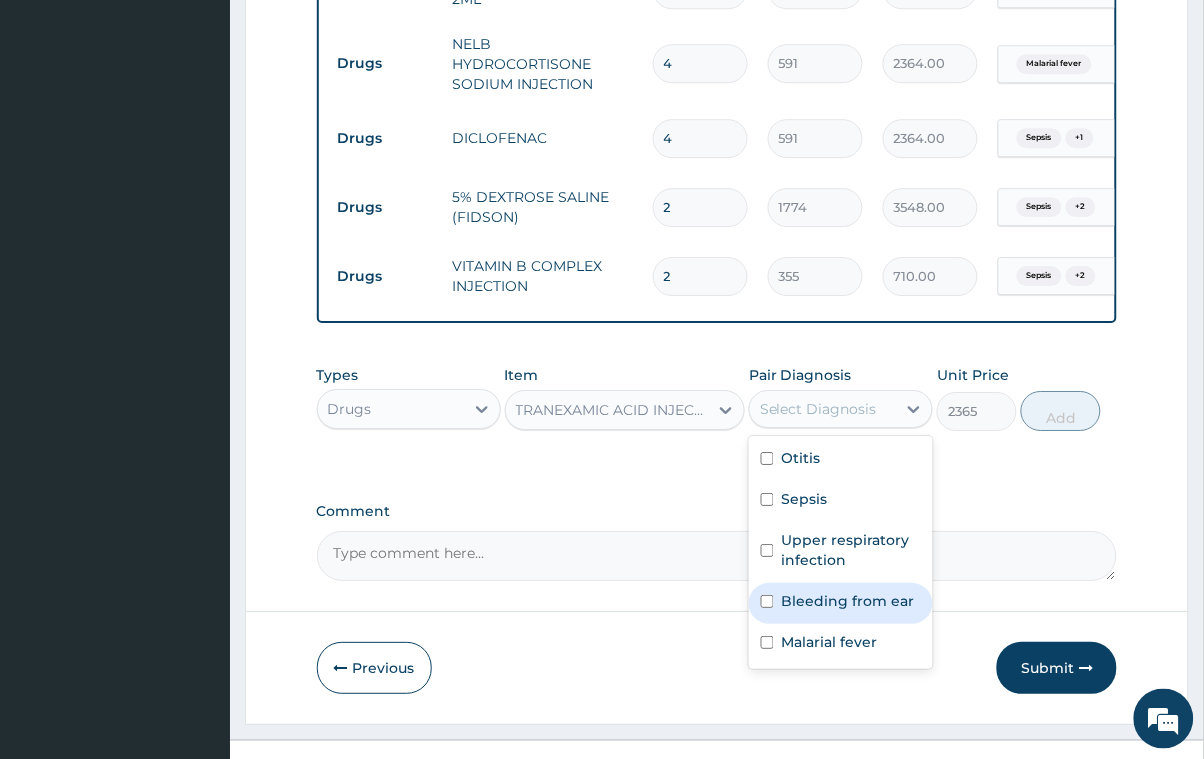 click at bounding box center [767, 601] 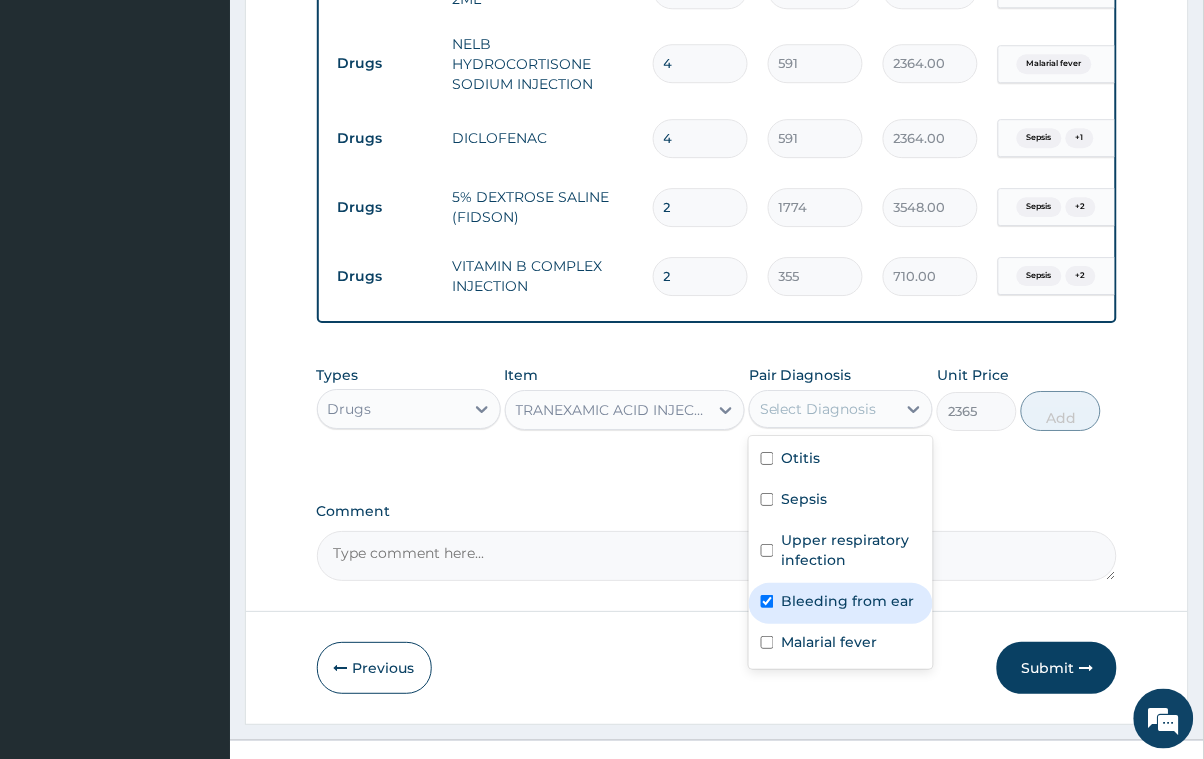 checkbox on "true" 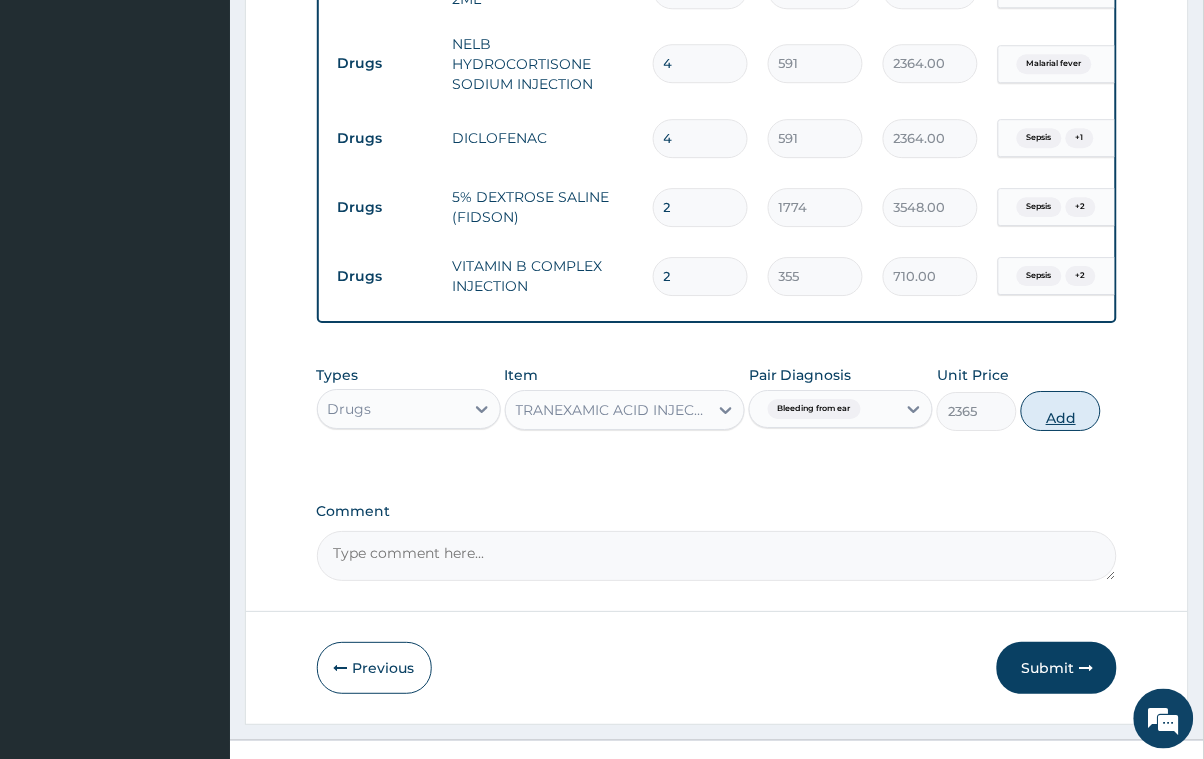 click on "Add" at bounding box center [1061, 411] 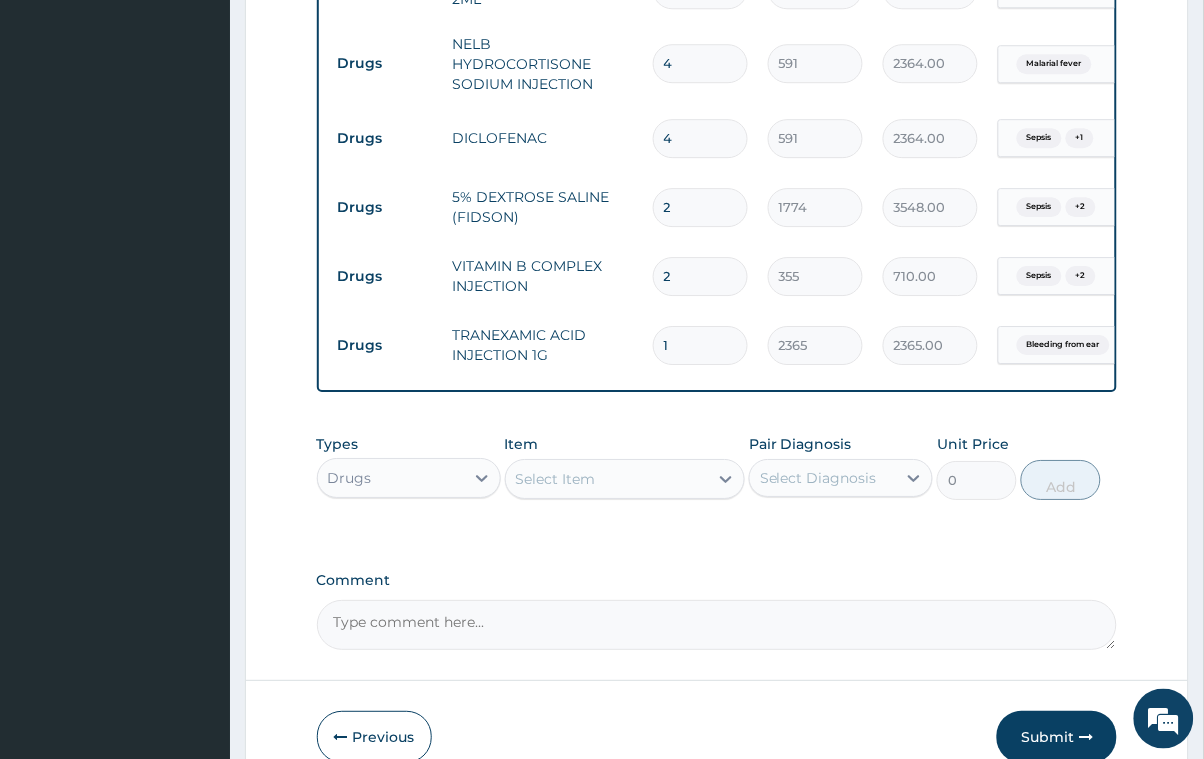 type 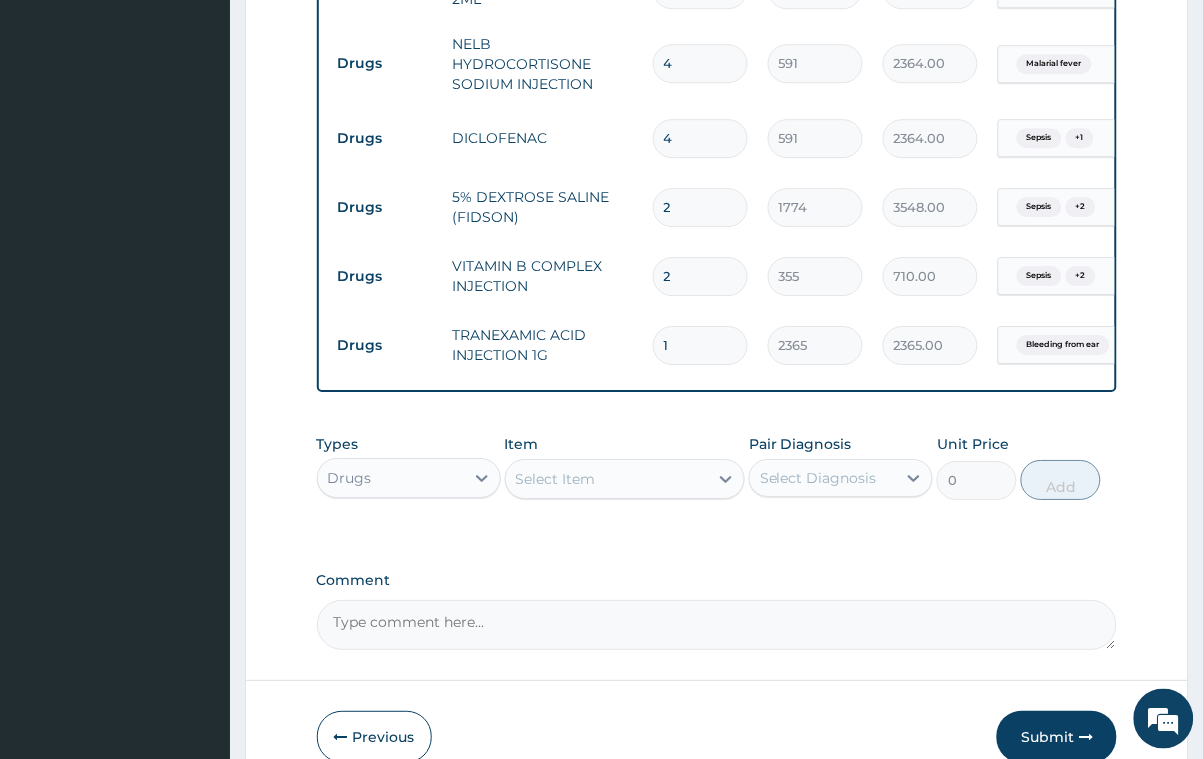 type on "0.00" 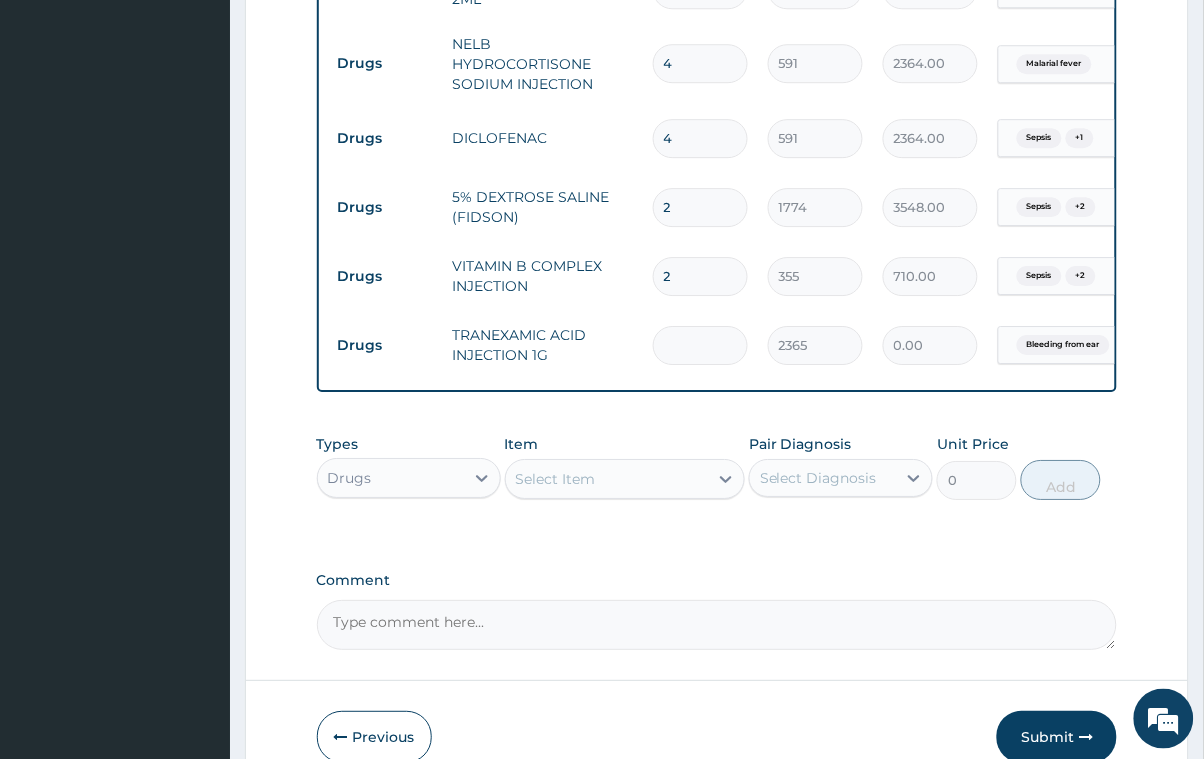 type on "6" 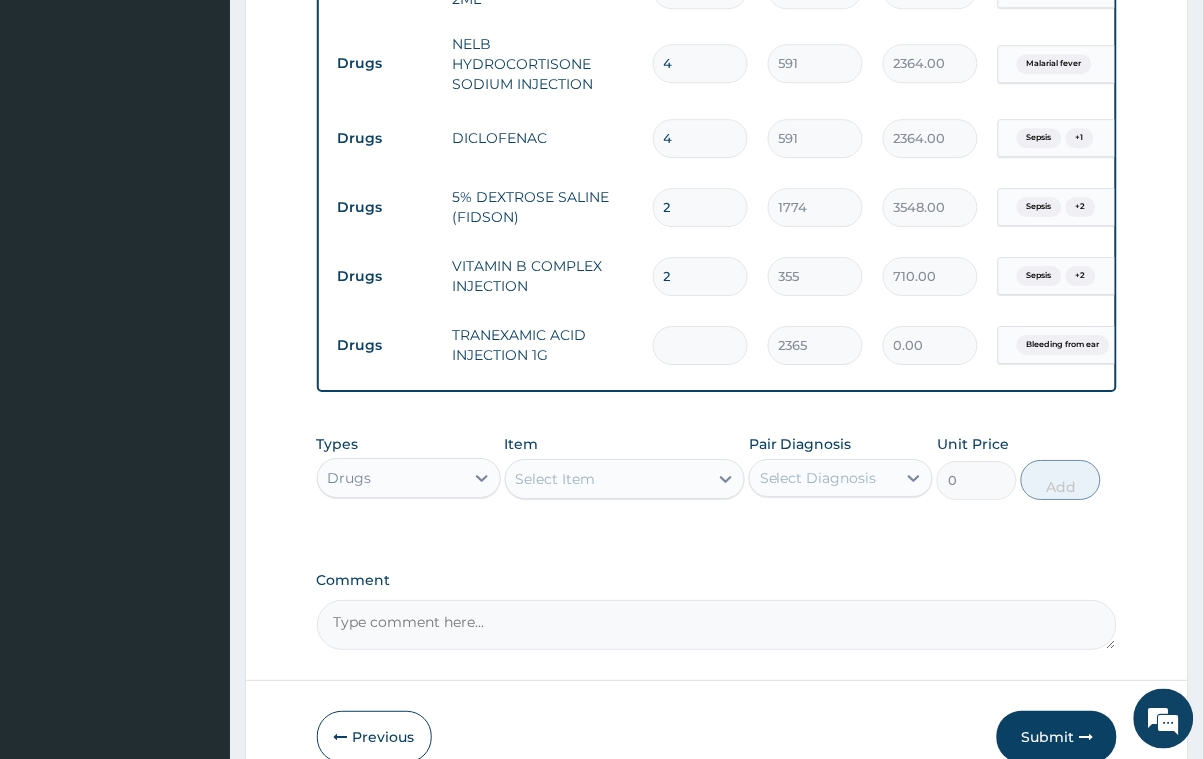 type on "14190.00" 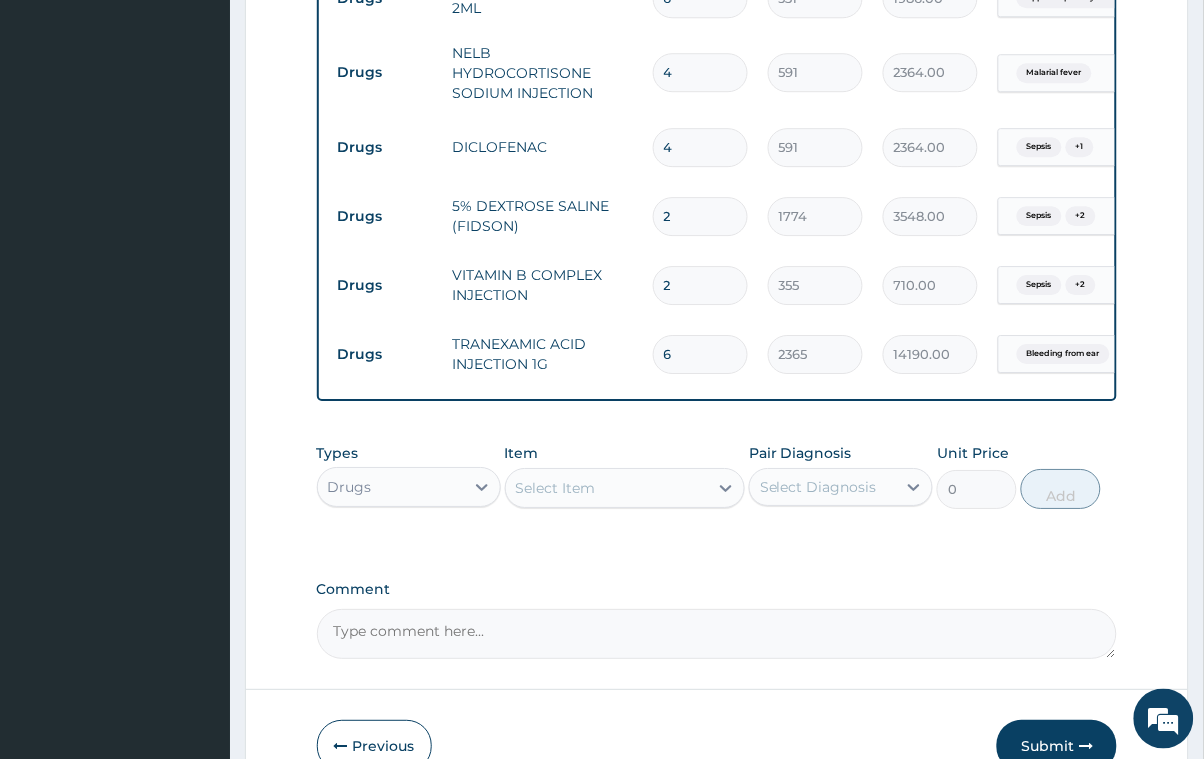 scroll, scrollTop: 1200, scrollLeft: 0, axis: vertical 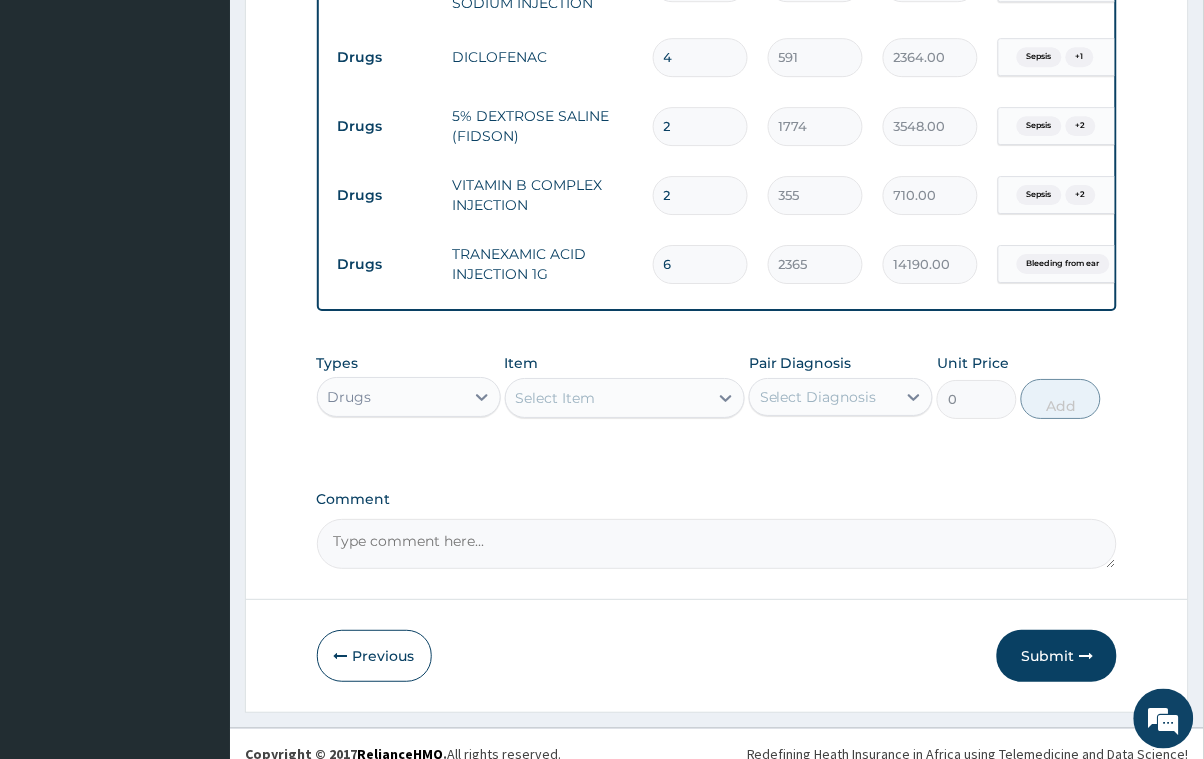 type on "6" 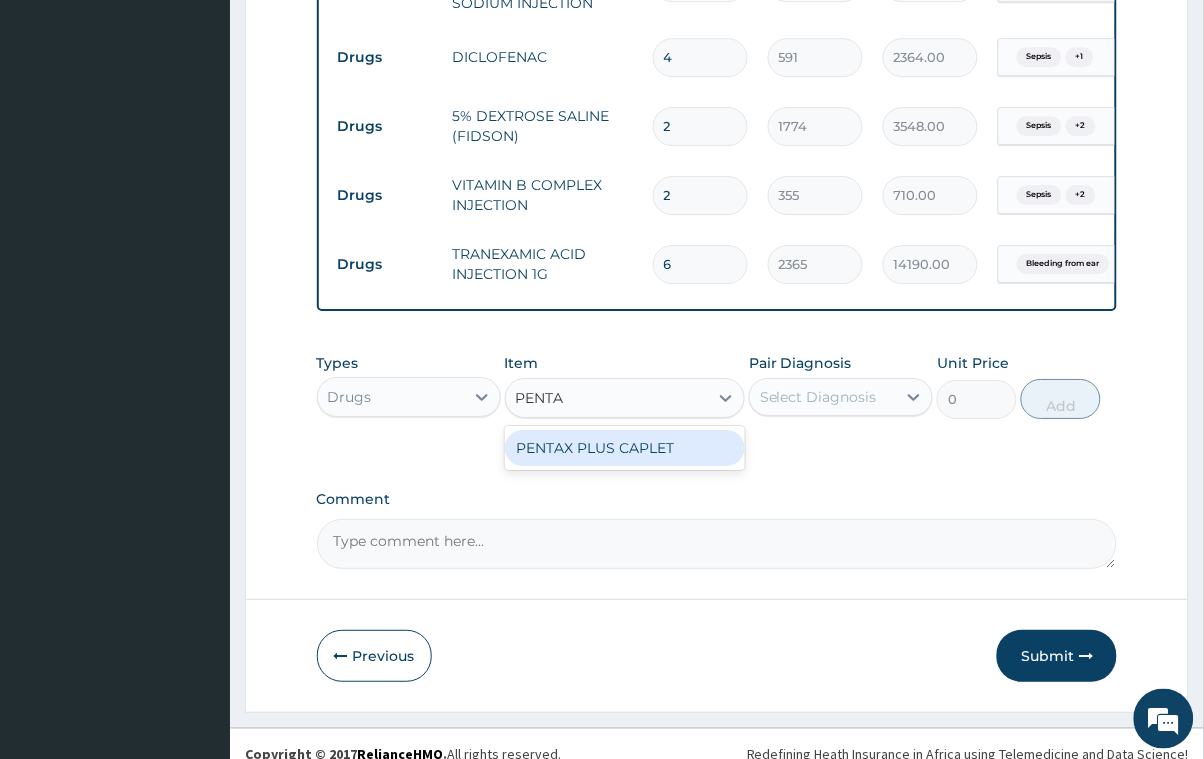 type on "PENT" 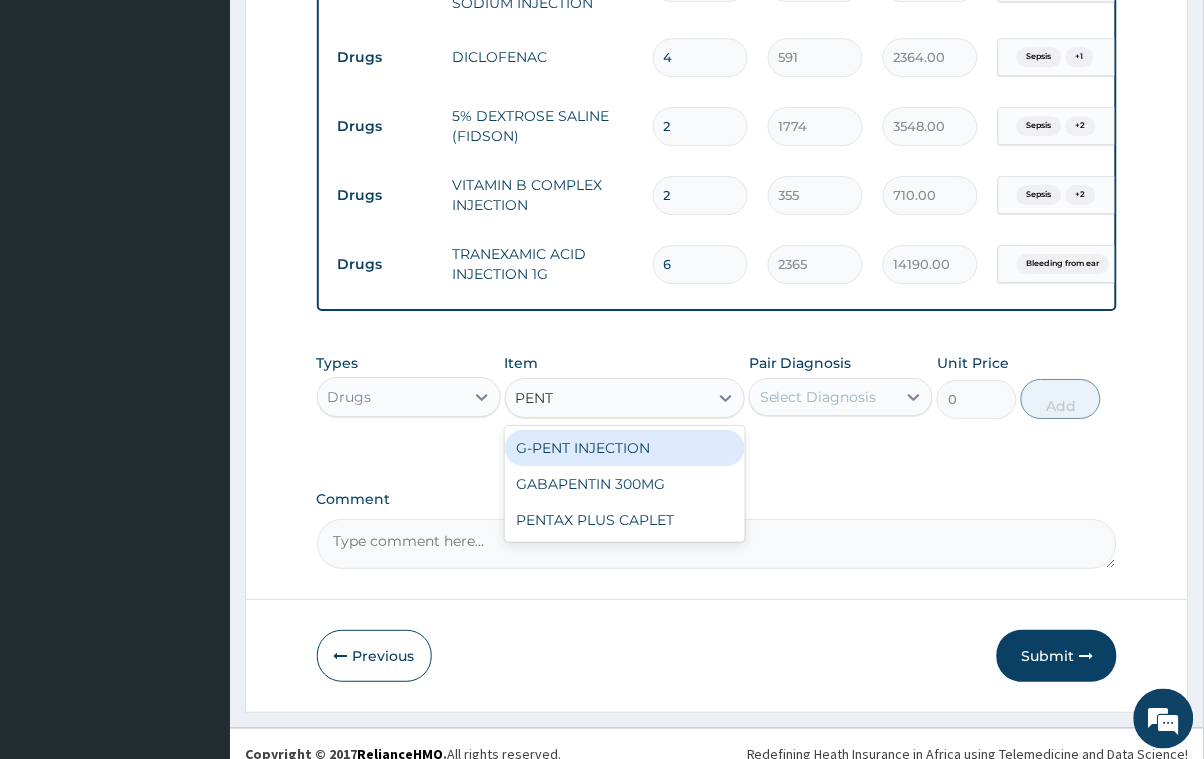 click on "G-PENT INJECTION" at bounding box center [625, 448] 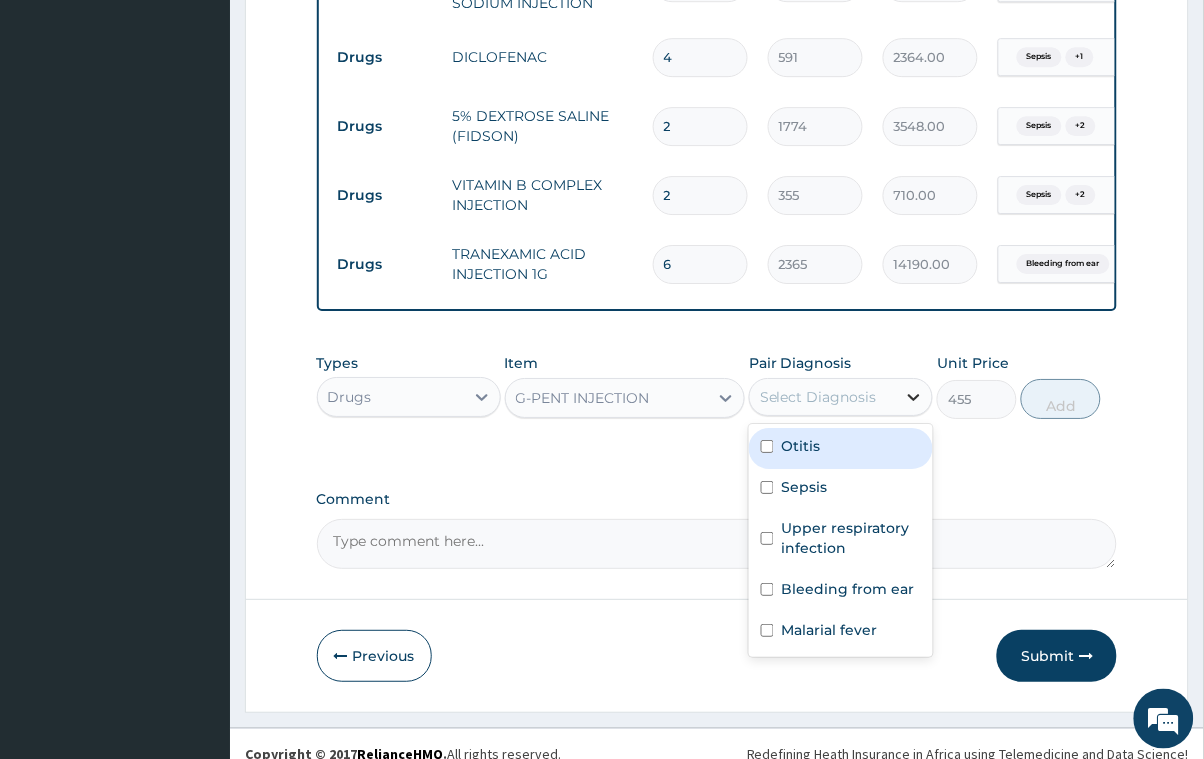 click at bounding box center (914, 397) 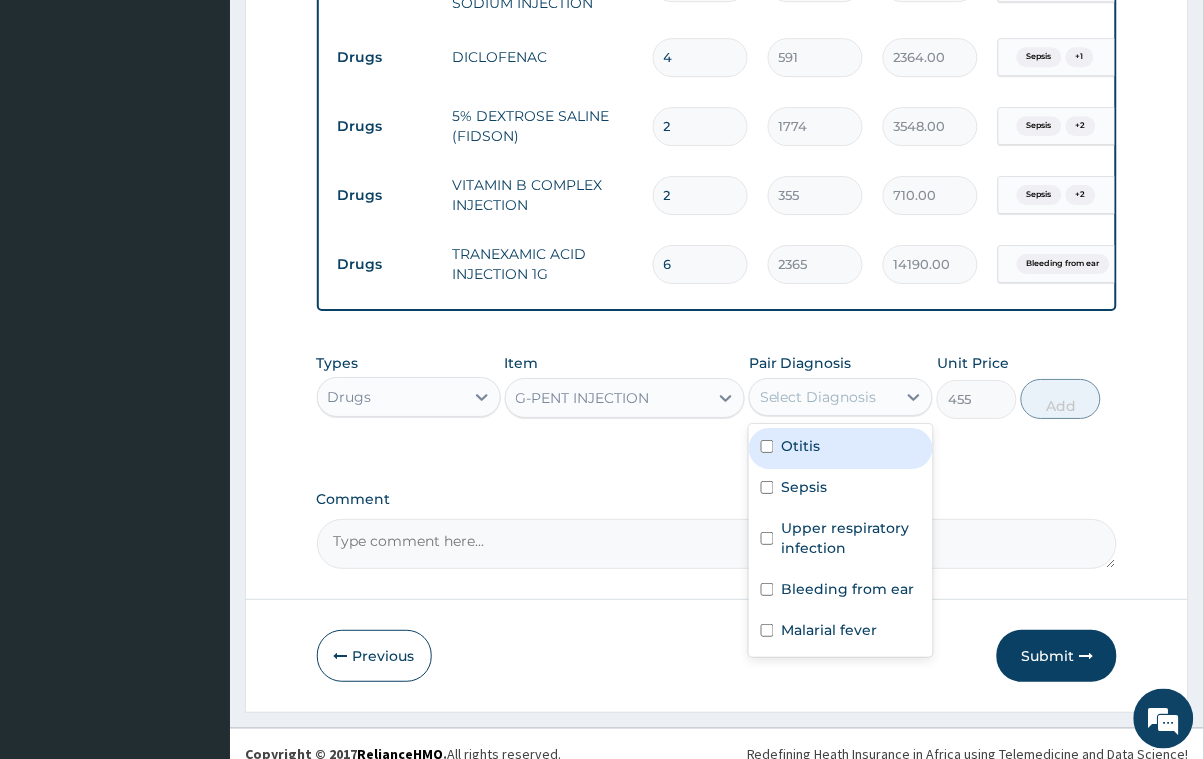 click at bounding box center (767, 446) 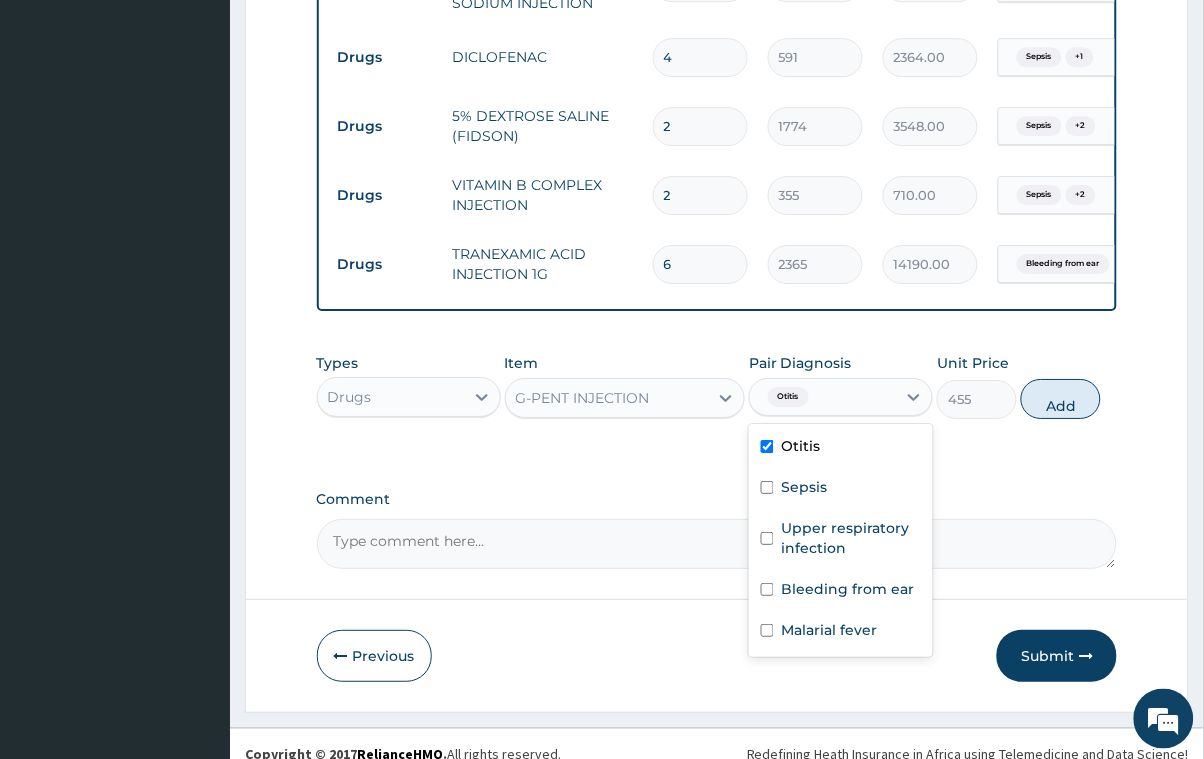 click at bounding box center [767, 446] 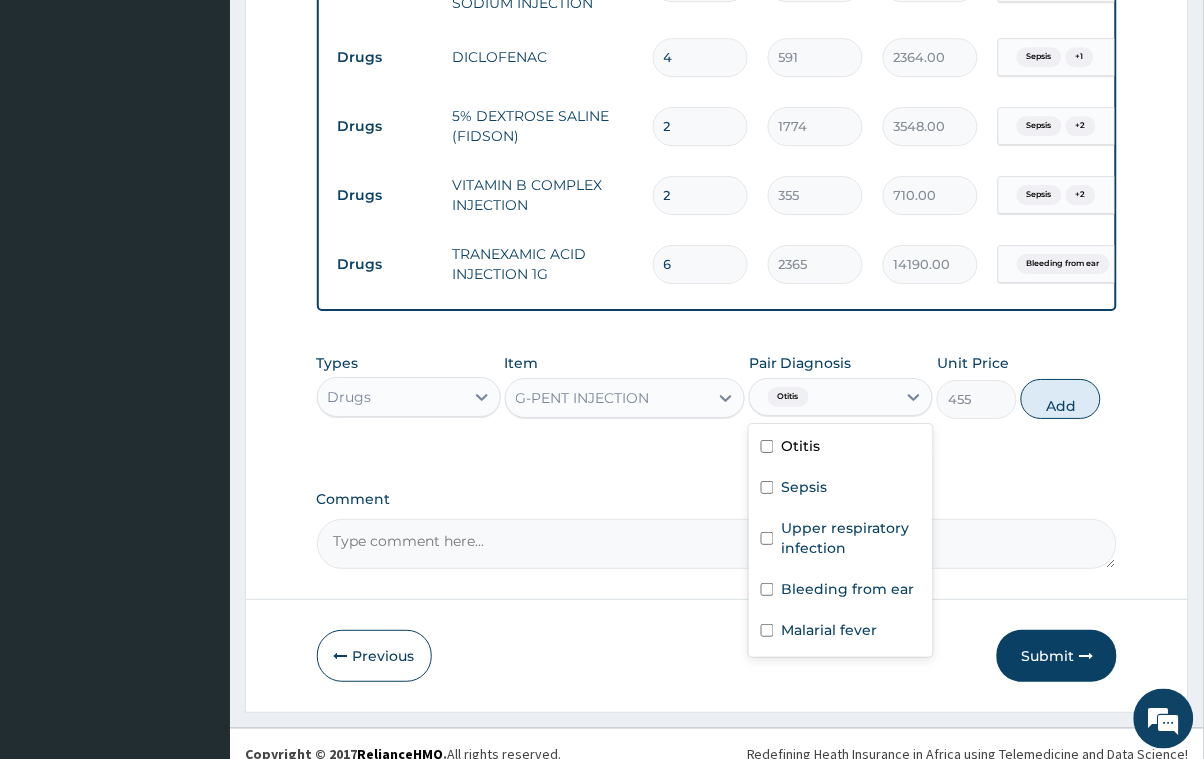 checkbox on "false" 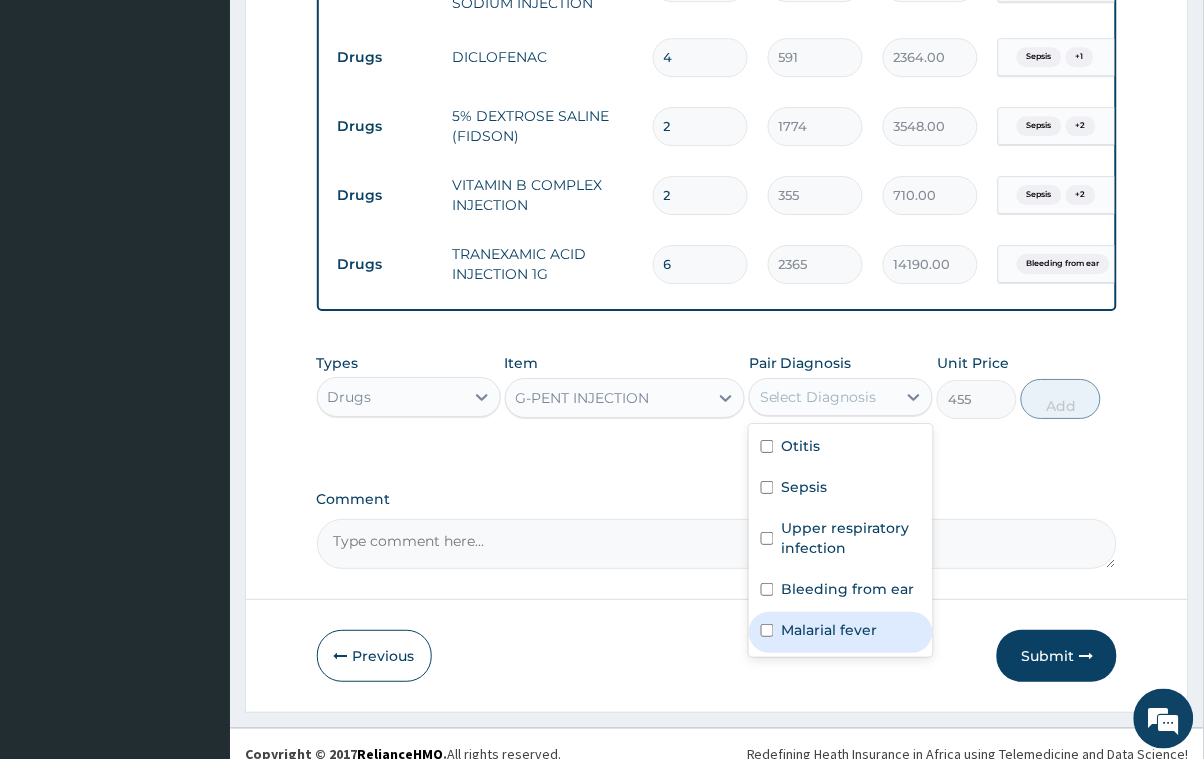 click on "Malarial fever" at bounding box center (841, 632) 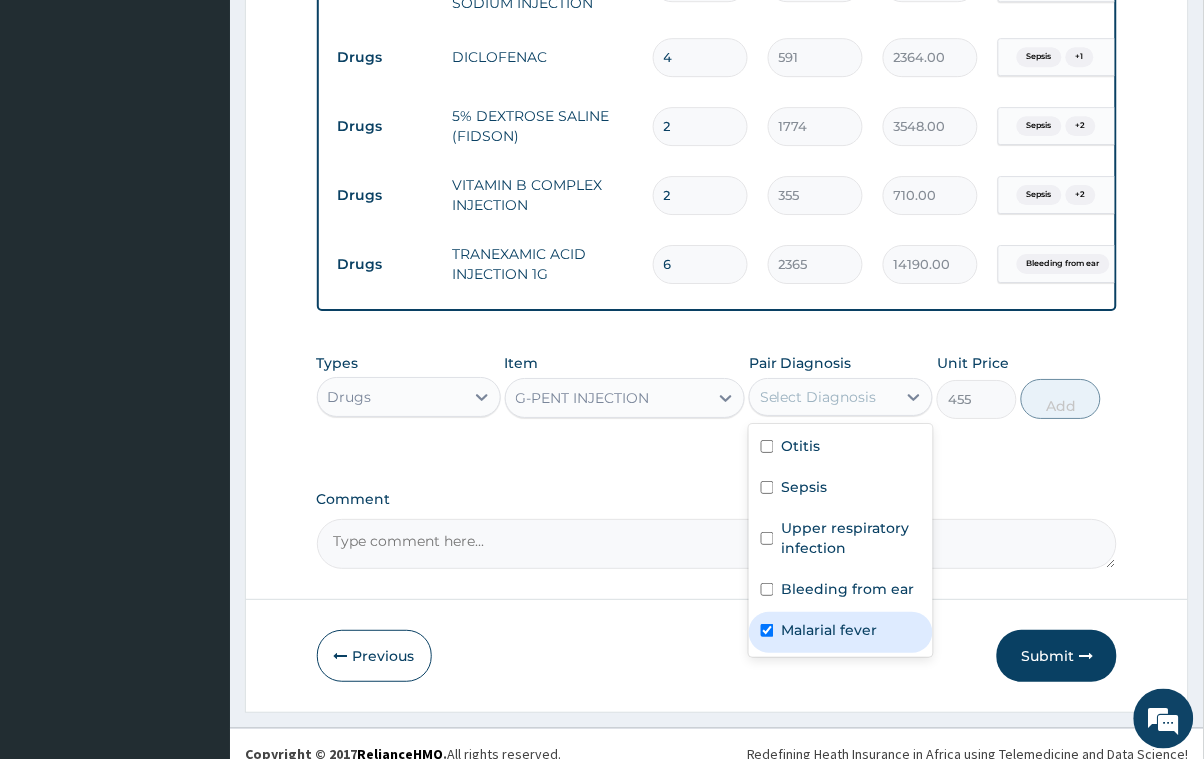 checkbox on "true" 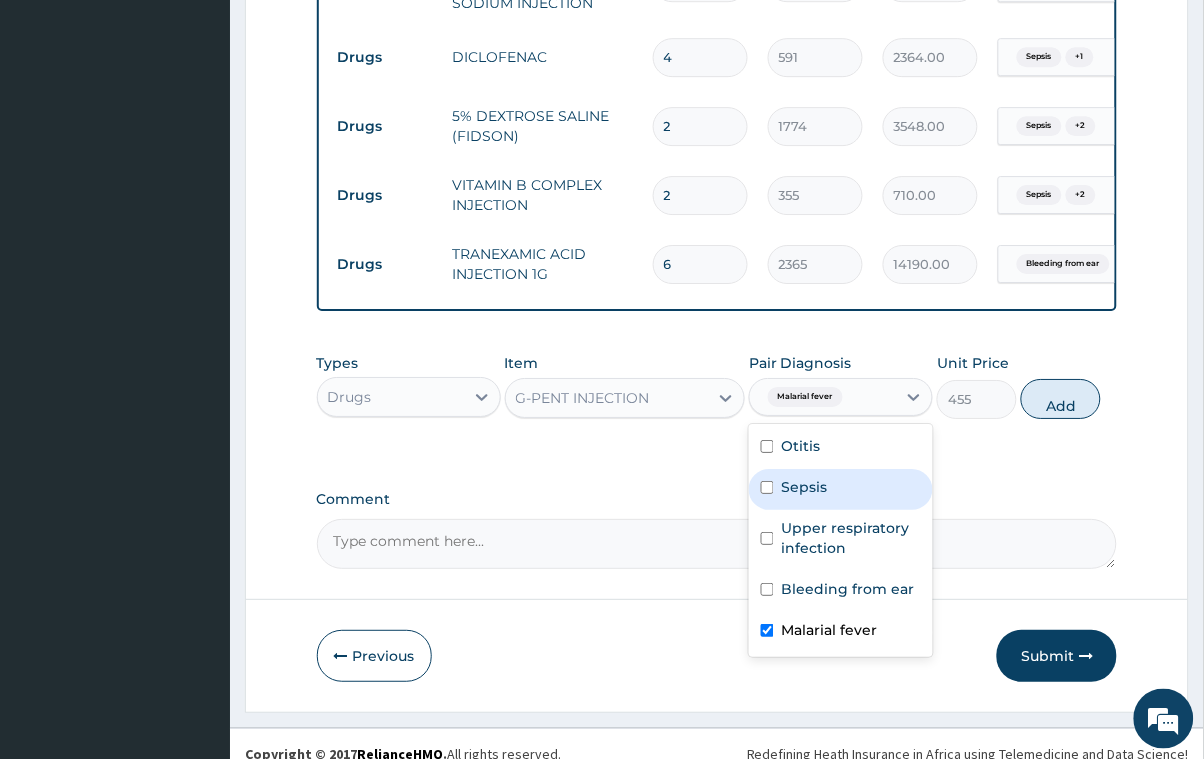 click at bounding box center [767, 487] 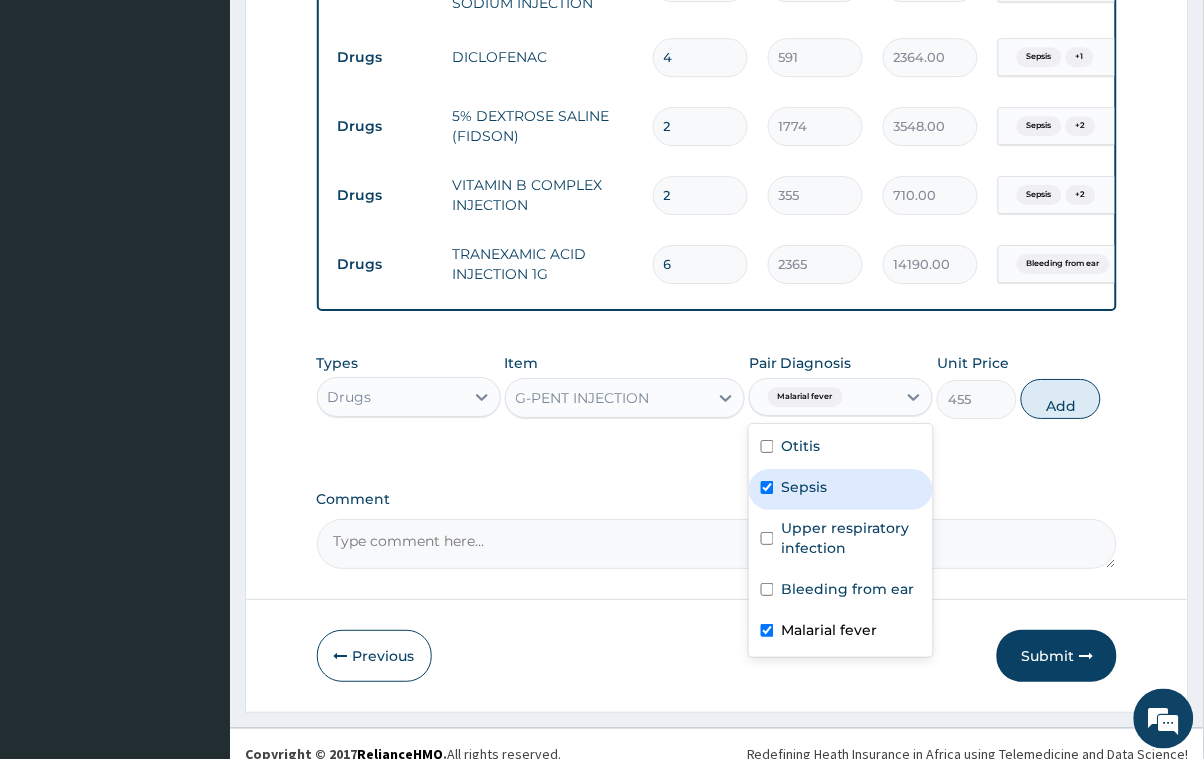 checkbox on "true" 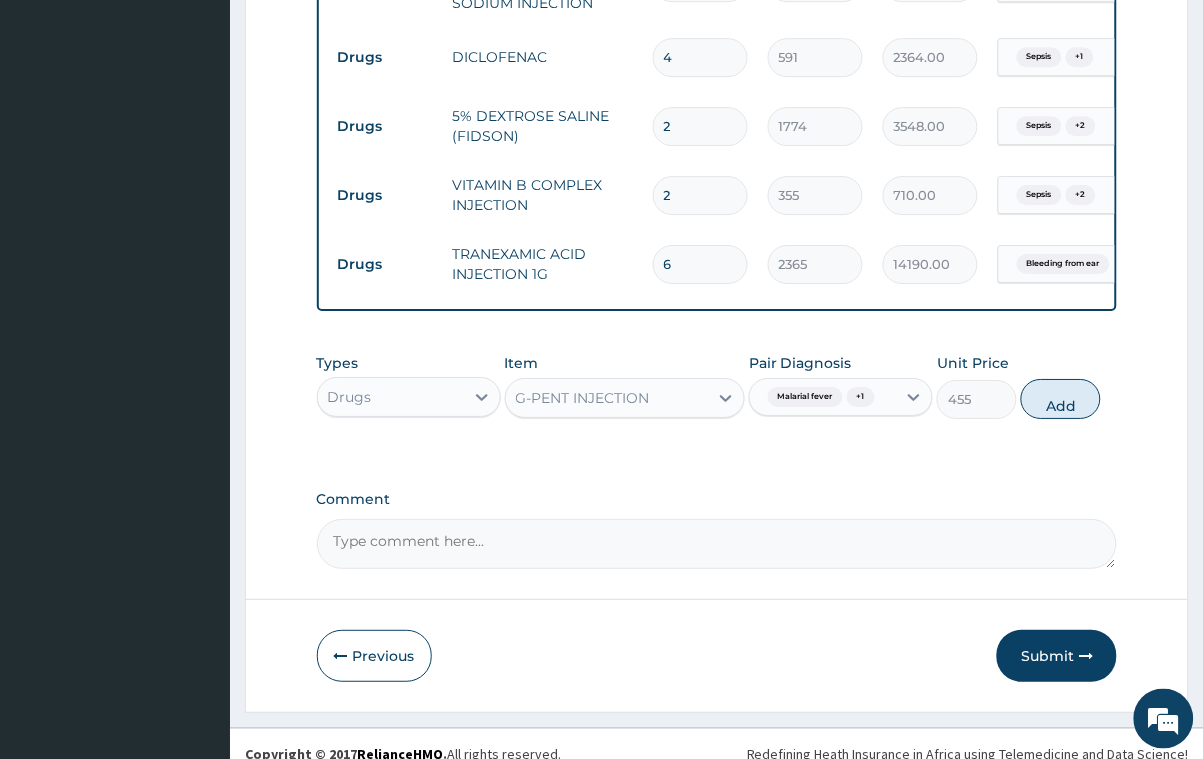 click on "PA Code / Prescription Code Enter Code(Secondary Care Only) Encounter Date [DATE] Important Notice Please enter PA codes before entering items that are not attached to a PA code   All diagnoses entered must be linked to a claim item. Diagnosis & Claim Items that are visible but inactive cannot be edited because they were imported from an already approved PA code. Diagnosis Otitis Confirmed Sepsis Confirmed Upper respiratory infection Confirmed Bleeding from ear Confirmed Malarial fever Confirmed NB: All diagnosis must be linked to a claim item Claim Items Type Name Quantity Unit Price Total Price Pair Diagnosis Actions Drugs PARACETAMOL INJECTION 300MG/2ML 12 260 3120.00 Sepsis  + 2 Delete Drugs PREXIDIM CEFTAZIDIME INJECTION 4 2129 8516.00 Otitis Delete Drugs FEXONA ARTESUNATE INJECTION 4 1537 6148.00 Sepsis  + 1 Delete Drugs PROMETHAZINE INJECTION 4 355 1420.00 Sepsis  + 1 Delete Drugs GENTAMICIN INJECTION 2ML 6 331 1986.00 Upper respiratory infection Delete Drugs NELB HYDROCORTISONE SODIUM INJECTION 4" at bounding box center (717, -220) 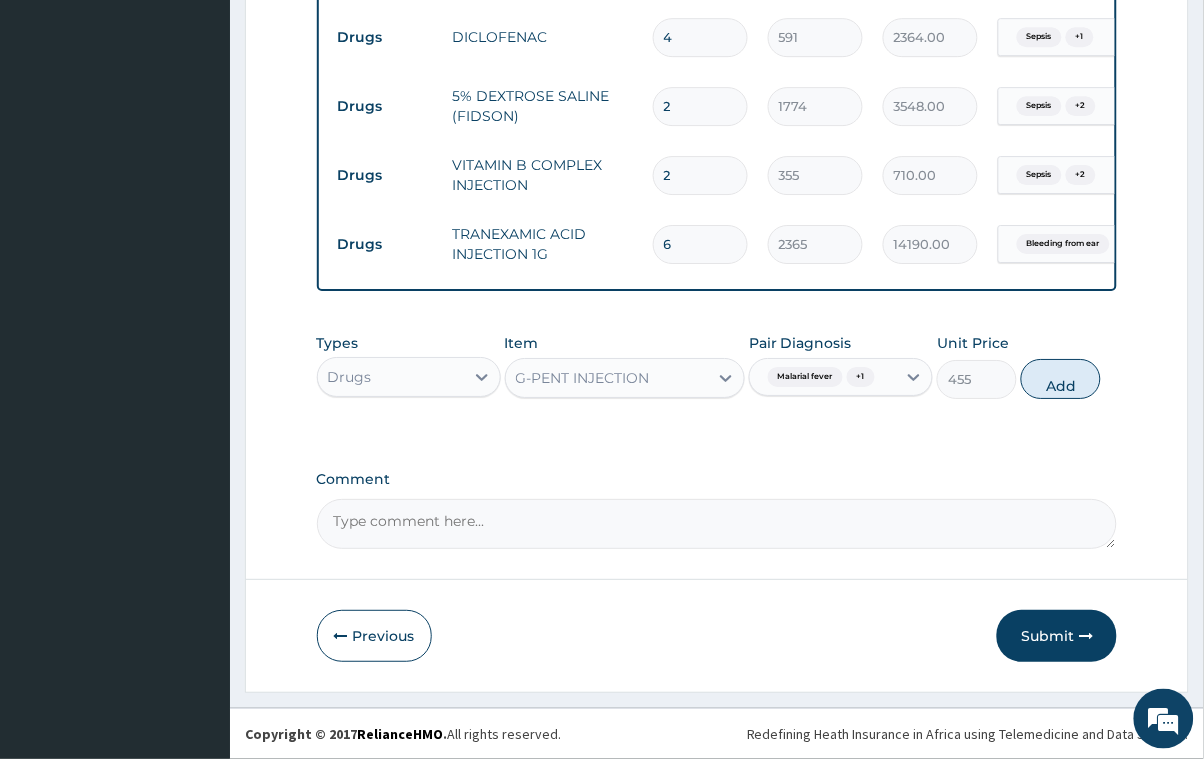 scroll, scrollTop: 1275, scrollLeft: 0, axis: vertical 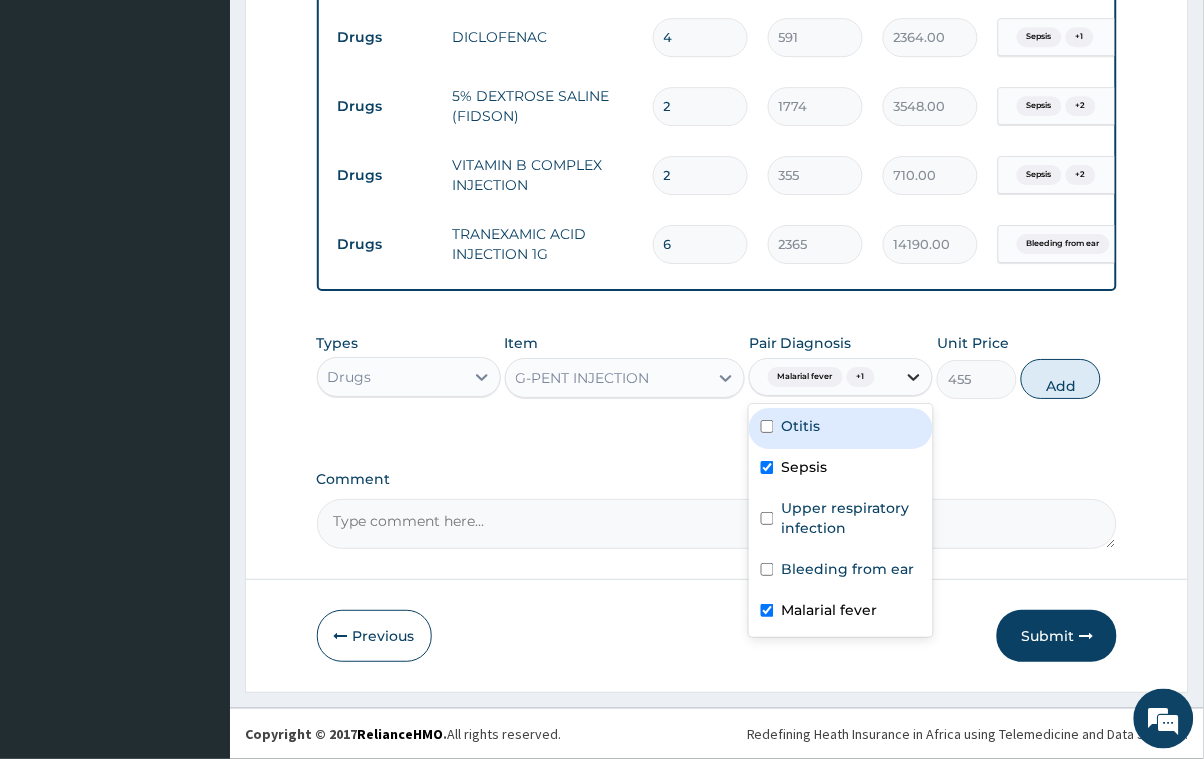 click 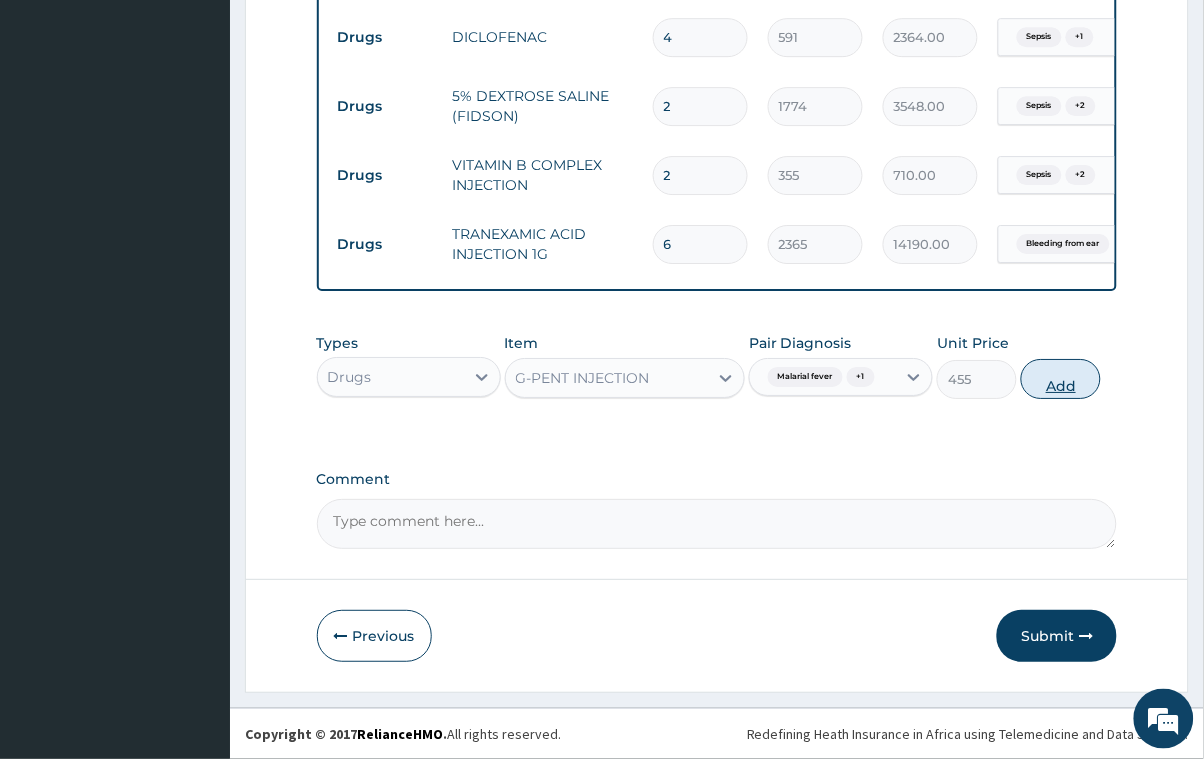 click on "Add" at bounding box center [1061, 379] 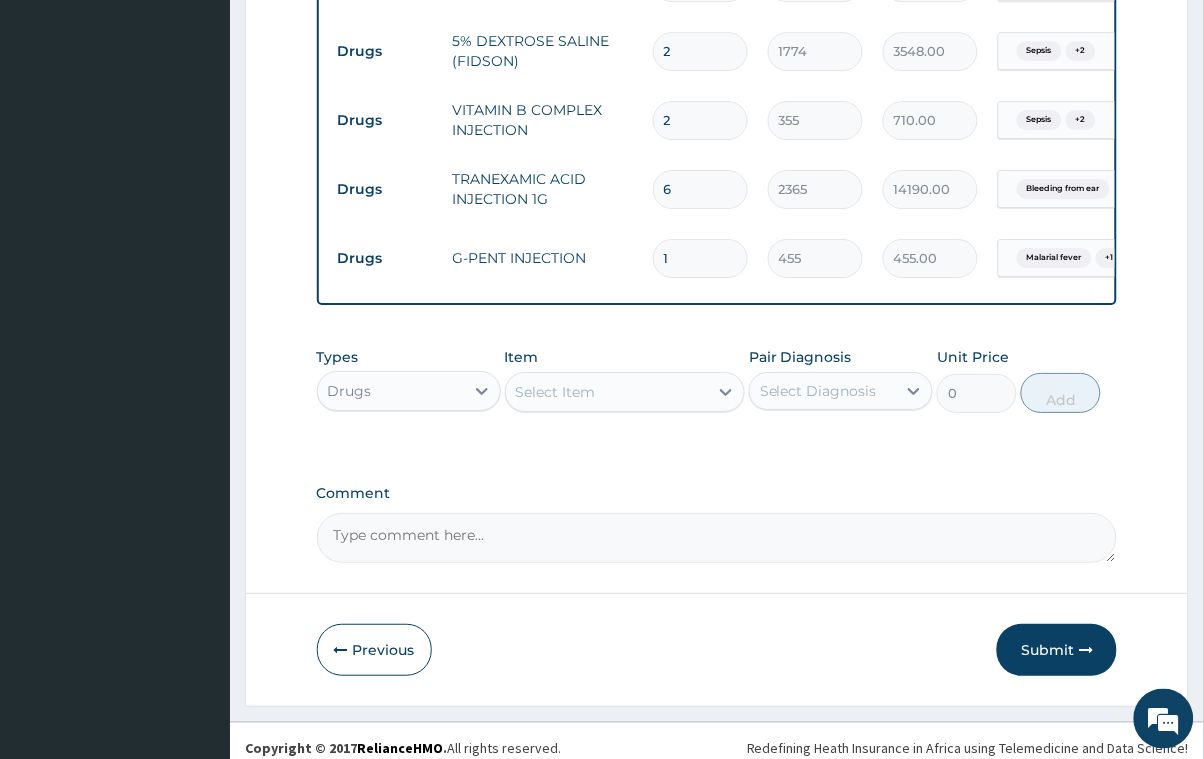 type 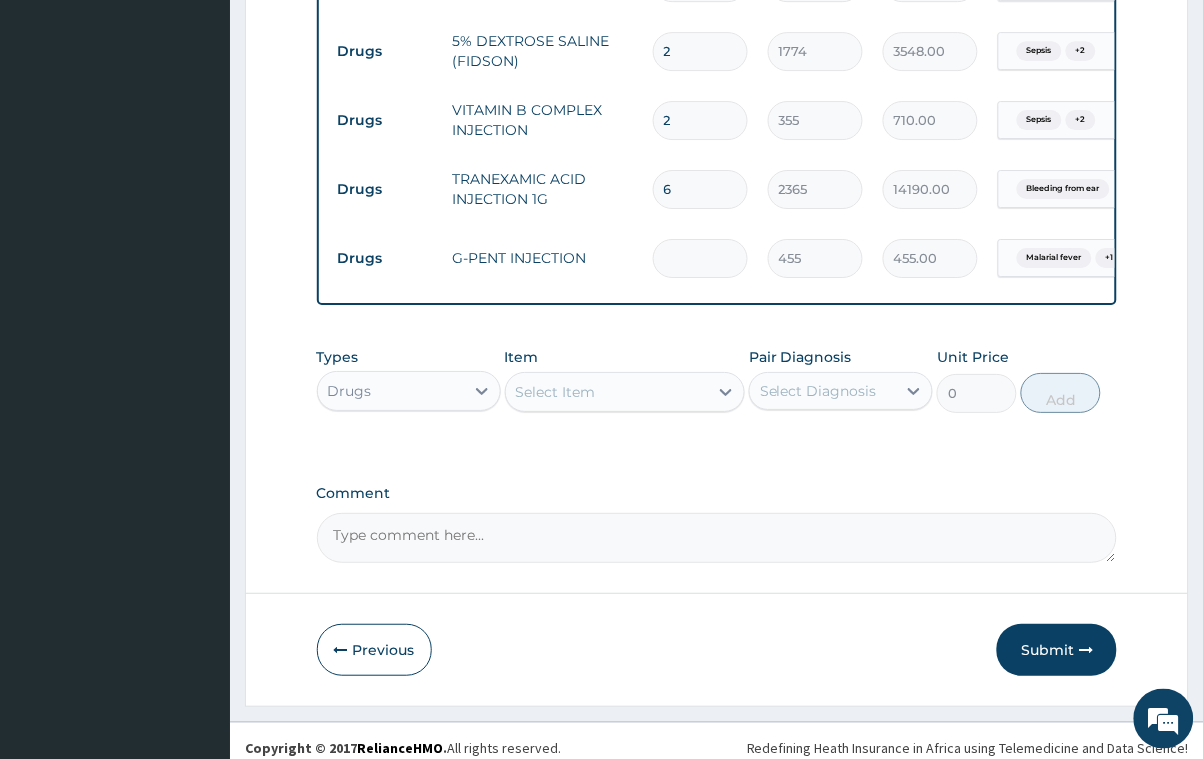 type on "0.00" 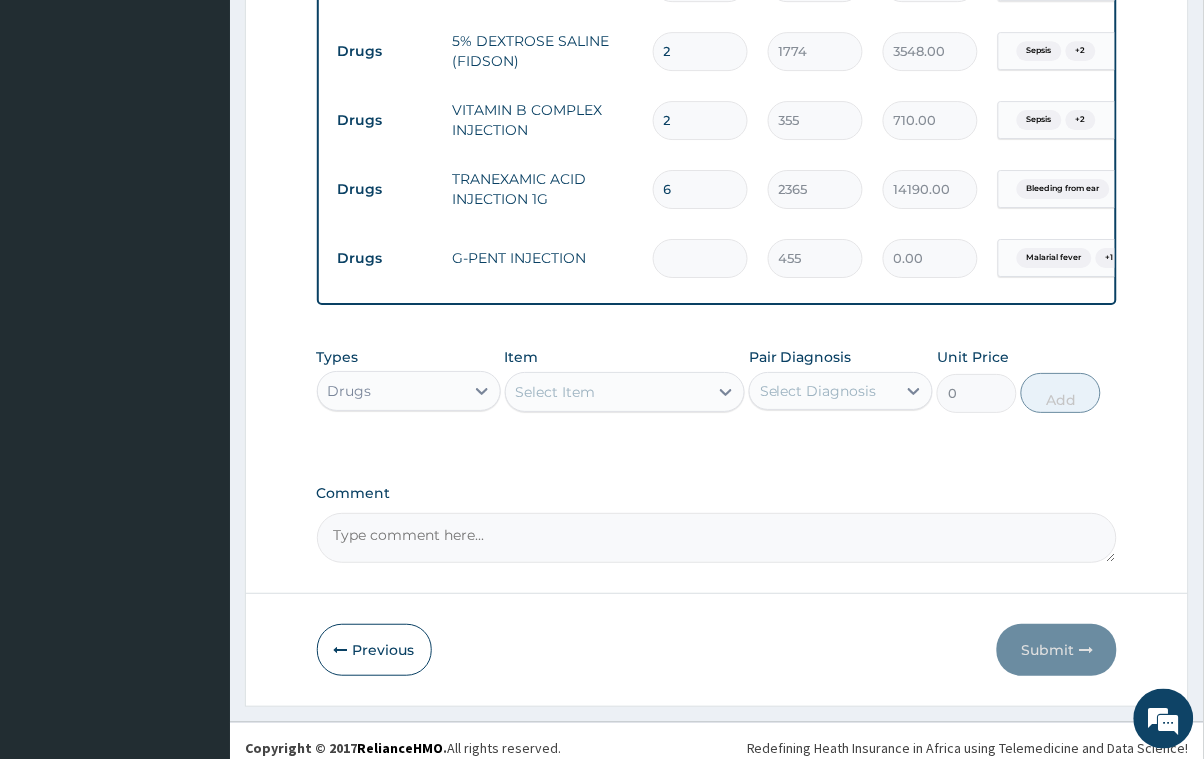type on "4" 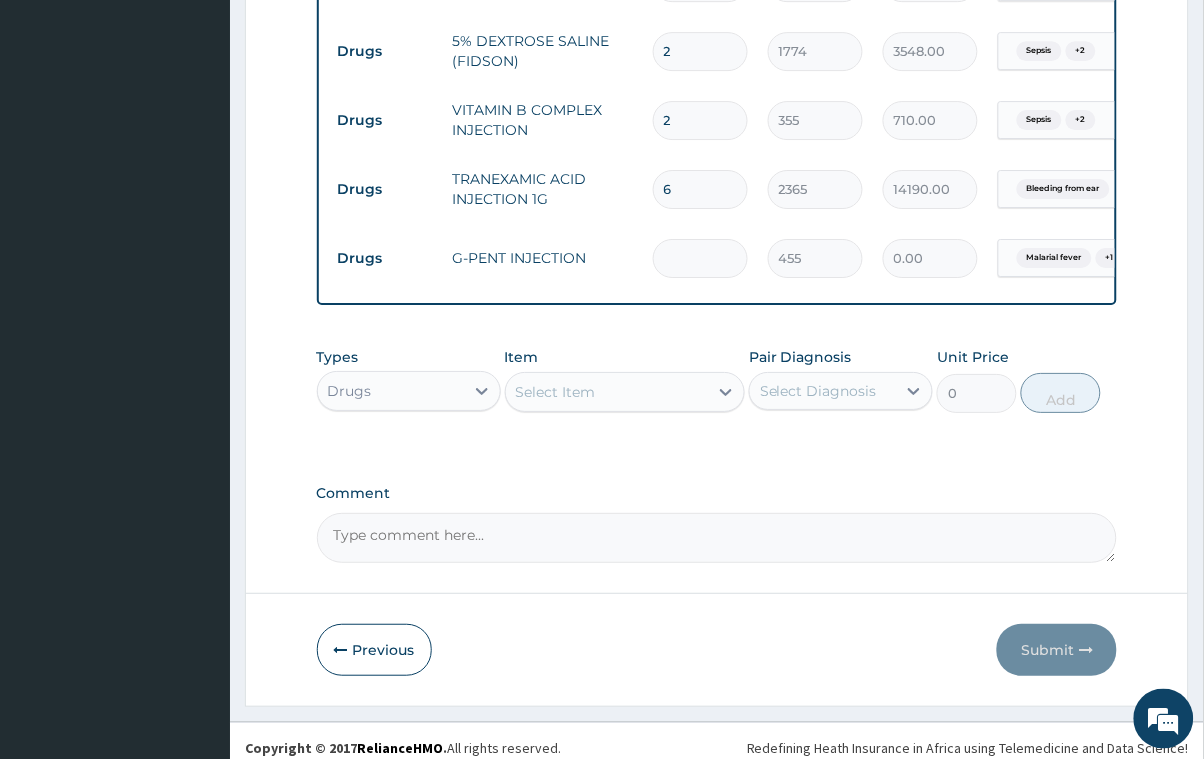type on "1820.00" 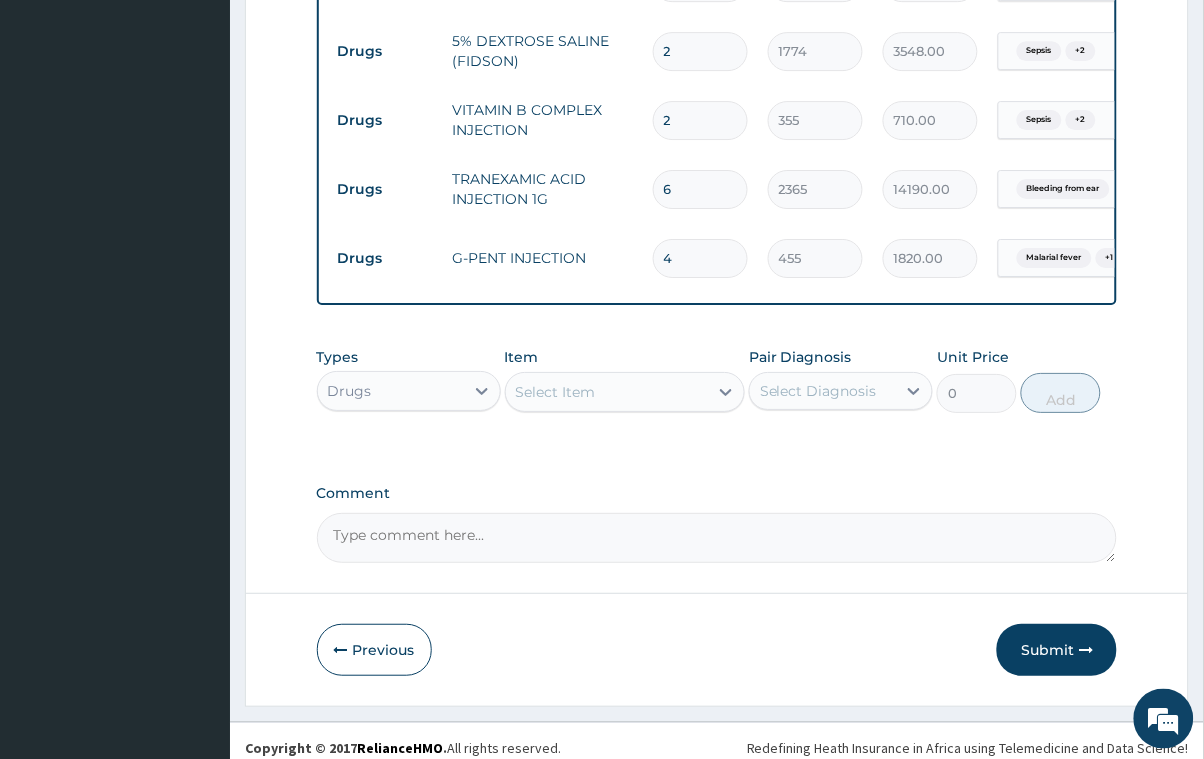 type on "4" 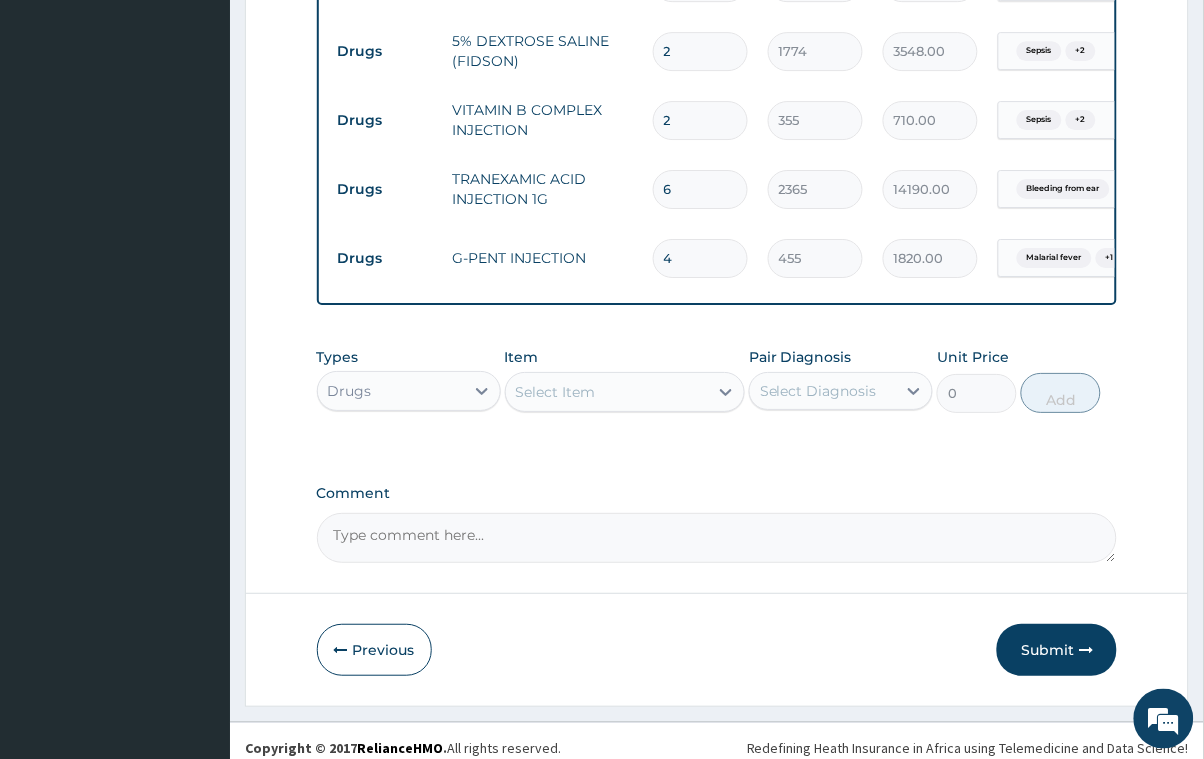 click on "Drugs G-PENT INJECTION 4 455 1820.00 Malarial fever  + 1 Delete" at bounding box center (818, 258) 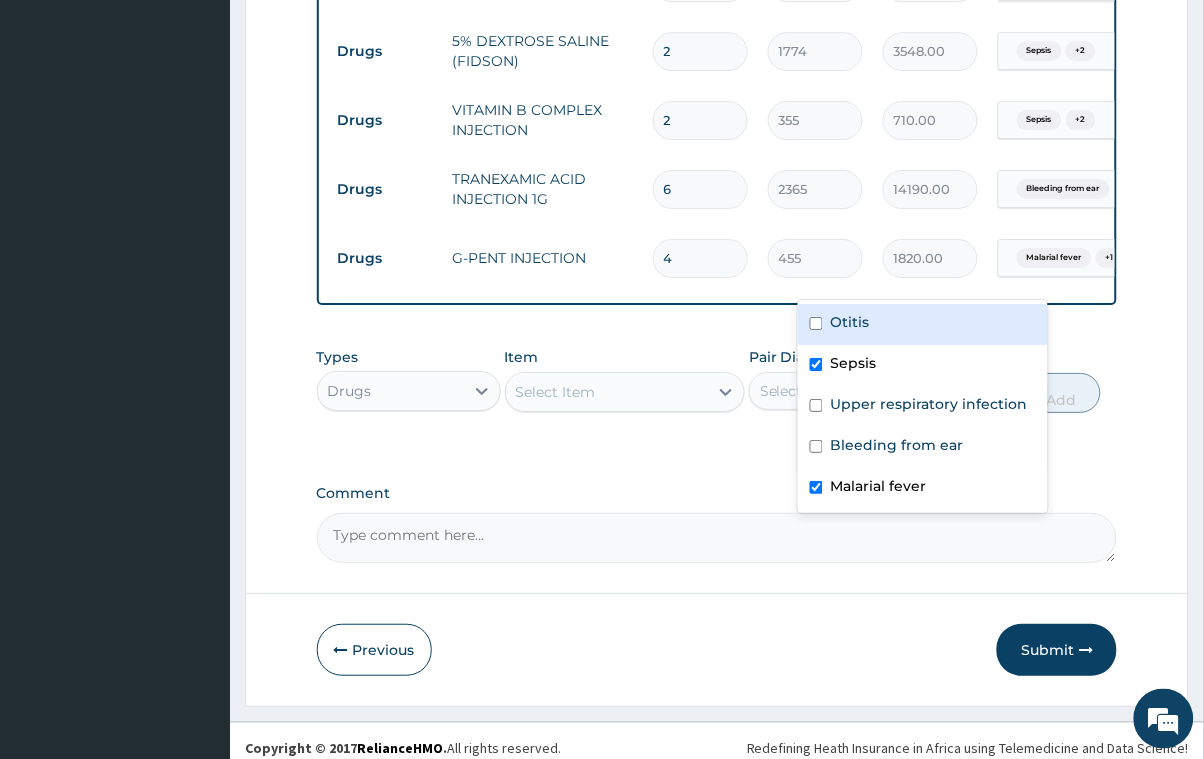scroll, scrollTop: 0, scrollLeft: 200, axis: horizontal 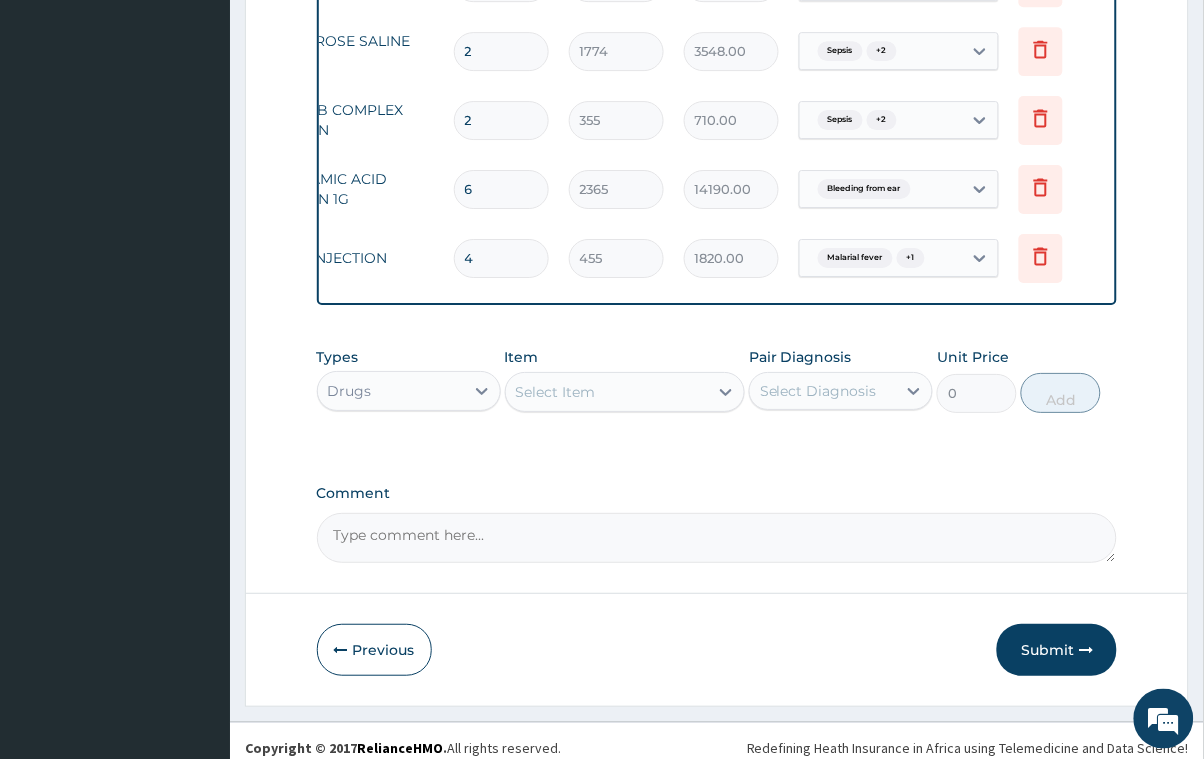 click on "Comment" at bounding box center [717, 538] 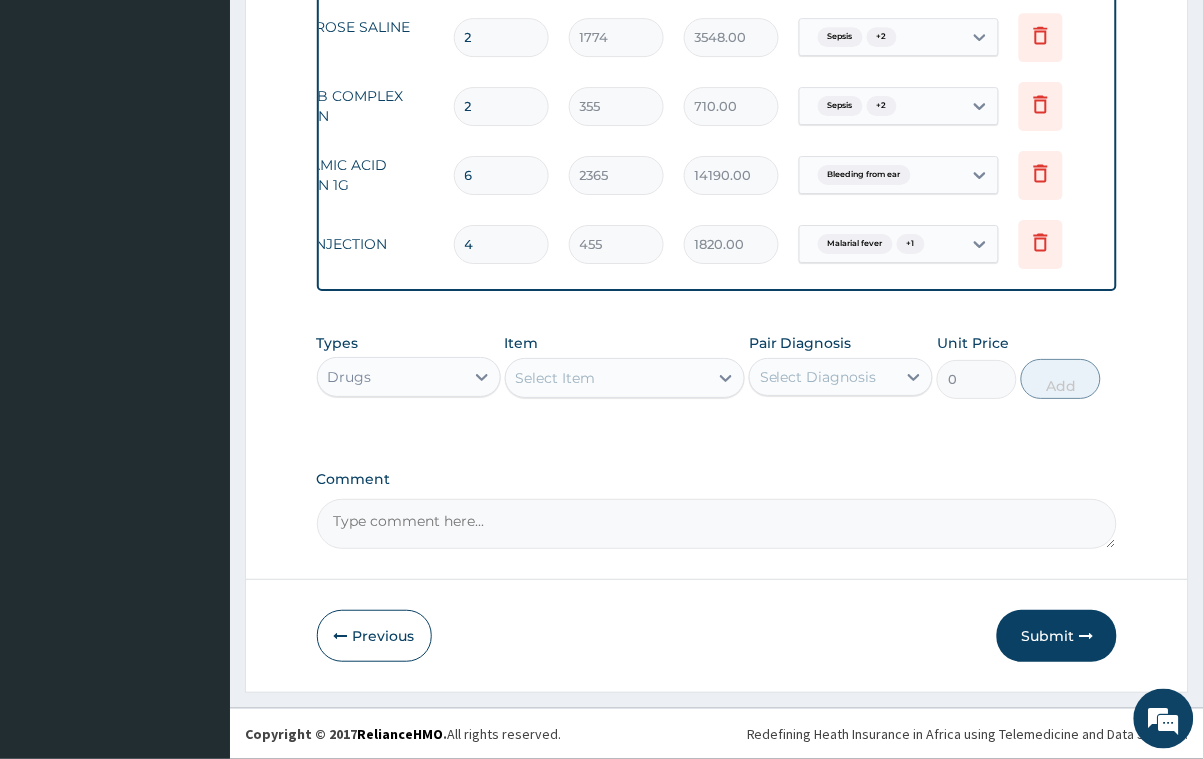 scroll, scrollTop: 1328, scrollLeft: 0, axis: vertical 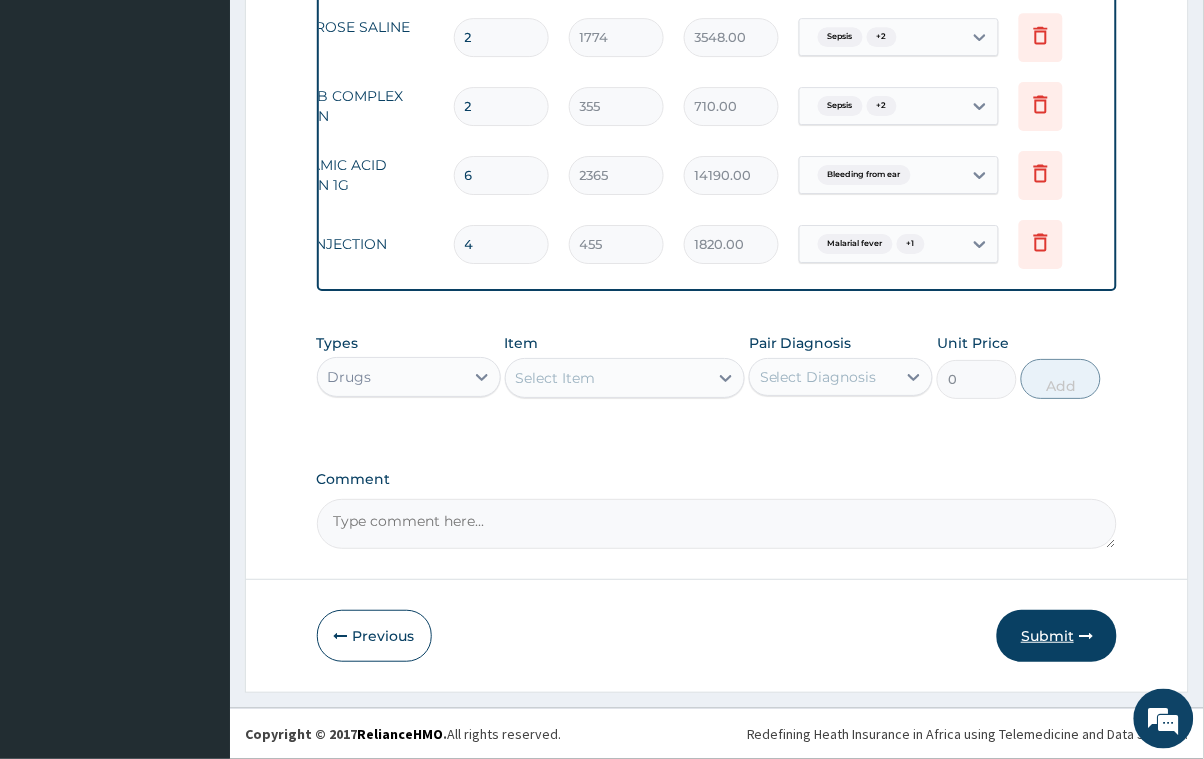 click on "Submit" at bounding box center (1057, 636) 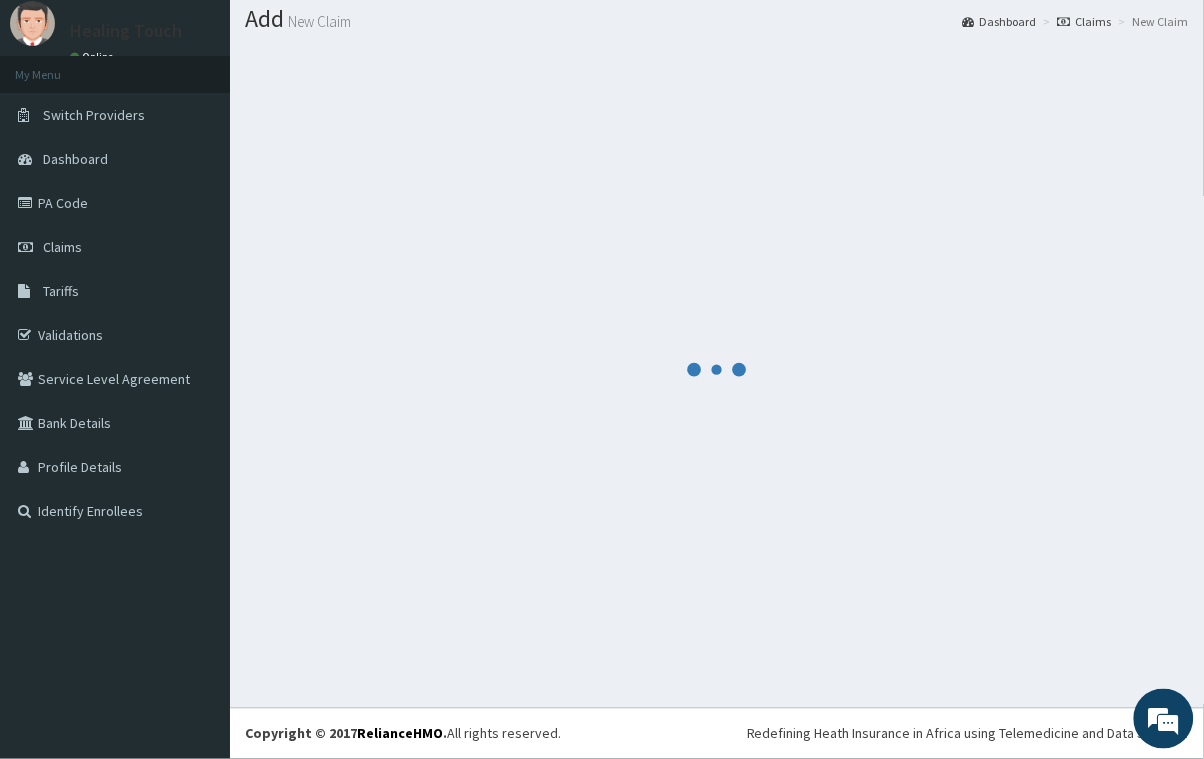 scroll, scrollTop: 58, scrollLeft: 0, axis: vertical 